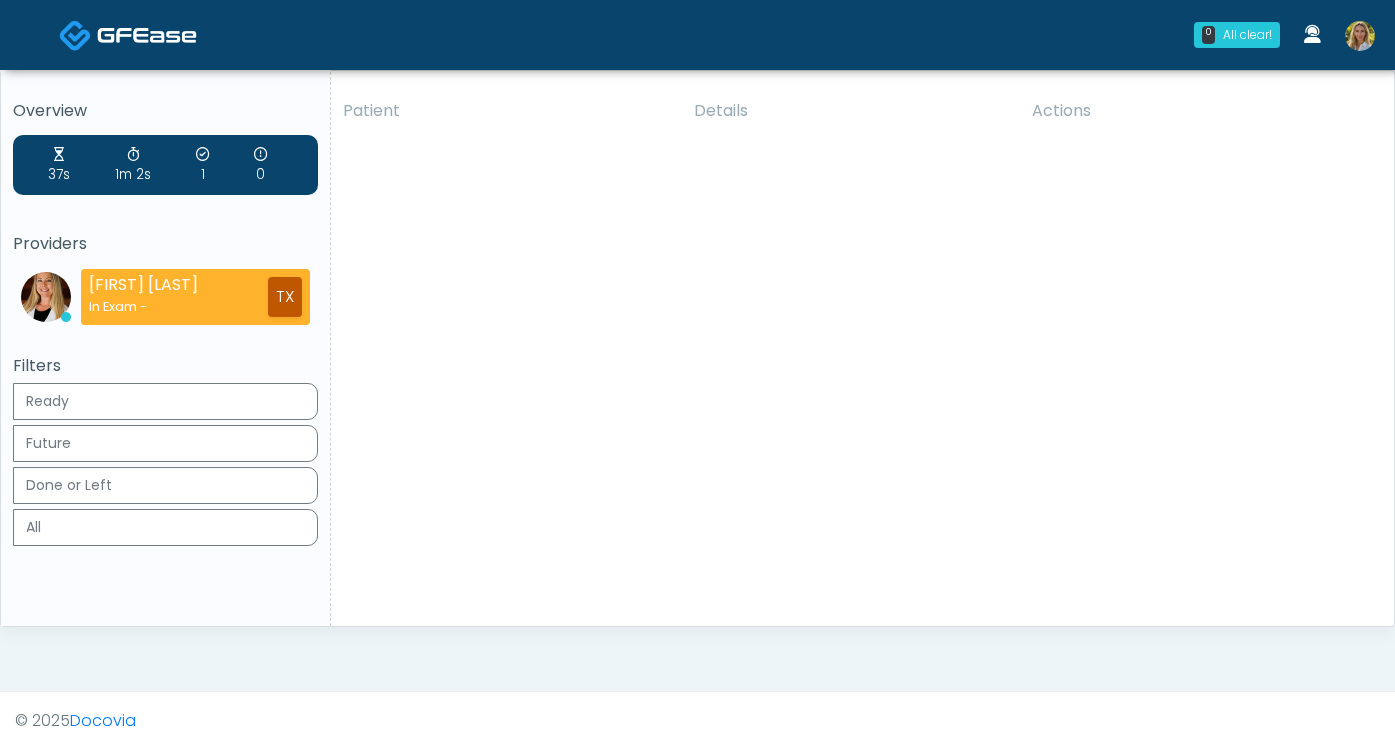 scroll, scrollTop: 0, scrollLeft: 0, axis: both 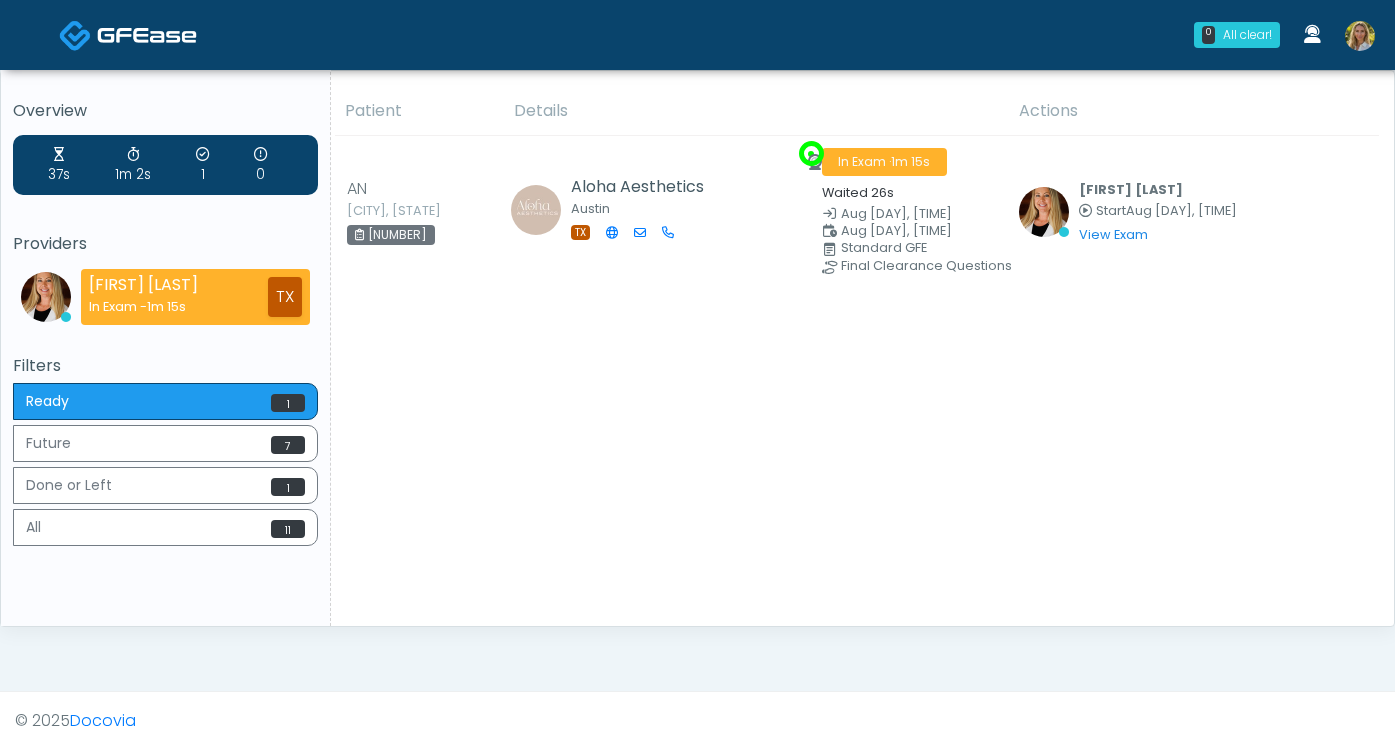 click at bounding box center [1360, 36] 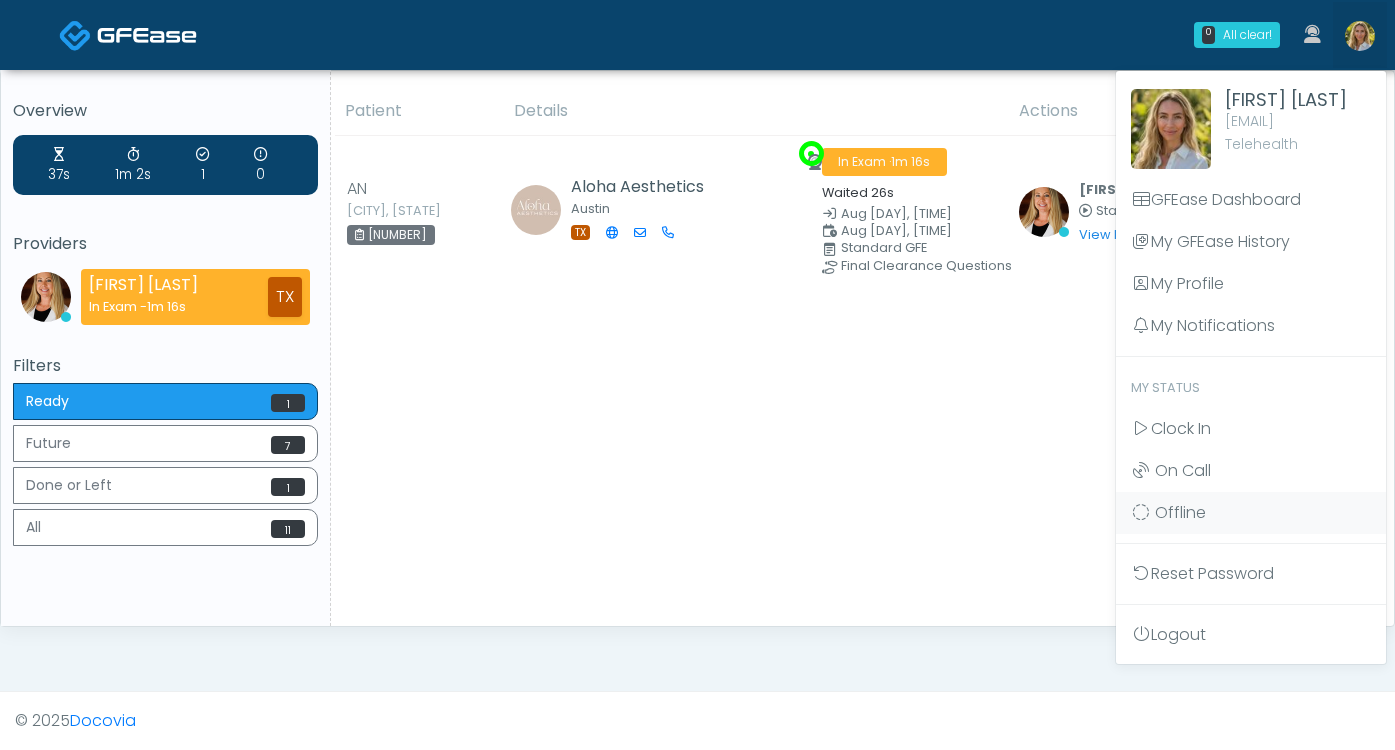 scroll, scrollTop: 0, scrollLeft: 0, axis: both 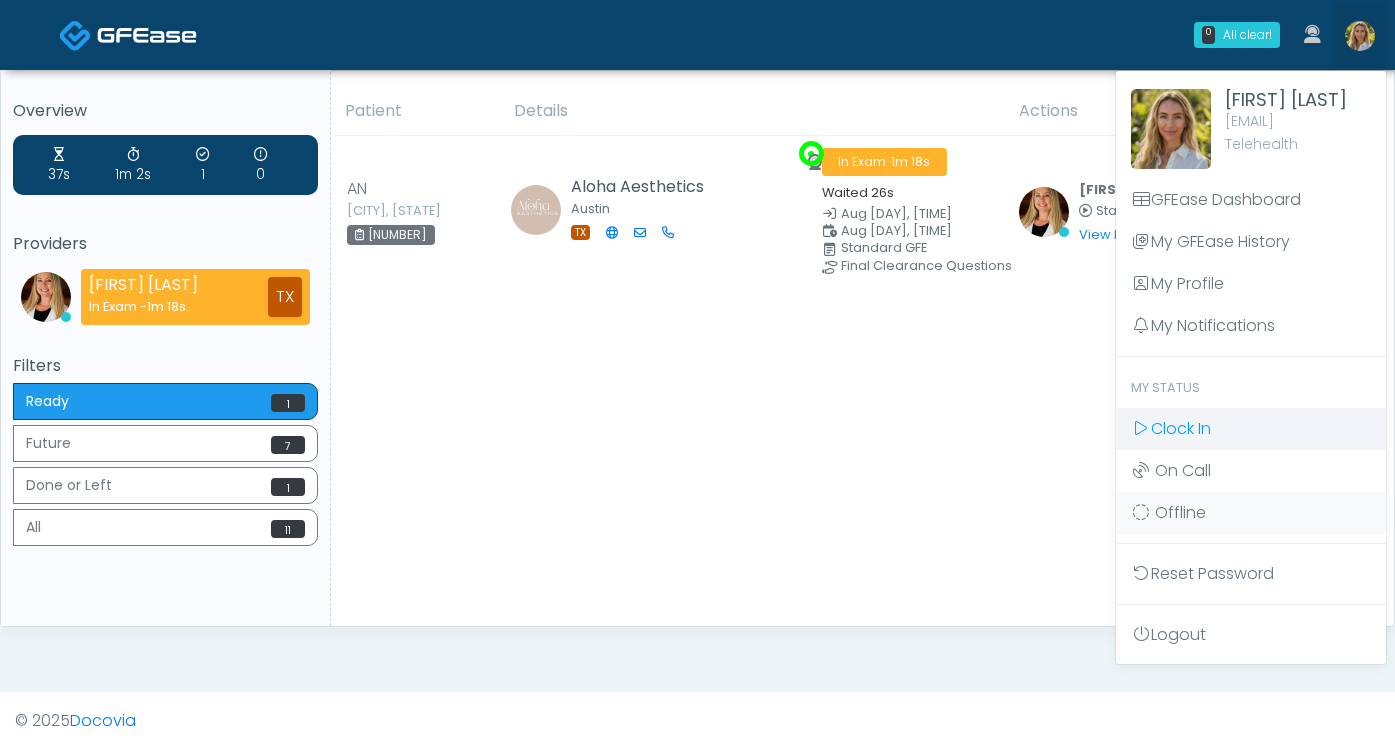click on "Clock In" at bounding box center (1181, 428) 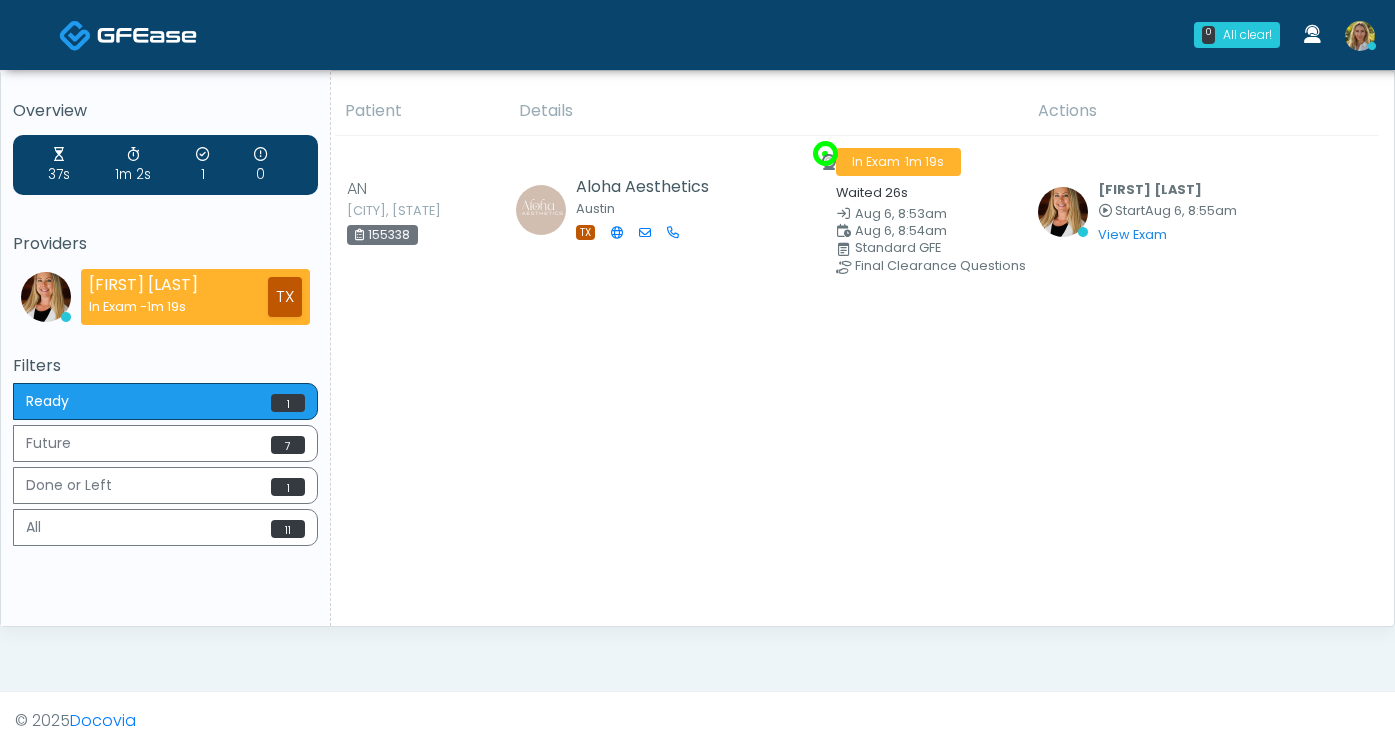 scroll, scrollTop: 0, scrollLeft: 0, axis: both 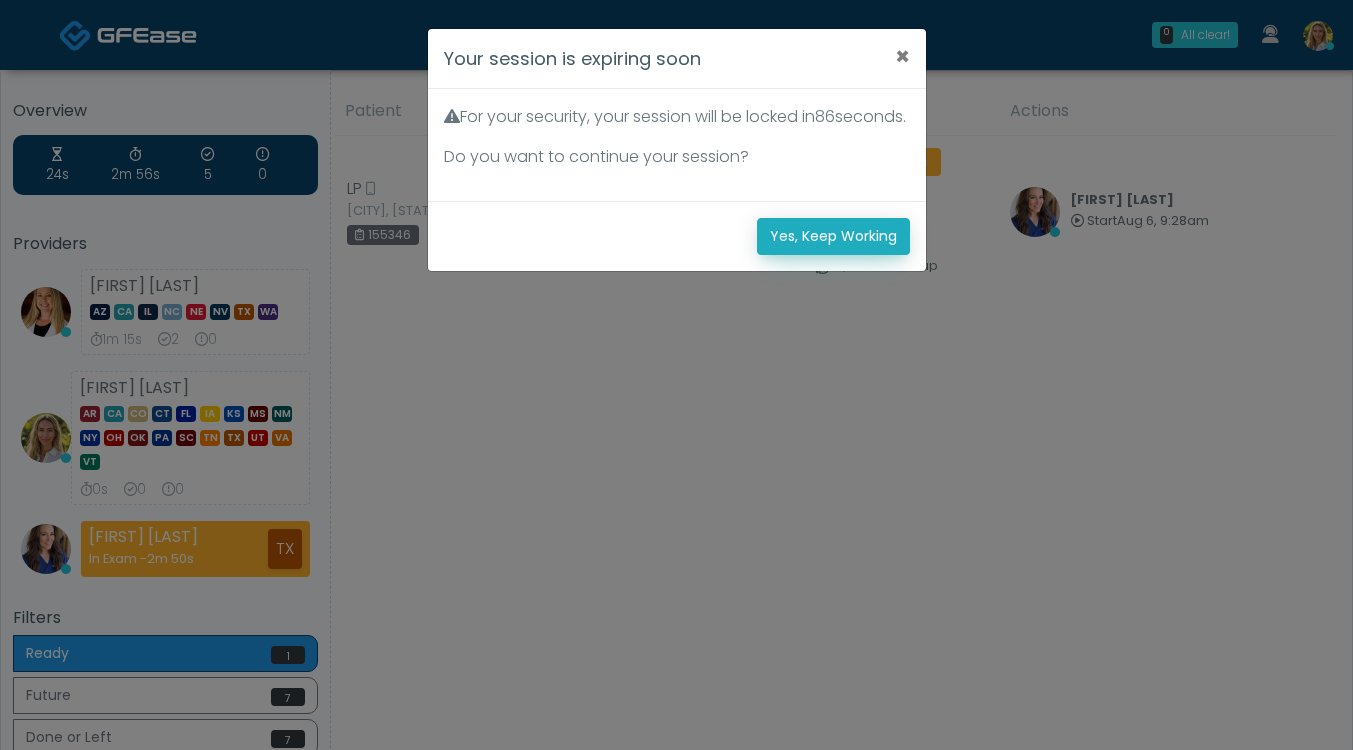 click on "Yes, Keep Working" at bounding box center [833, 236] 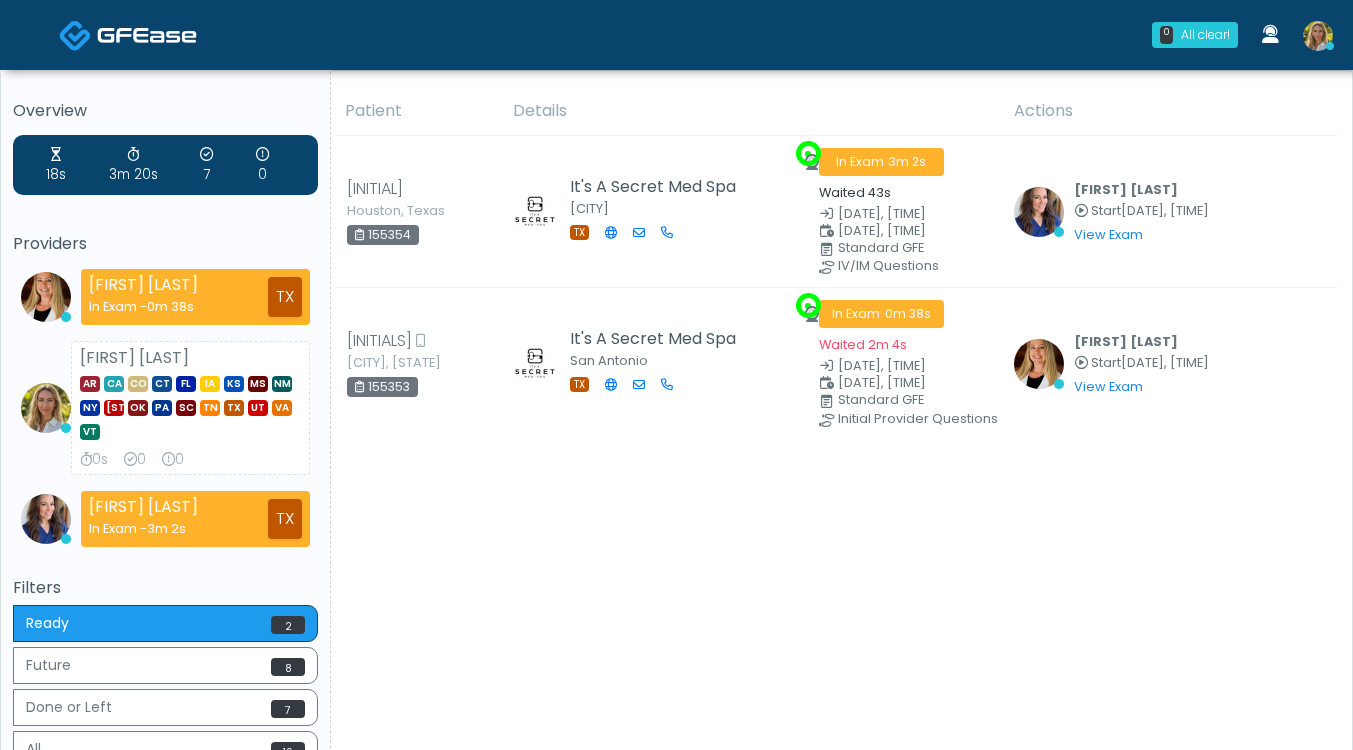 scroll, scrollTop: 0, scrollLeft: 0, axis: both 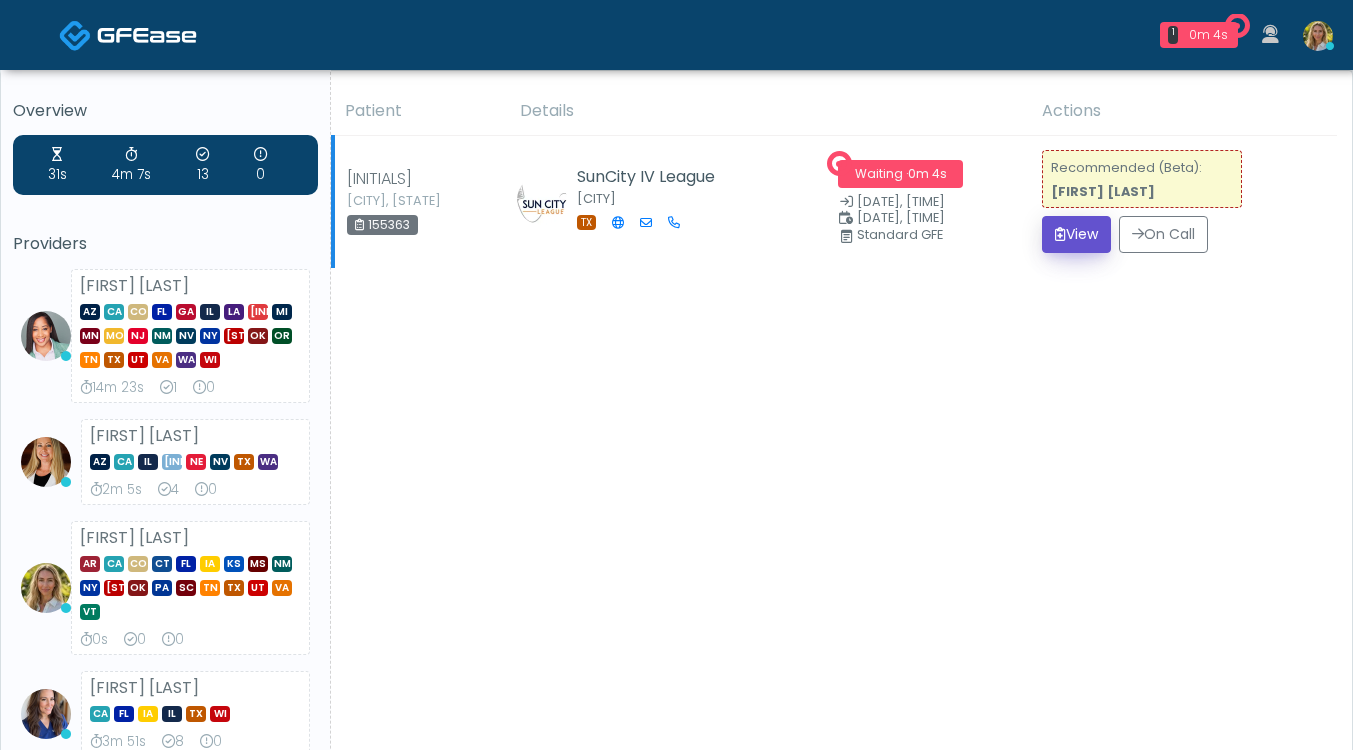 click on "View" at bounding box center (1076, 234) 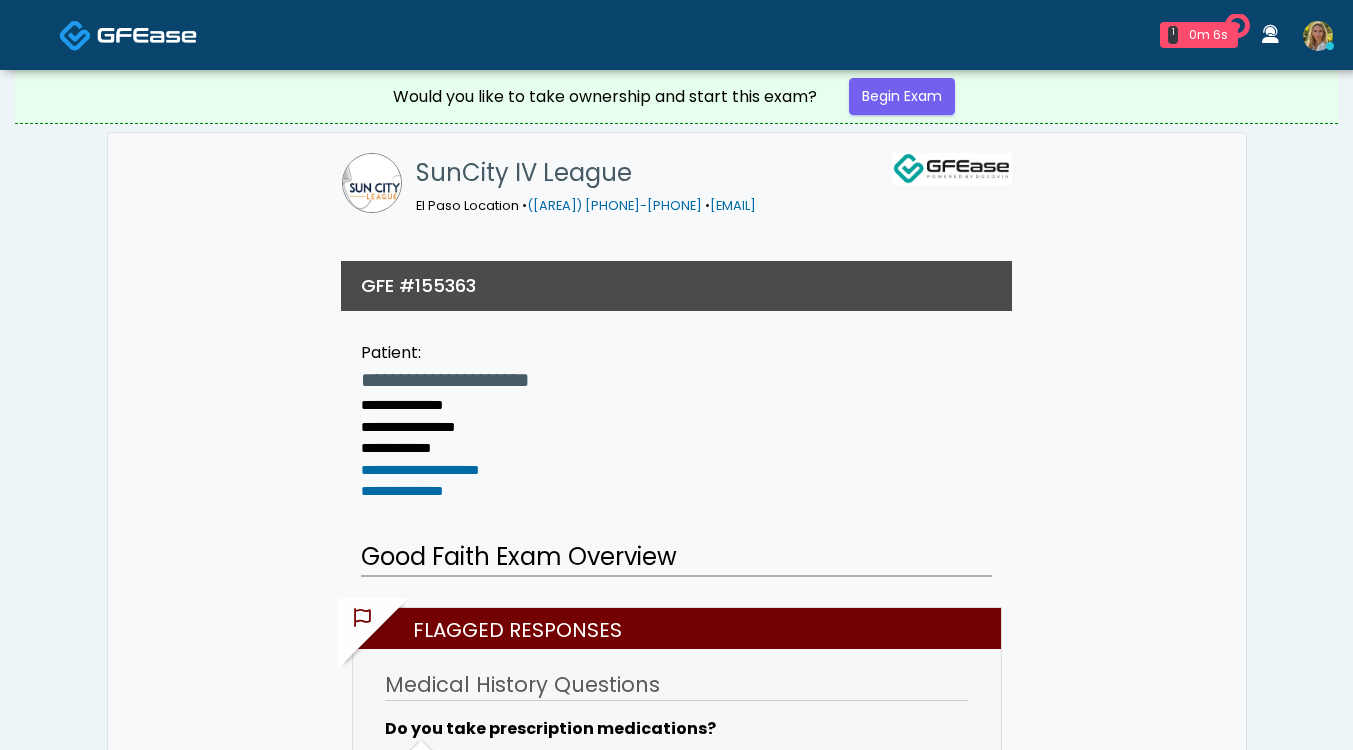 scroll, scrollTop: 0, scrollLeft: 0, axis: both 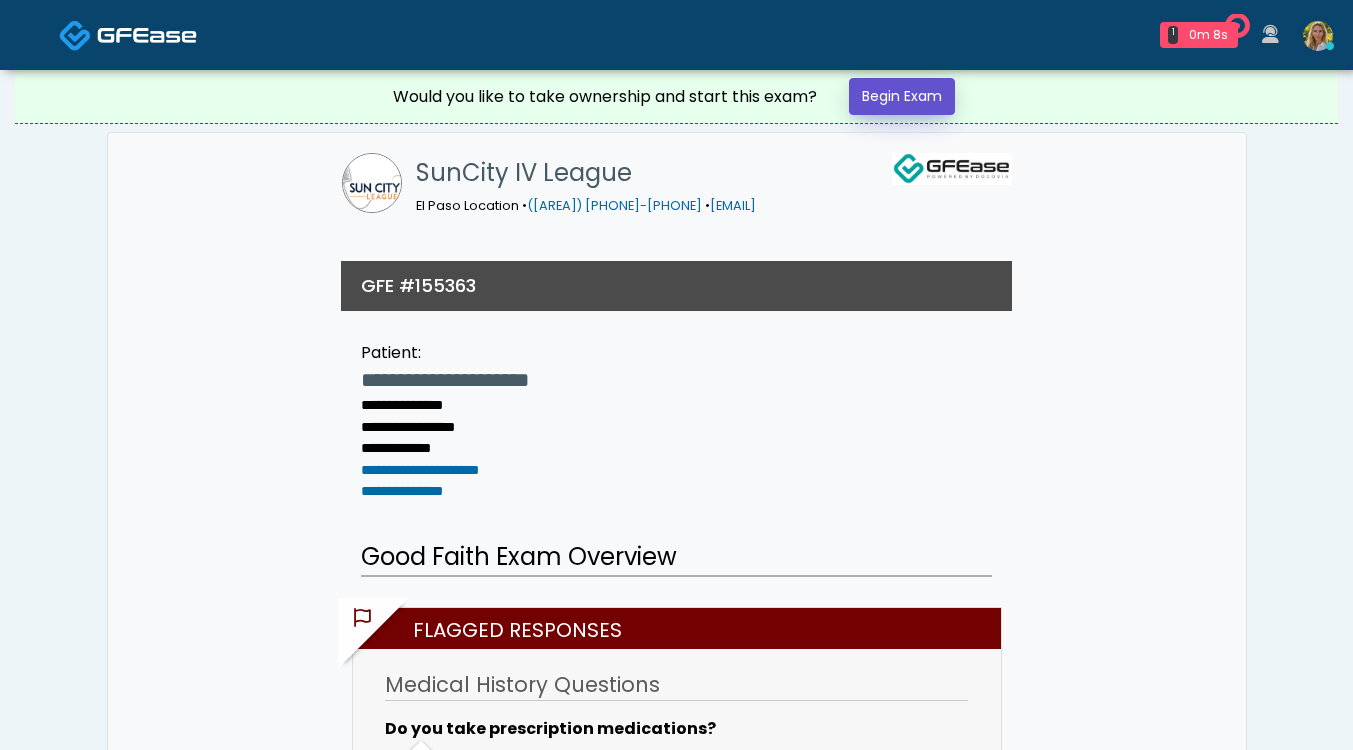 click on "Begin Exam" at bounding box center (902, 96) 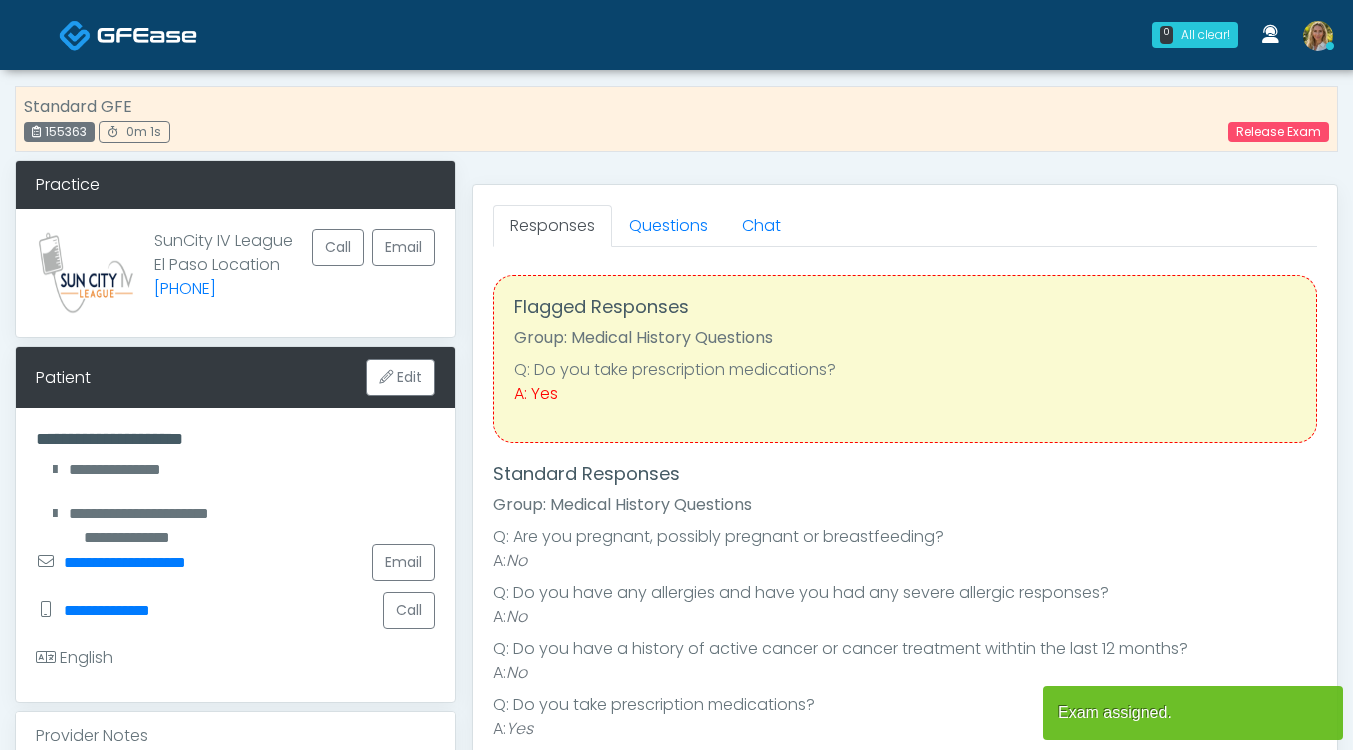 scroll, scrollTop: 0, scrollLeft: 0, axis: both 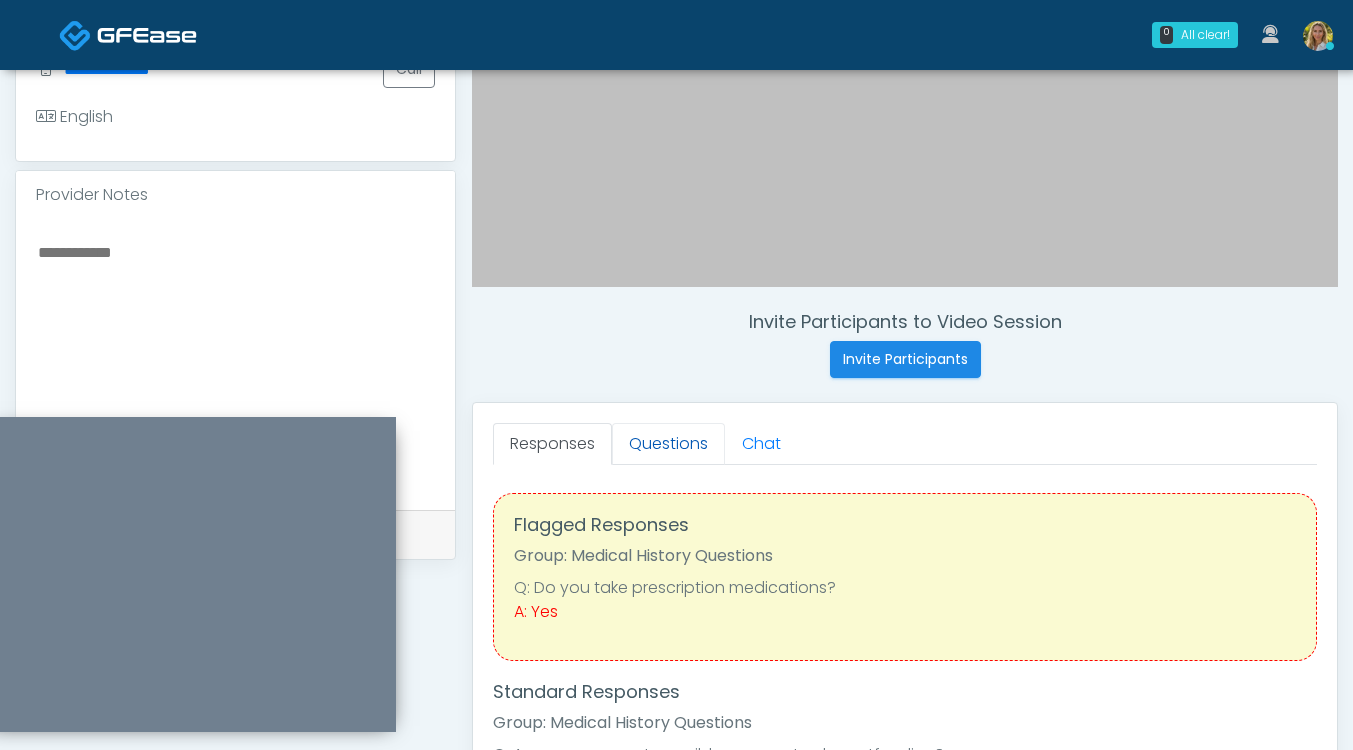 click on "Questions" at bounding box center [668, 444] 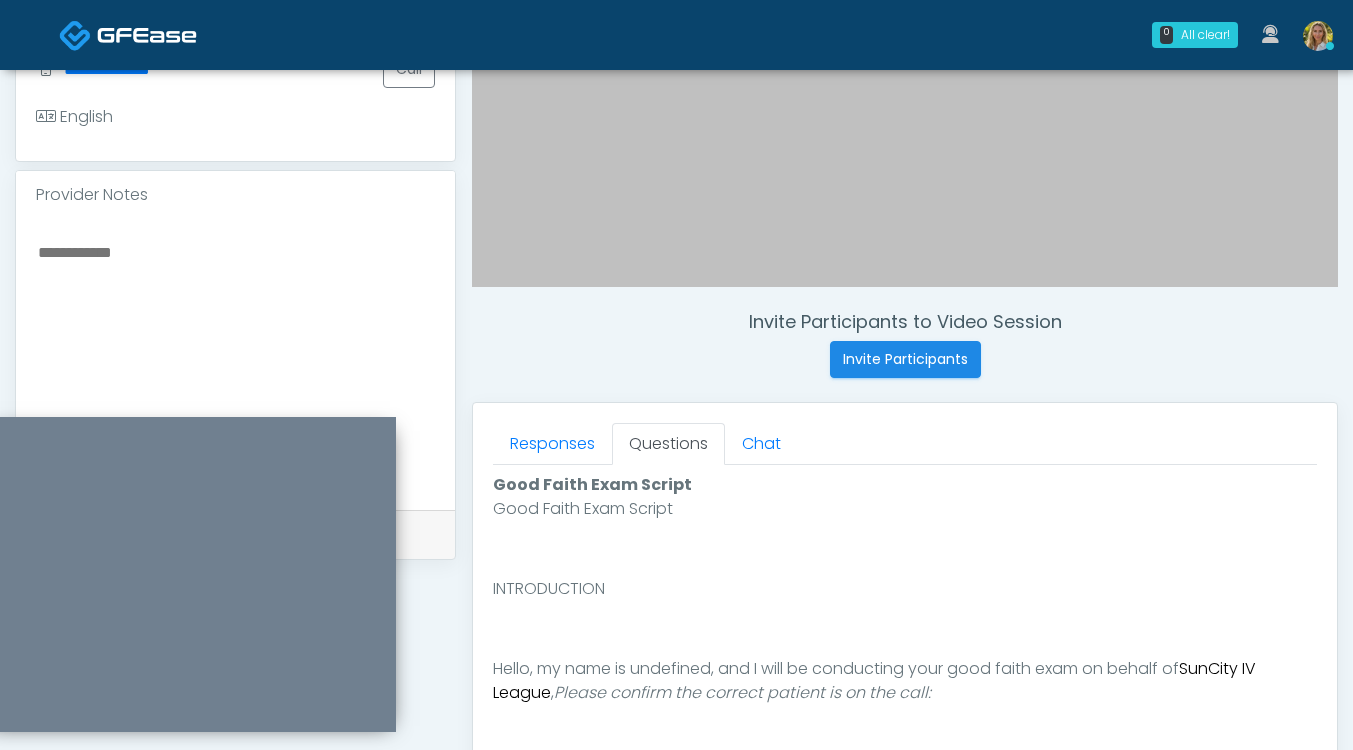 scroll, scrollTop: 208, scrollLeft: 0, axis: vertical 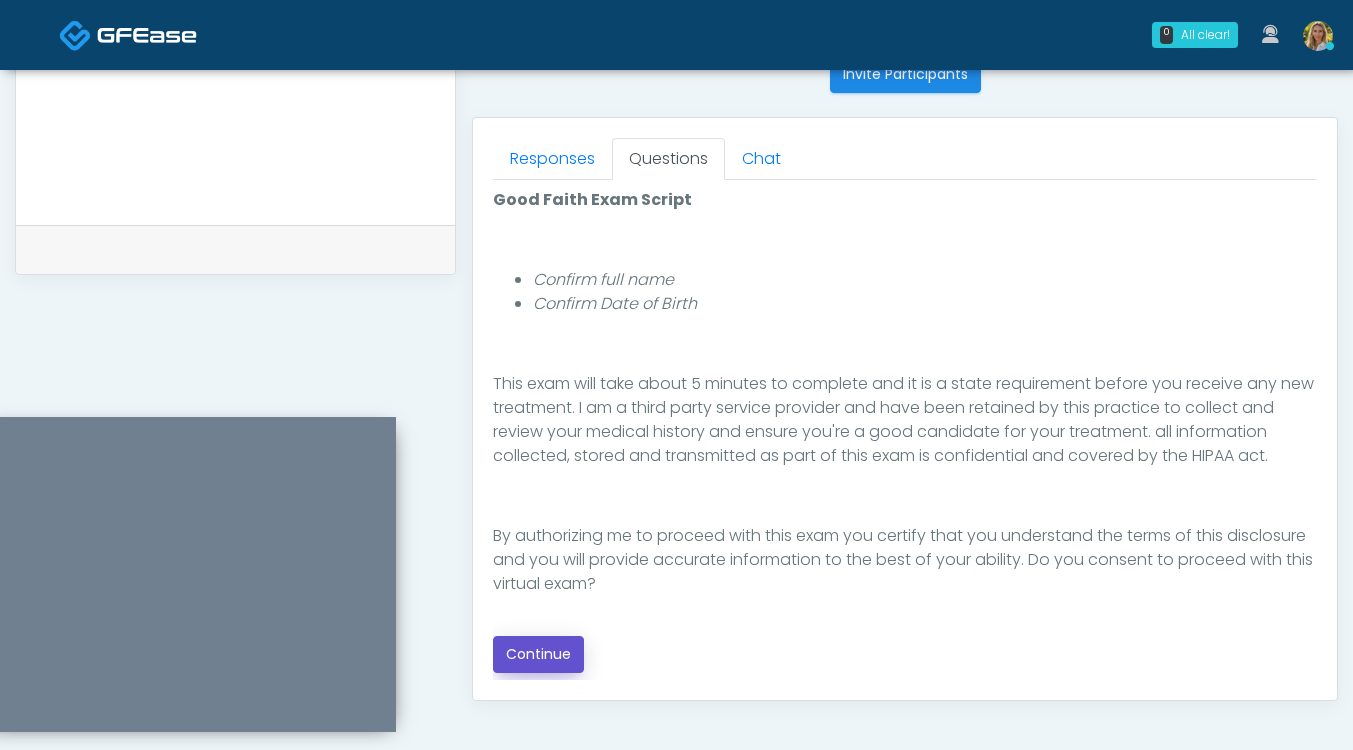 click on "Continue" at bounding box center (538, 654) 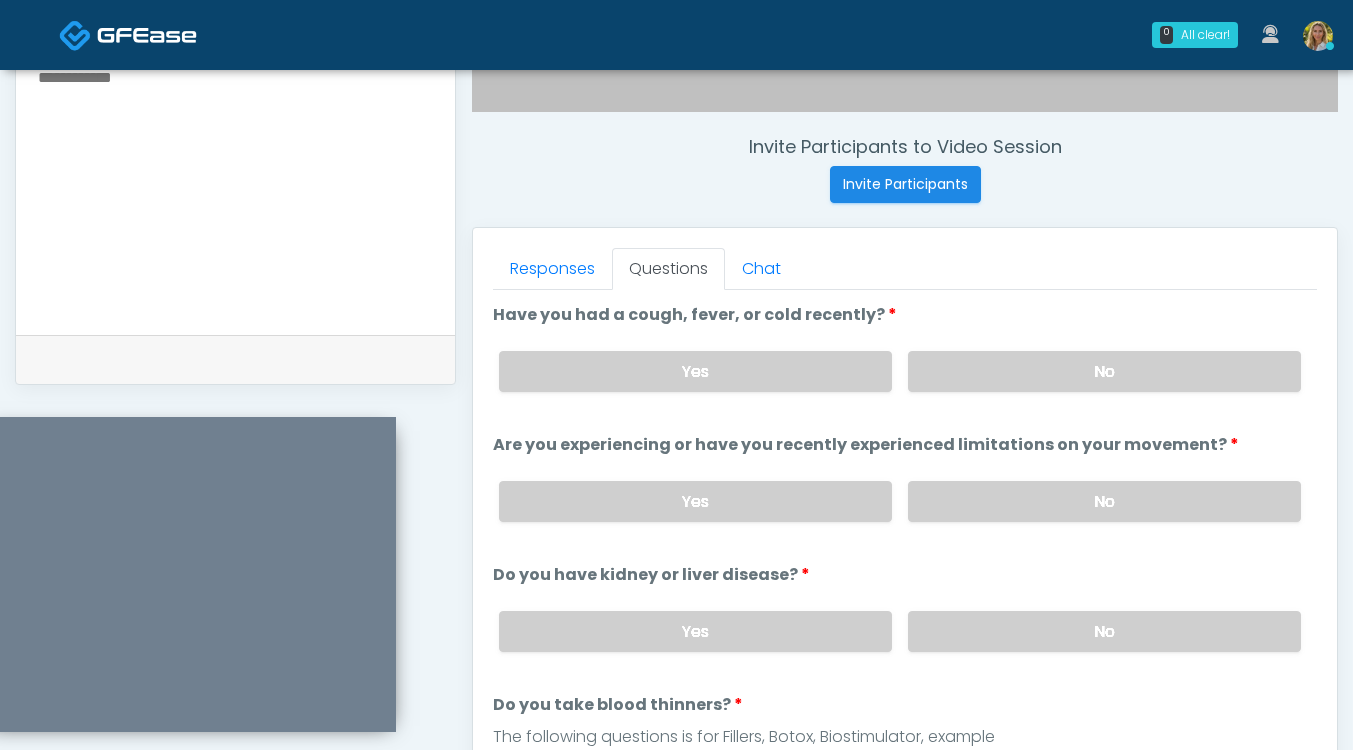 scroll, scrollTop: 718, scrollLeft: 0, axis: vertical 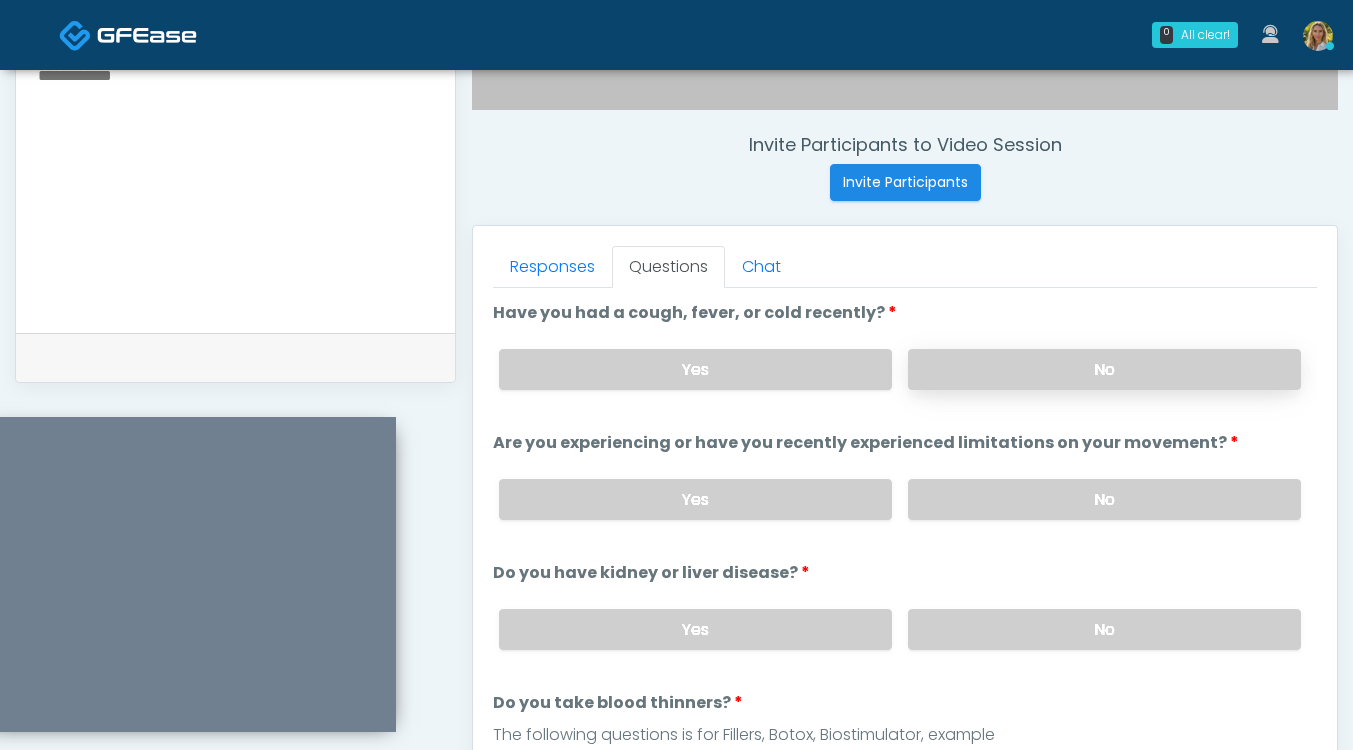 click on "No" at bounding box center [1104, 369] 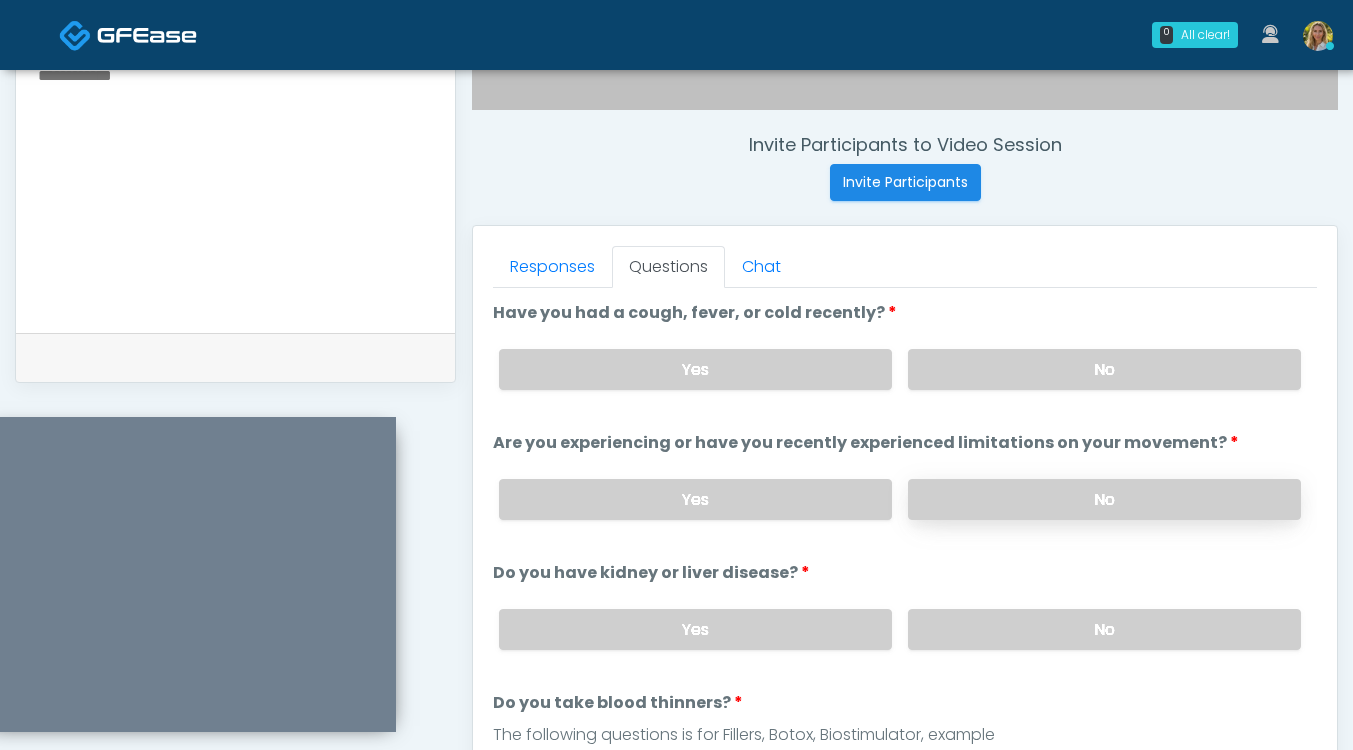 click on "No" at bounding box center (1104, 499) 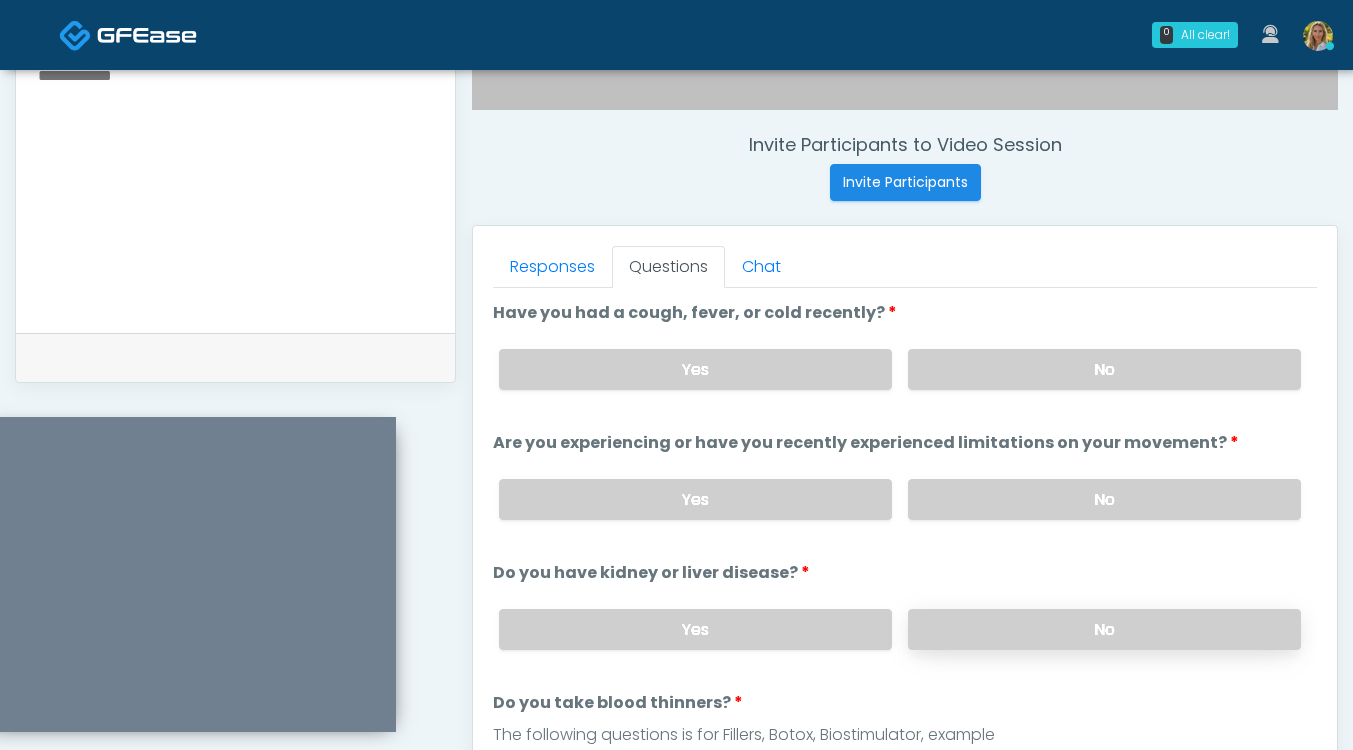 click on "No" at bounding box center (1104, 629) 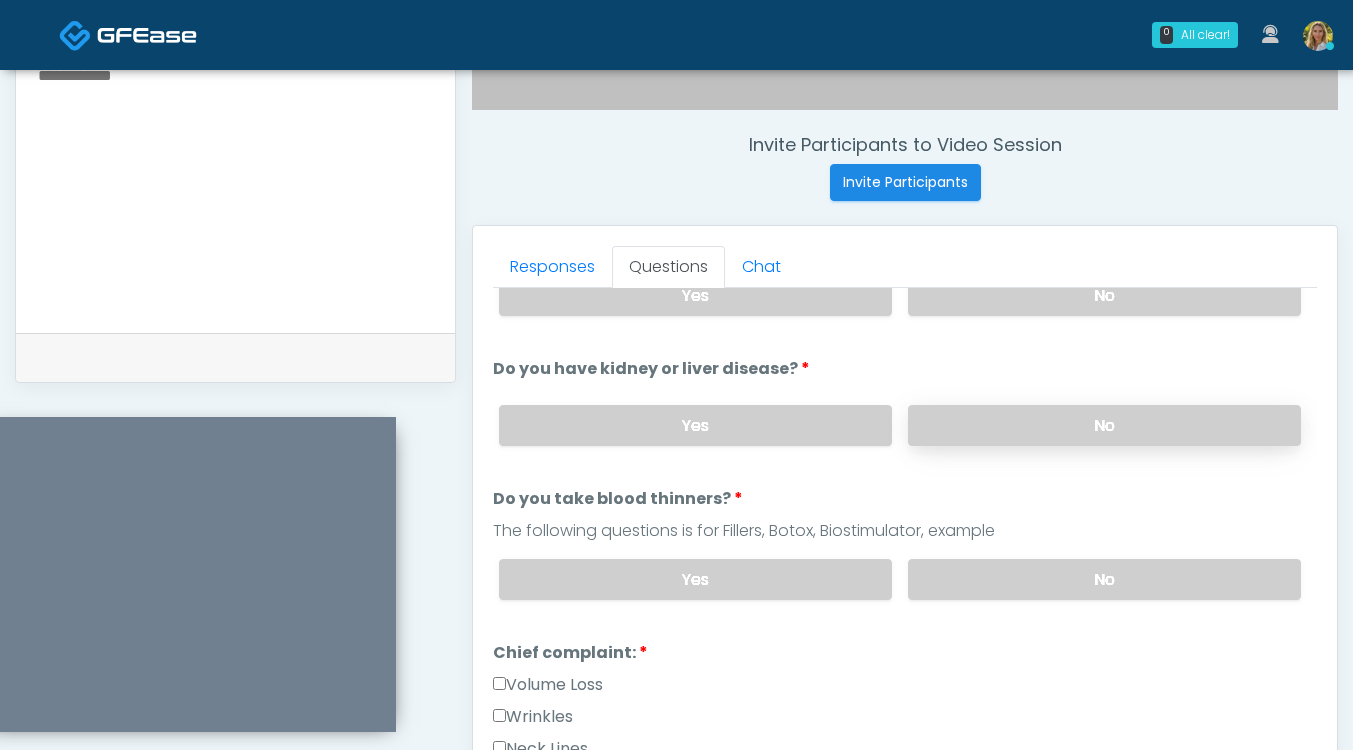 scroll, scrollTop: 205, scrollLeft: 0, axis: vertical 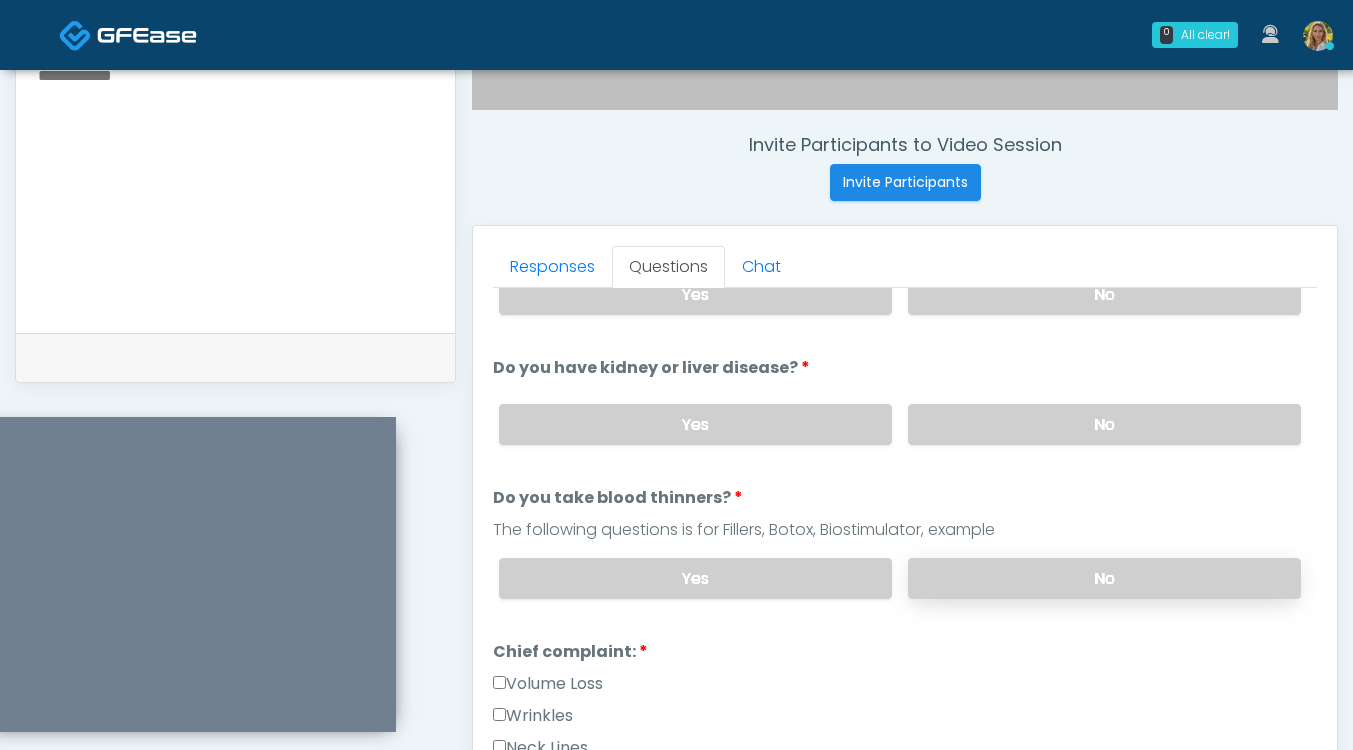 click on "No" at bounding box center (1104, 578) 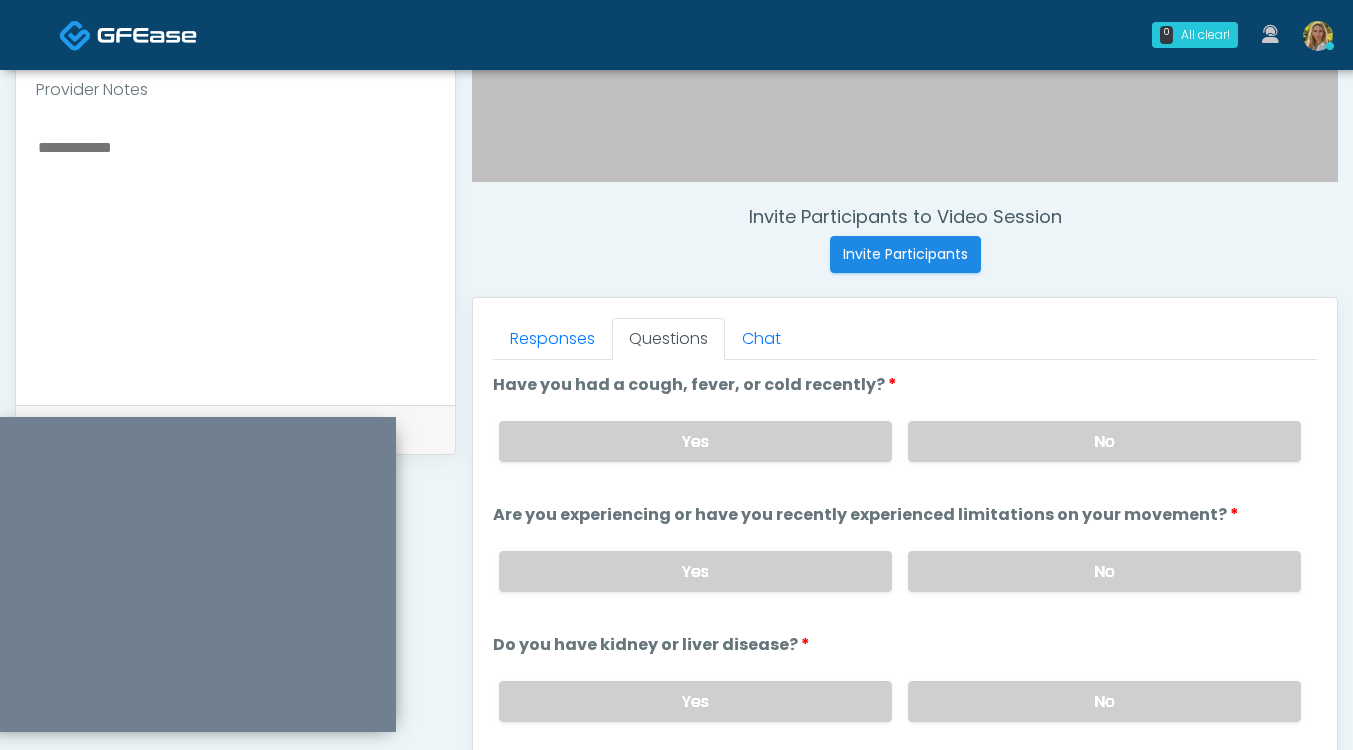 scroll, scrollTop: 640, scrollLeft: 0, axis: vertical 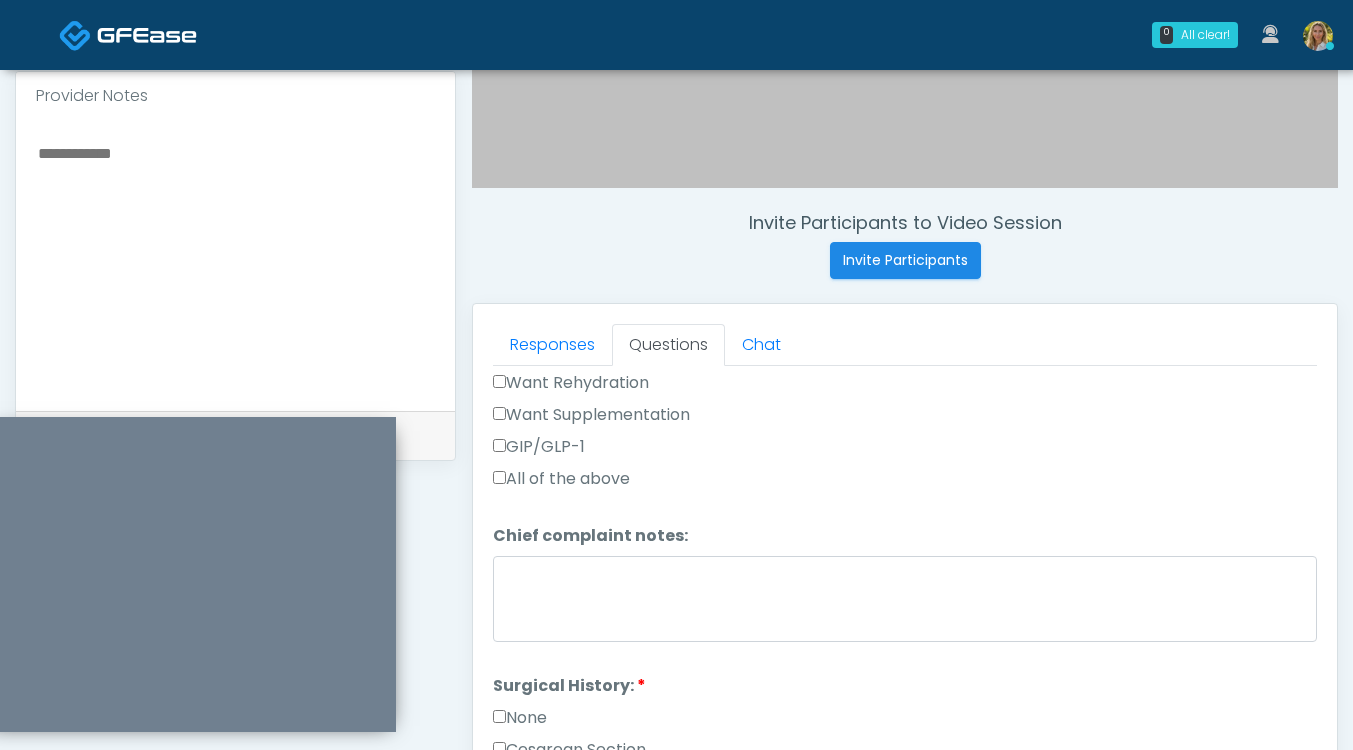click on "None" at bounding box center [520, 718] 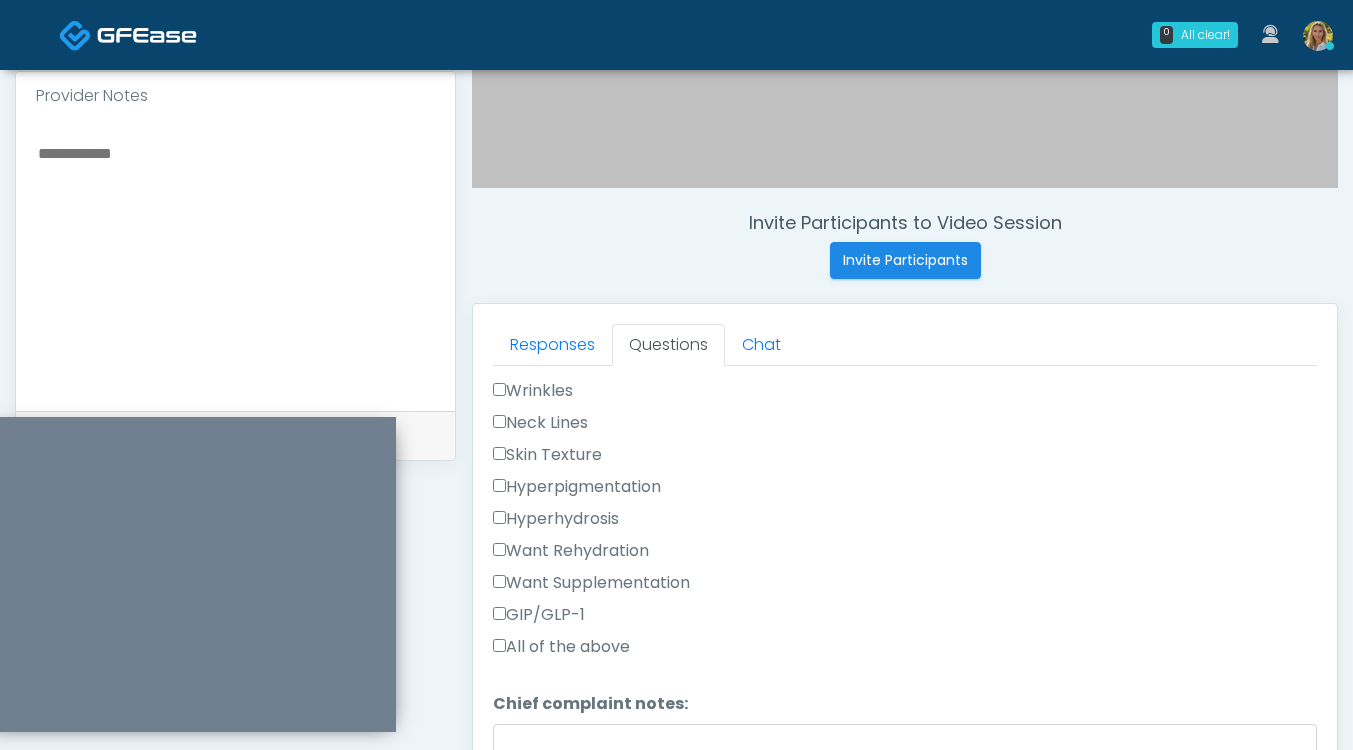 scroll, scrollTop: 617, scrollLeft: 0, axis: vertical 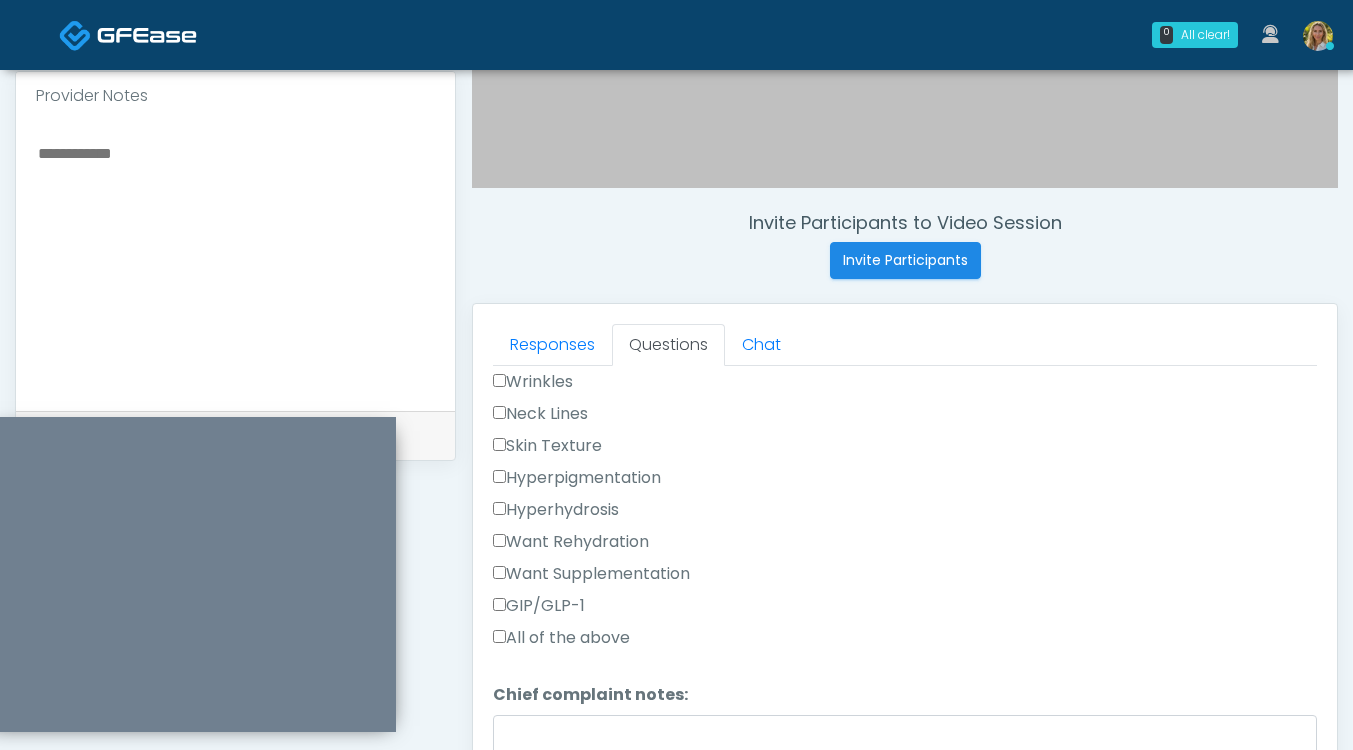 click on "All of the above" at bounding box center (561, 638) 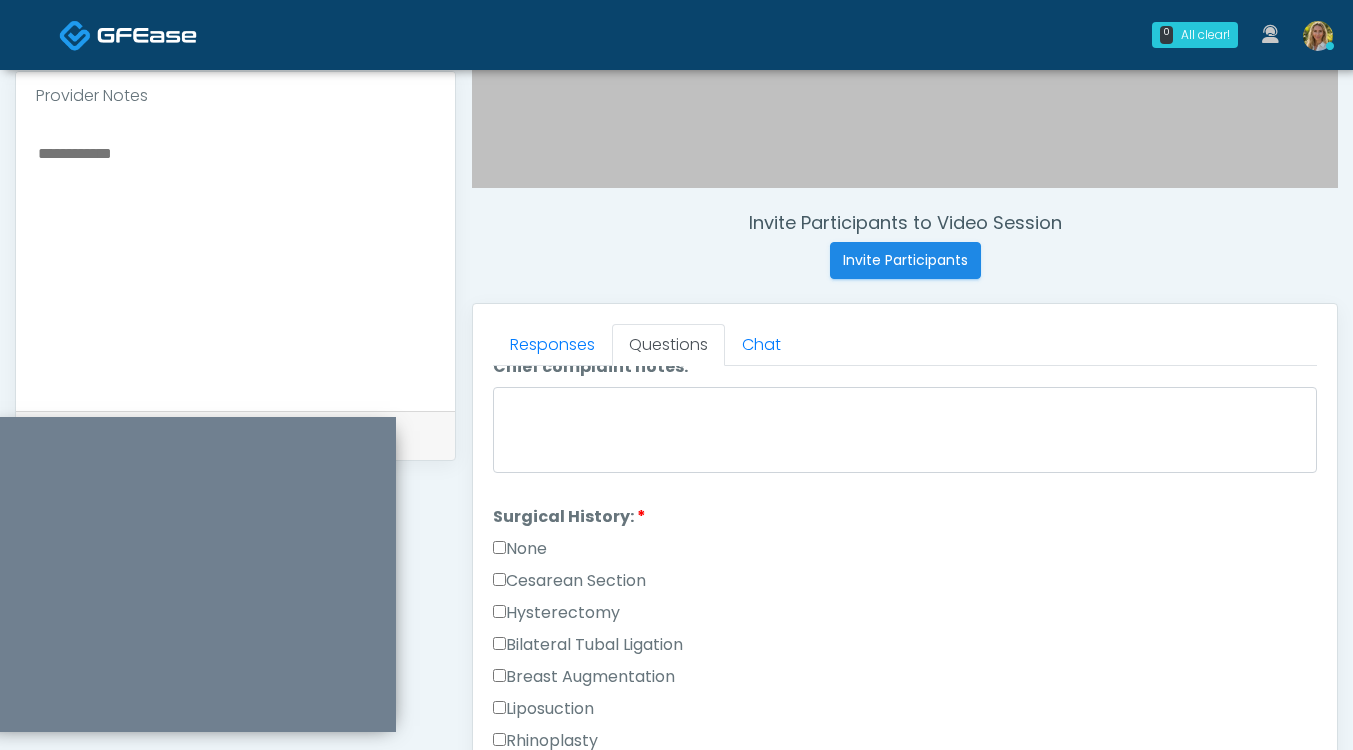 scroll, scrollTop: 1239, scrollLeft: 0, axis: vertical 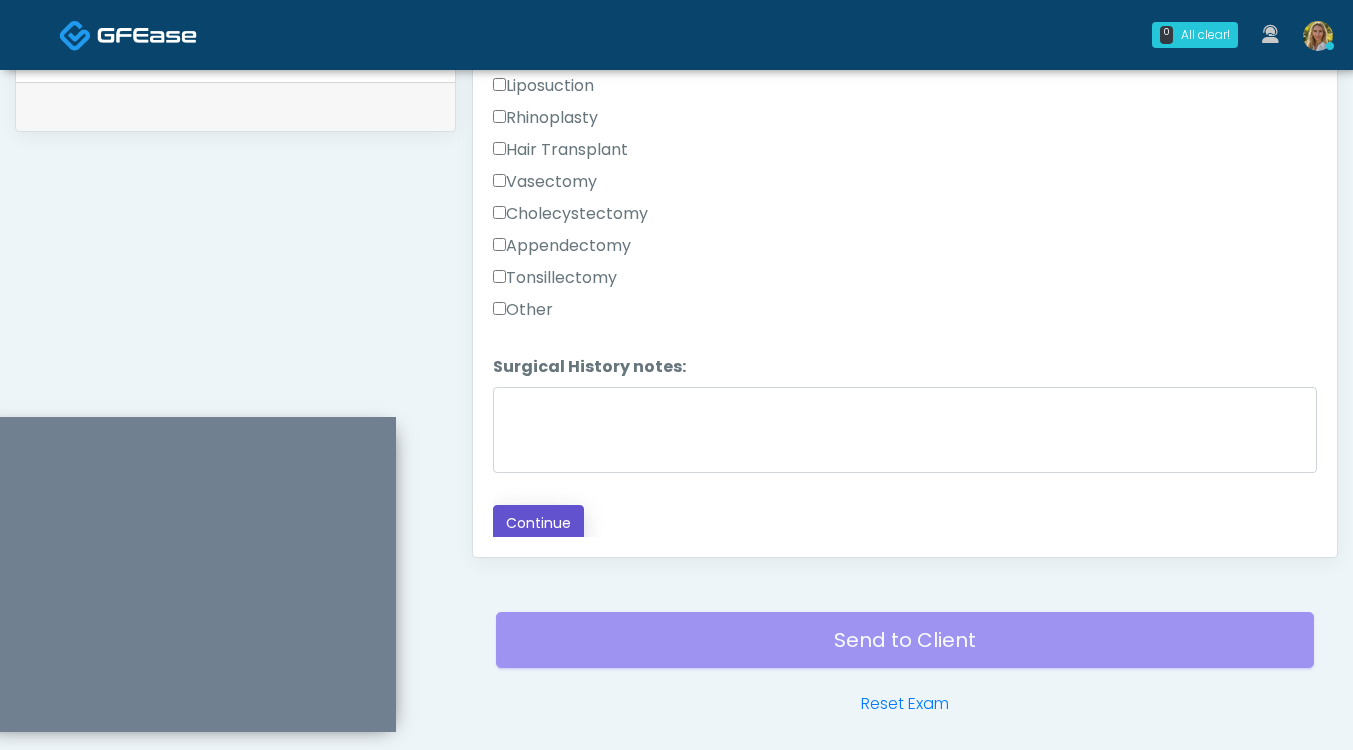 click on "Continue" at bounding box center (538, 523) 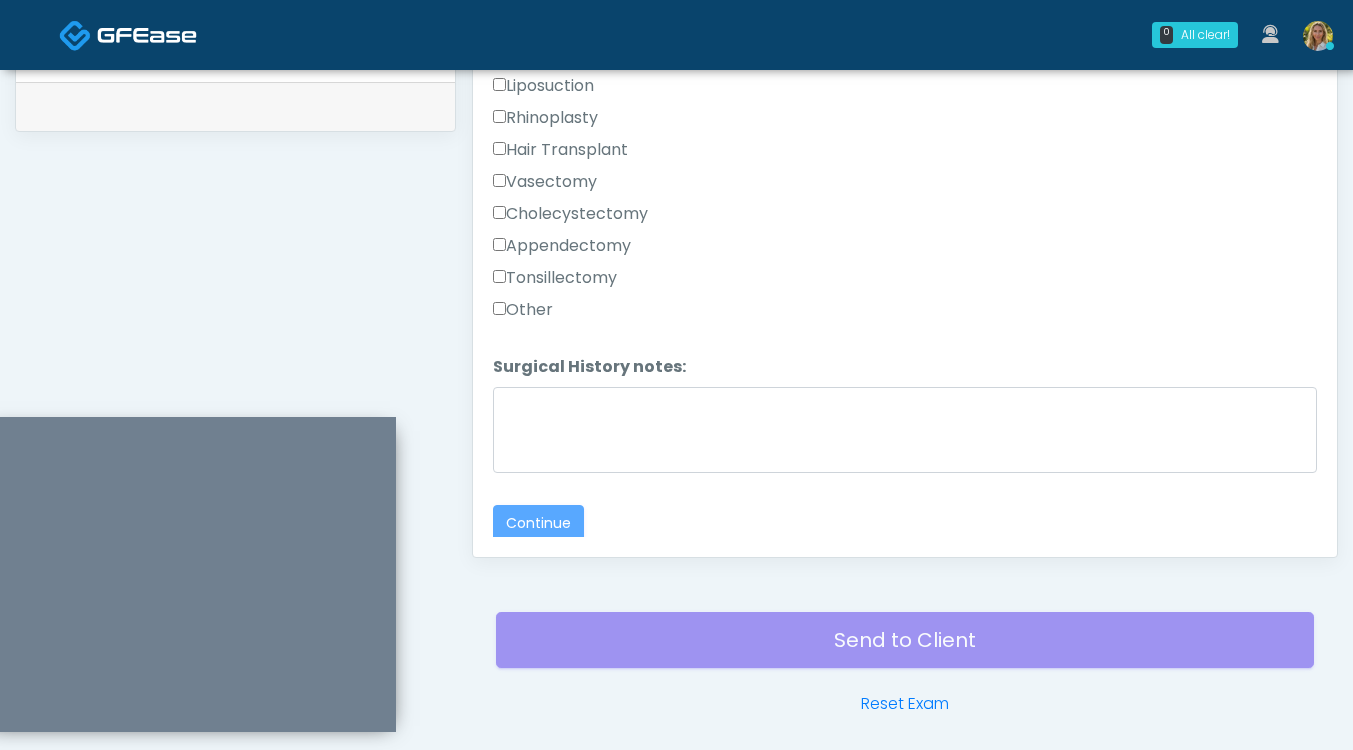 scroll, scrollTop: 1045, scrollLeft: 0, axis: vertical 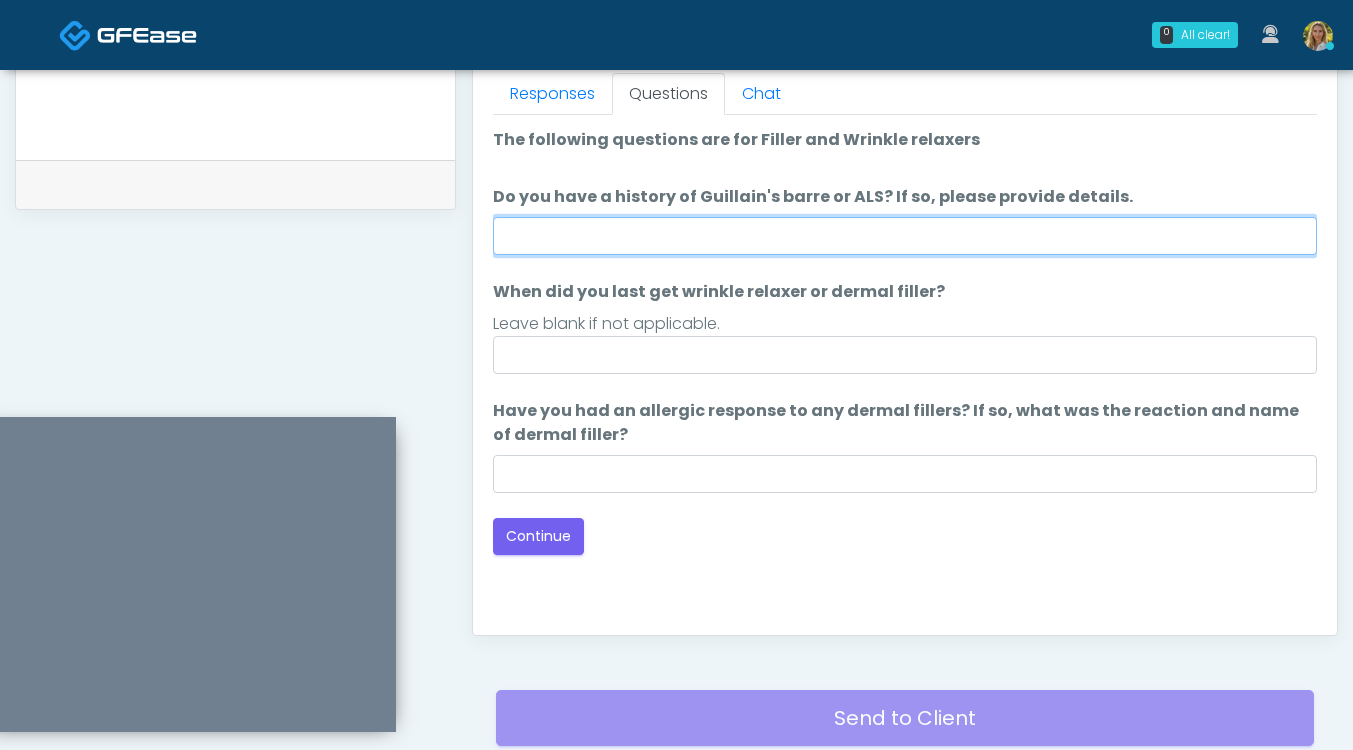 click on "Do you have a history of Guillain's barre or ALS? If so, please provide details." at bounding box center [905, 236] 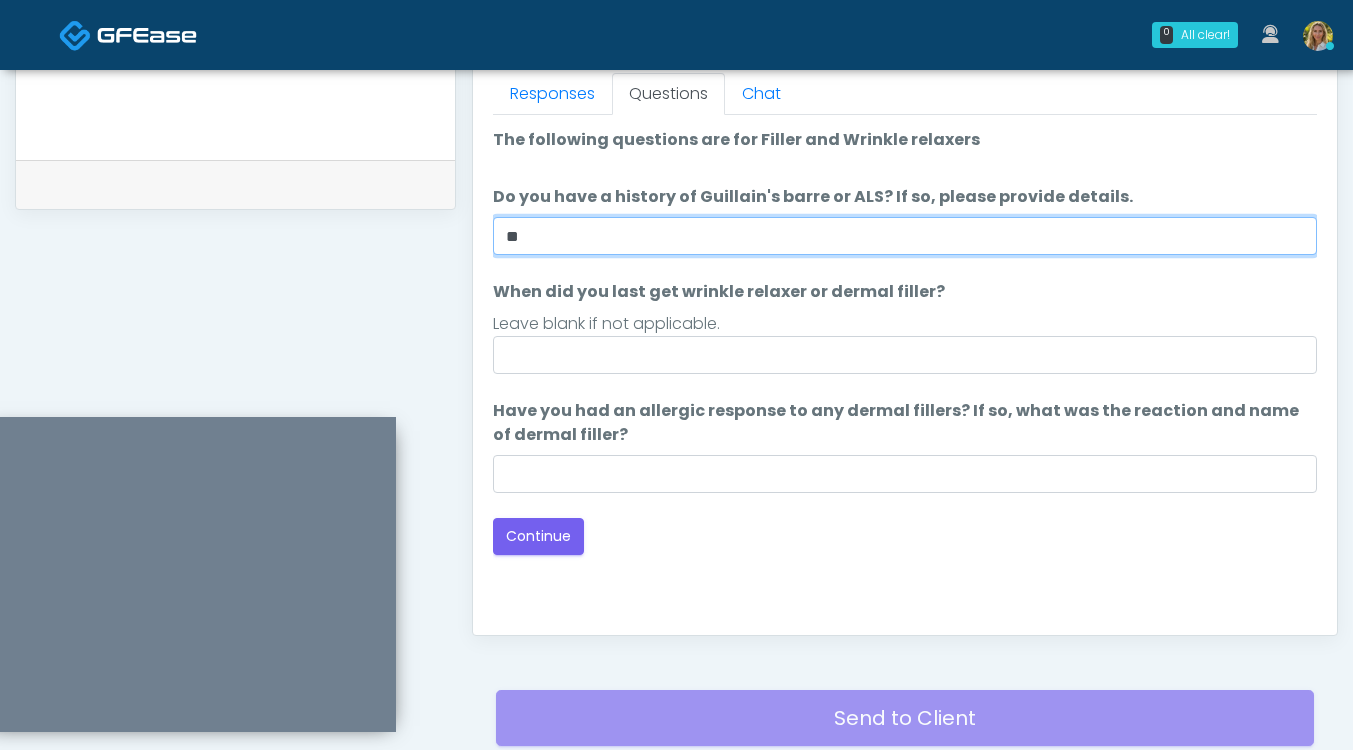 type on "**" 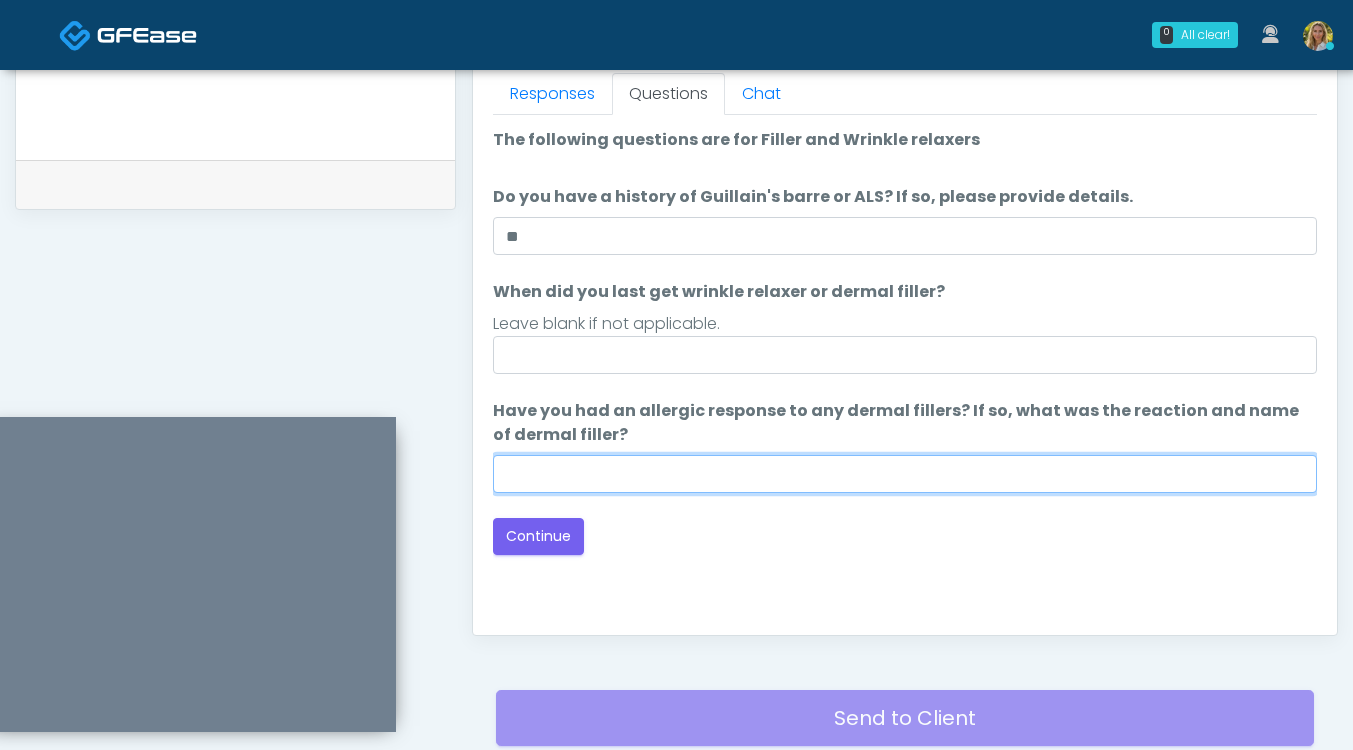 click on "Have you had an allergic response to any dermal fillers? If so, what was the reaction and name of dermal filler?" at bounding box center (905, 474) 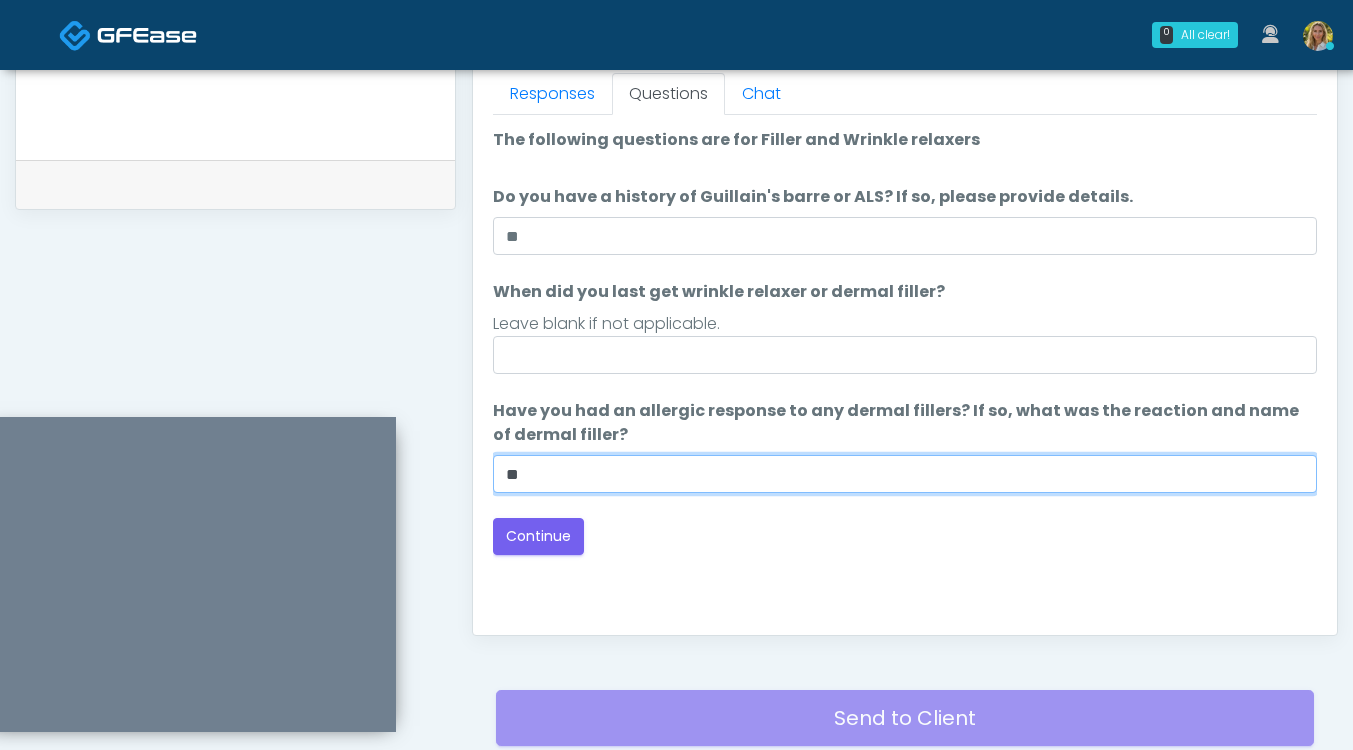 type on "**" 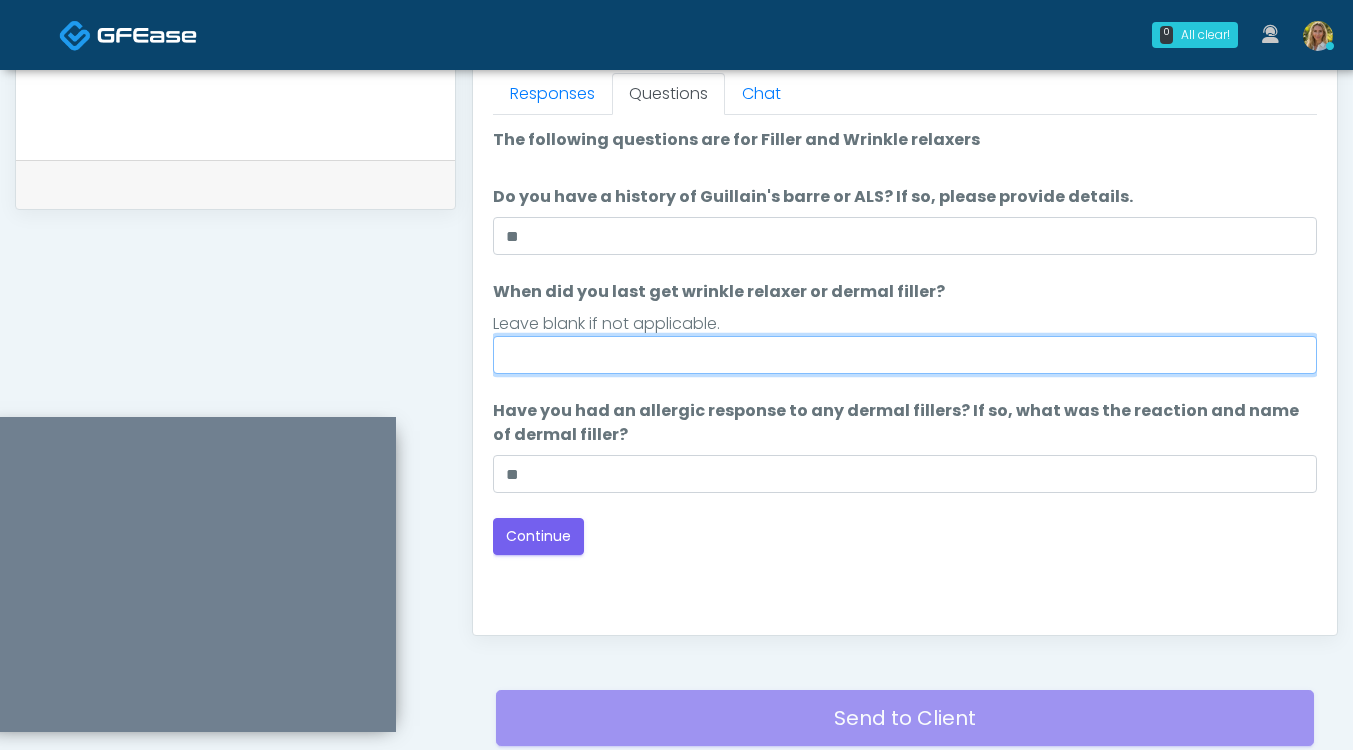 click on "When did you last get wrinkle relaxer or dermal filler?" at bounding box center (905, 355) 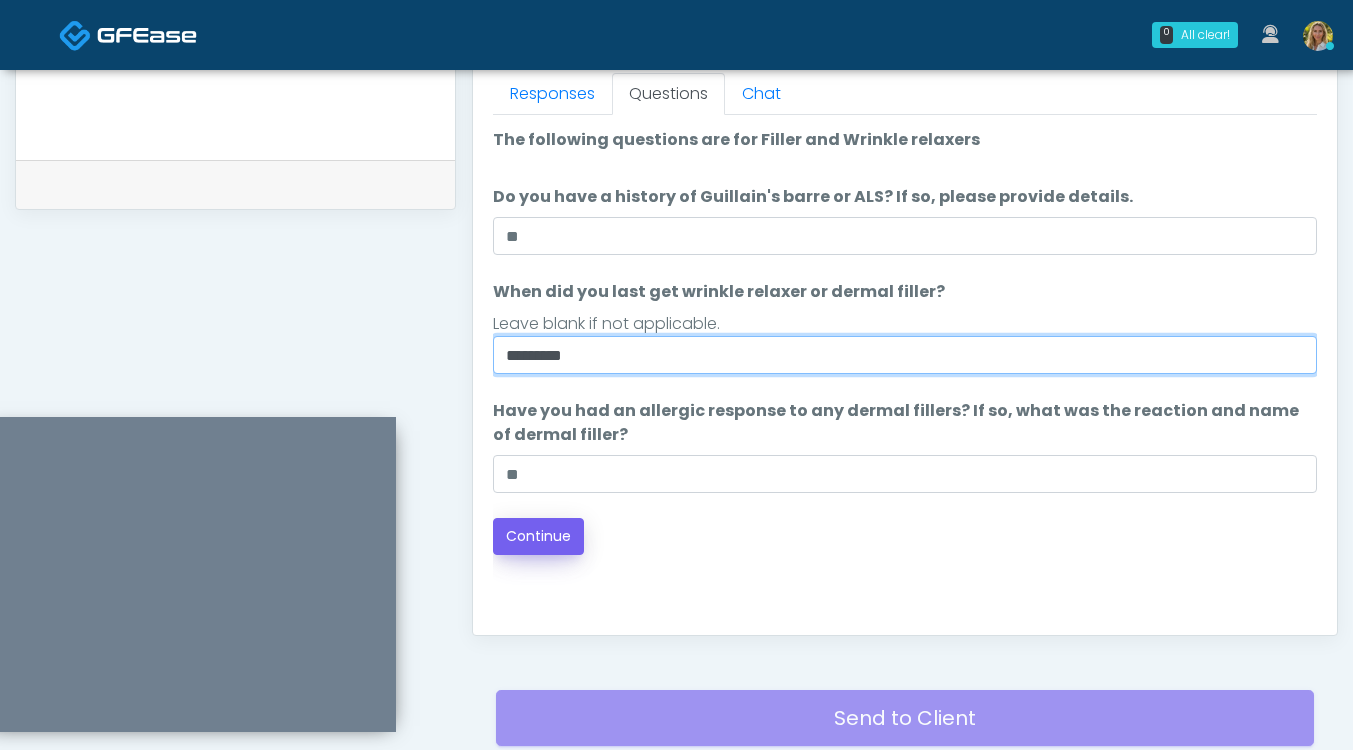 type on "*********" 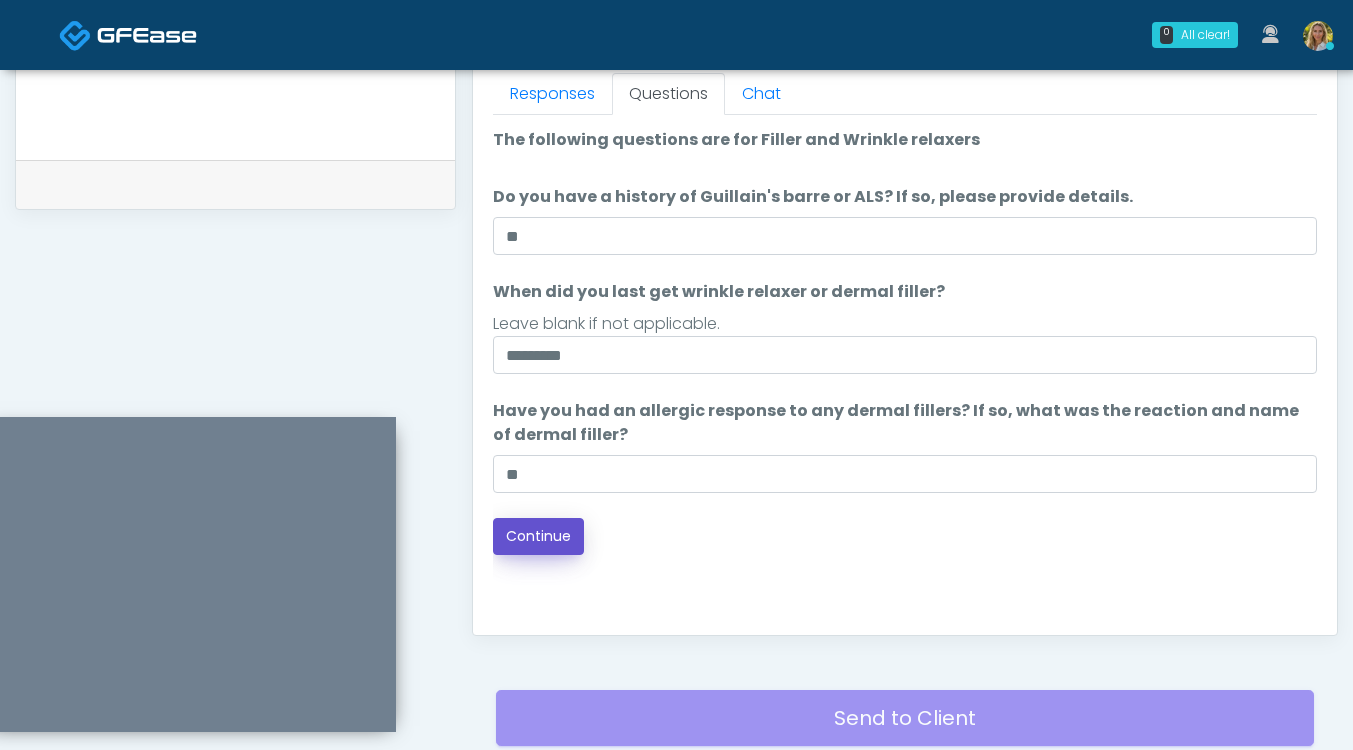 click on "Continue" at bounding box center (538, 536) 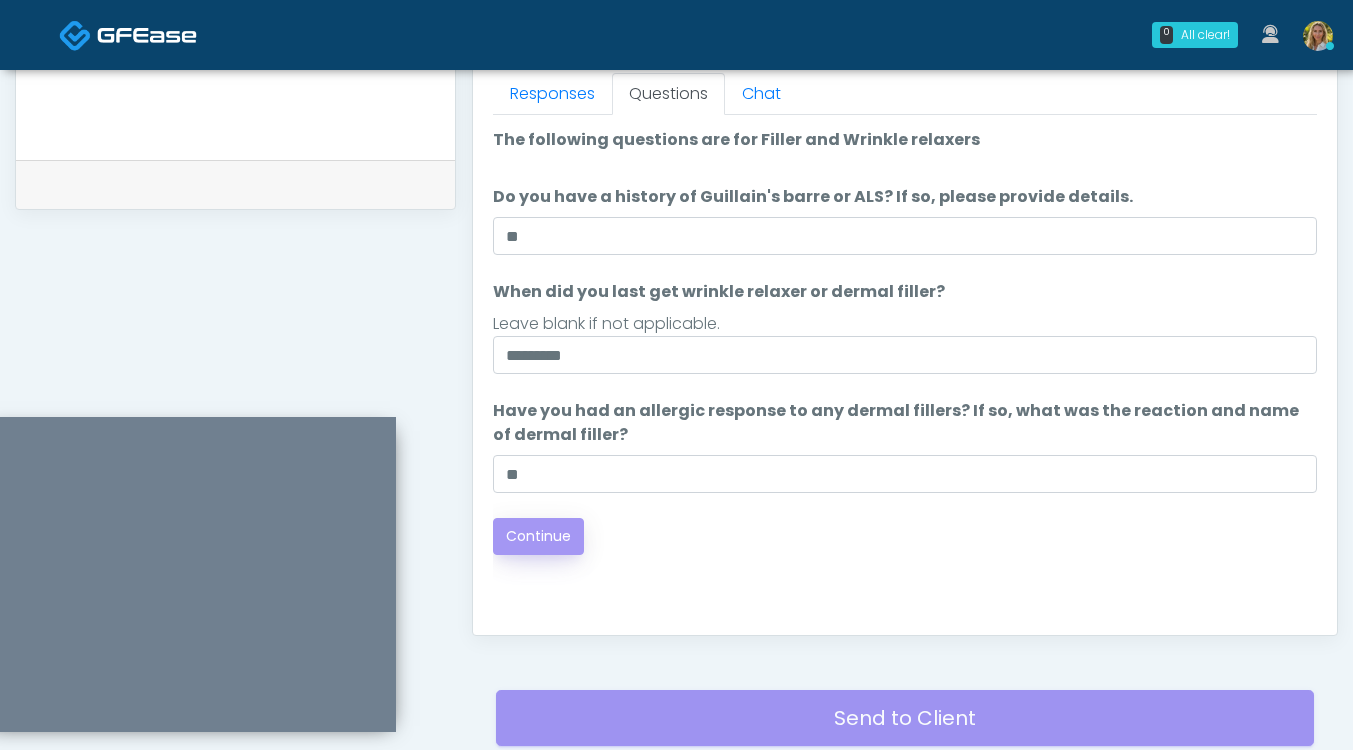 scroll, scrollTop: 1045, scrollLeft: 0, axis: vertical 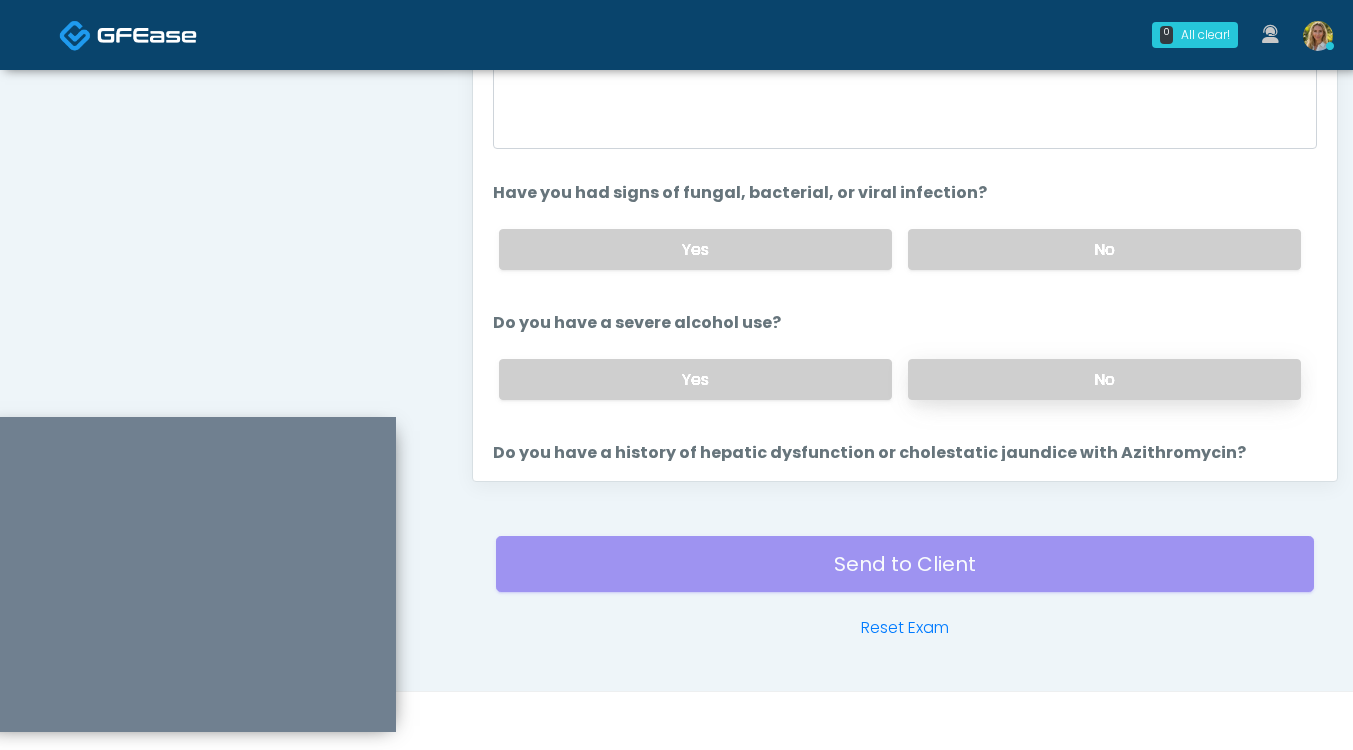 click on "No" at bounding box center [1104, 379] 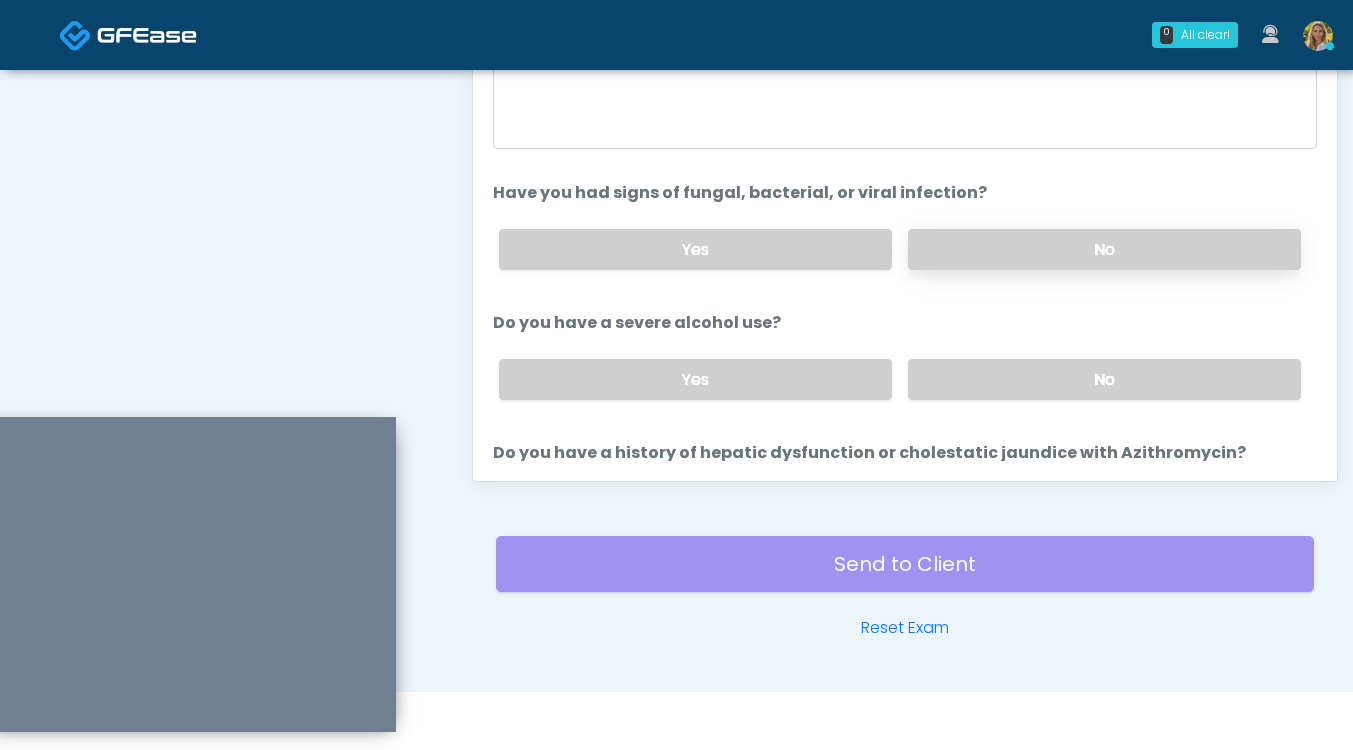 click on "No" at bounding box center (1104, 249) 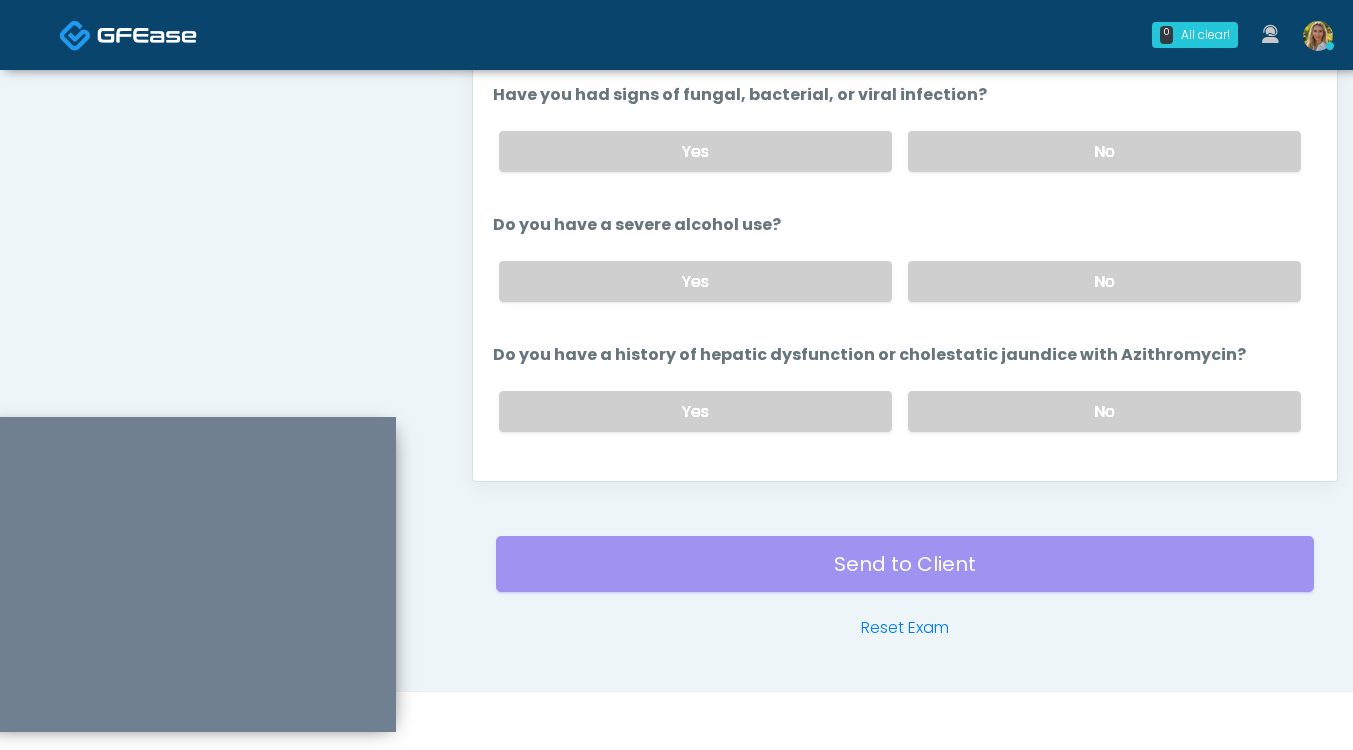 scroll, scrollTop: 106, scrollLeft: 0, axis: vertical 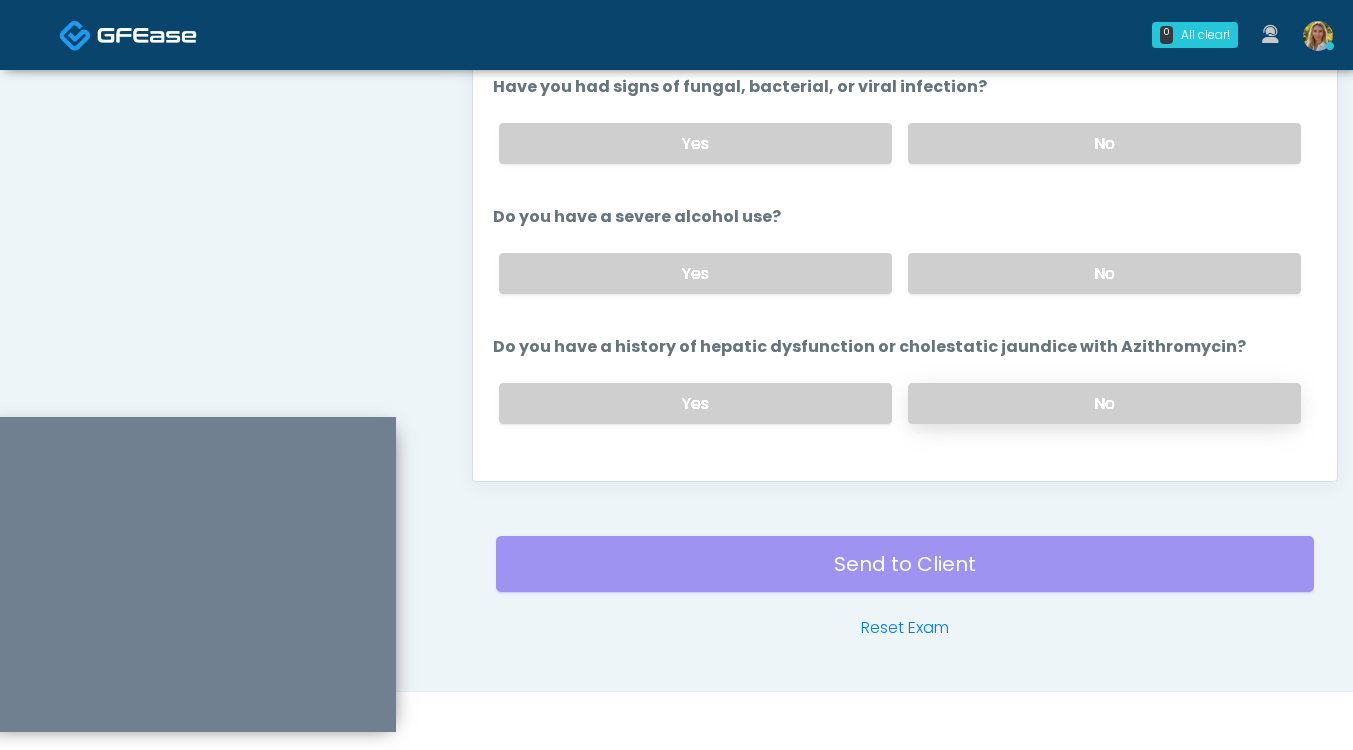 click on "No" at bounding box center [1104, 403] 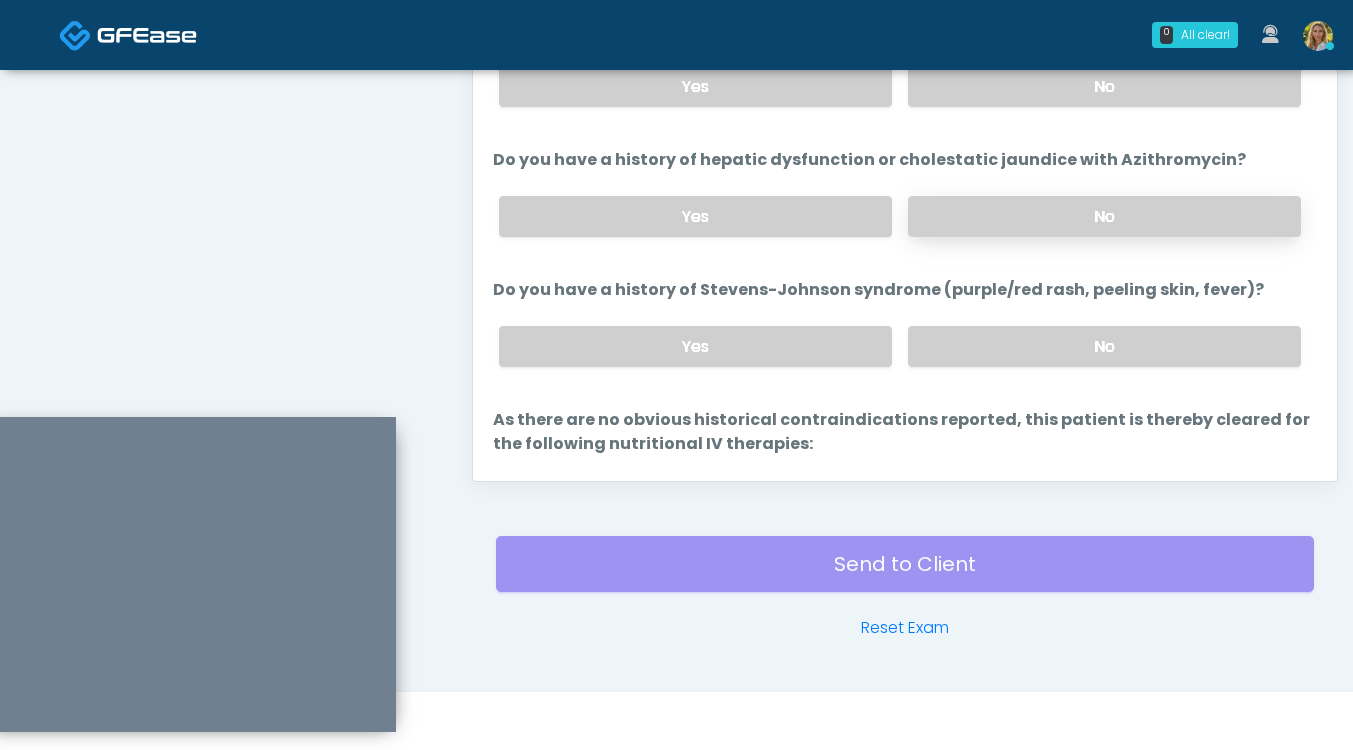 scroll, scrollTop: 305, scrollLeft: 0, axis: vertical 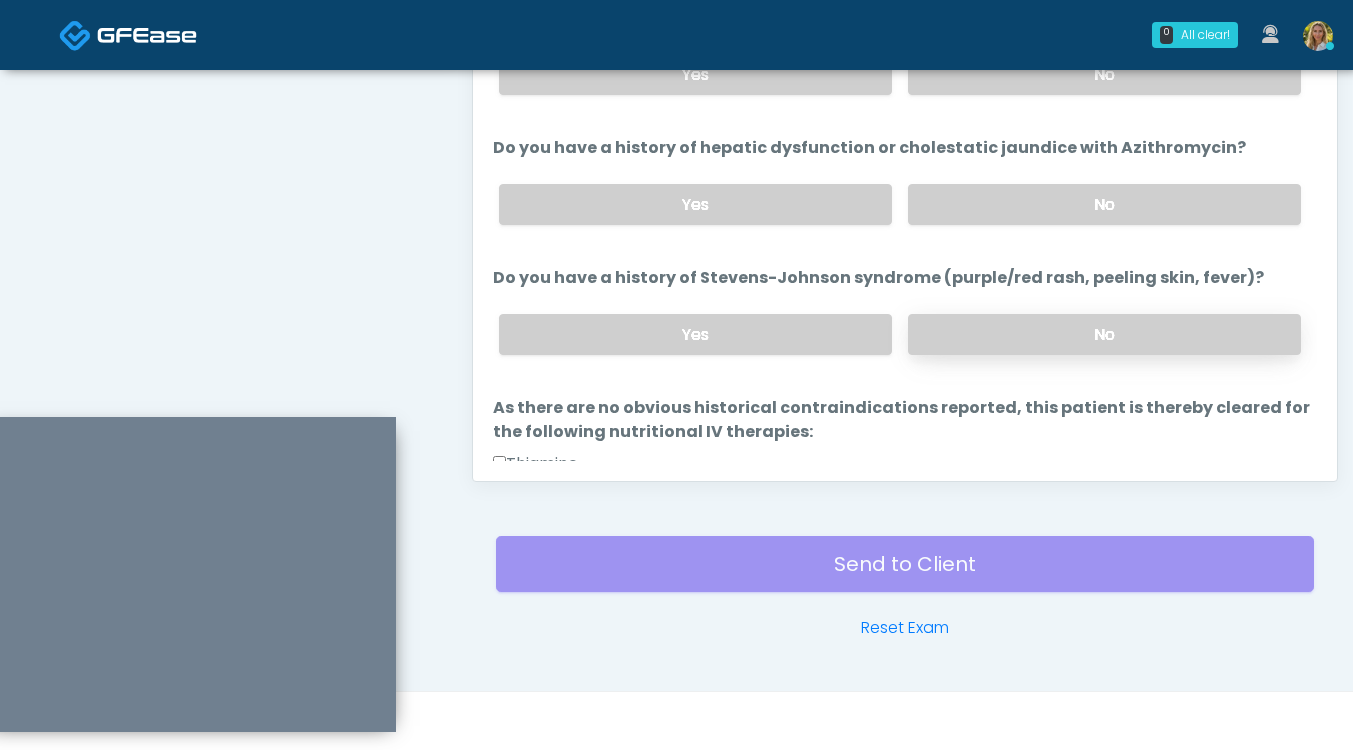 click on "No" at bounding box center [1104, 334] 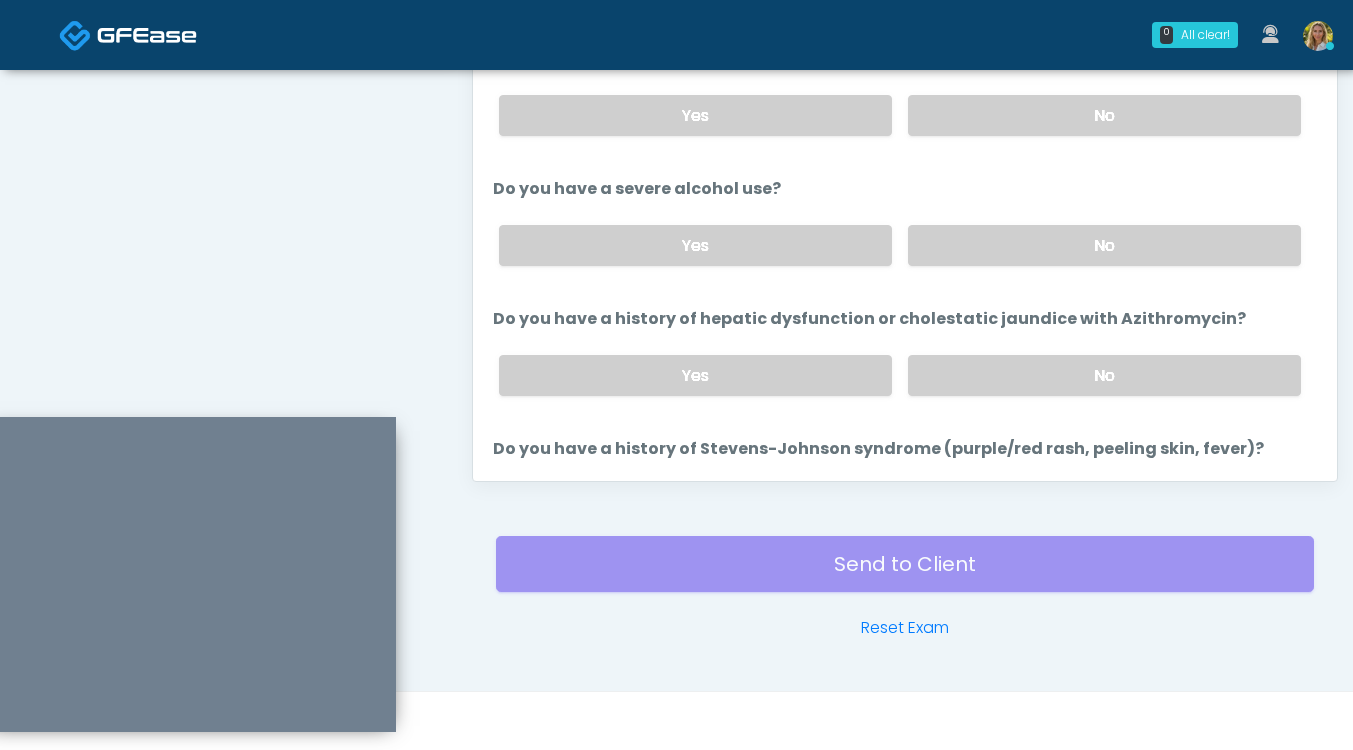 scroll, scrollTop: 0, scrollLeft: 0, axis: both 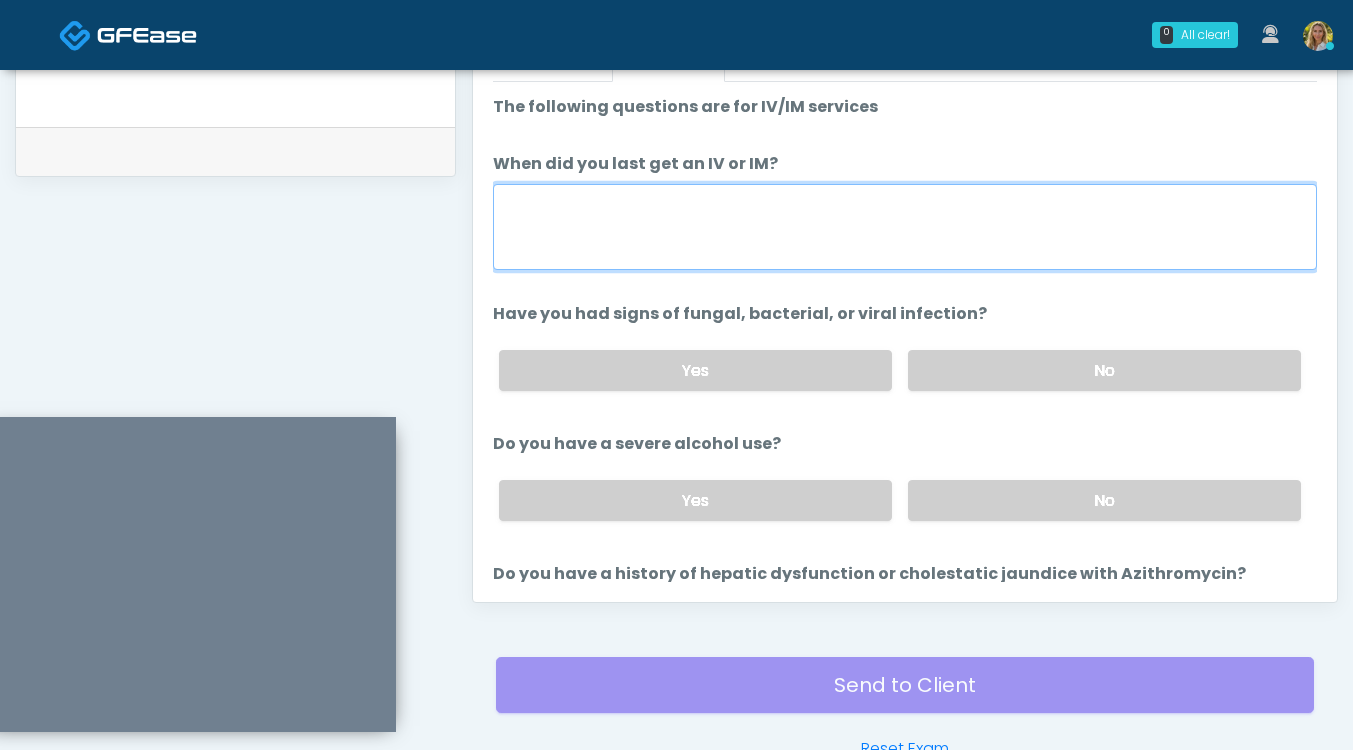 click on "When did you last get an IV or IM?" at bounding box center [905, 227] 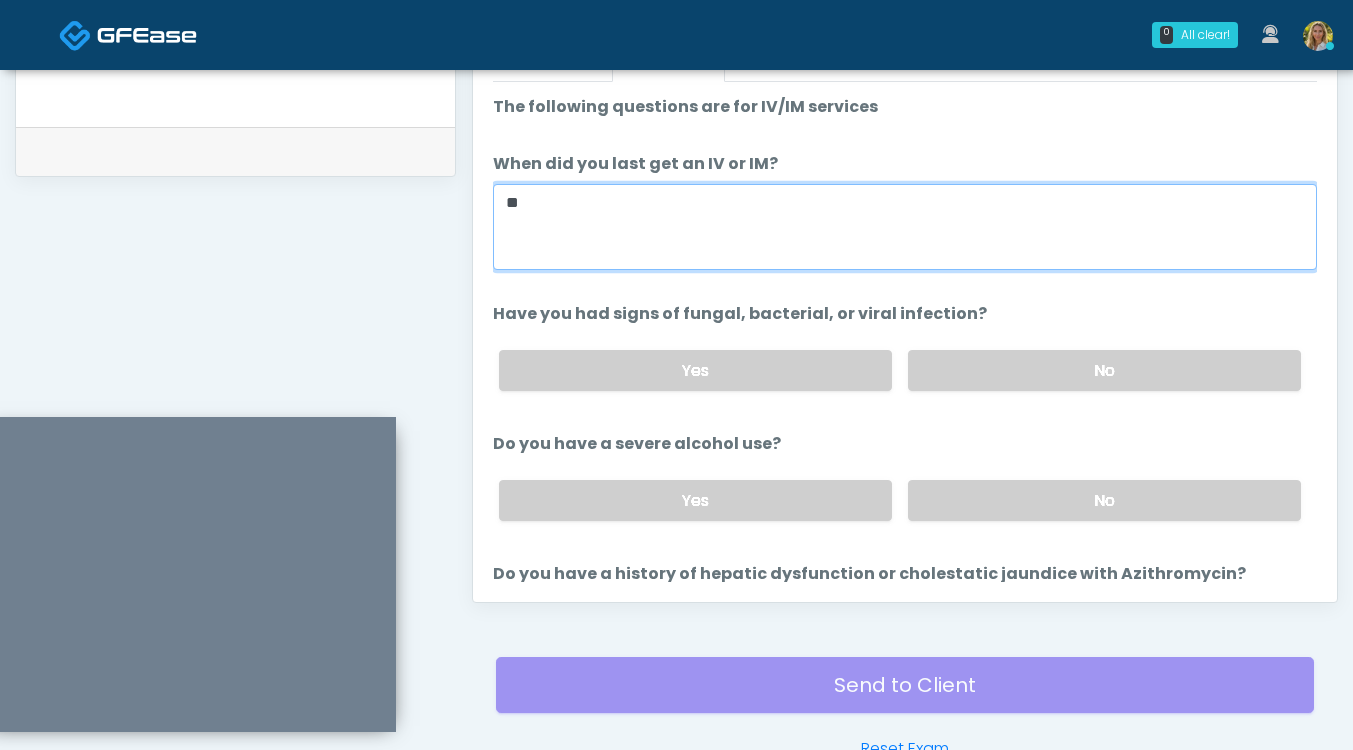 type on "*" 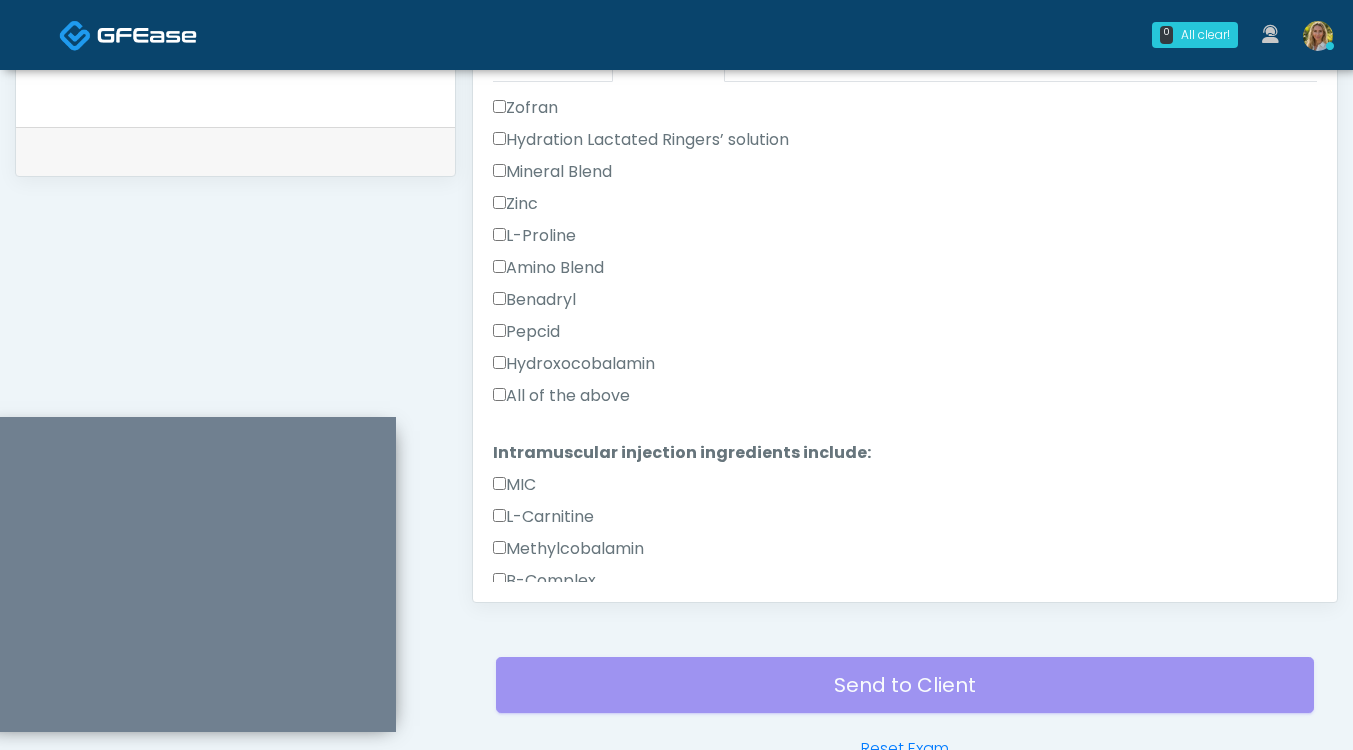 type on "*****" 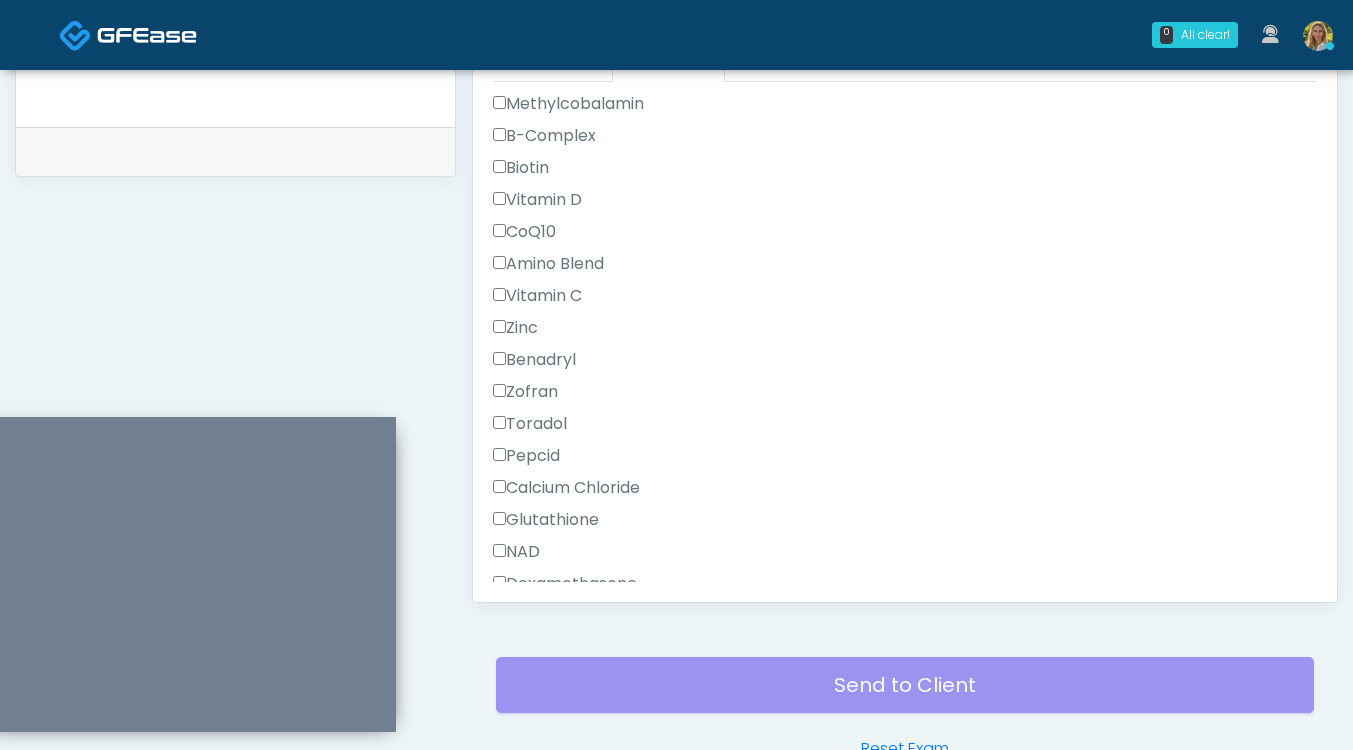 scroll, scrollTop: 1978, scrollLeft: 0, axis: vertical 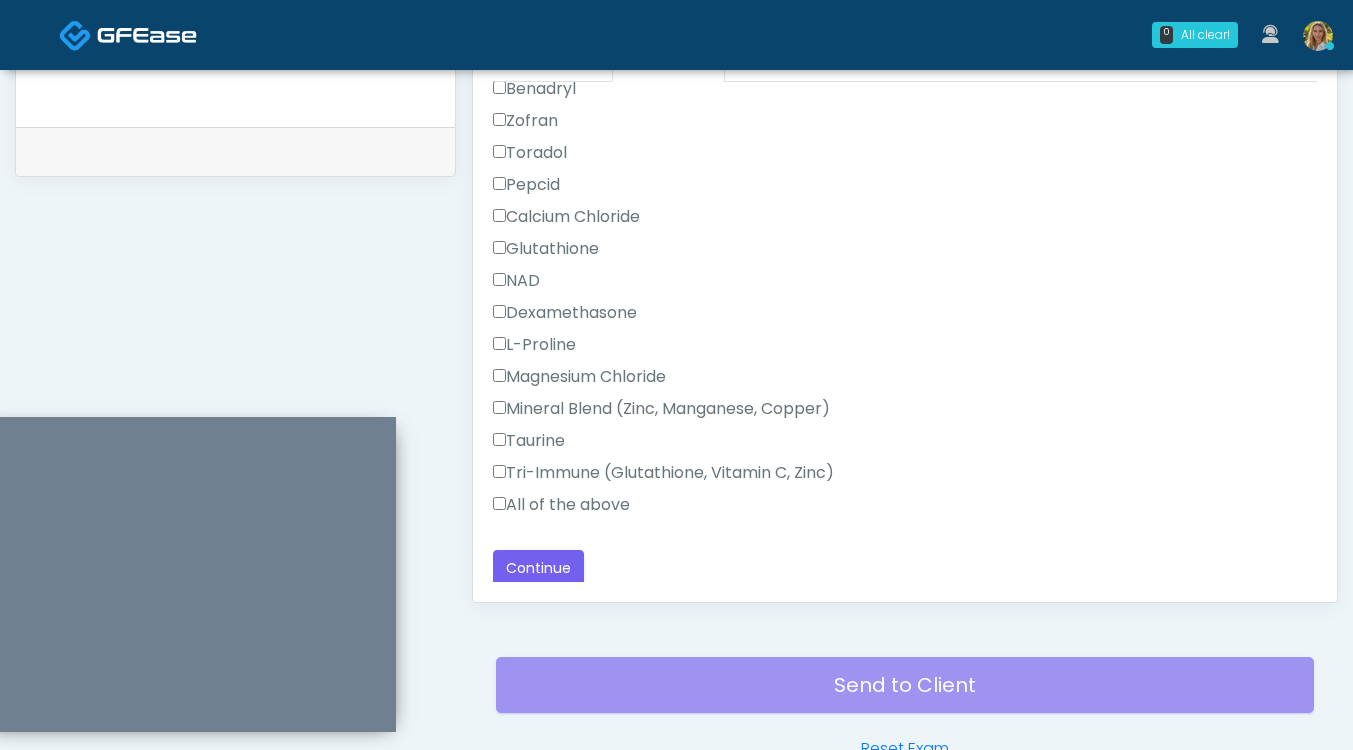 click on "All of the above" at bounding box center (561, 505) 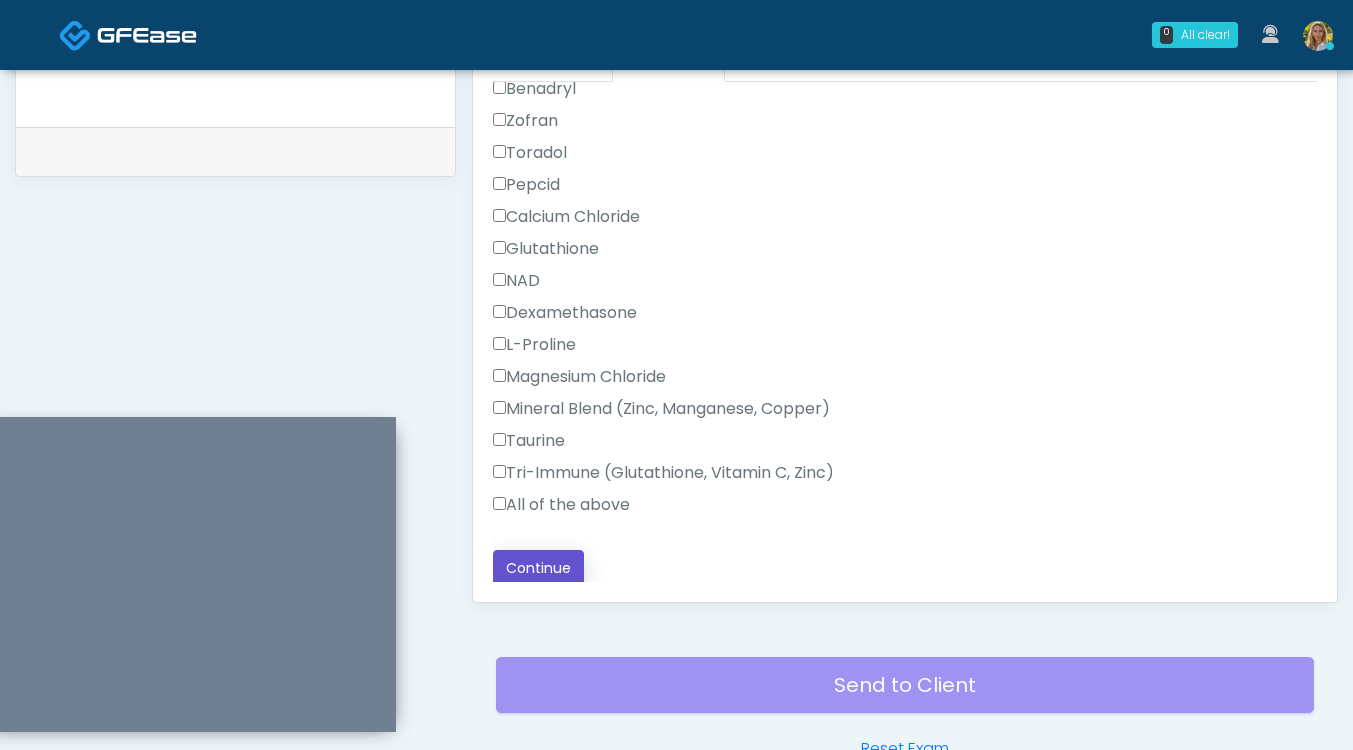 click on "Continue" at bounding box center (538, 568) 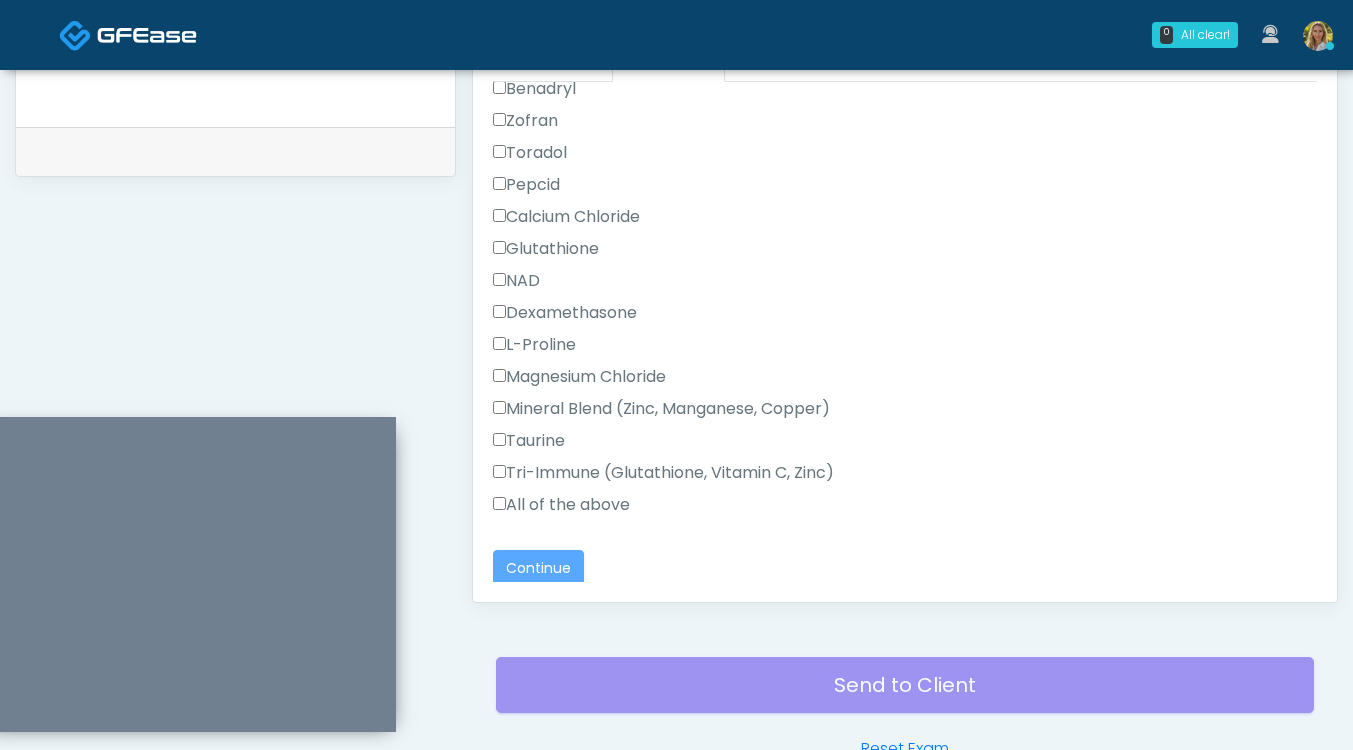scroll, scrollTop: 1045, scrollLeft: 0, axis: vertical 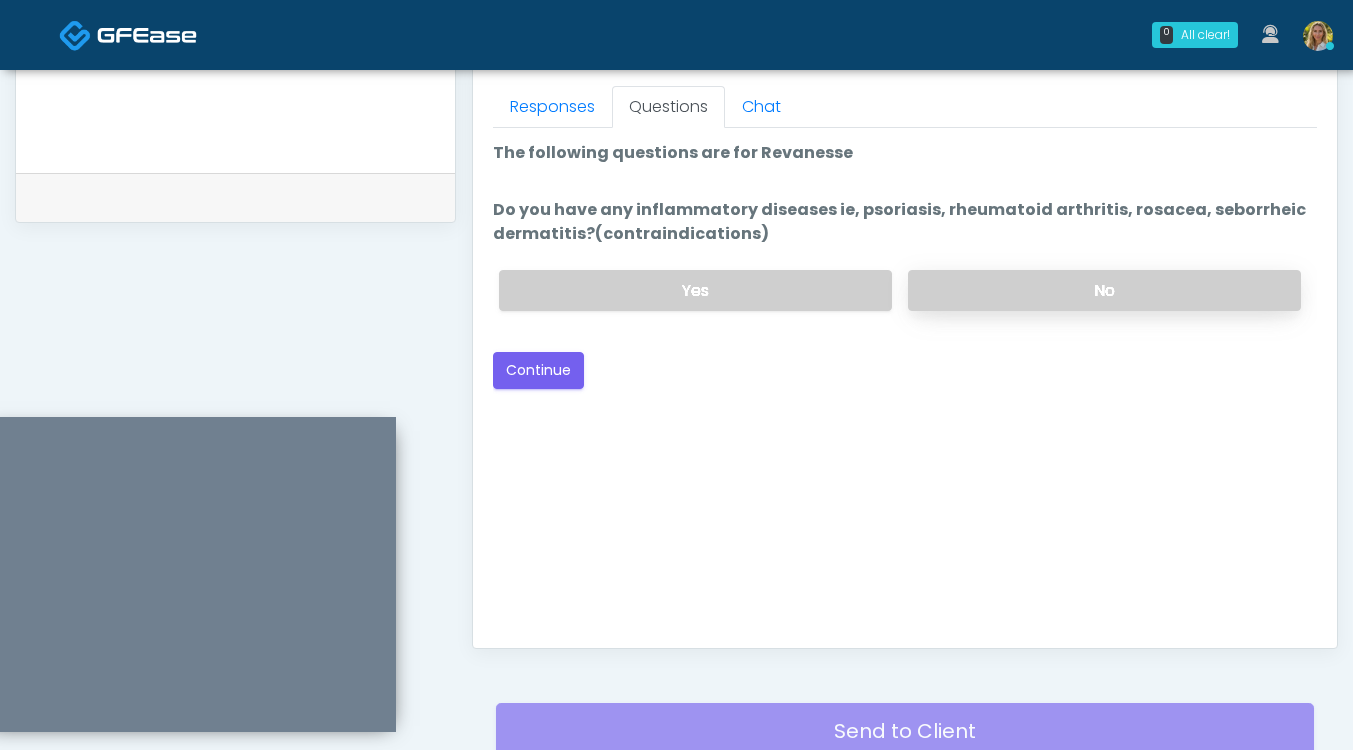 click on "No" at bounding box center (1104, 290) 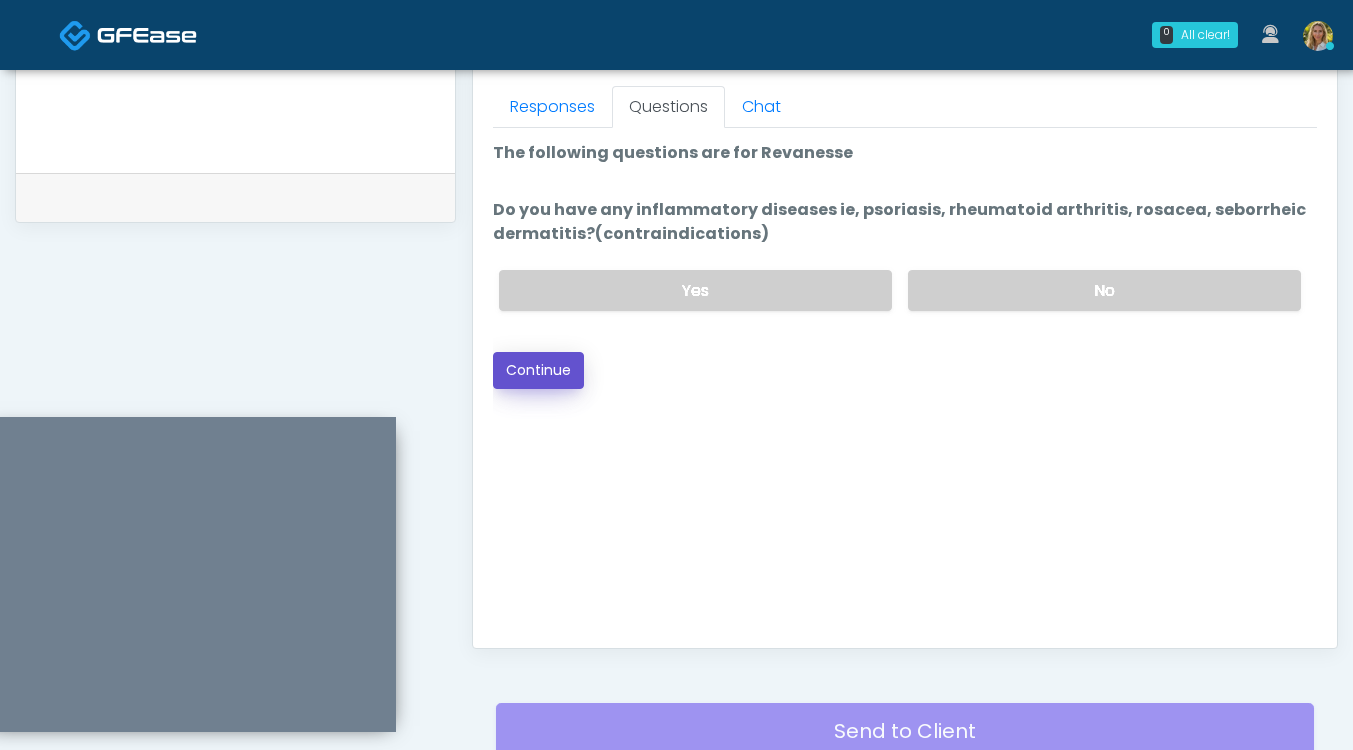 click on "Continue" at bounding box center (538, 370) 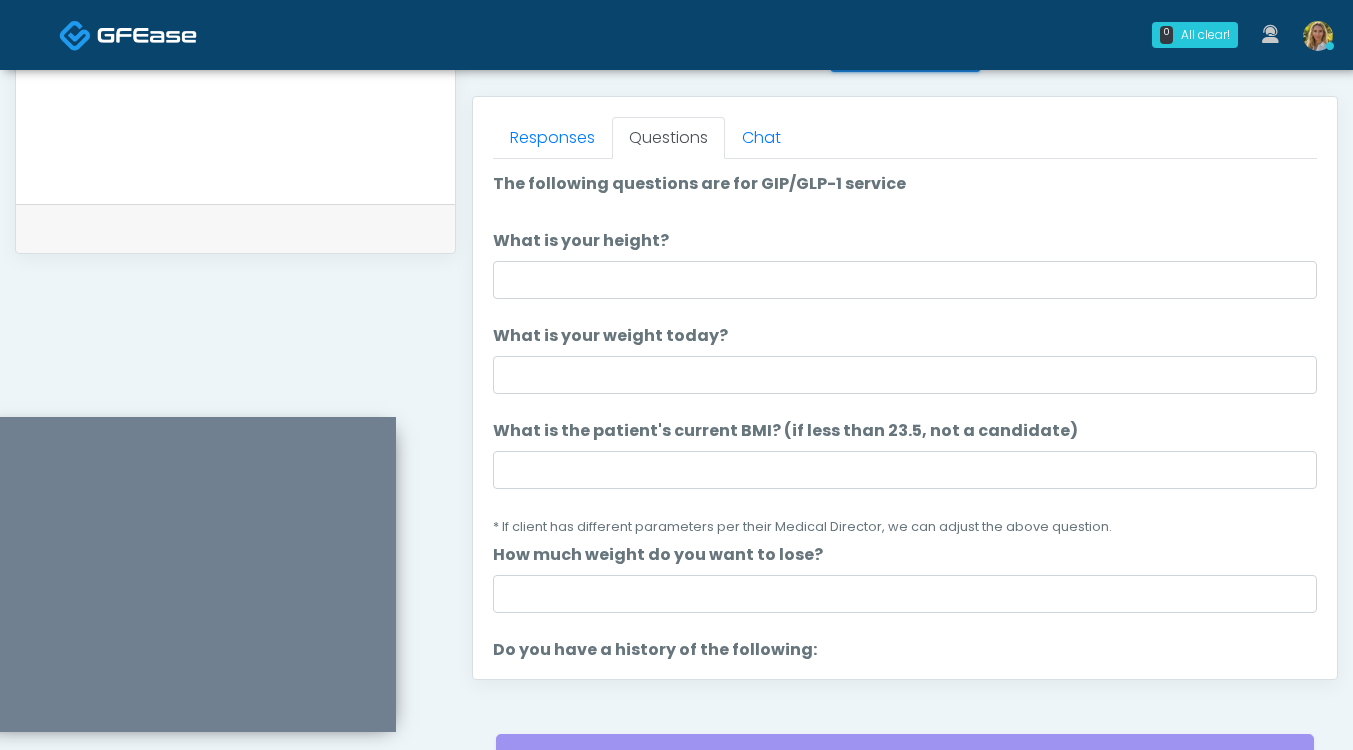 scroll, scrollTop: 819, scrollLeft: 0, axis: vertical 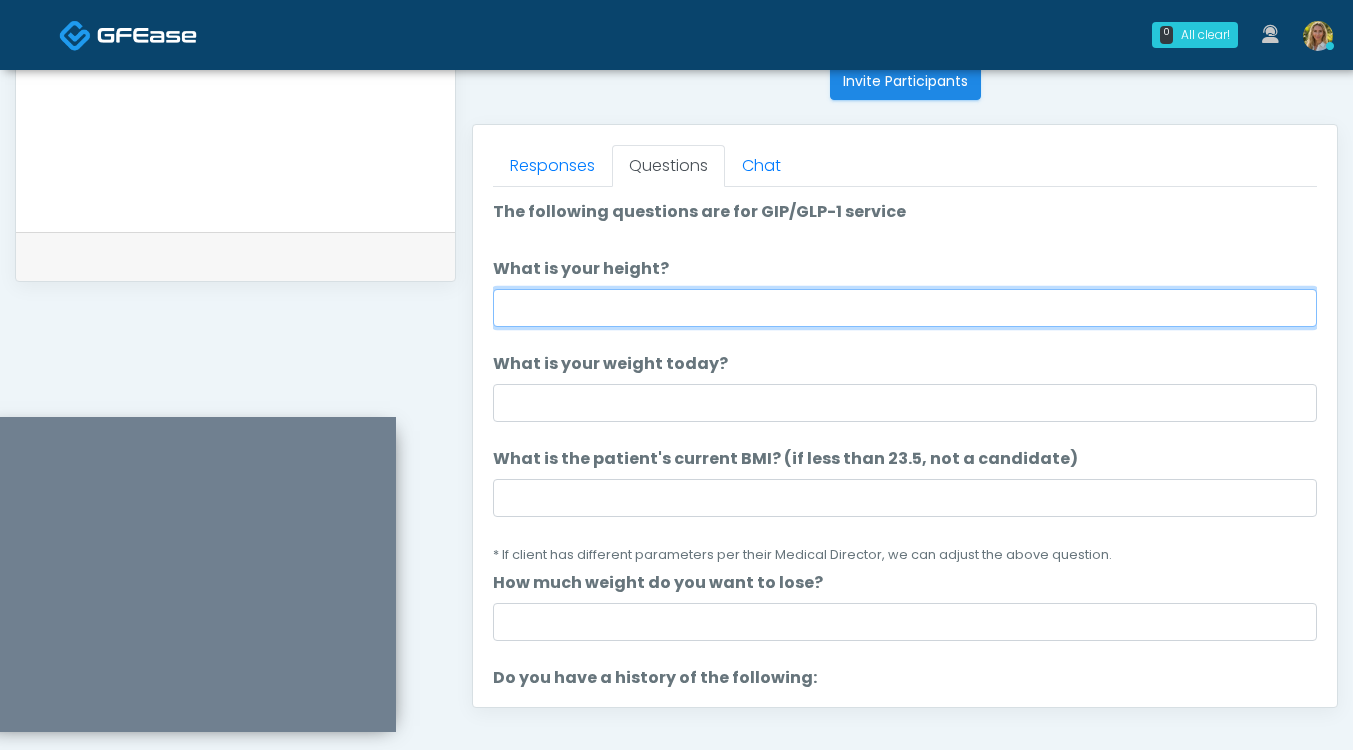 click on "What is your height?" at bounding box center (905, 308) 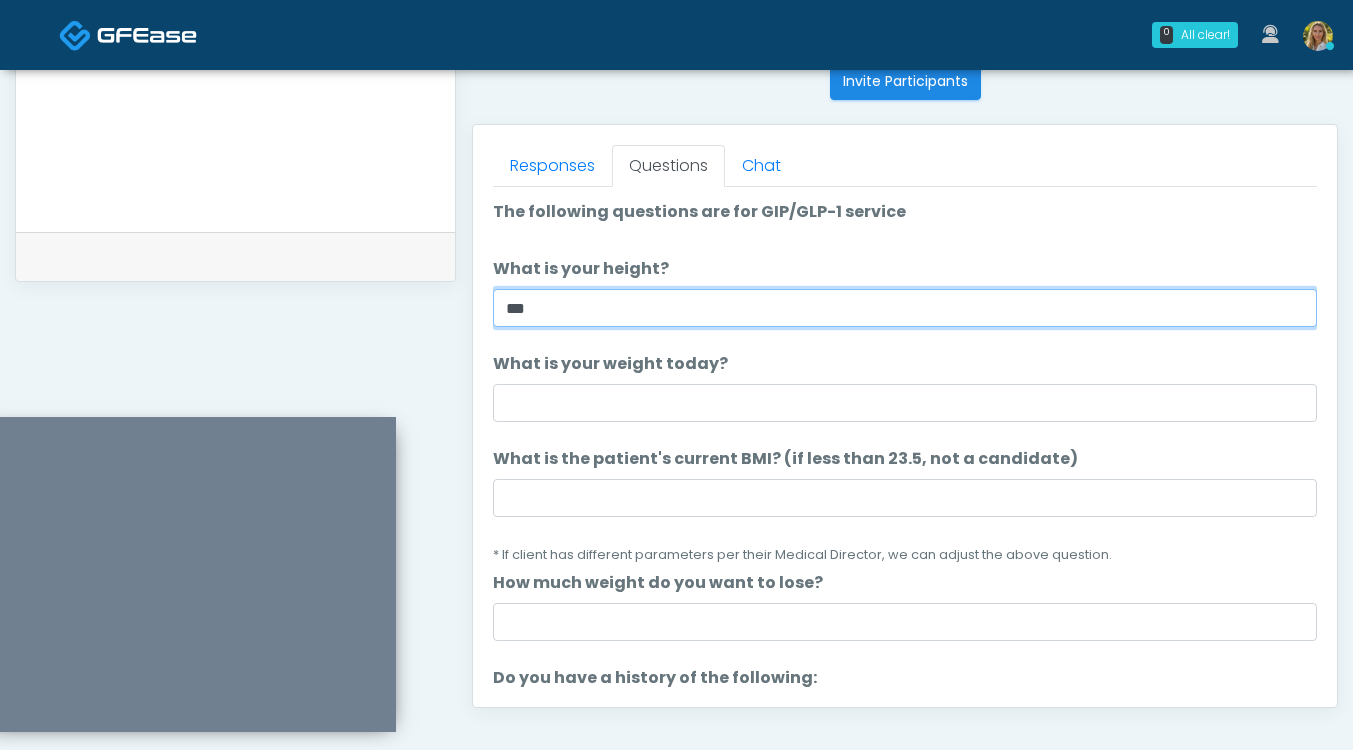 type on "***" 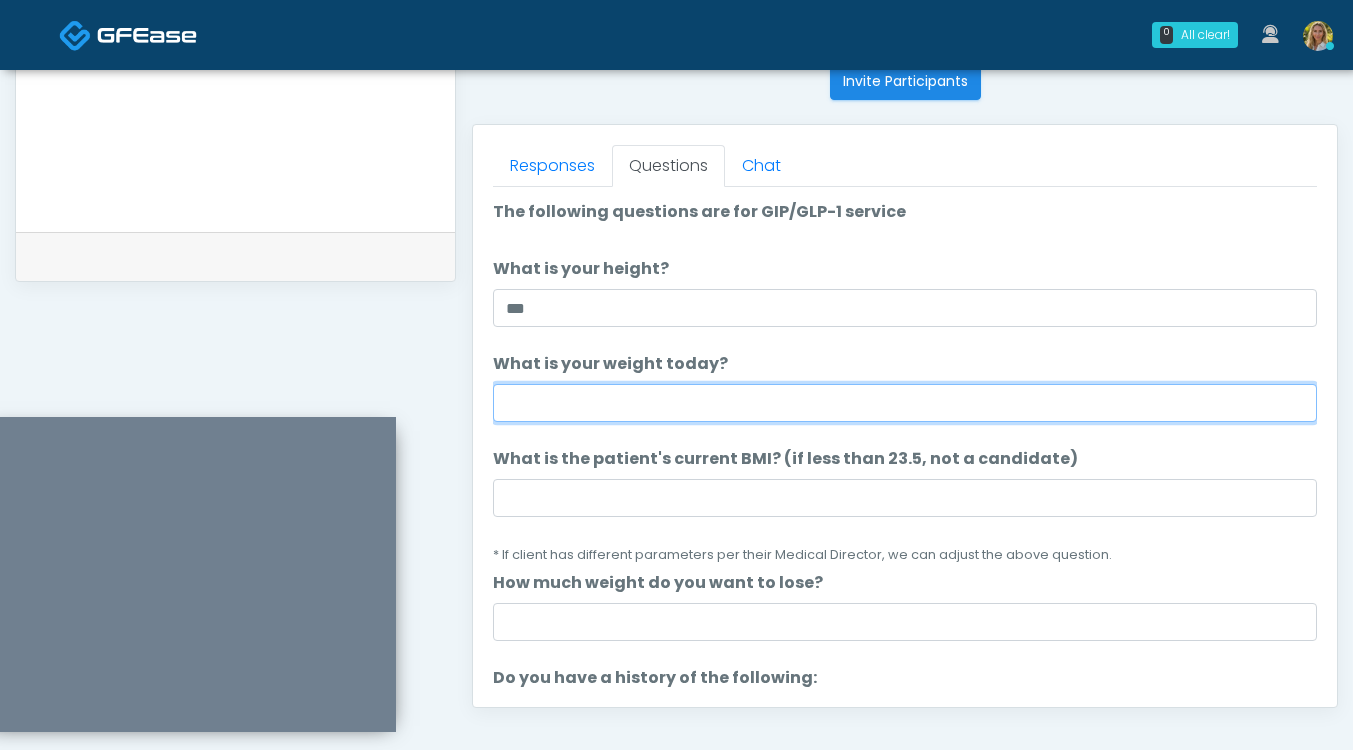 click on "What is your weight today?" at bounding box center [905, 403] 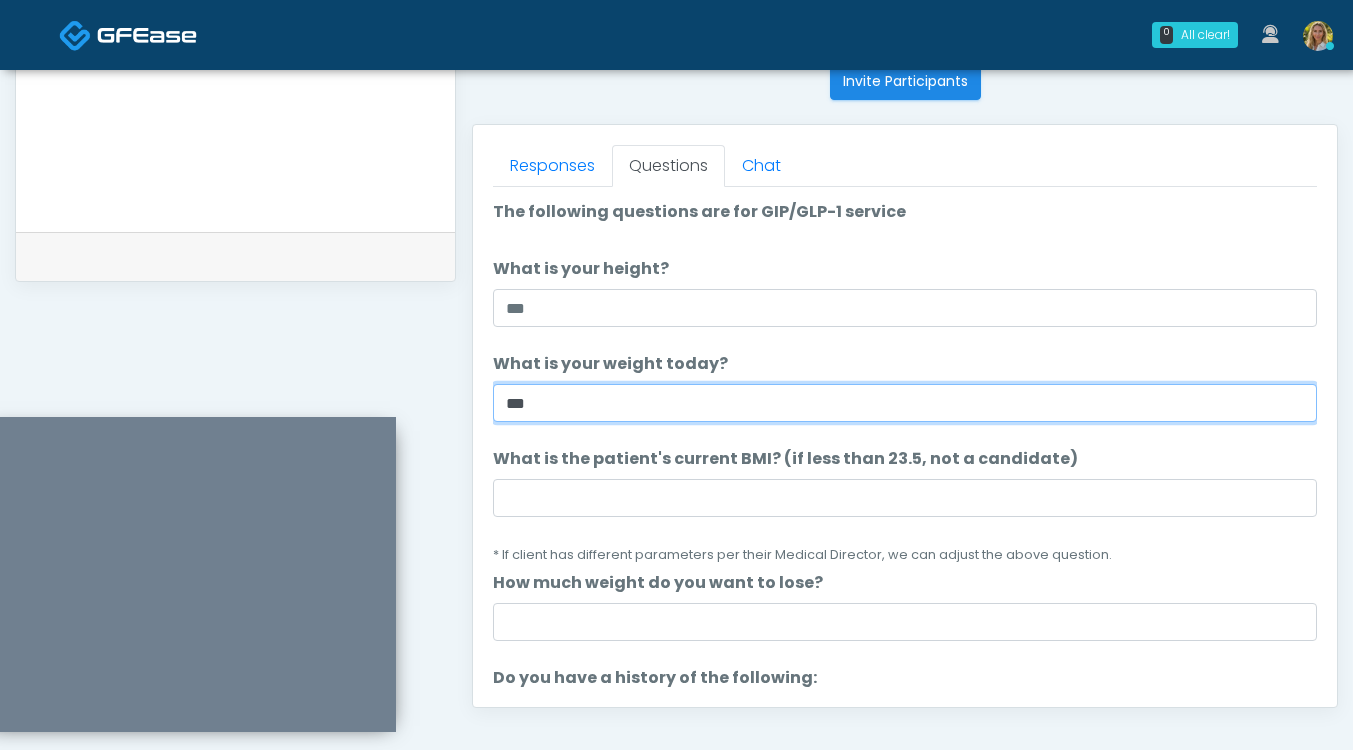 scroll, scrollTop: 52, scrollLeft: 0, axis: vertical 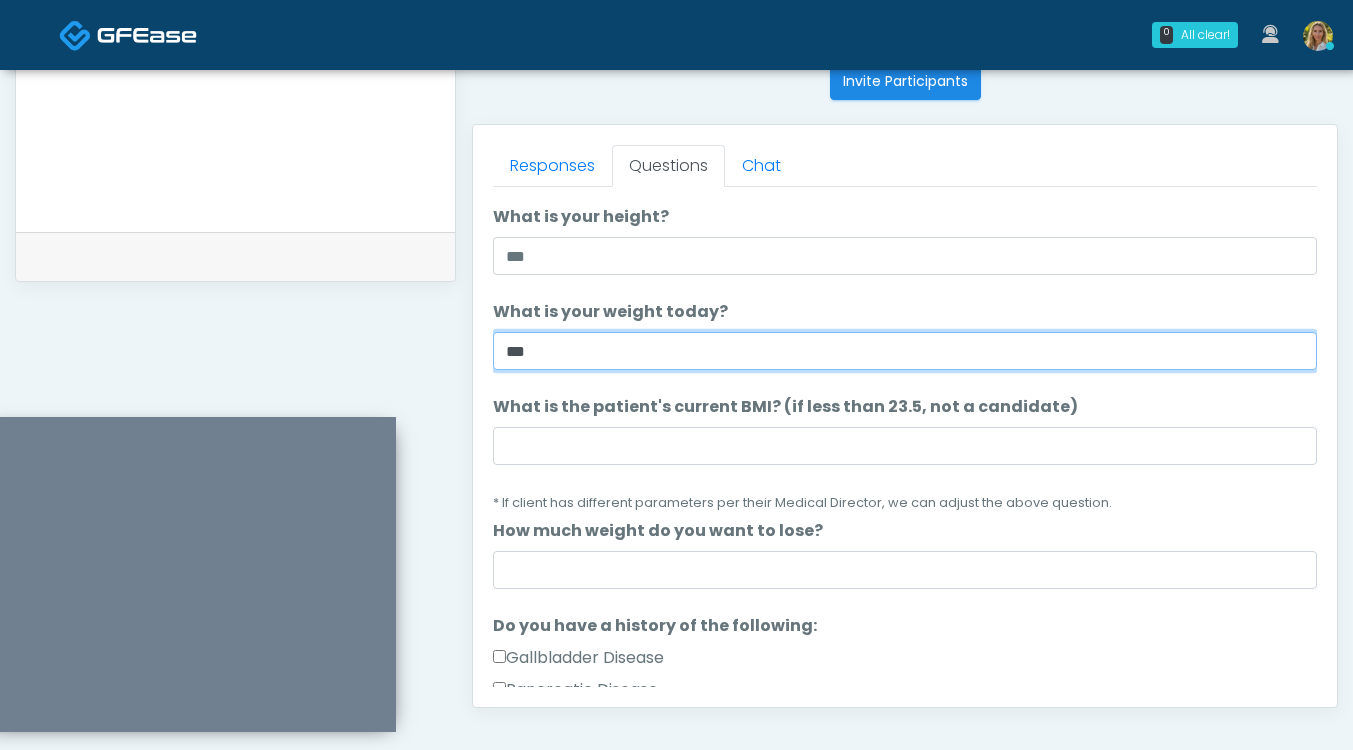 type on "***" 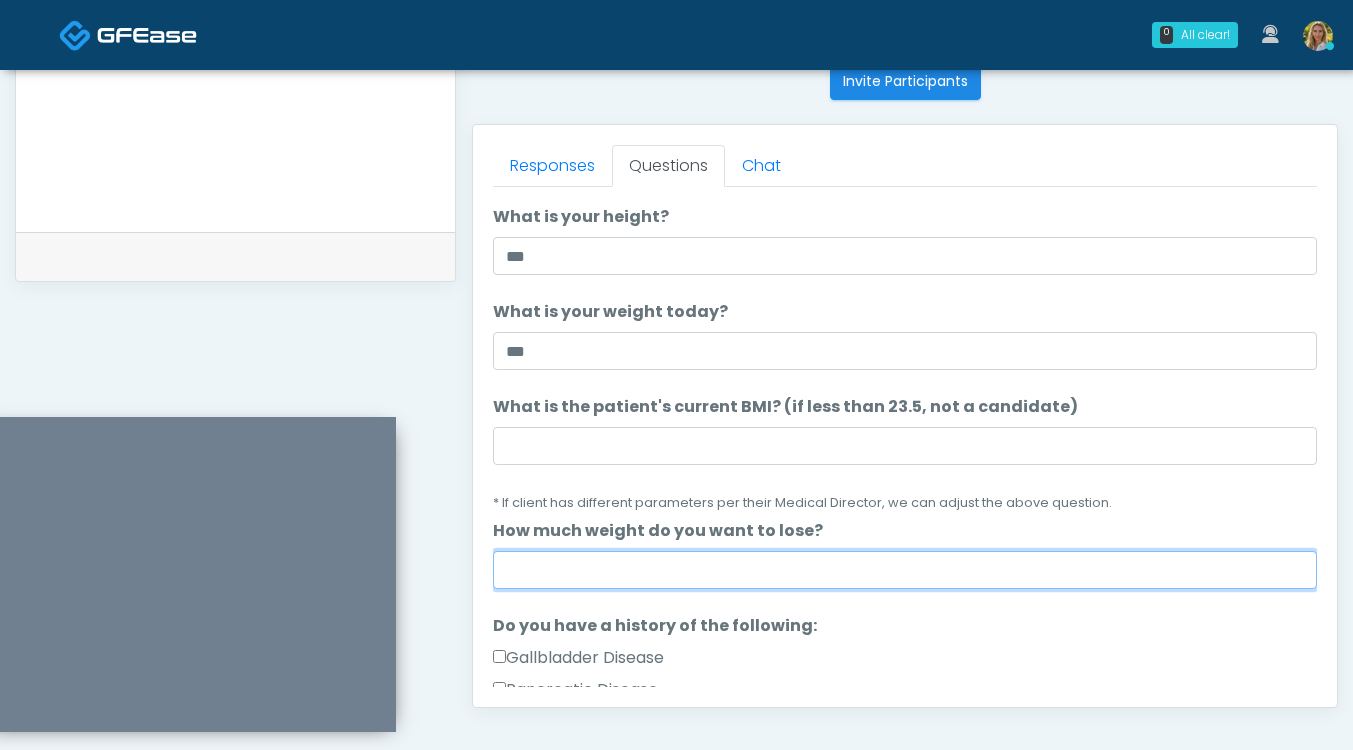 click on "How much weight do you want to lose?" at bounding box center [905, 570] 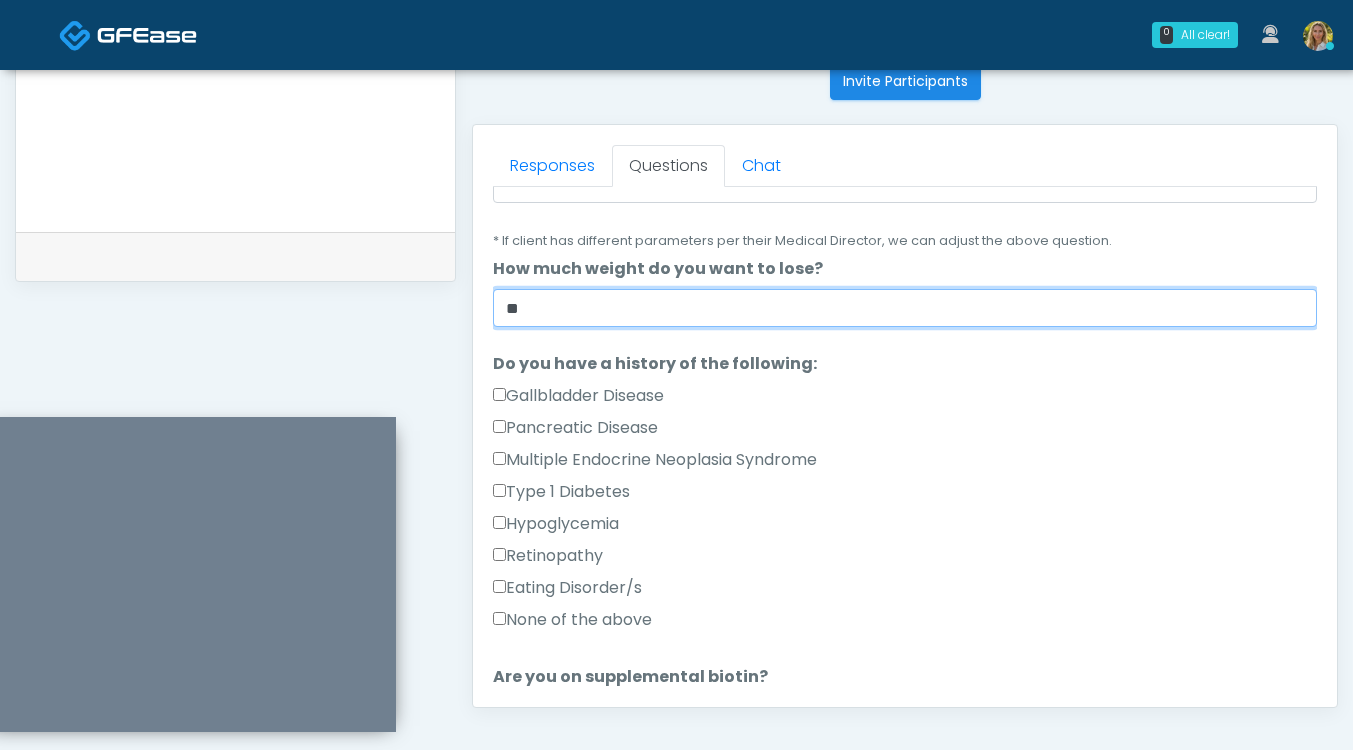 scroll, scrollTop: 320, scrollLeft: 0, axis: vertical 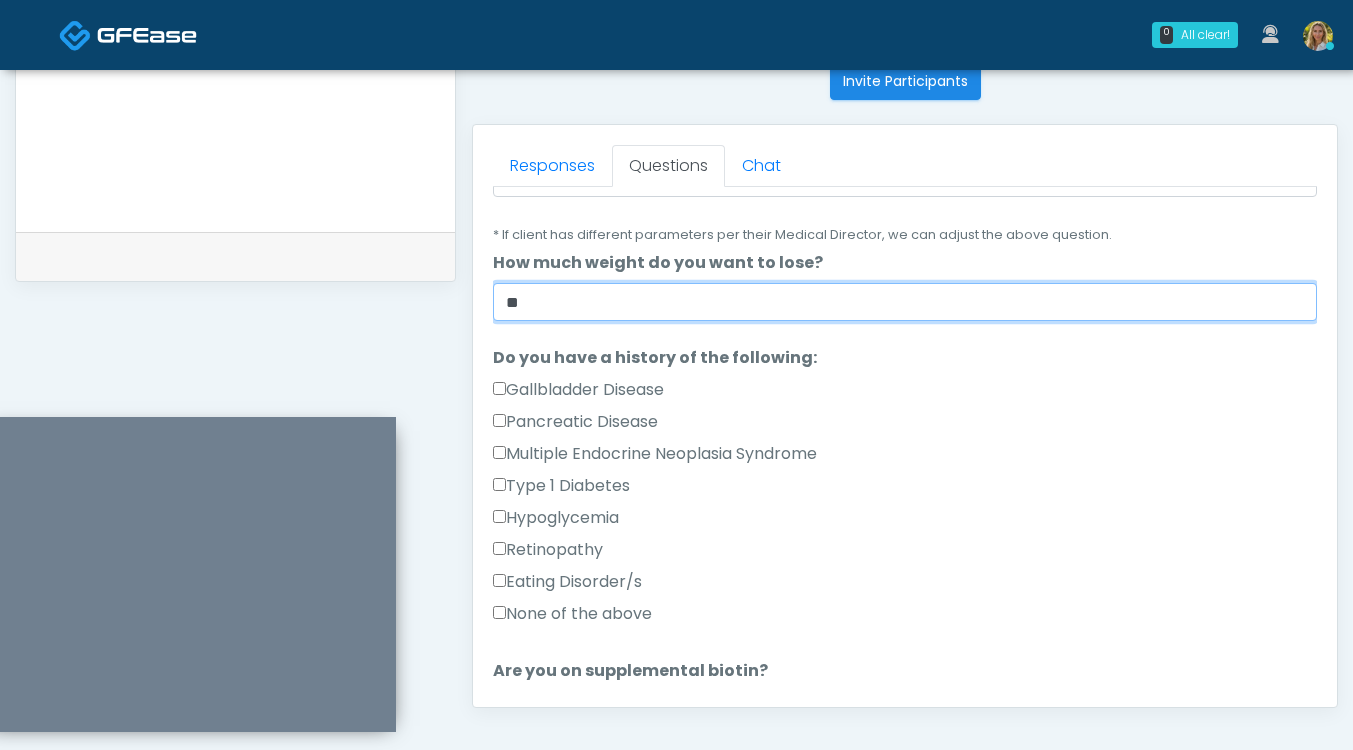 type on "**" 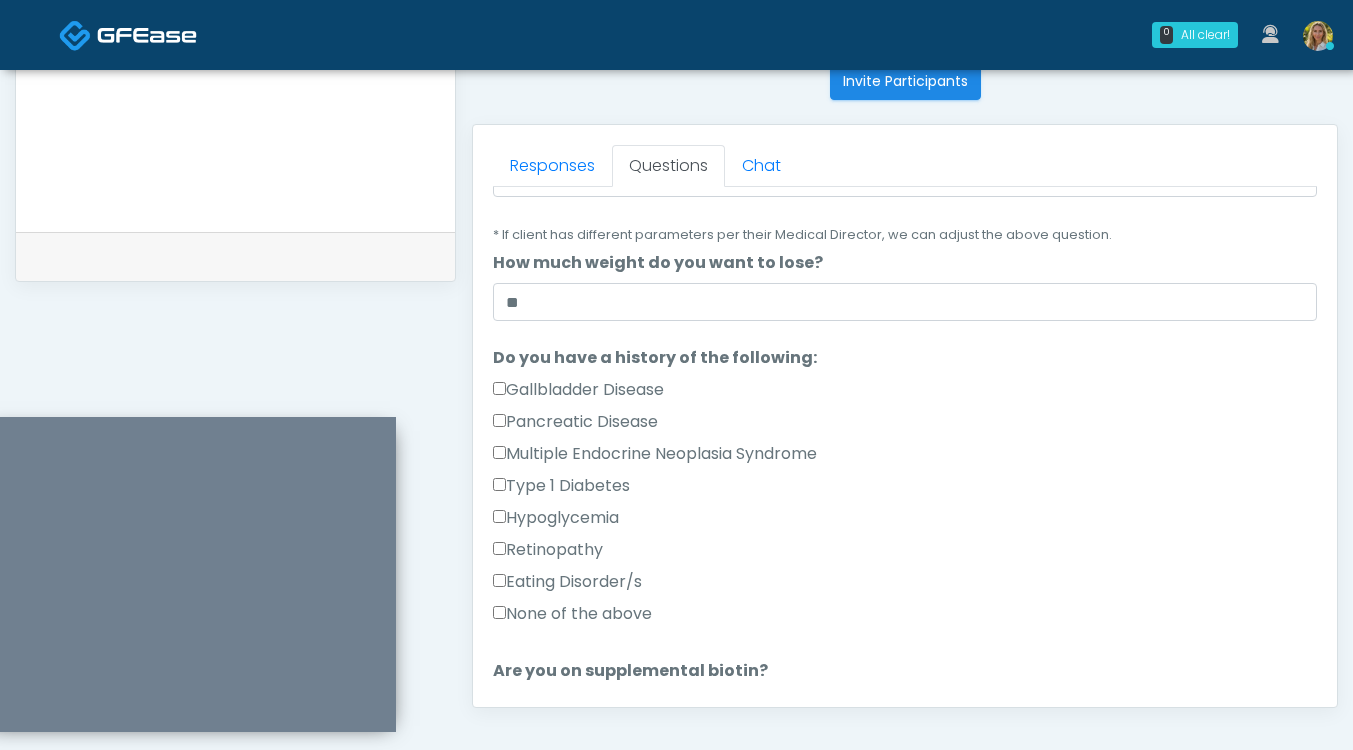 click on "None of the above" at bounding box center (572, 614) 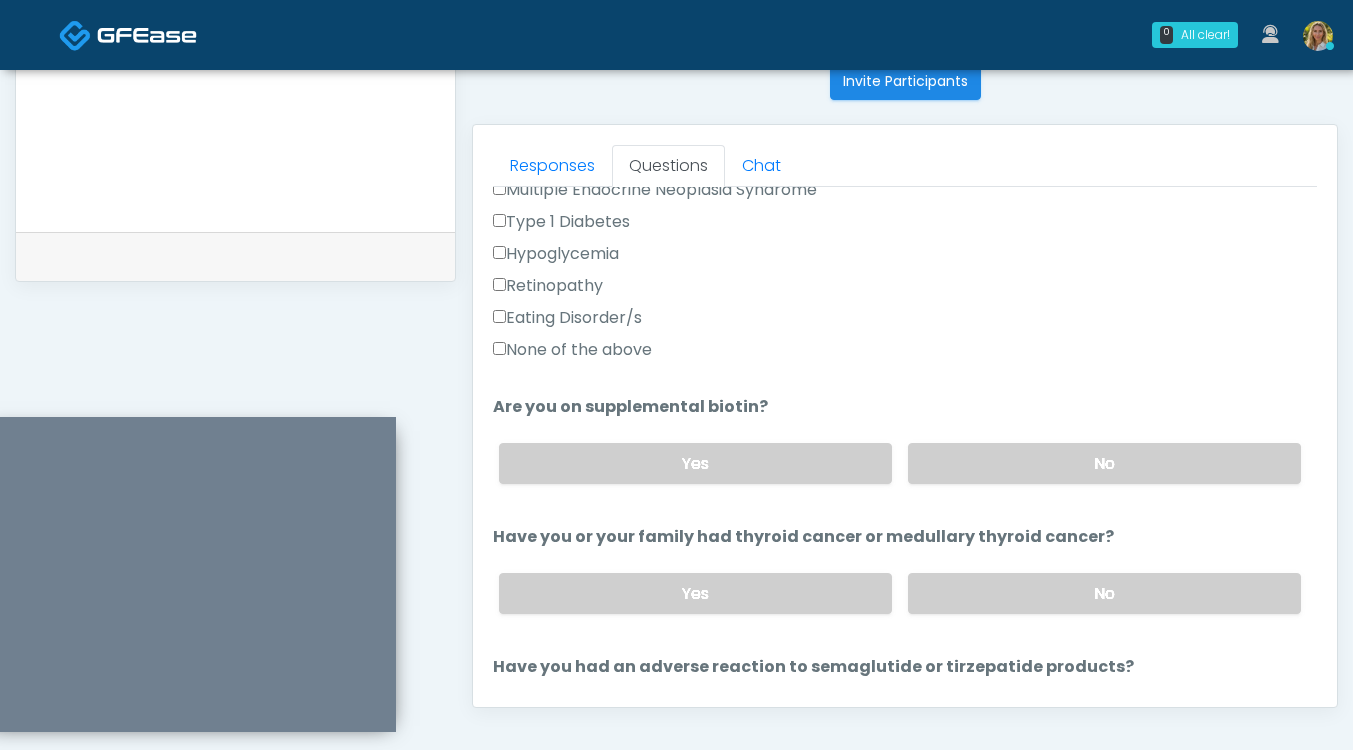 scroll, scrollTop: 585, scrollLeft: 0, axis: vertical 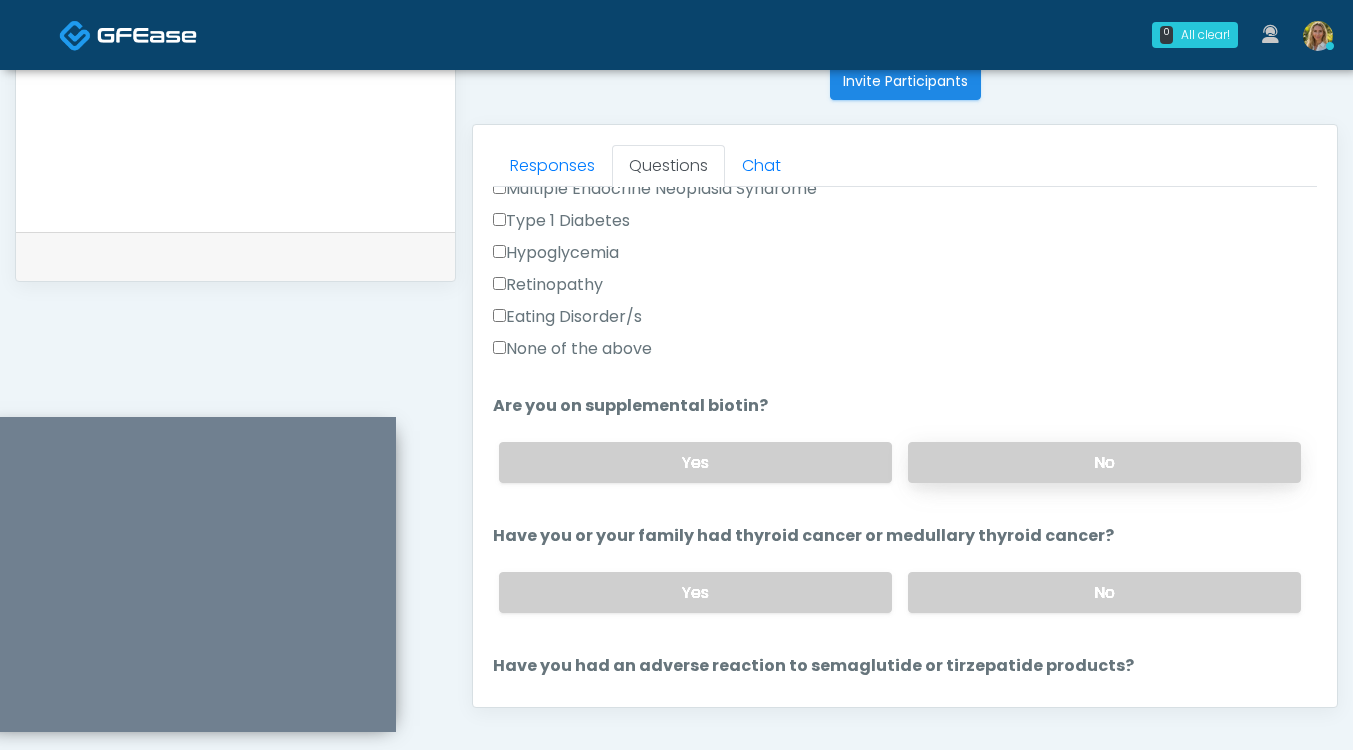 click on "No" at bounding box center (1104, 462) 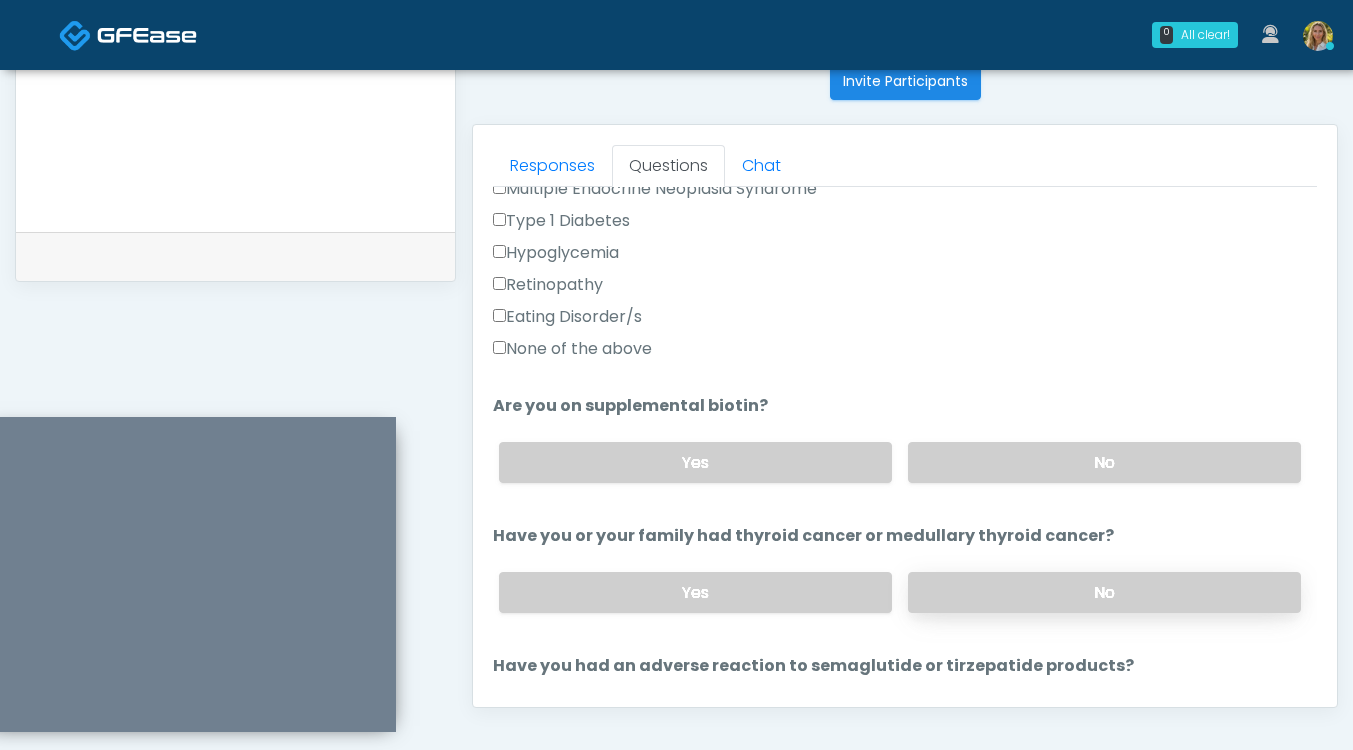 click on "No" at bounding box center [1104, 592] 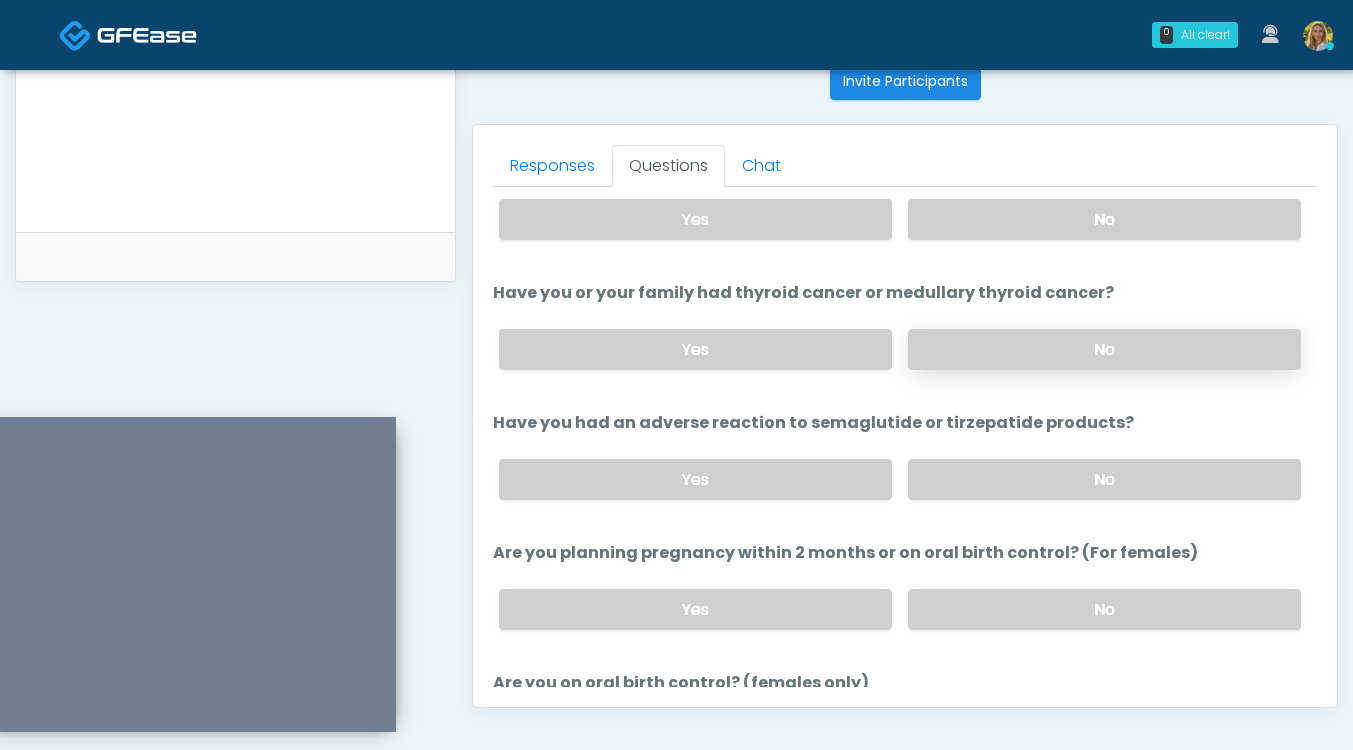 scroll, scrollTop: 826, scrollLeft: 0, axis: vertical 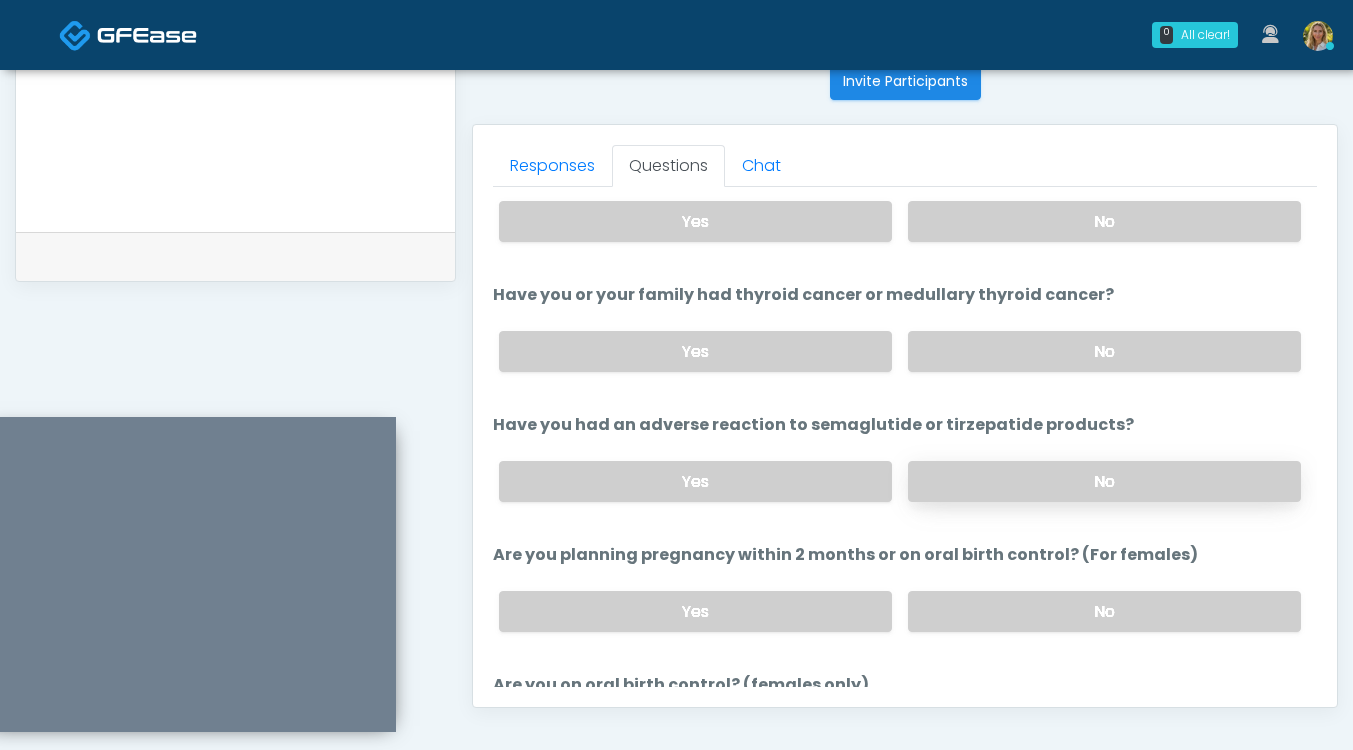 click on "No" at bounding box center (1104, 481) 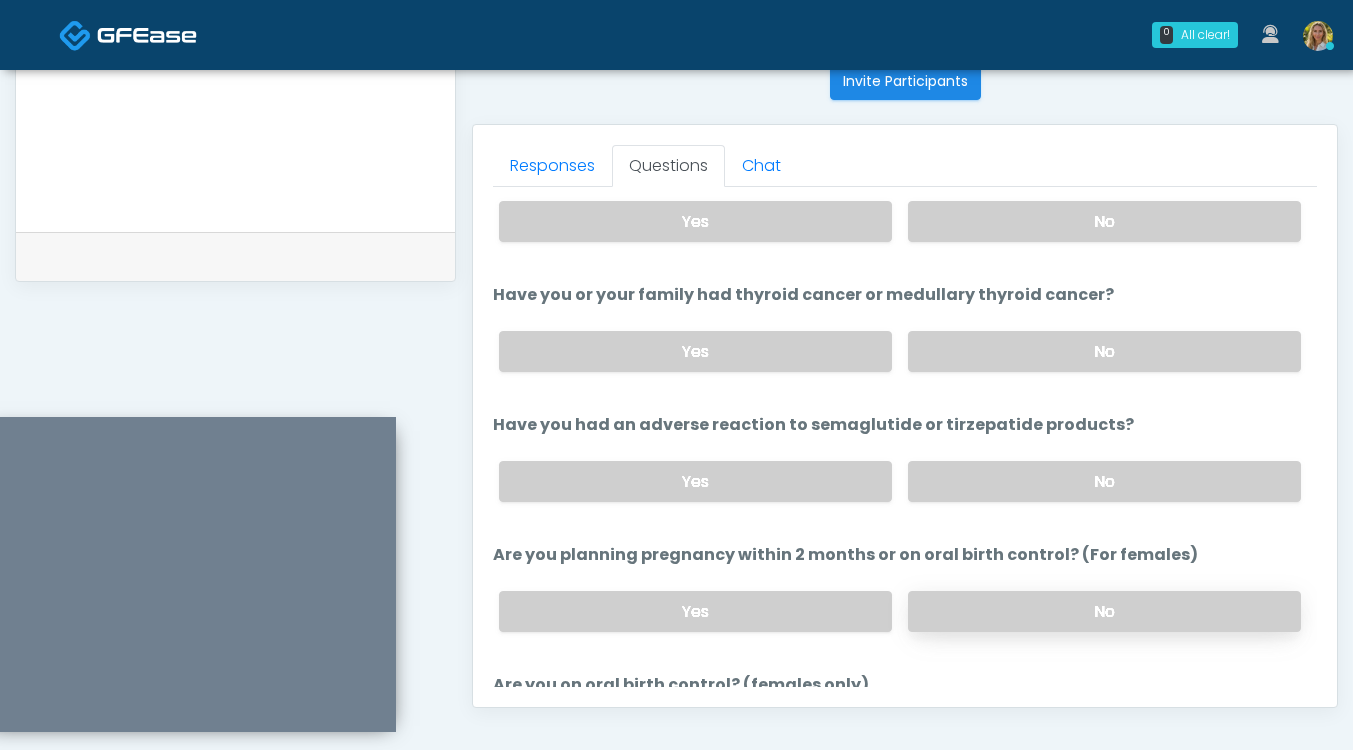click on "No" at bounding box center [1104, 611] 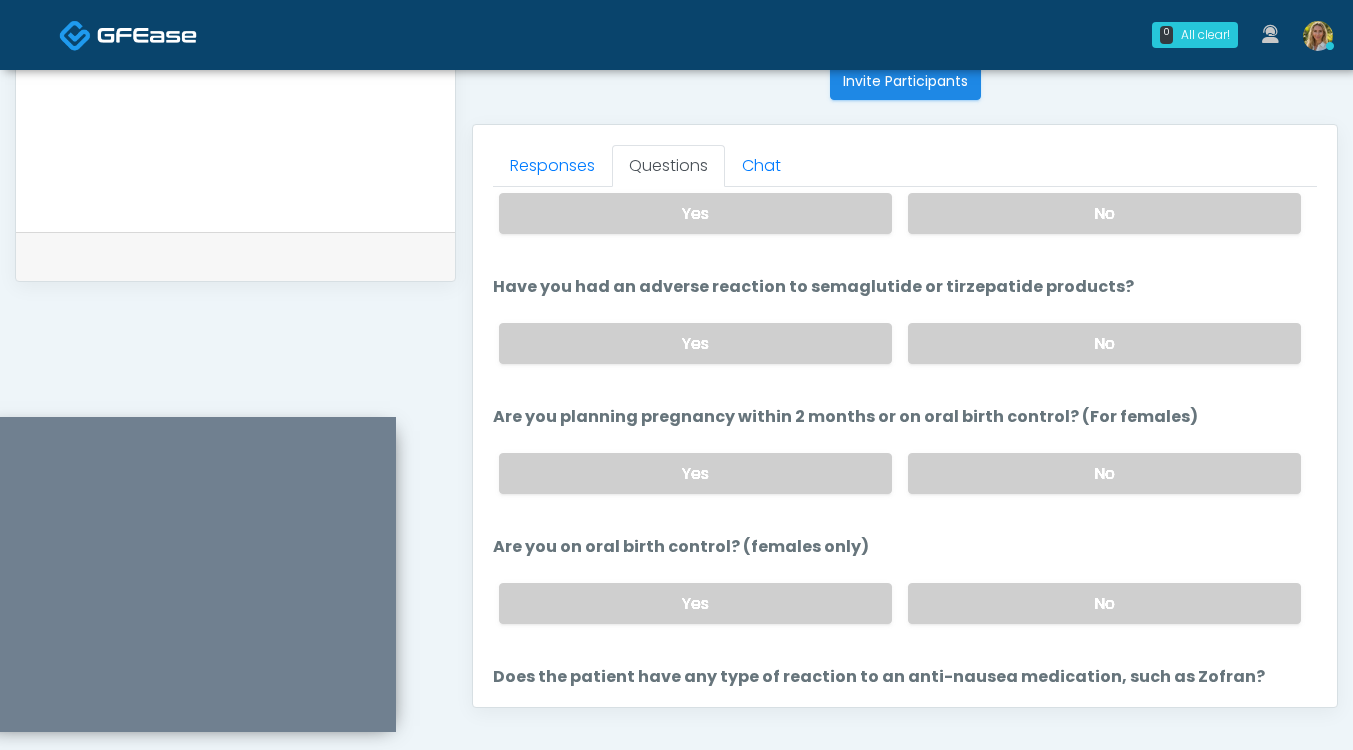 scroll, scrollTop: 1103, scrollLeft: 0, axis: vertical 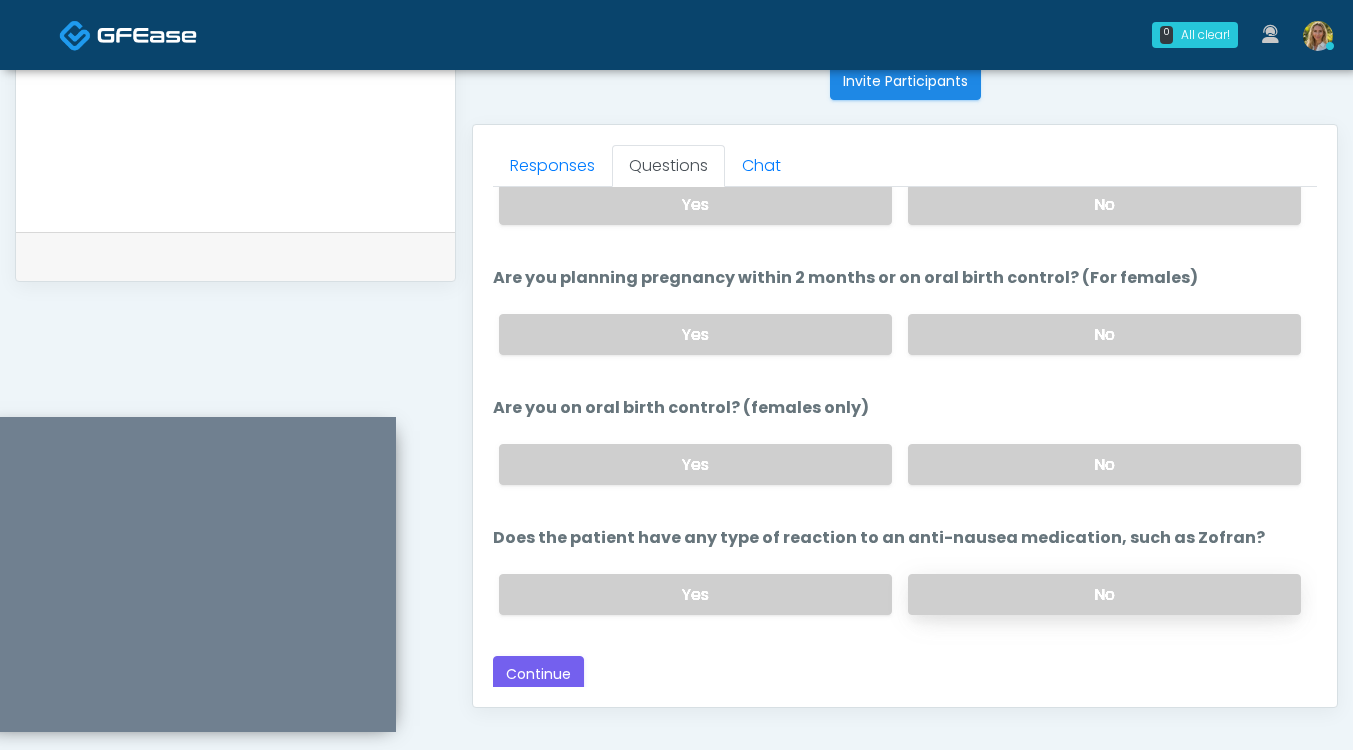 click on "No" at bounding box center (1104, 594) 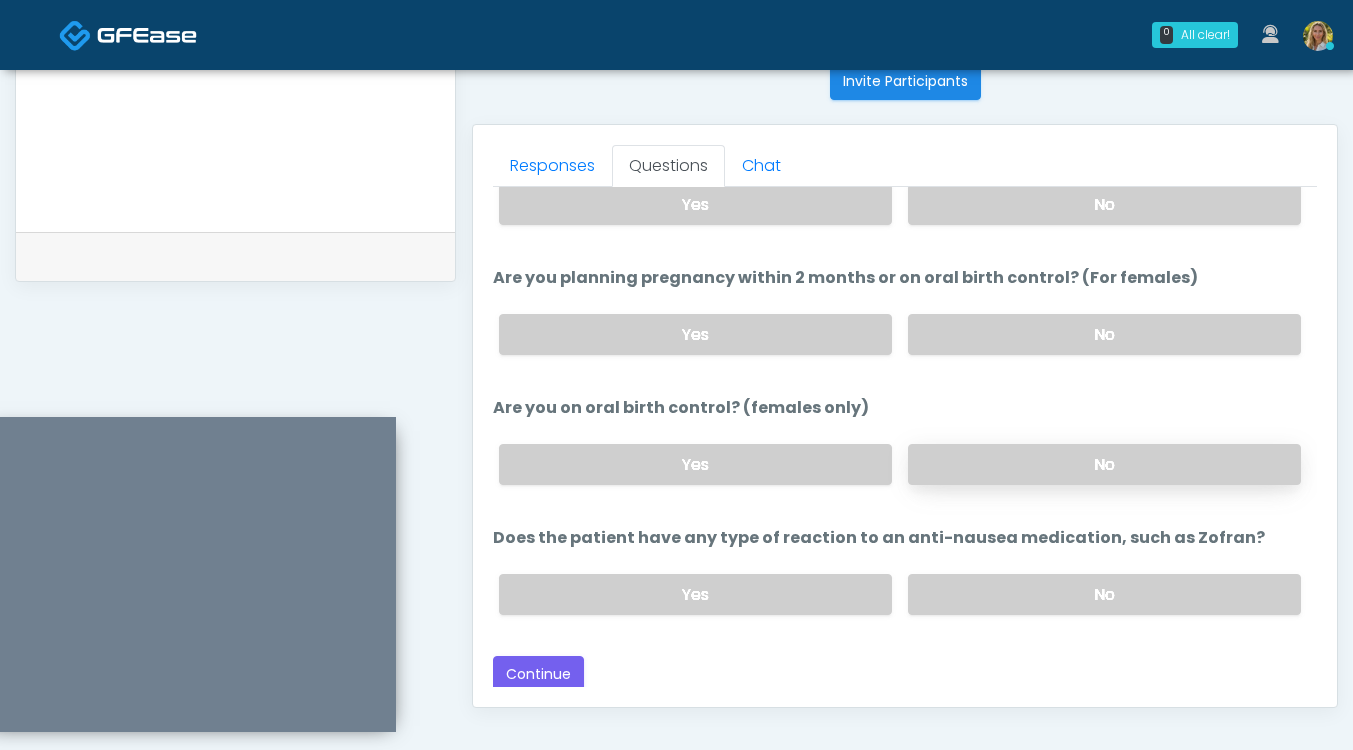 click on "No" at bounding box center [1104, 464] 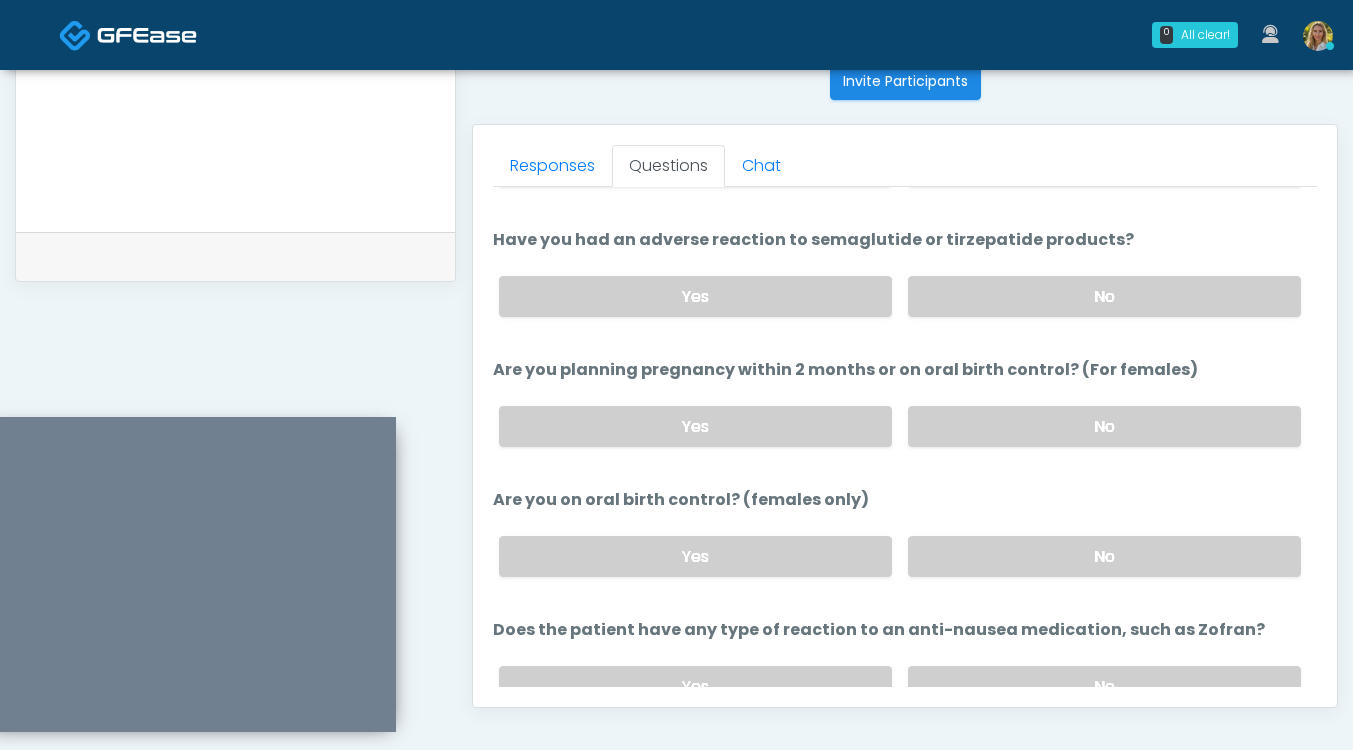 scroll, scrollTop: 999, scrollLeft: 0, axis: vertical 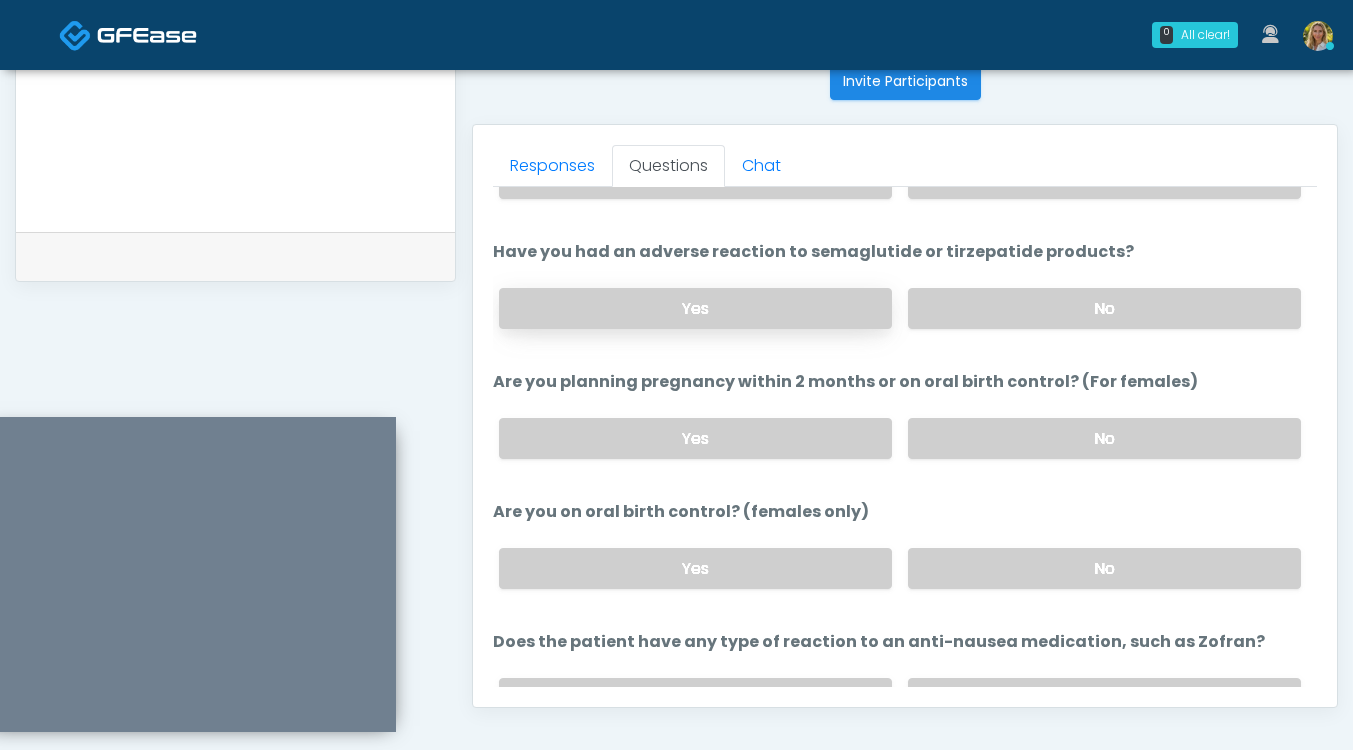 click on "Yes" at bounding box center (695, 308) 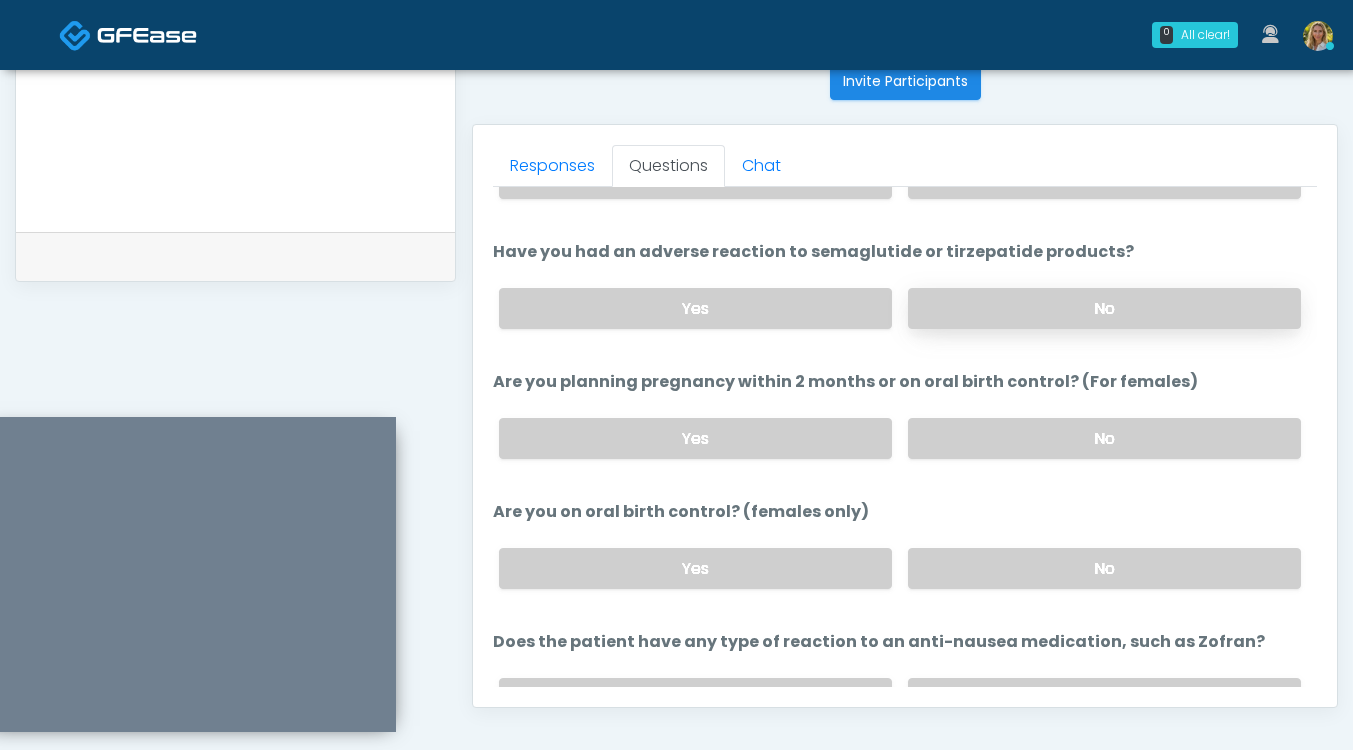 click on "No" at bounding box center [1104, 308] 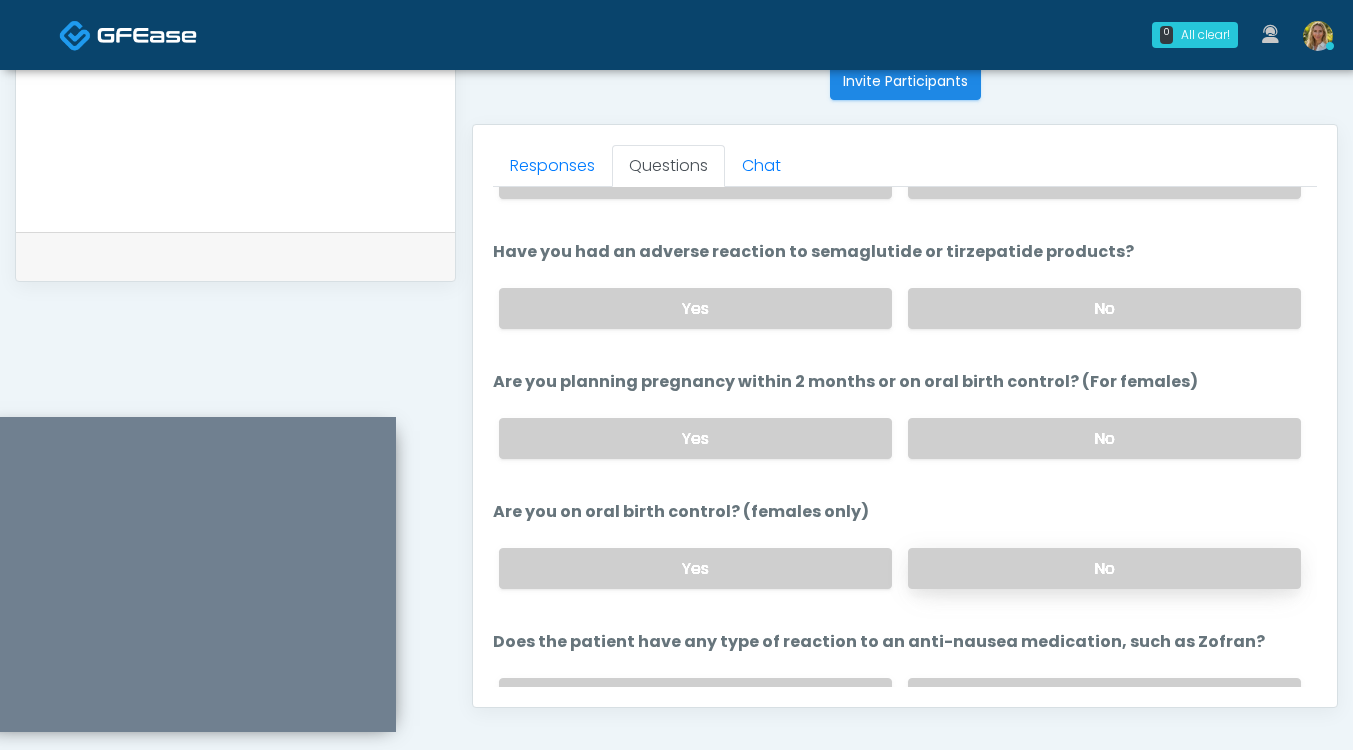 scroll, scrollTop: 1103, scrollLeft: 0, axis: vertical 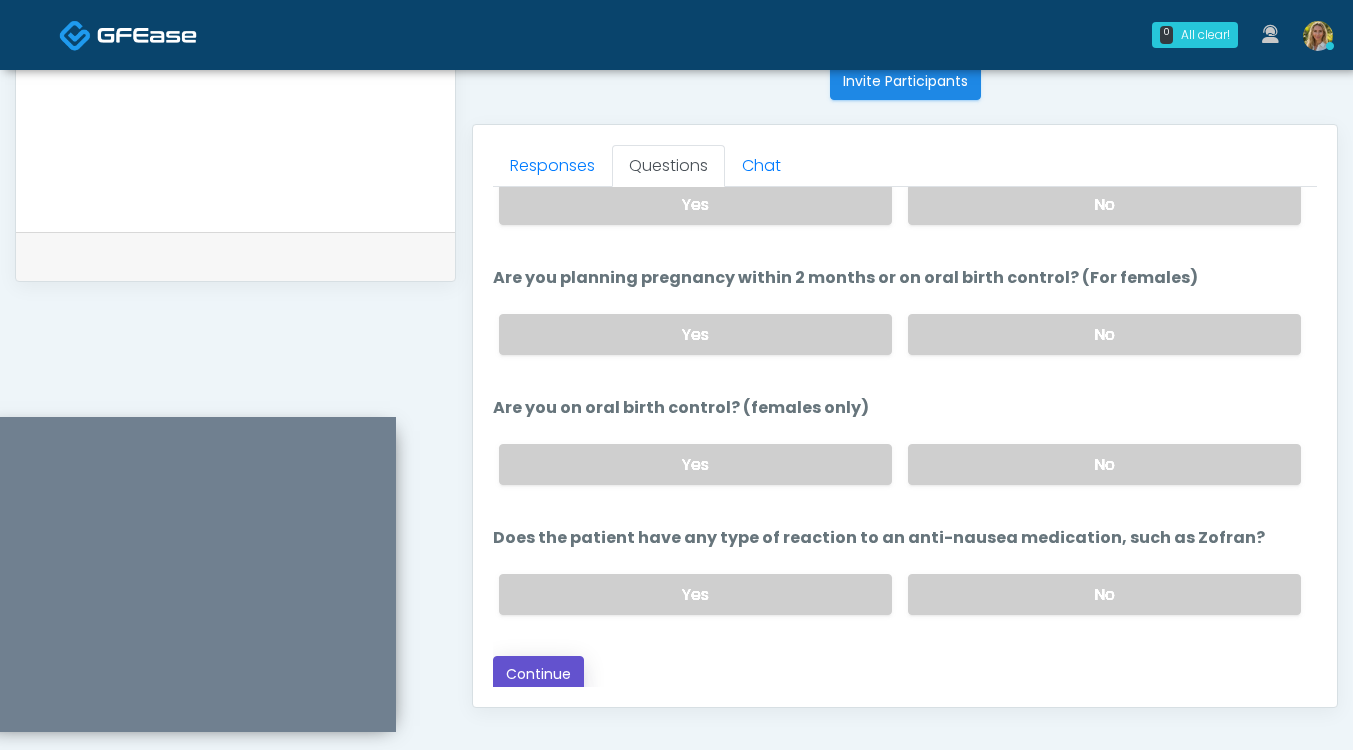 click on "Continue" at bounding box center [538, 674] 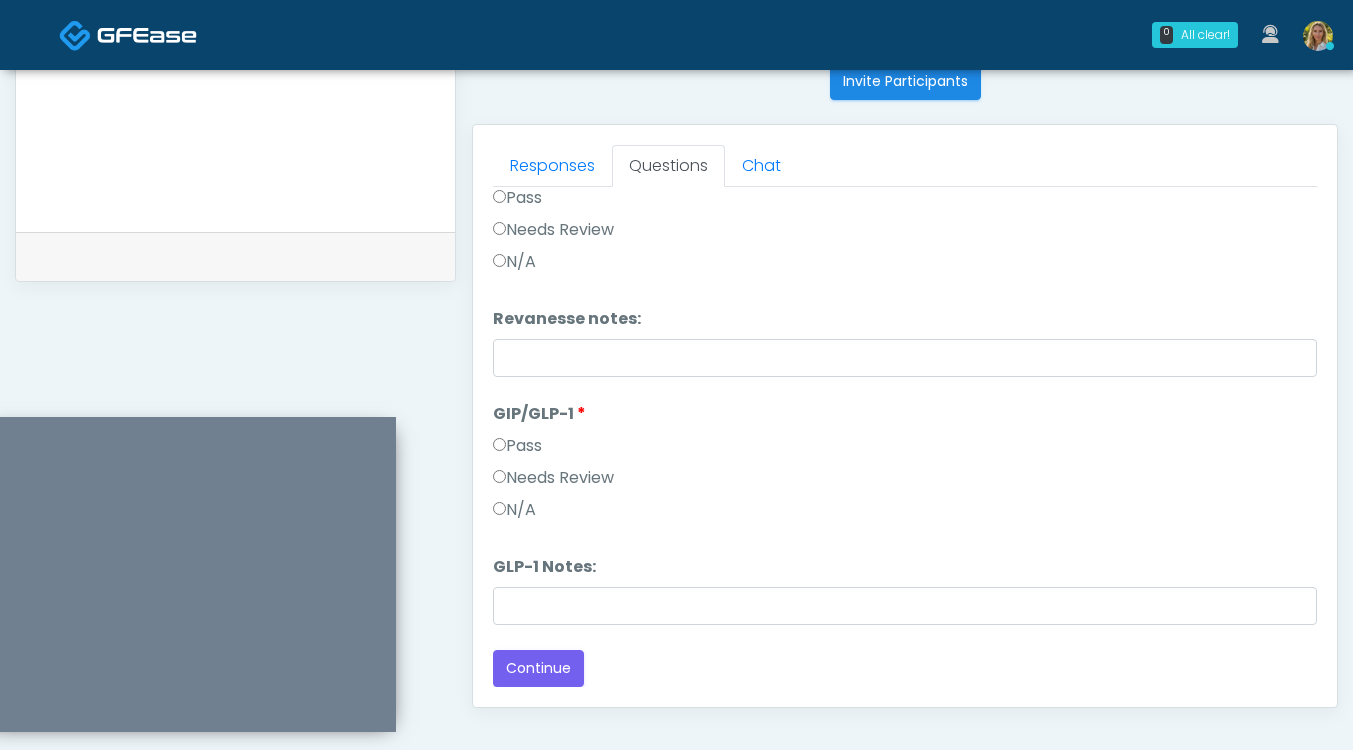 scroll, scrollTop: 1045, scrollLeft: 0, axis: vertical 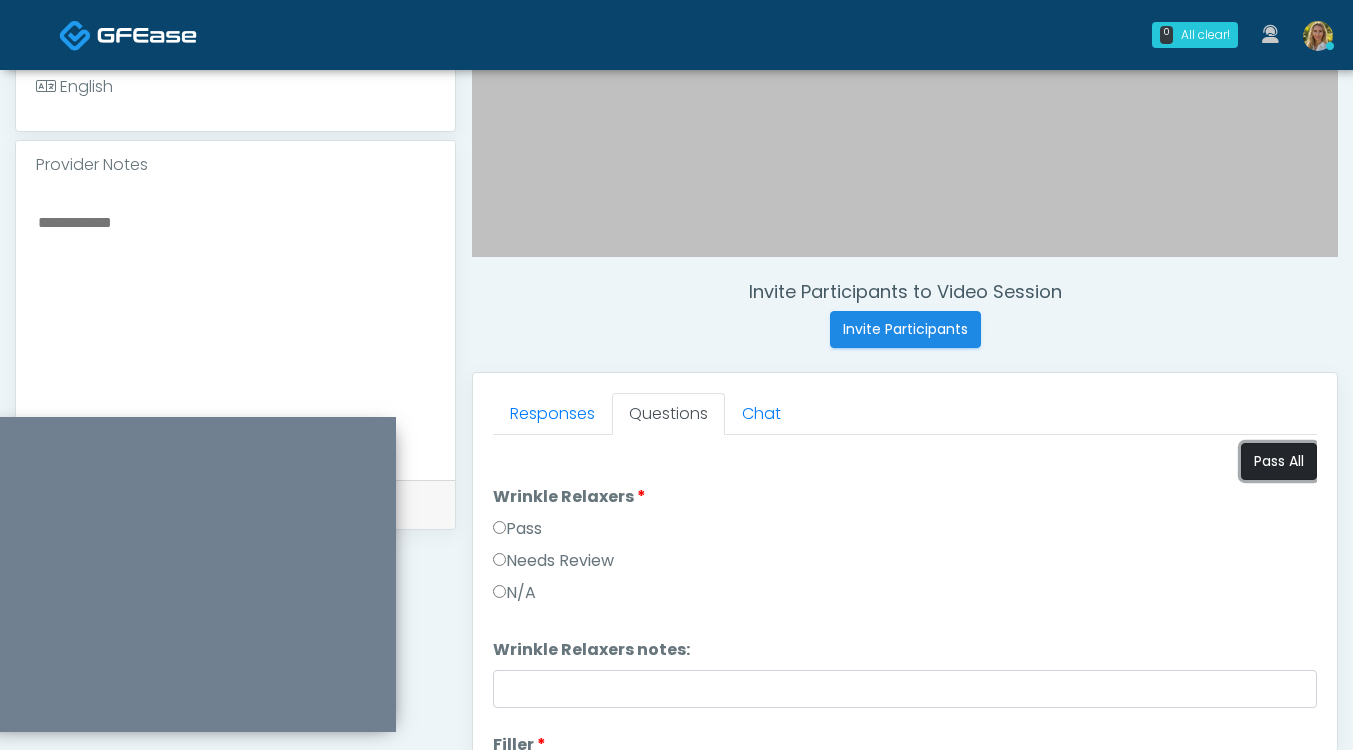 click on "Pass All" at bounding box center [1279, 461] 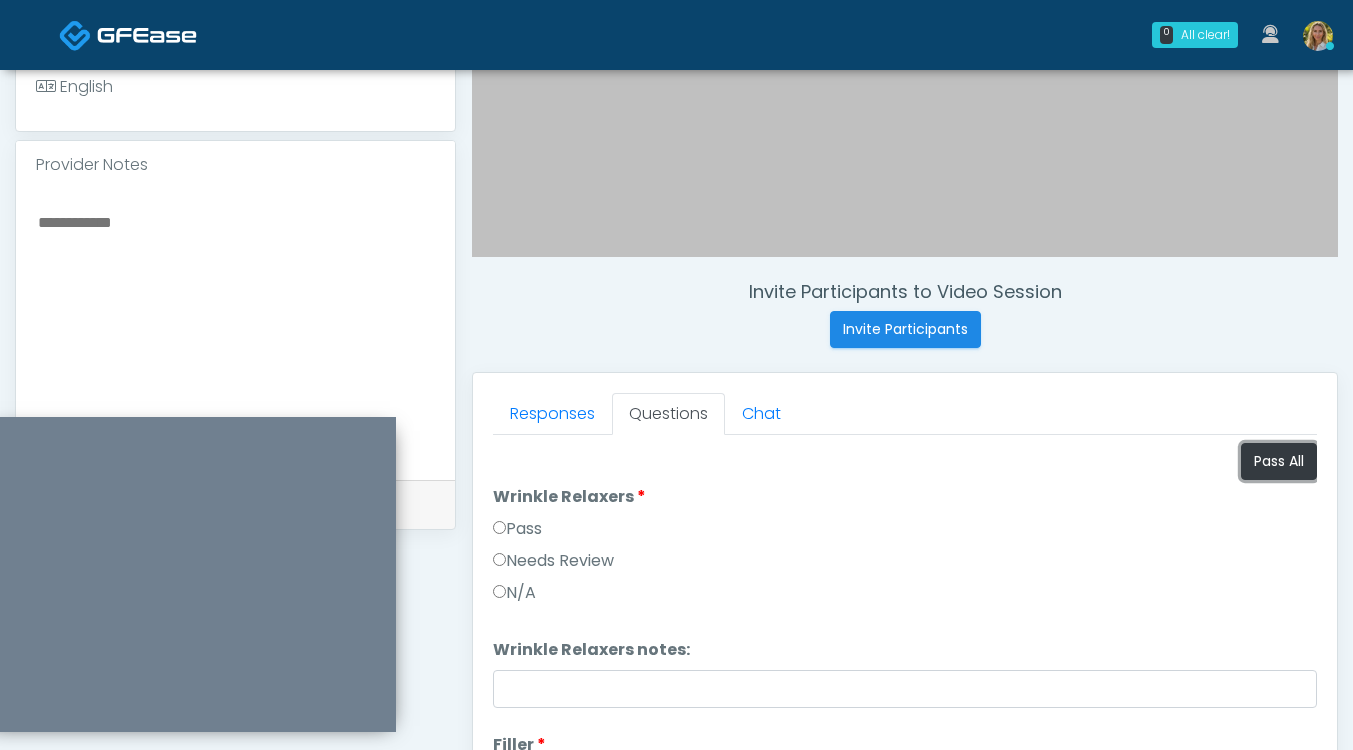 scroll, scrollTop: 827, scrollLeft: 0, axis: vertical 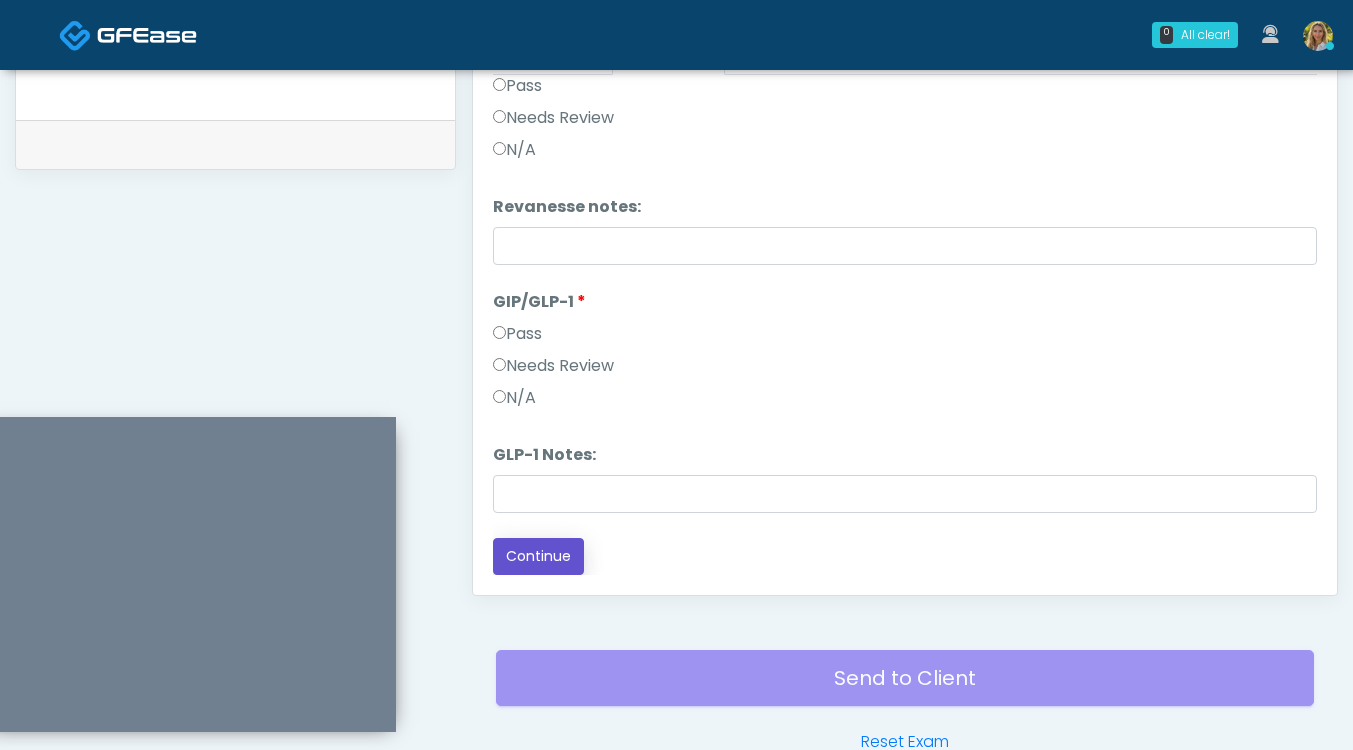 click on "Continue" at bounding box center (538, 556) 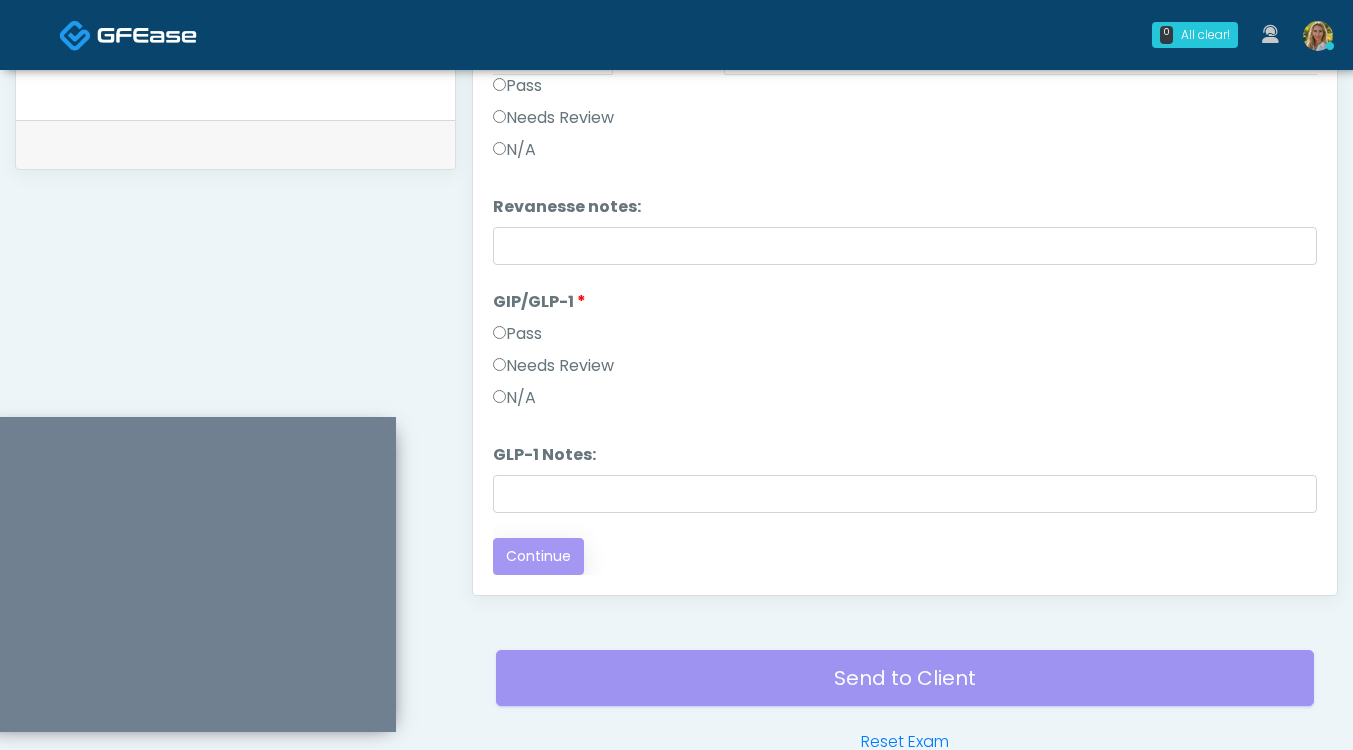 scroll, scrollTop: 0, scrollLeft: 0, axis: both 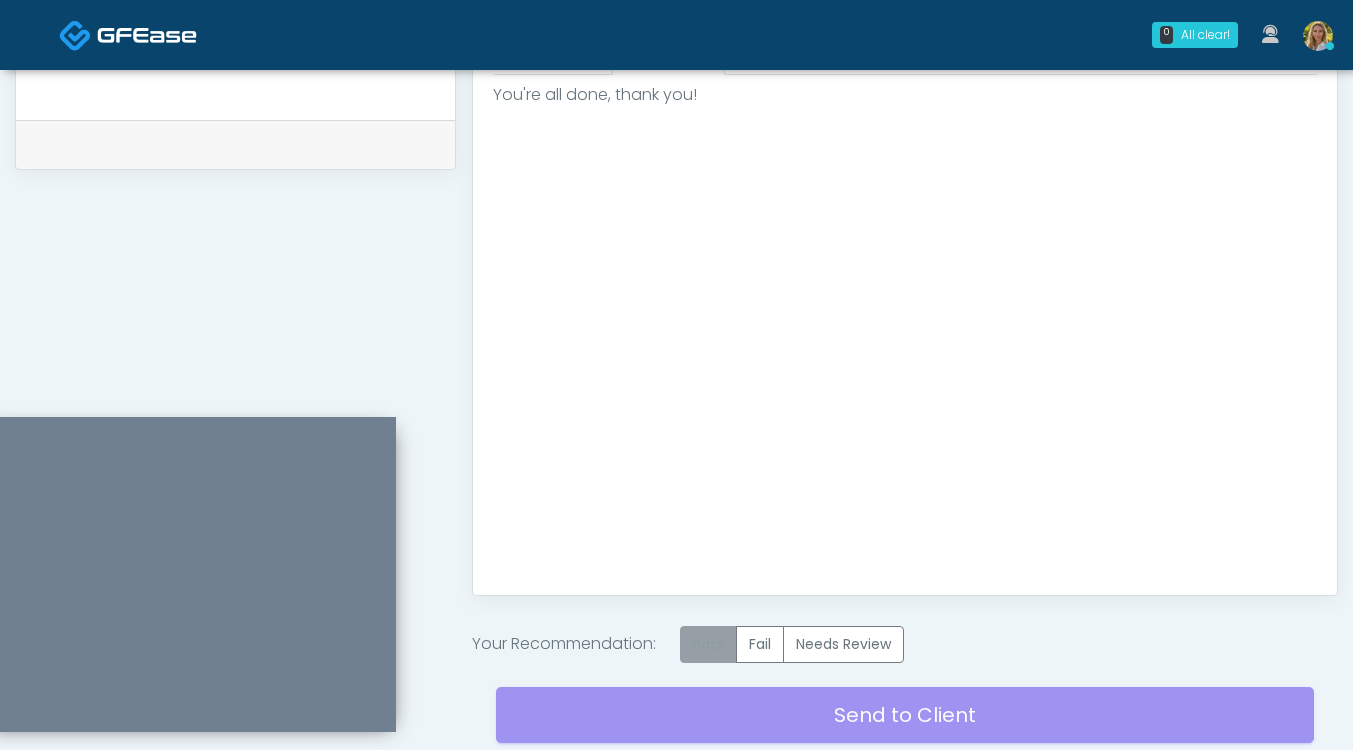 click on "Pass" at bounding box center (708, 644) 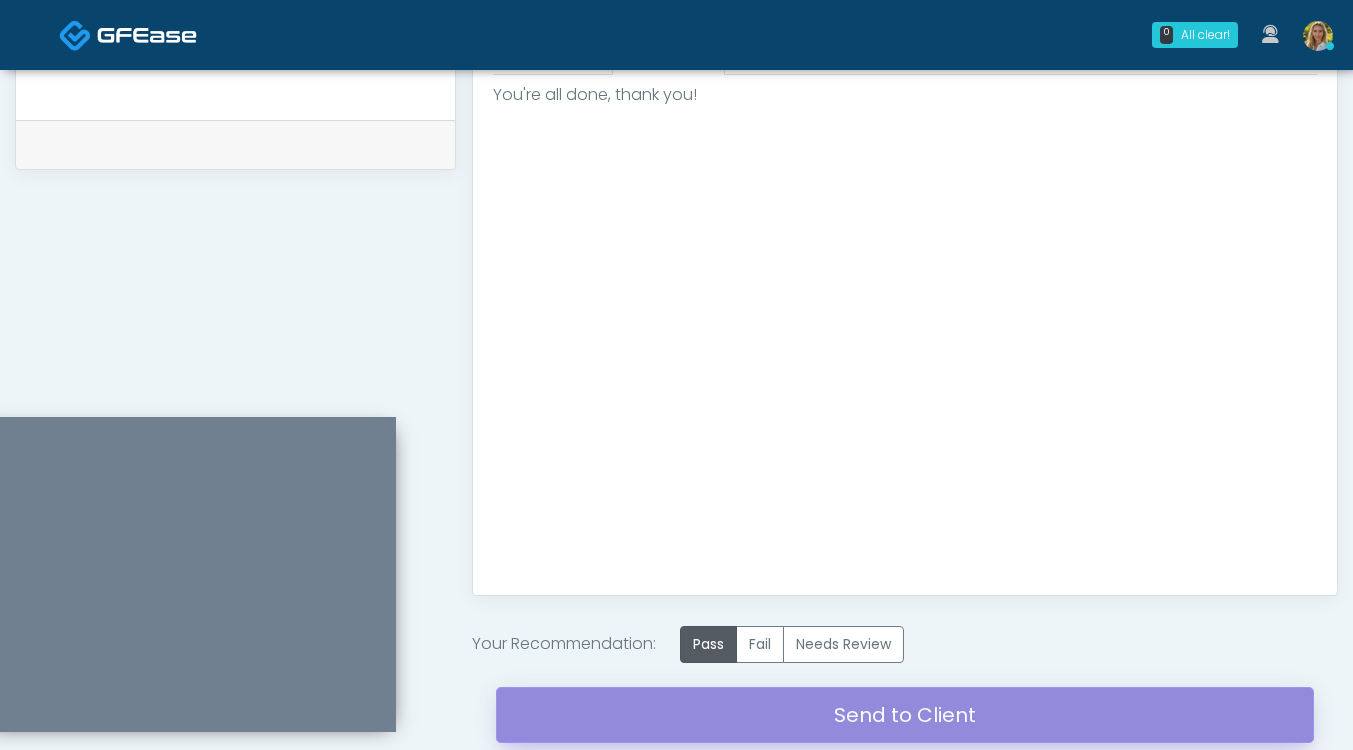 click on "Send to Client" at bounding box center (905, 715) 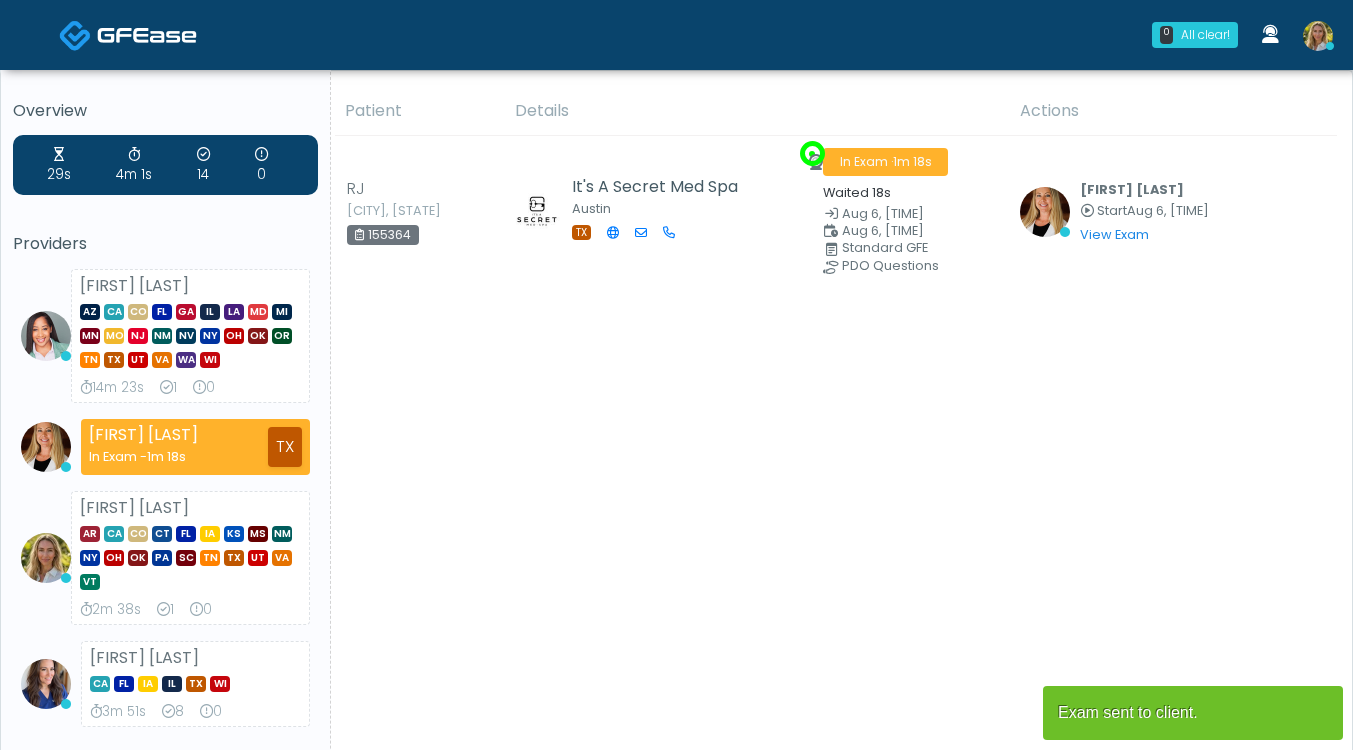 scroll, scrollTop: 0, scrollLeft: 0, axis: both 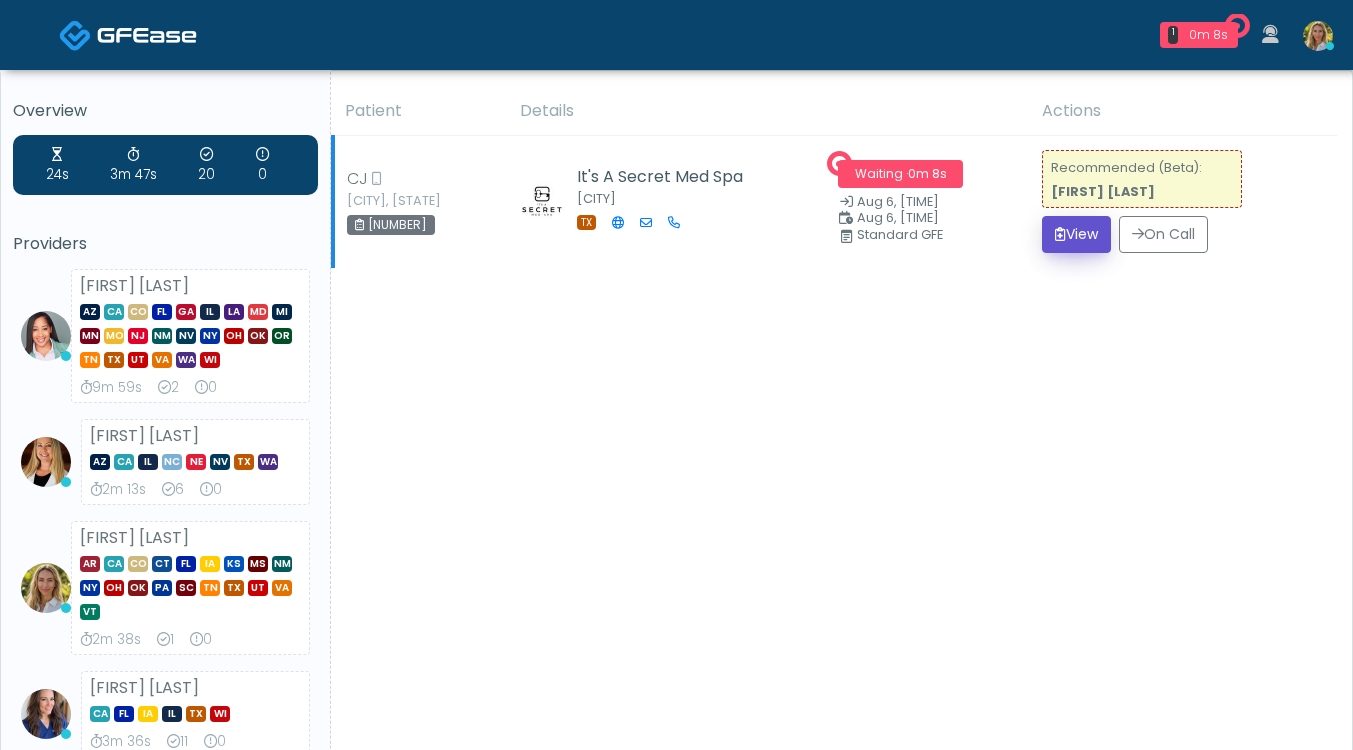 click on "View" at bounding box center [1076, 234] 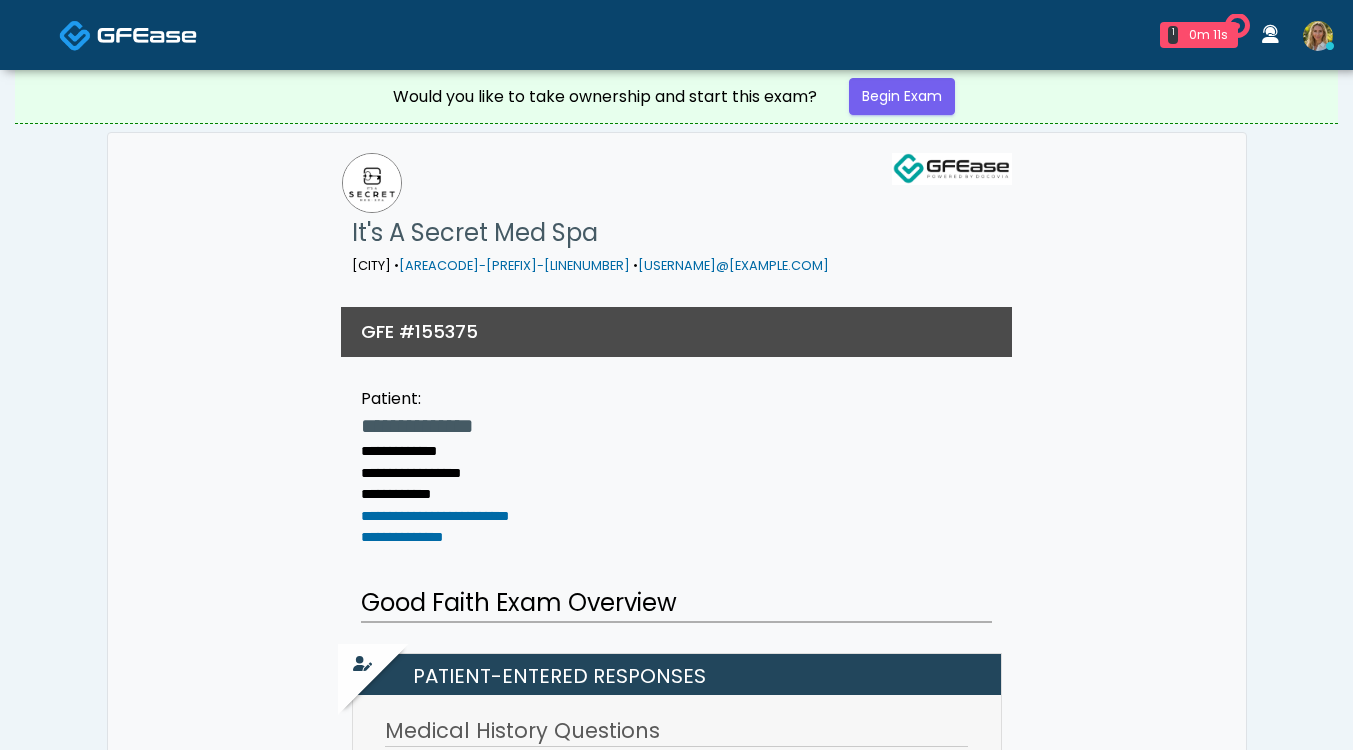 scroll, scrollTop: 0, scrollLeft: 0, axis: both 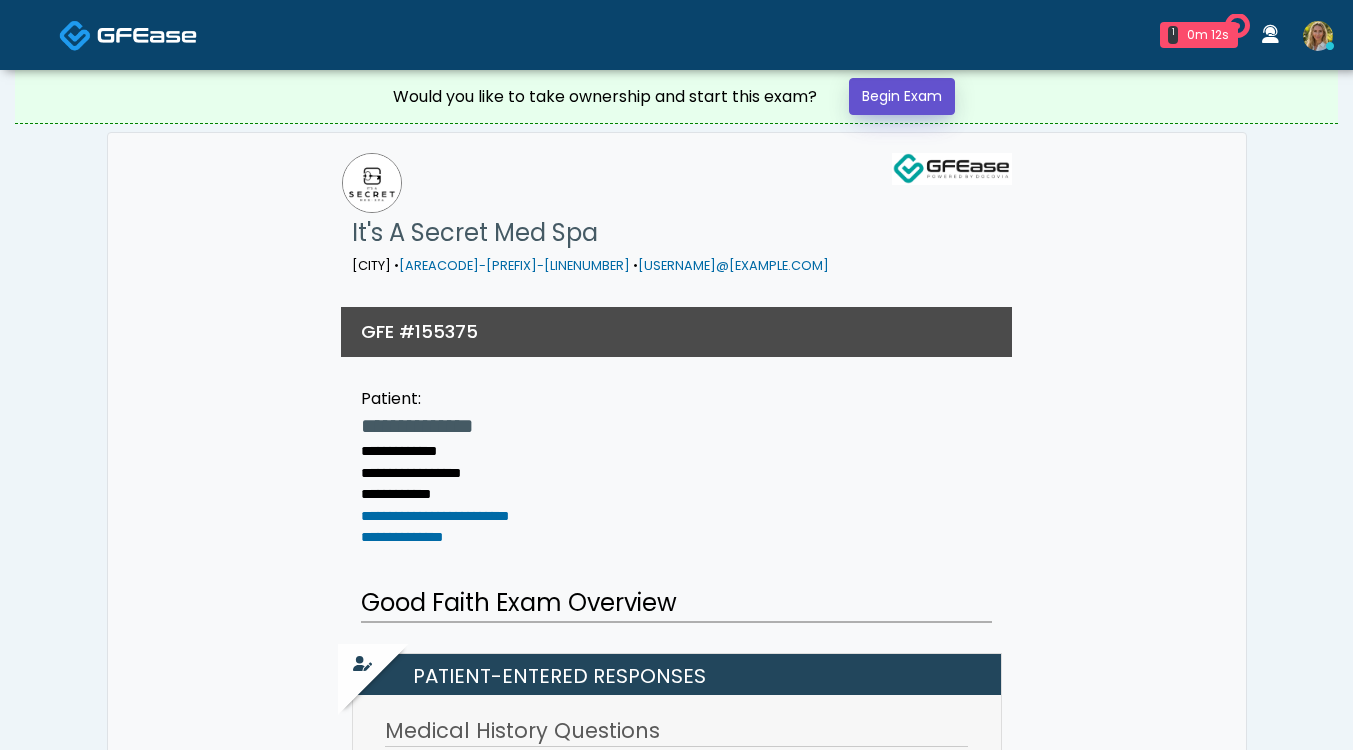 click on "Begin Exam" at bounding box center [902, 96] 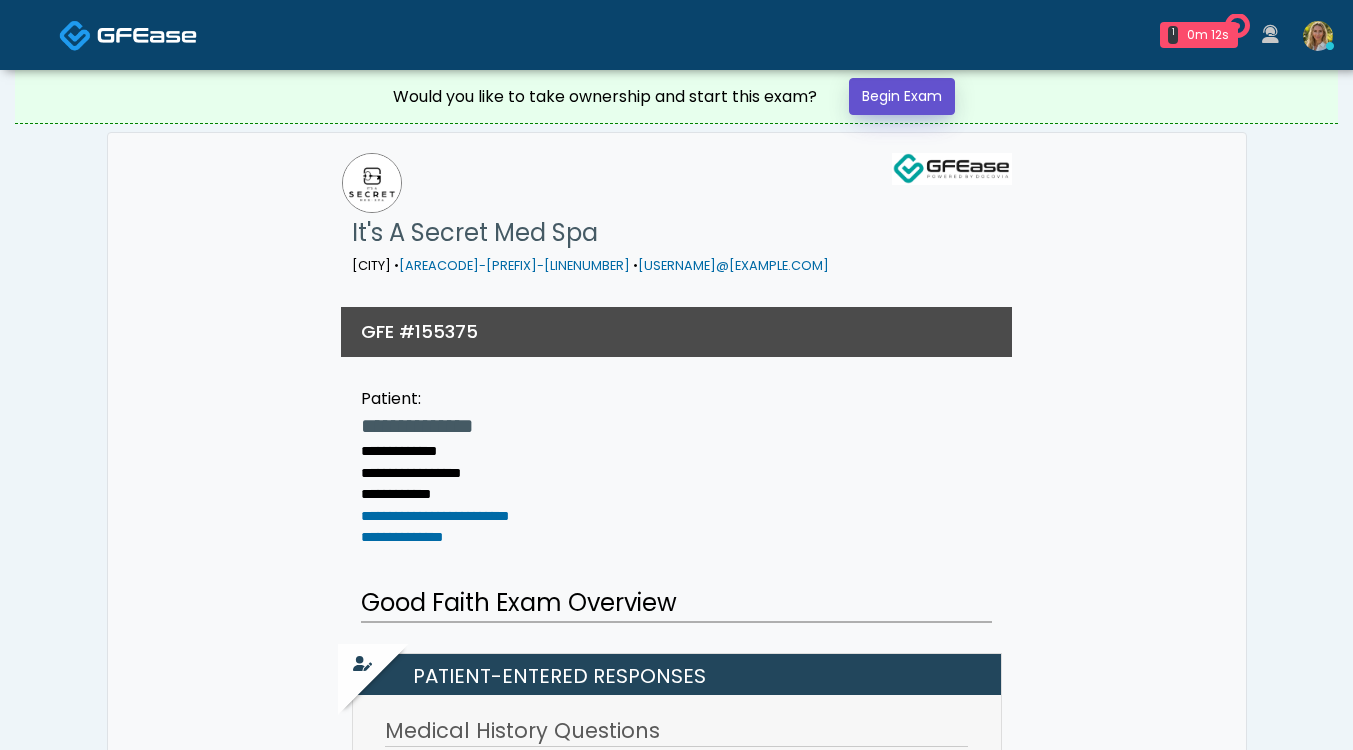scroll, scrollTop: 0, scrollLeft: 0, axis: both 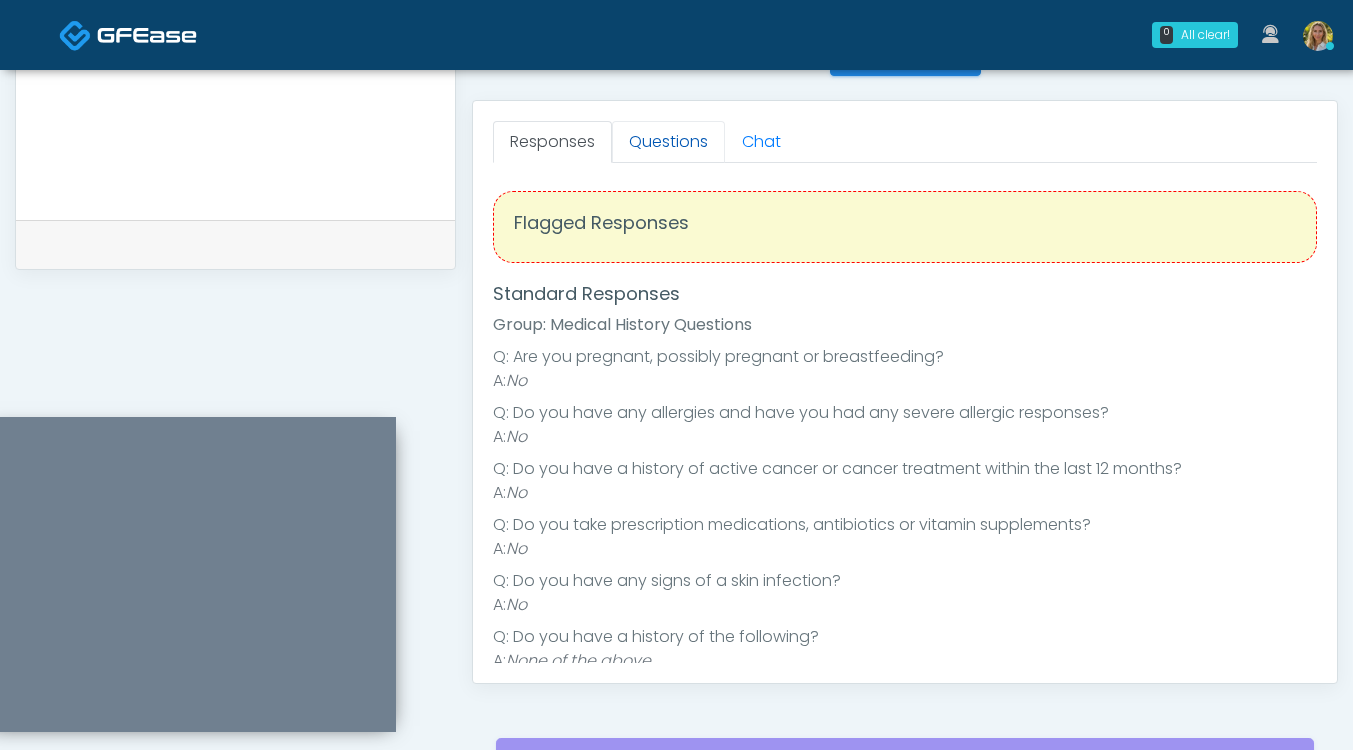 click on "Questions" at bounding box center [668, 142] 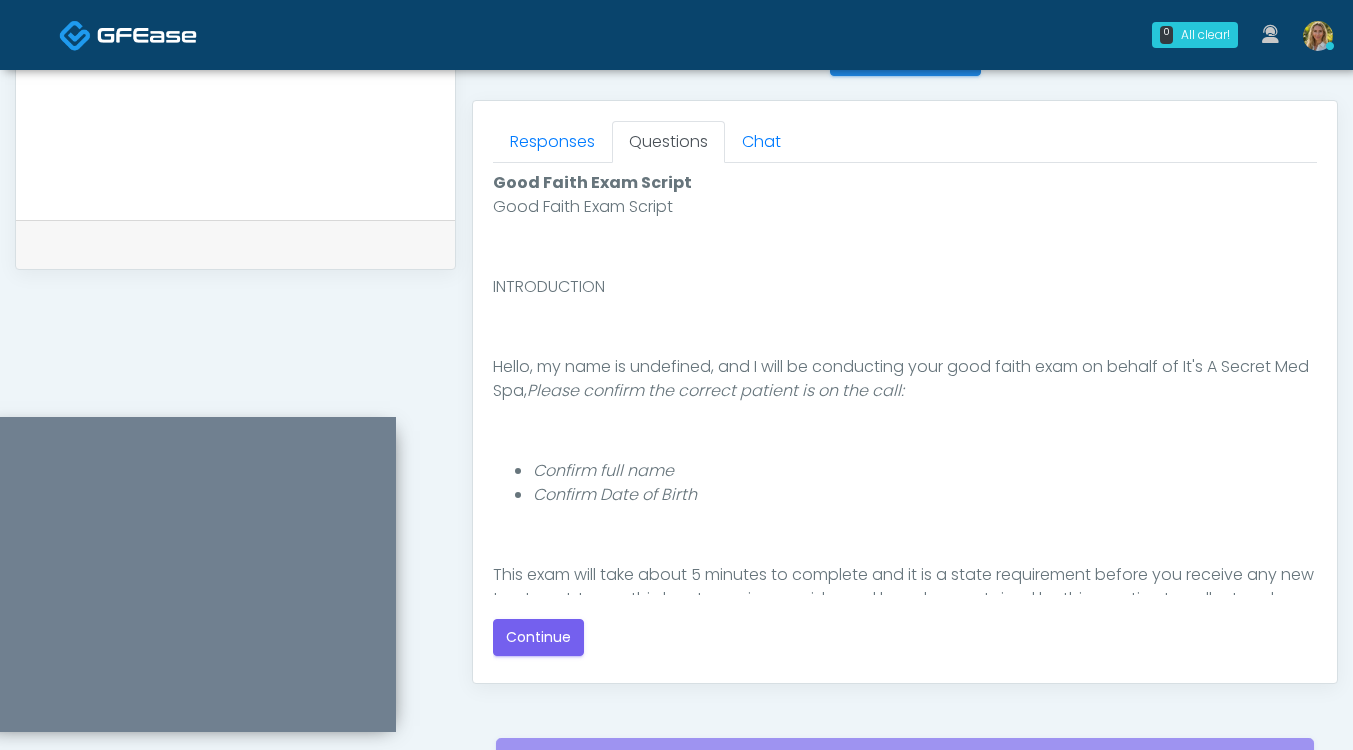 scroll, scrollTop: 208, scrollLeft: 0, axis: vertical 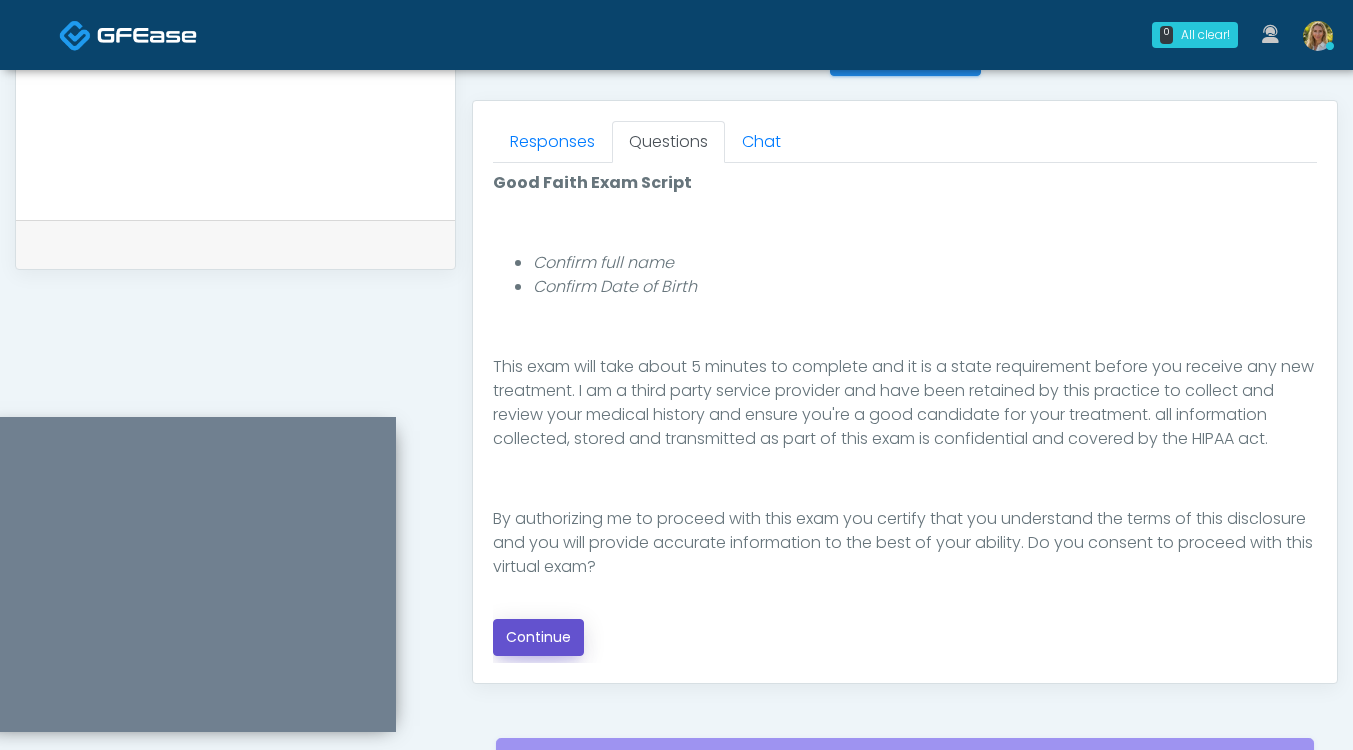 click on "Continue" at bounding box center (538, 637) 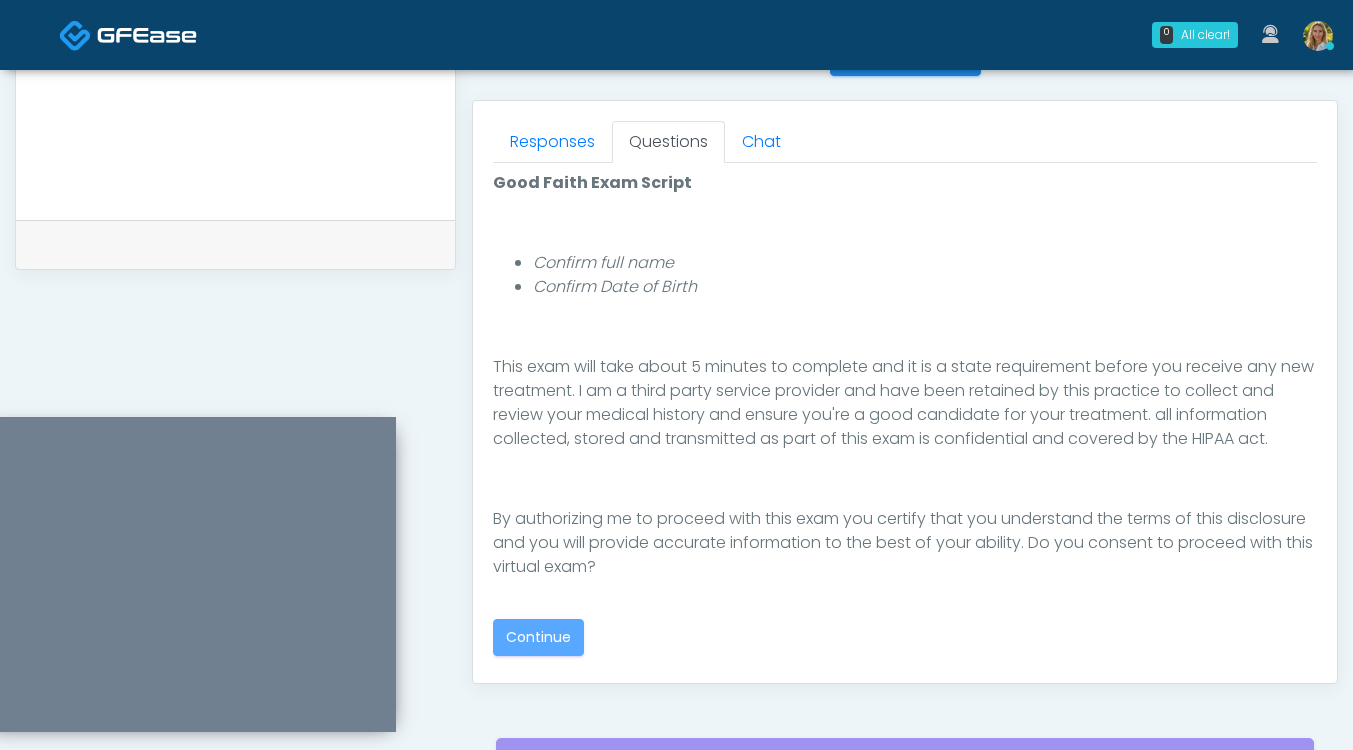 scroll, scrollTop: 1045, scrollLeft: 0, axis: vertical 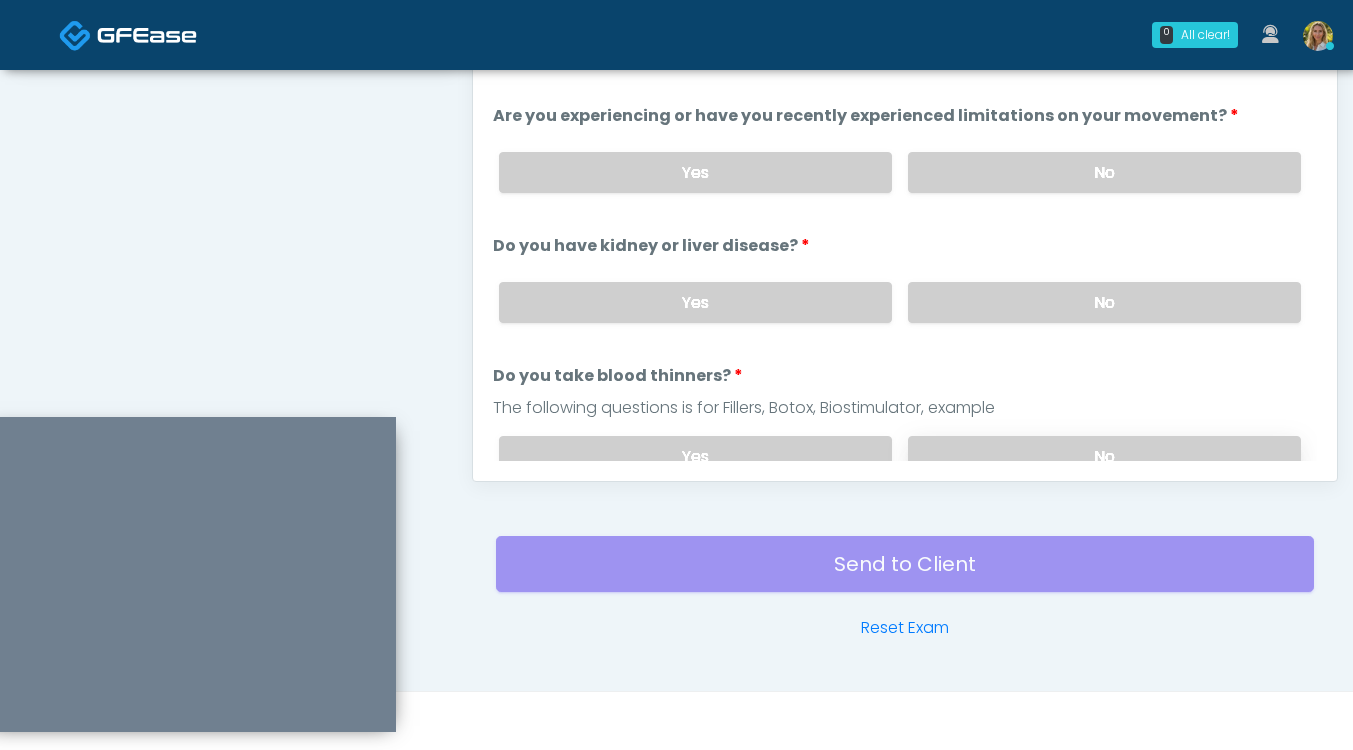 click on "No" at bounding box center (1104, 456) 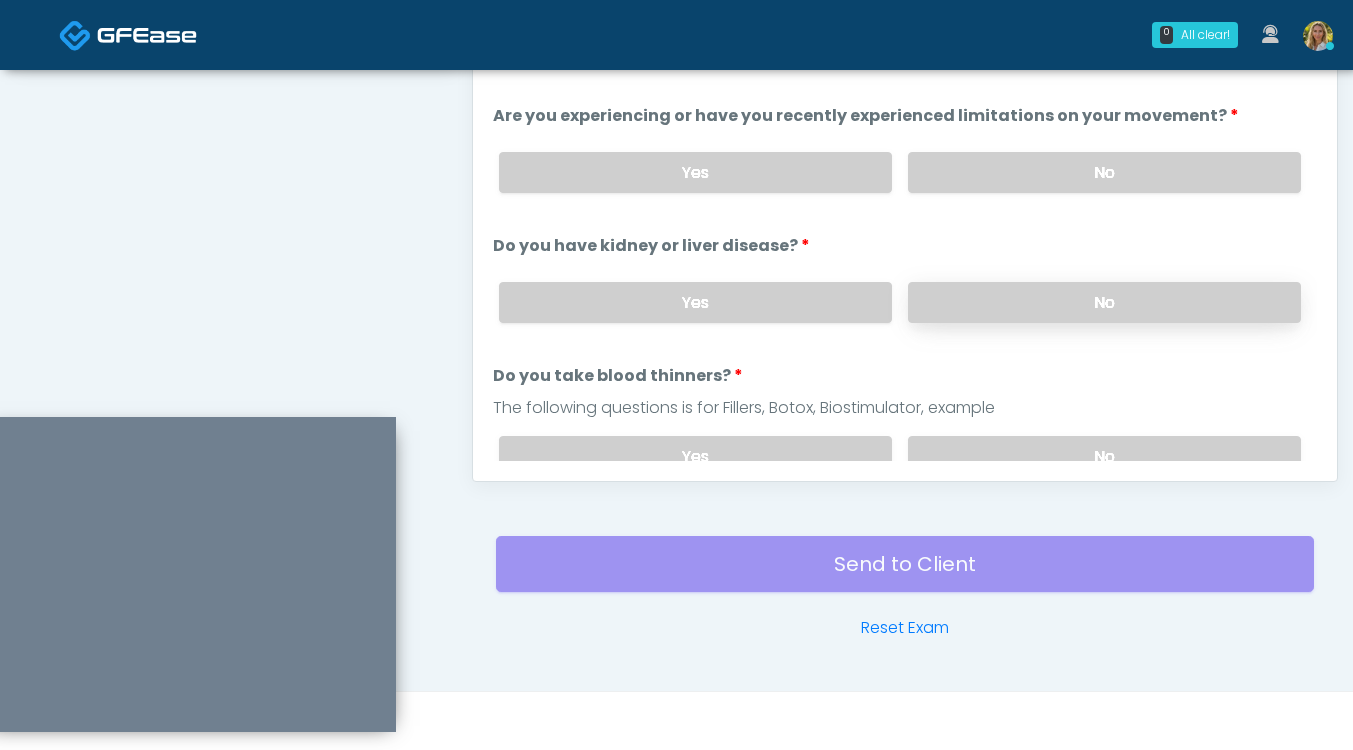 click on "No" at bounding box center (1104, 302) 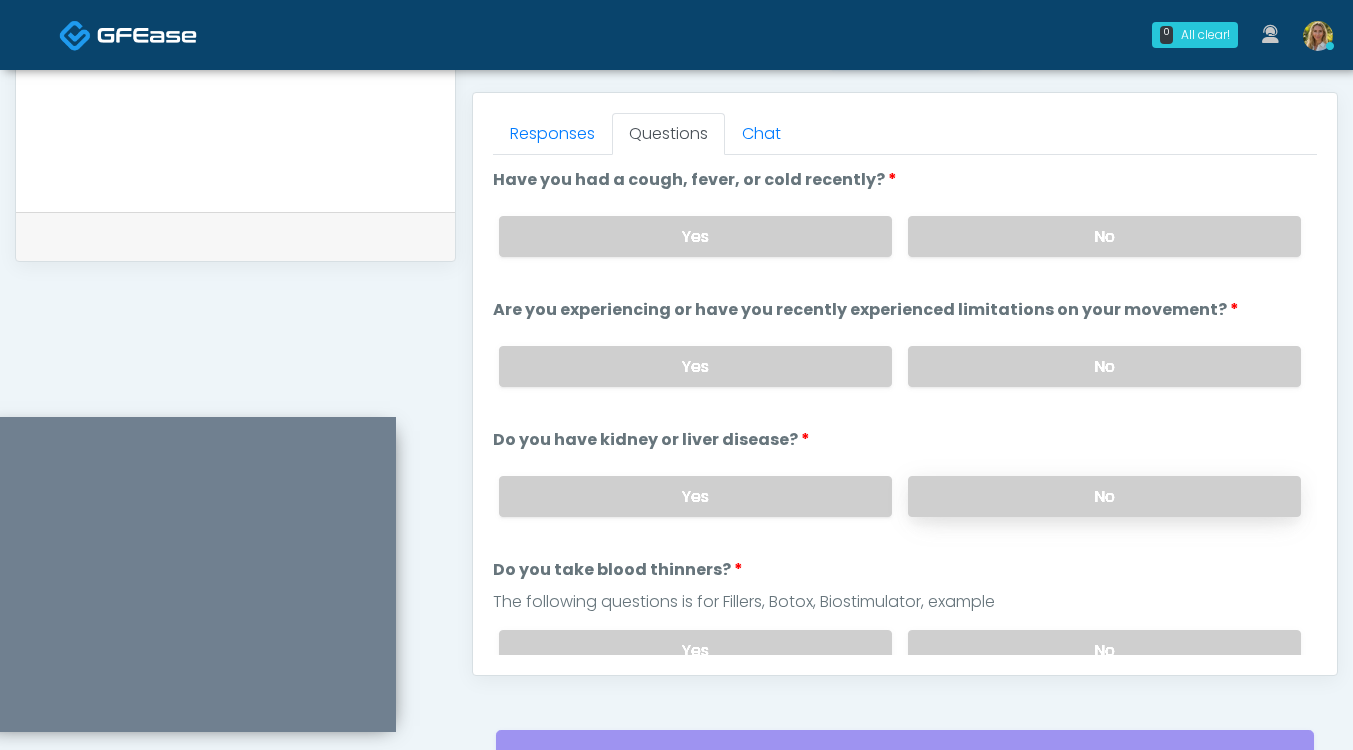 scroll, scrollTop: 841, scrollLeft: 0, axis: vertical 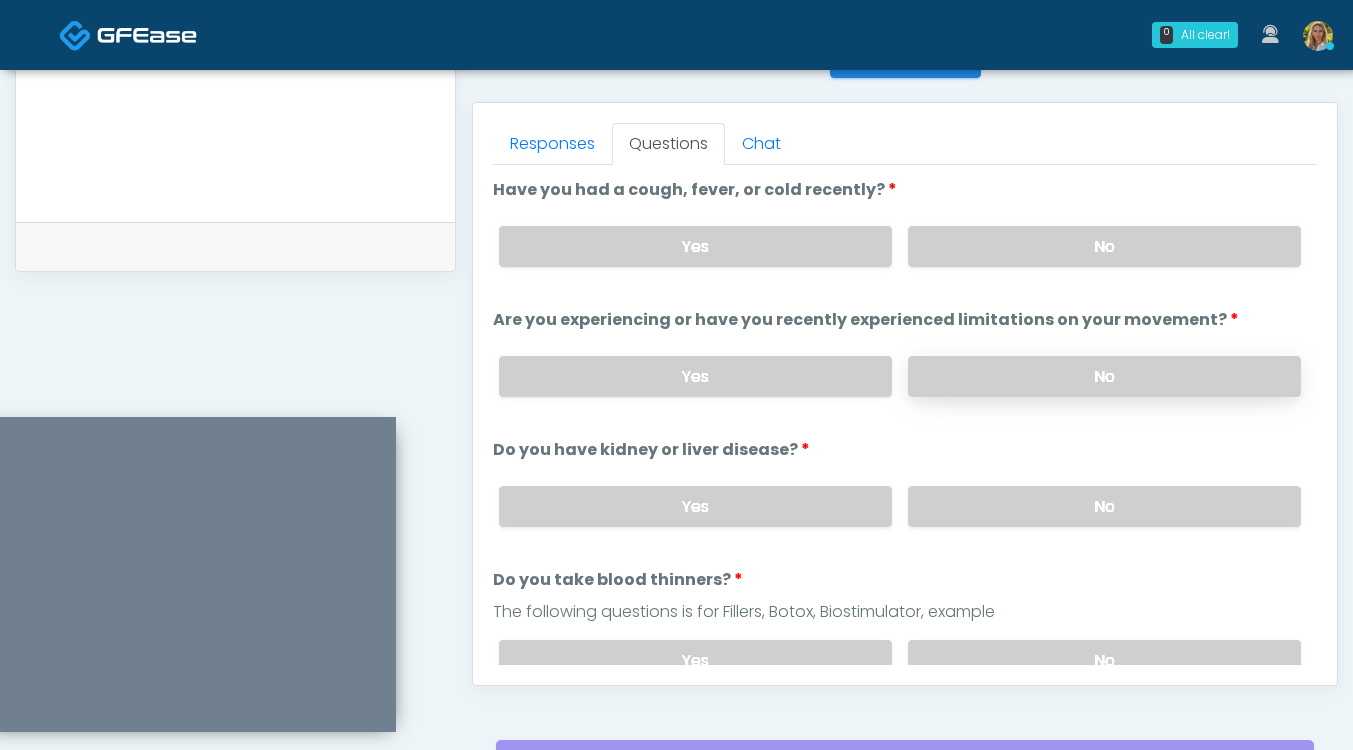 click on "No" at bounding box center [1104, 376] 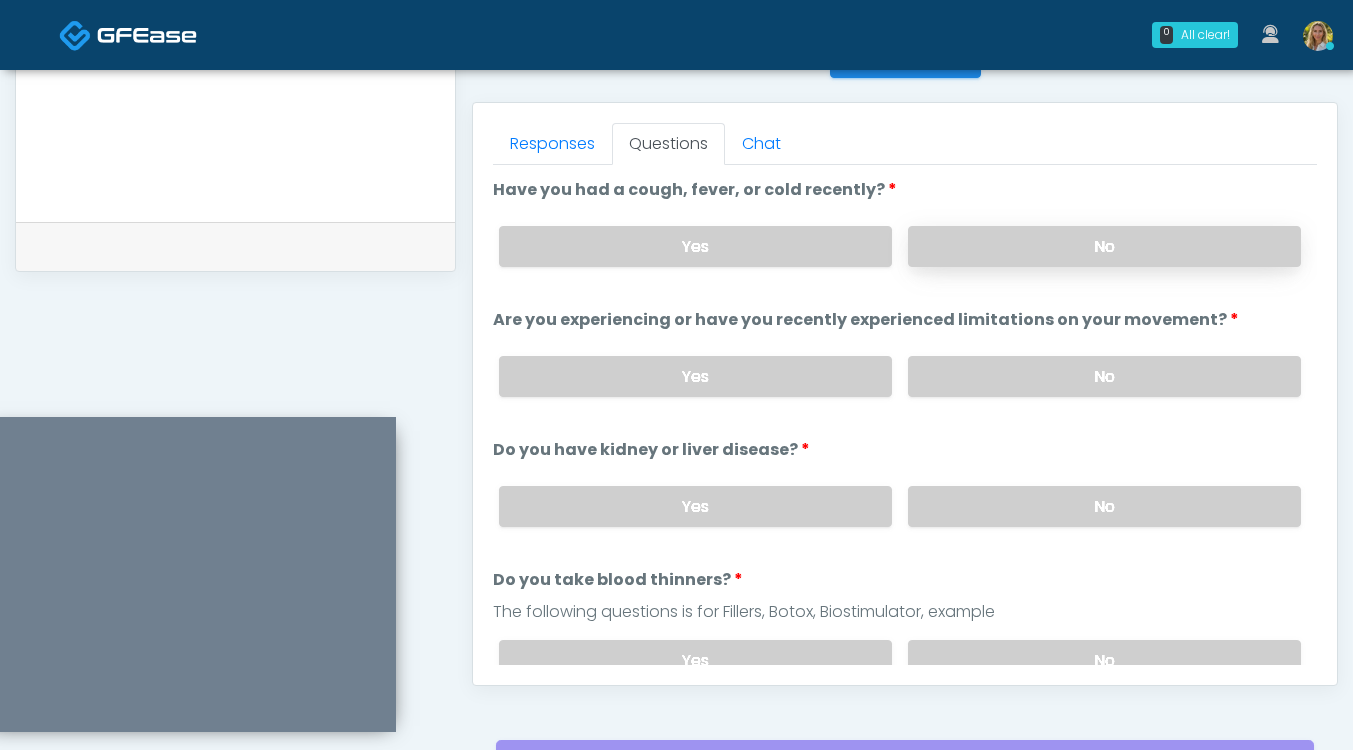 click on "No" at bounding box center [1104, 246] 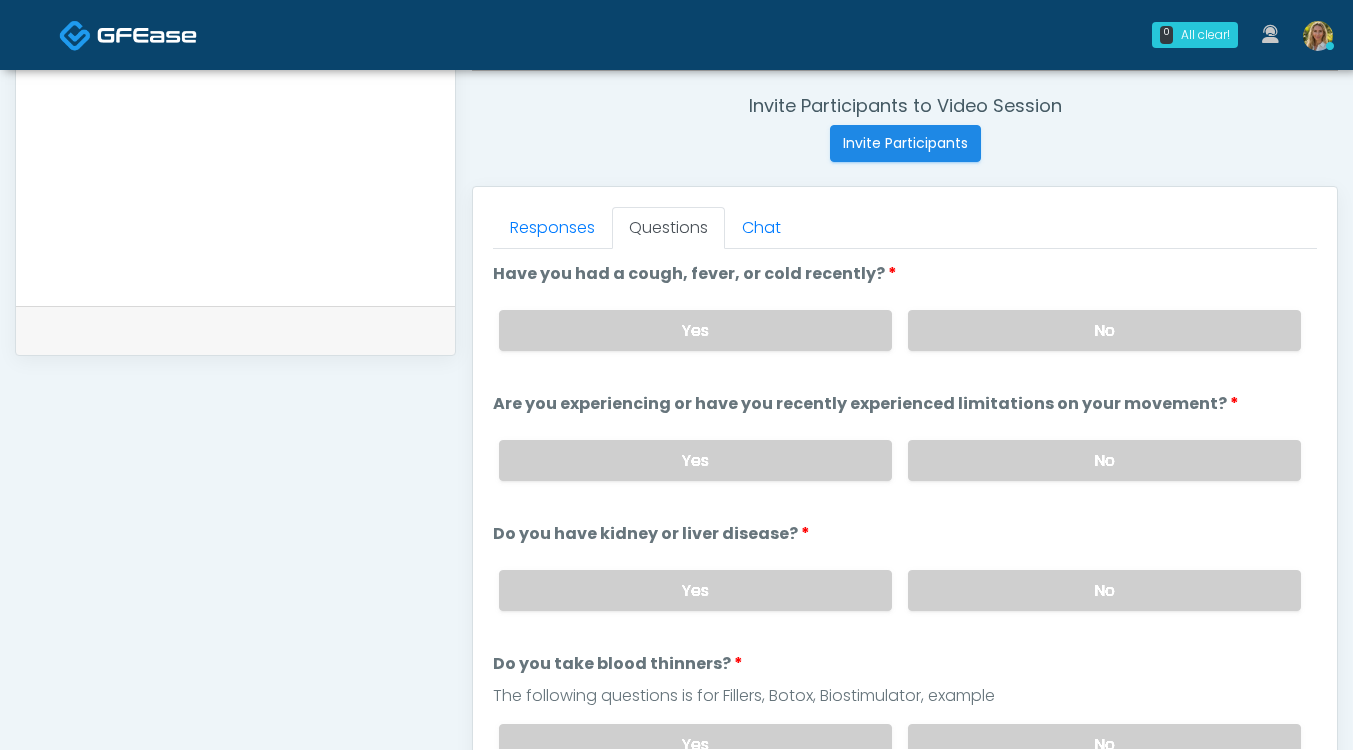 scroll, scrollTop: 790, scrollLeft: 0, axis: vertical 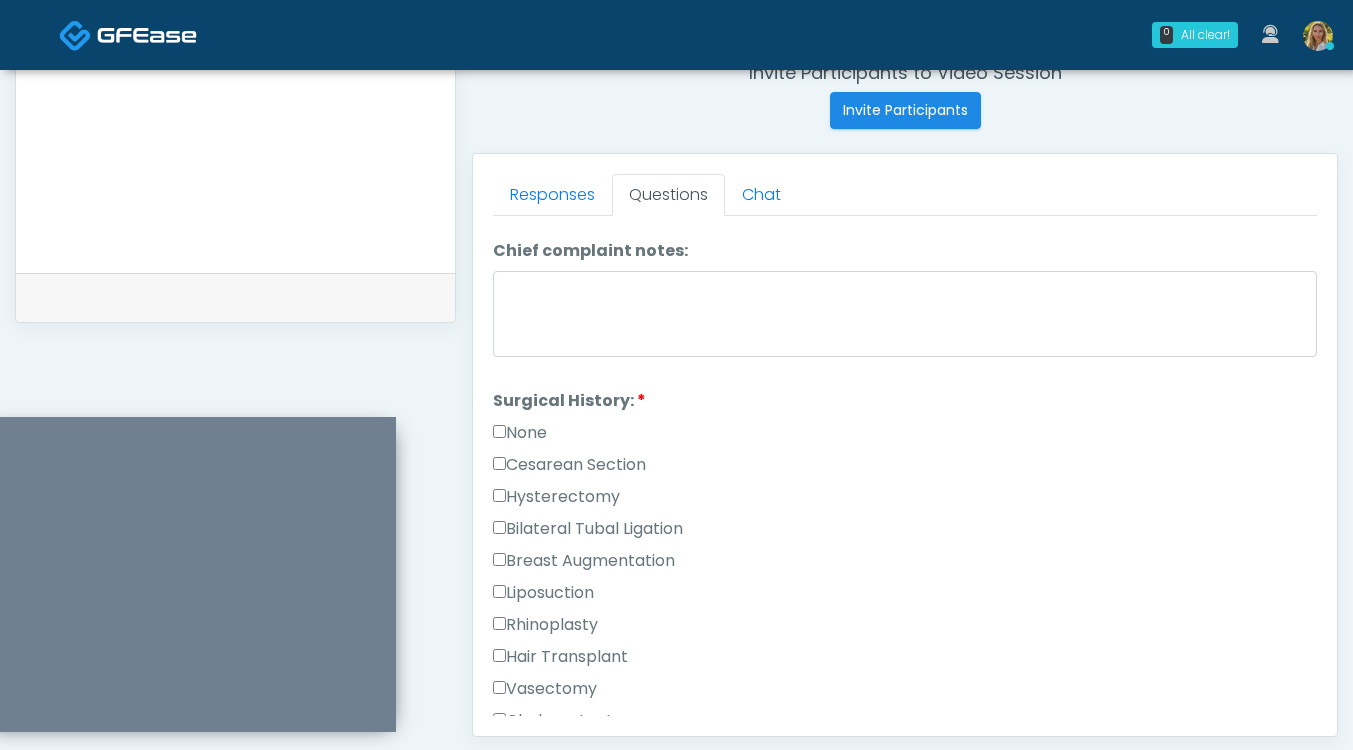 click on "None" at bounding box center (520, 433) 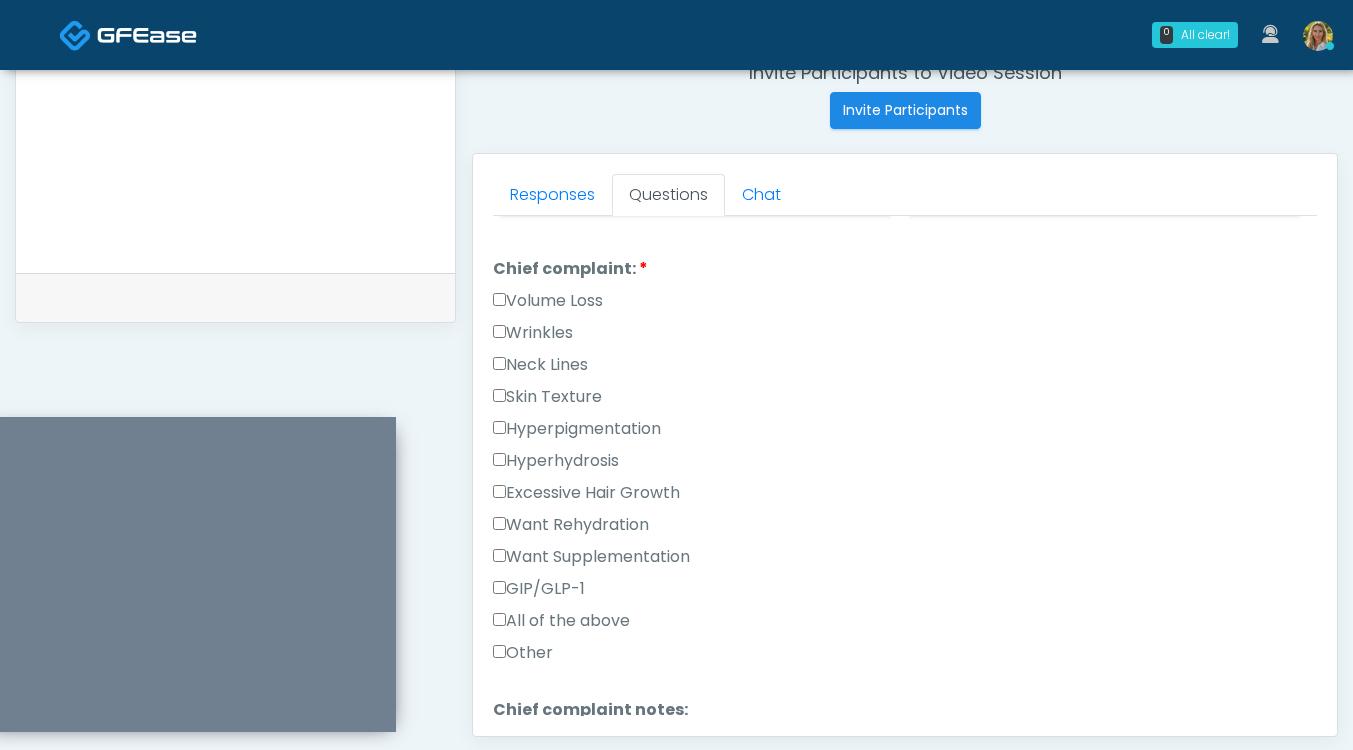 scroll, scrollTop: 518, scrollLeft: 0, axis: vertical 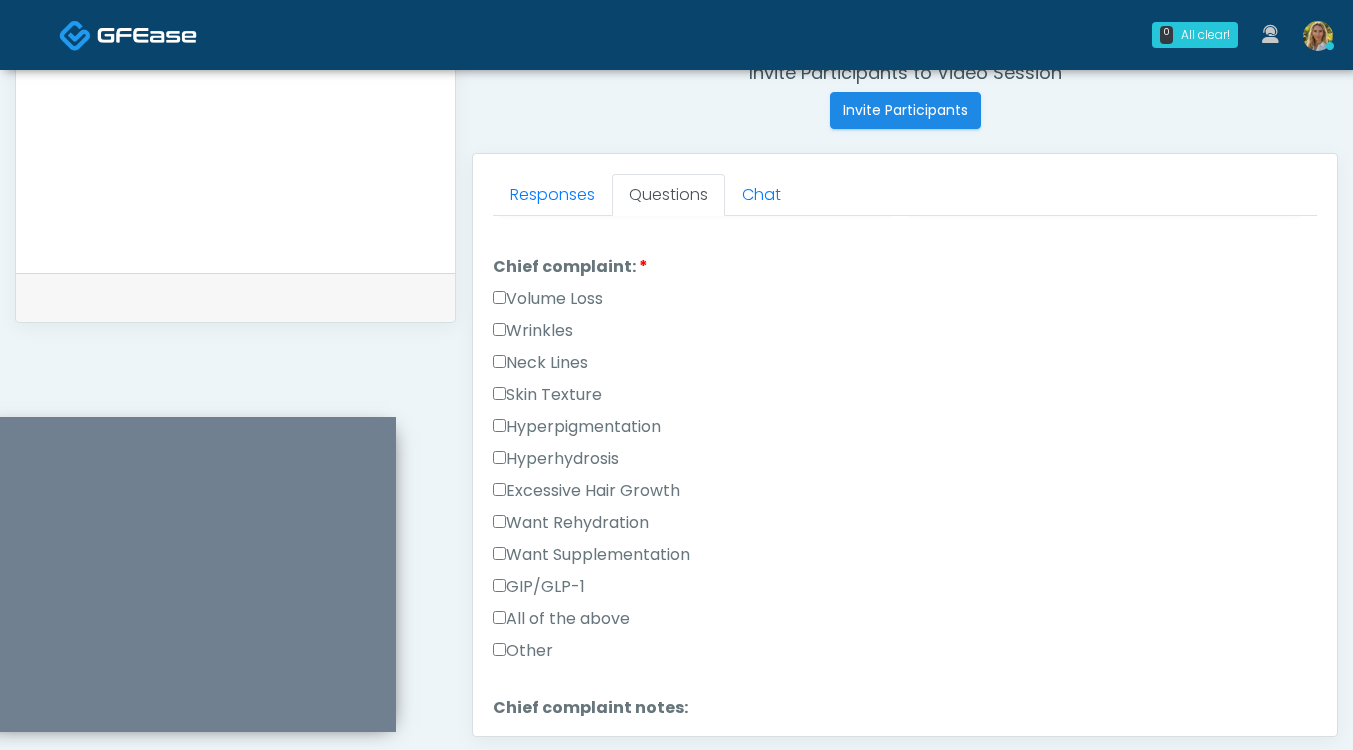 click on "Wrinkles" at bounding box center (533, 331) 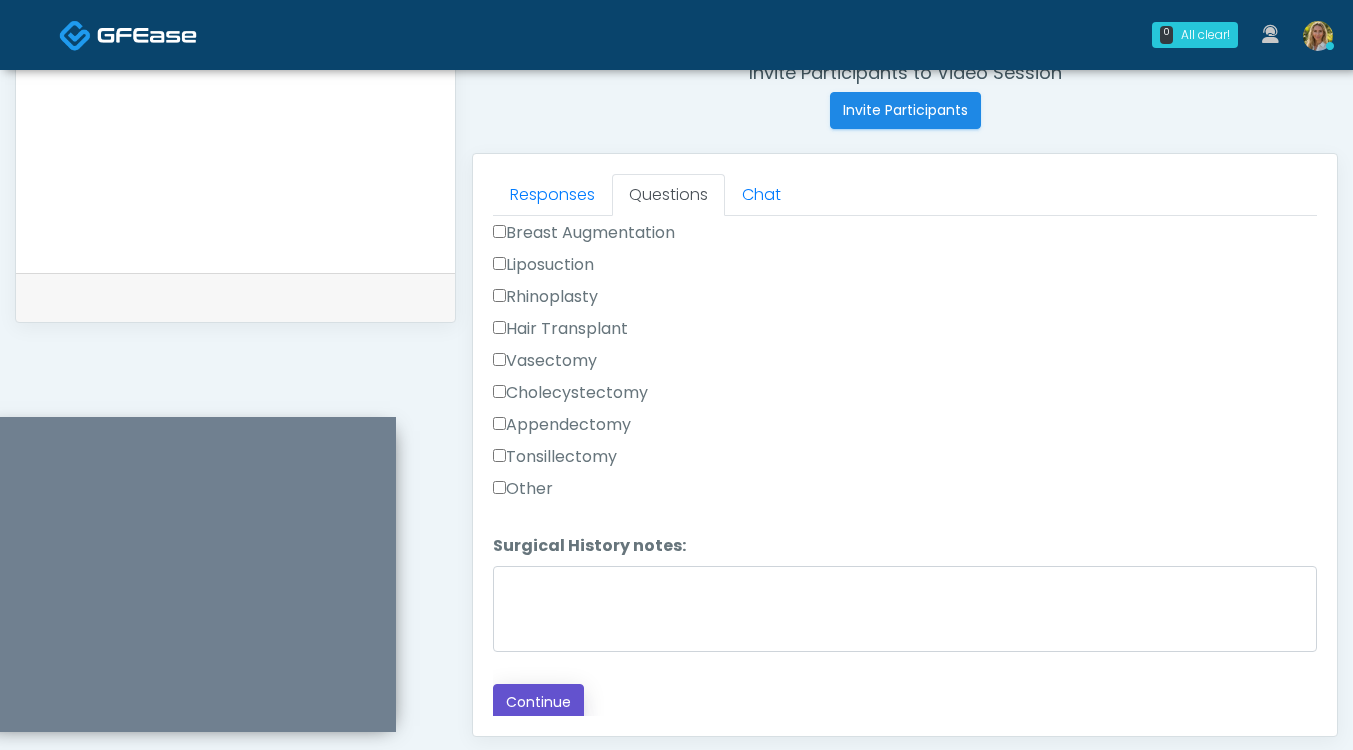 click on "Continue" at bounding box center (538, 702) 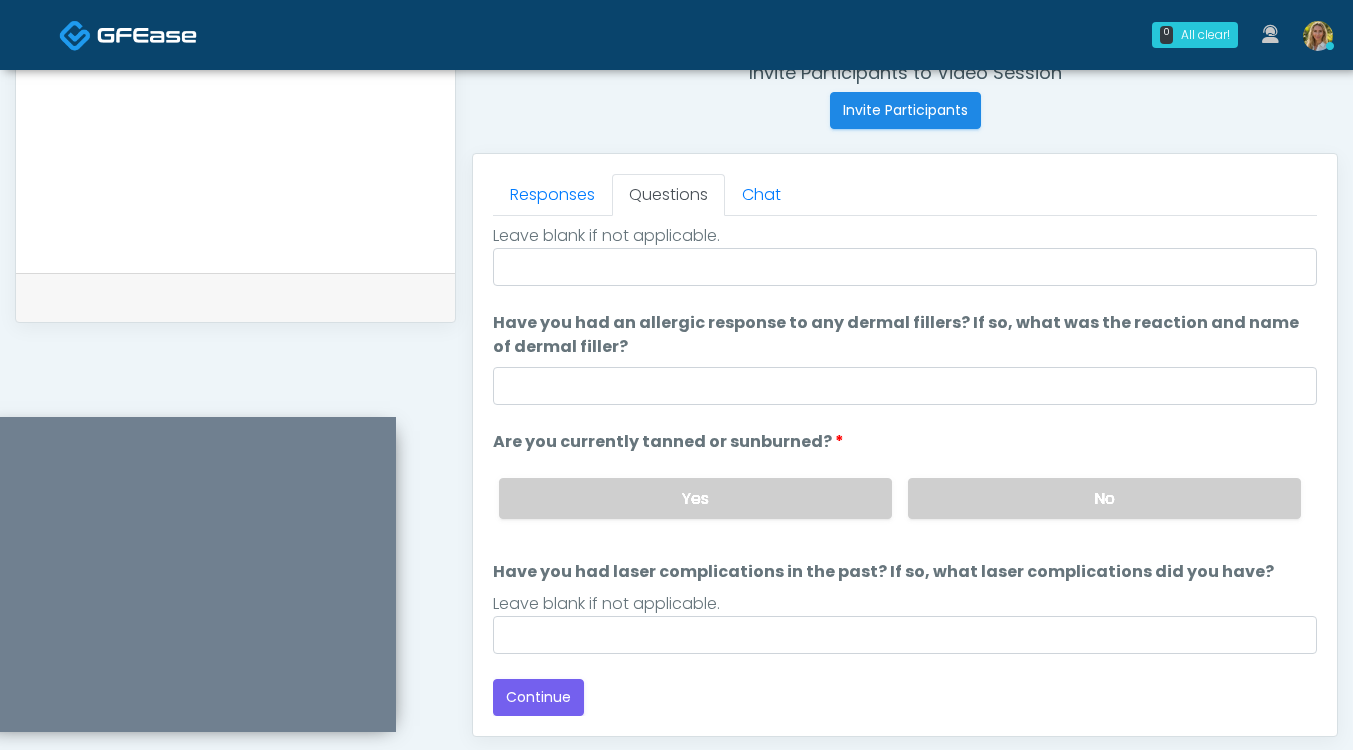 scroll, scrollTop: 1045, scrollLeft: 0, axis: vertical 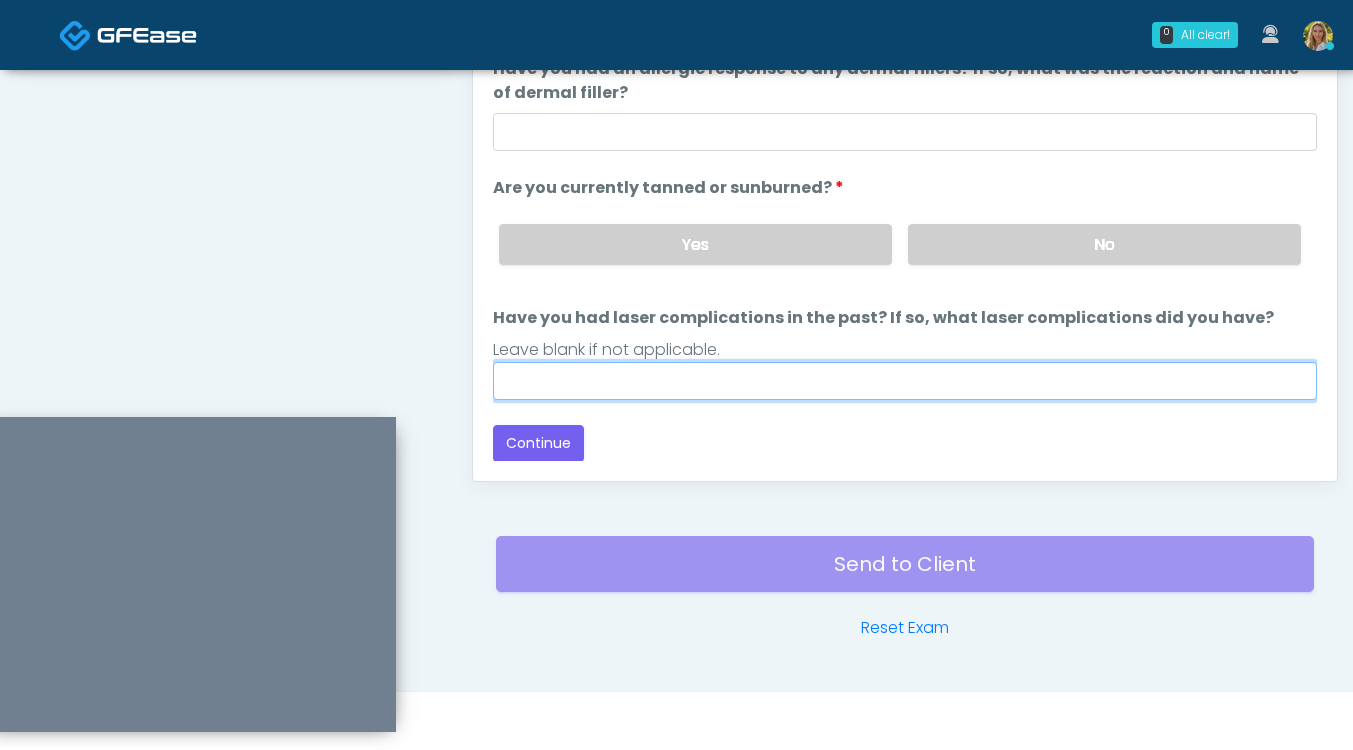click on "Have you had laser complications in the past? If so, what laser complications did you have?" at bounding box center [905, 381] 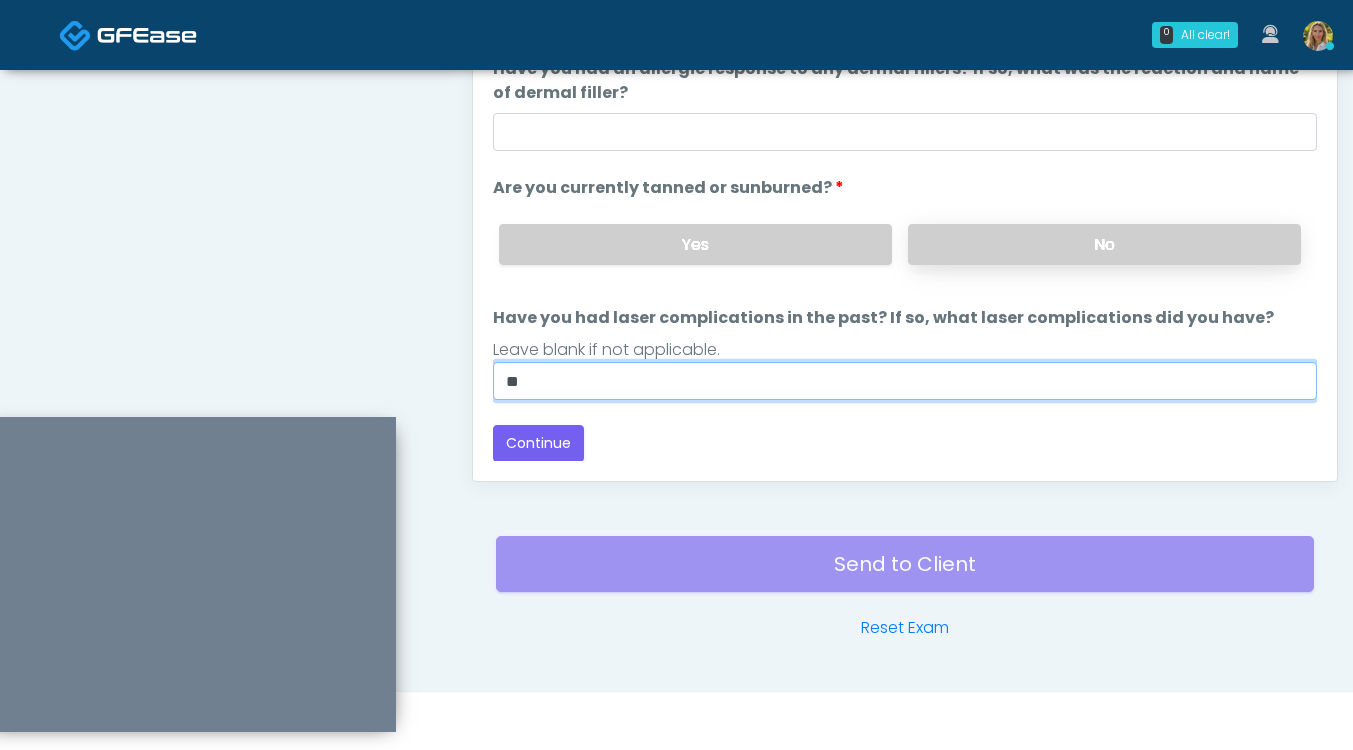 type on "**" 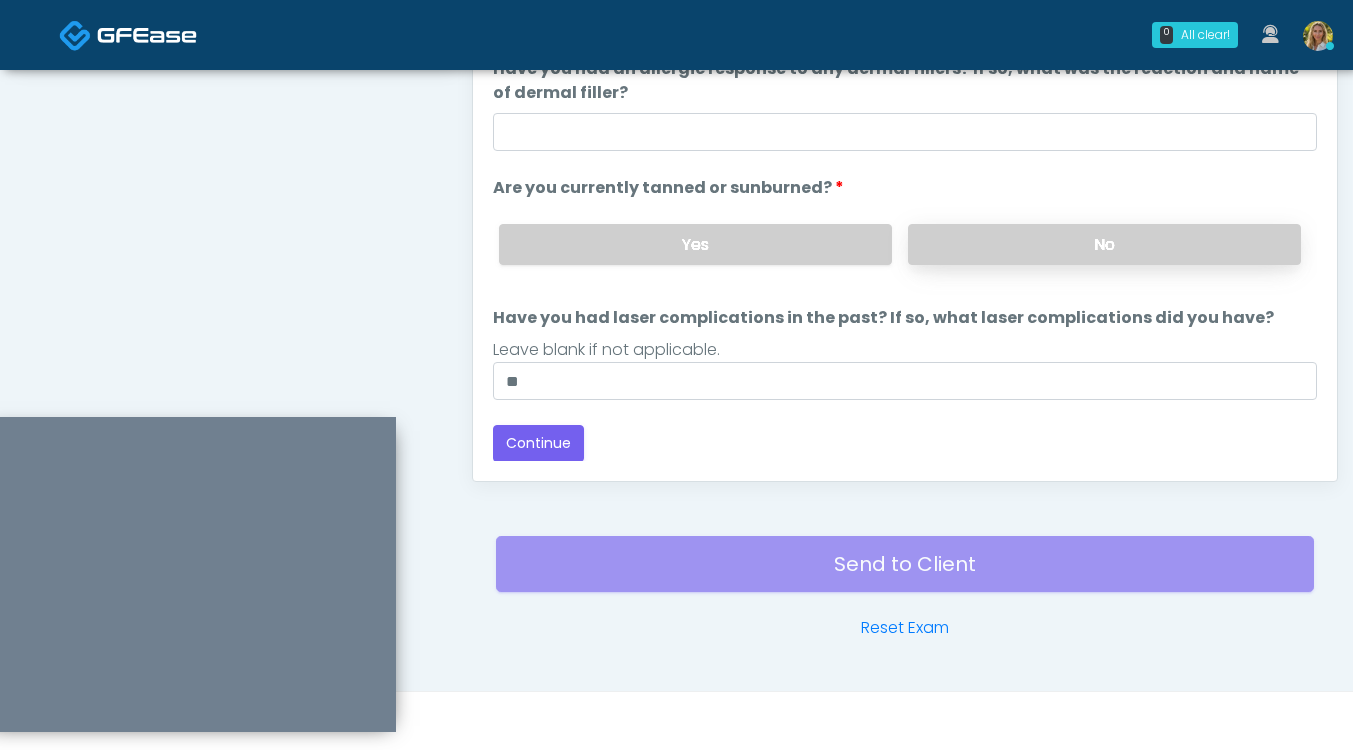 click on "No" at bounding box center [1104, 244] 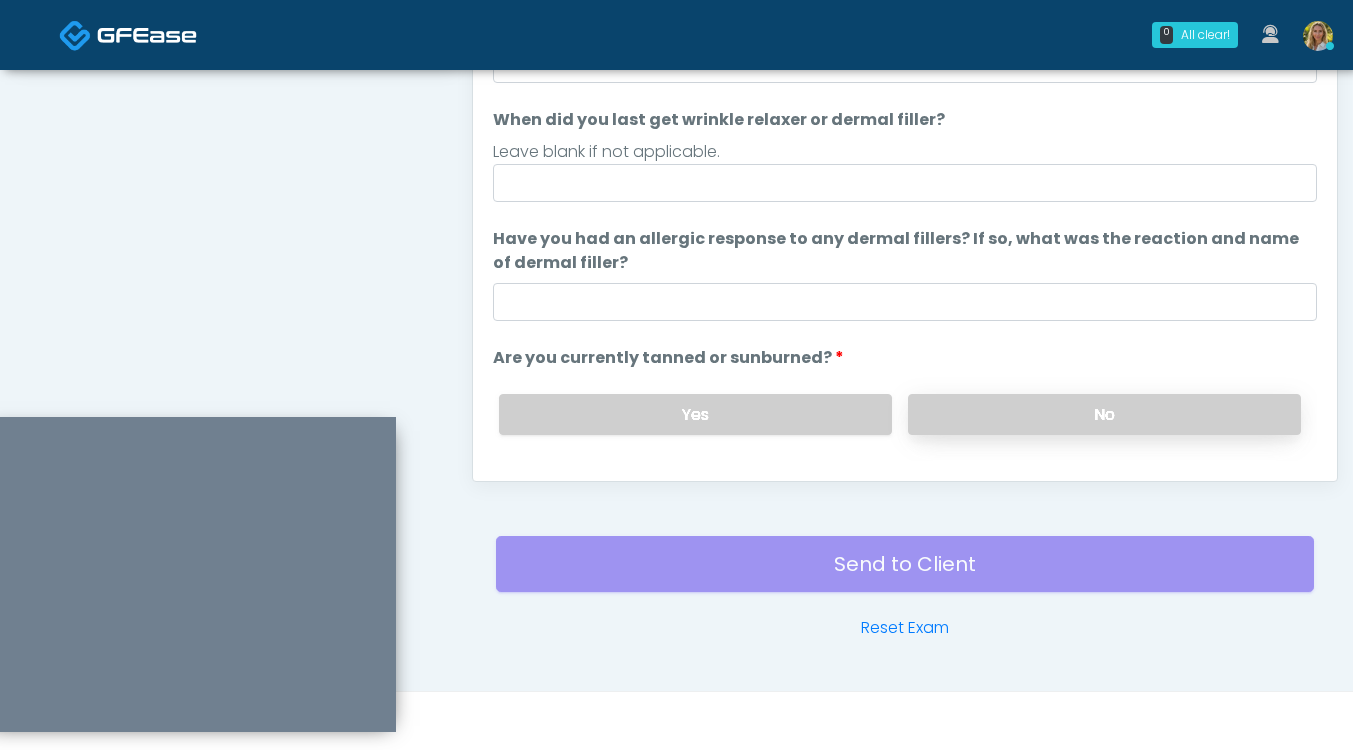scroll, scrollTop: 9, scrollLeft: 0, axis: vertical 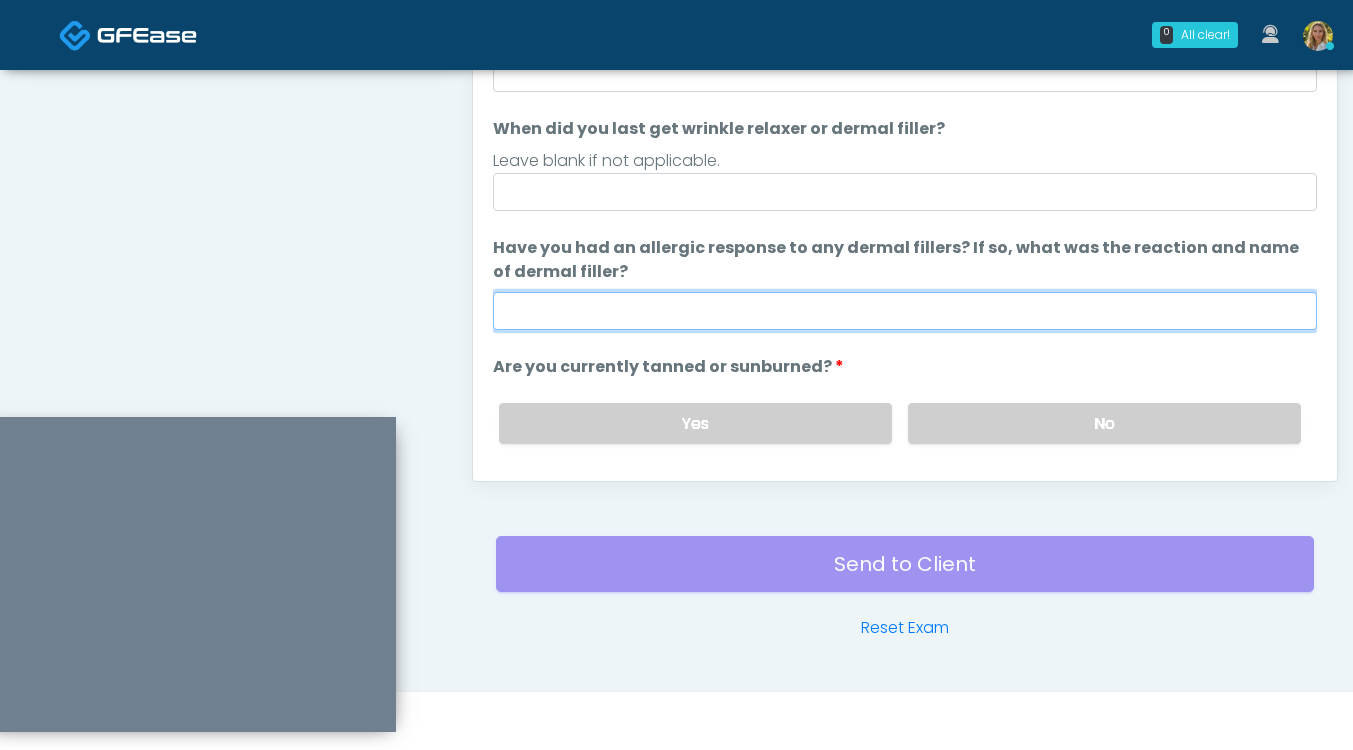 click on "Have you had an allergic response to any dermal fillers? If so, what was the reaction and name of dermal filler?" at bounding box center [905, 311] 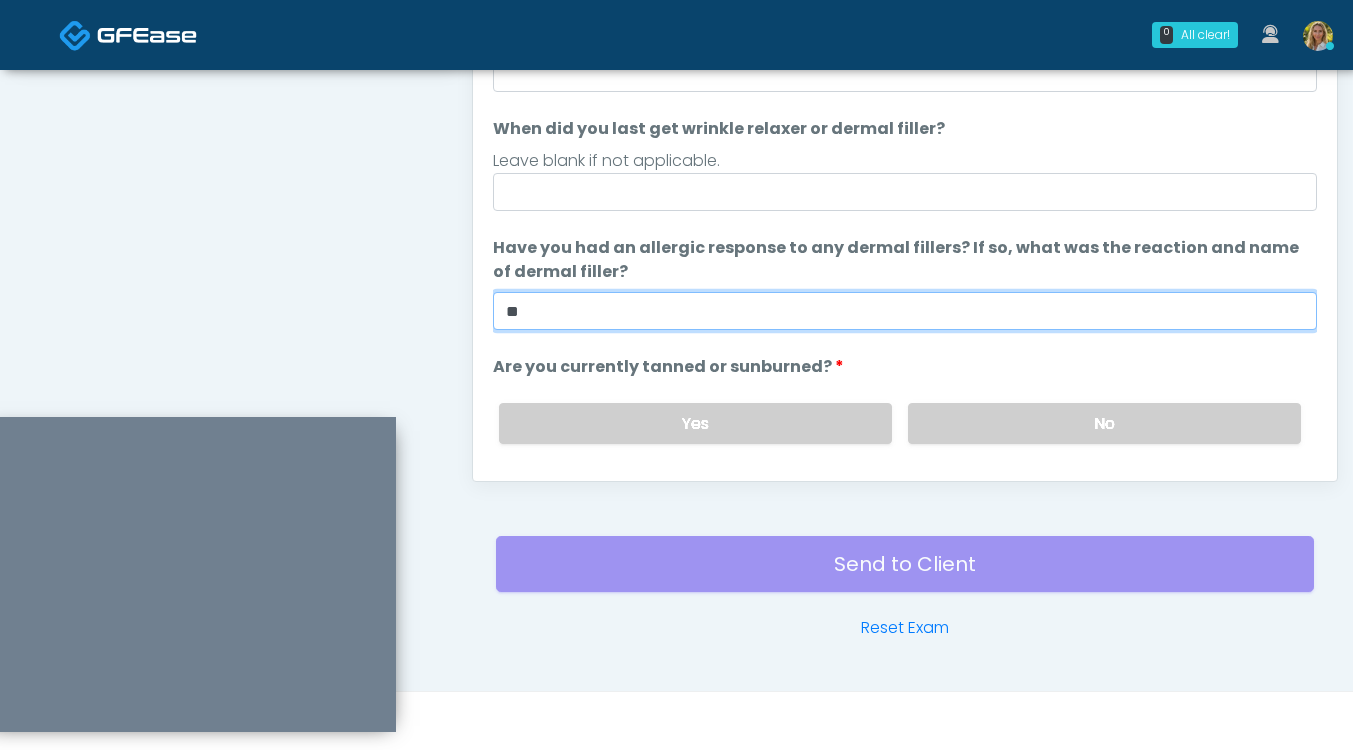 scroll, scrollTop: 0, scrollLeft: 0, axis: both 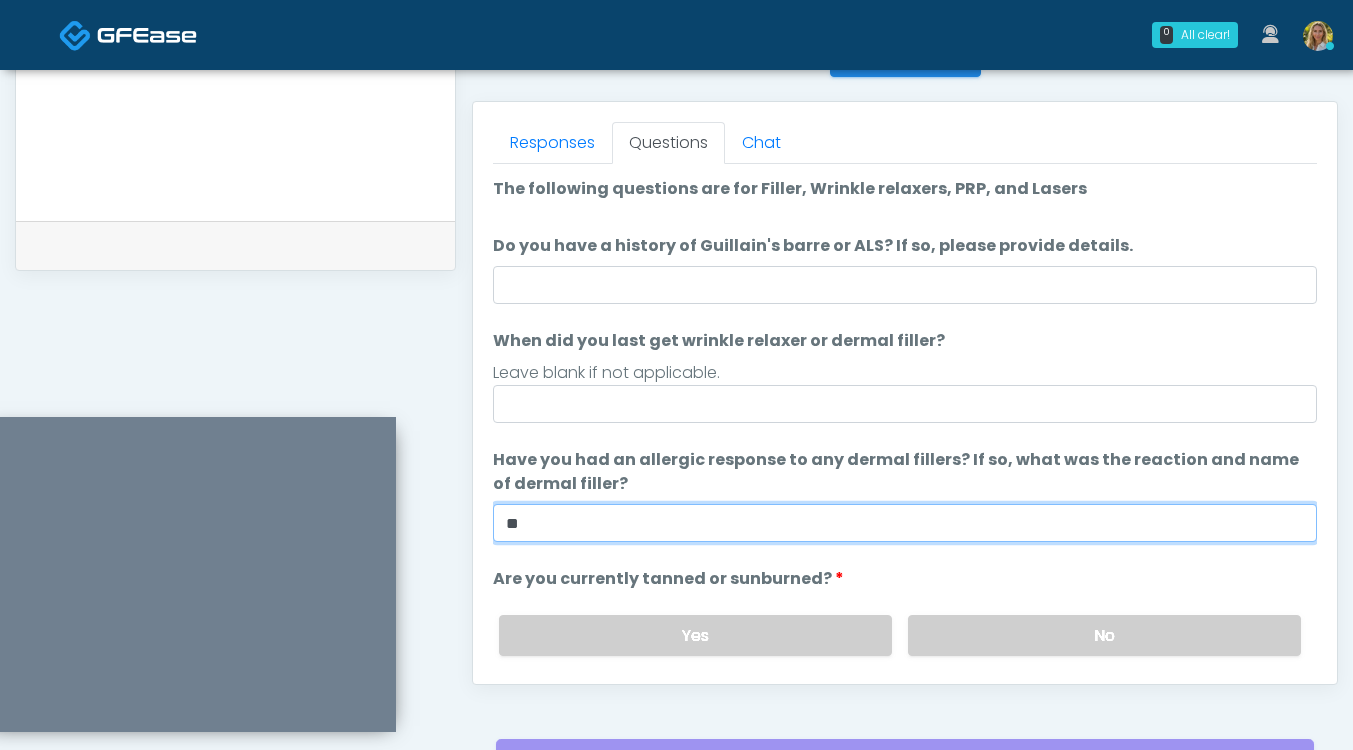type on "**" 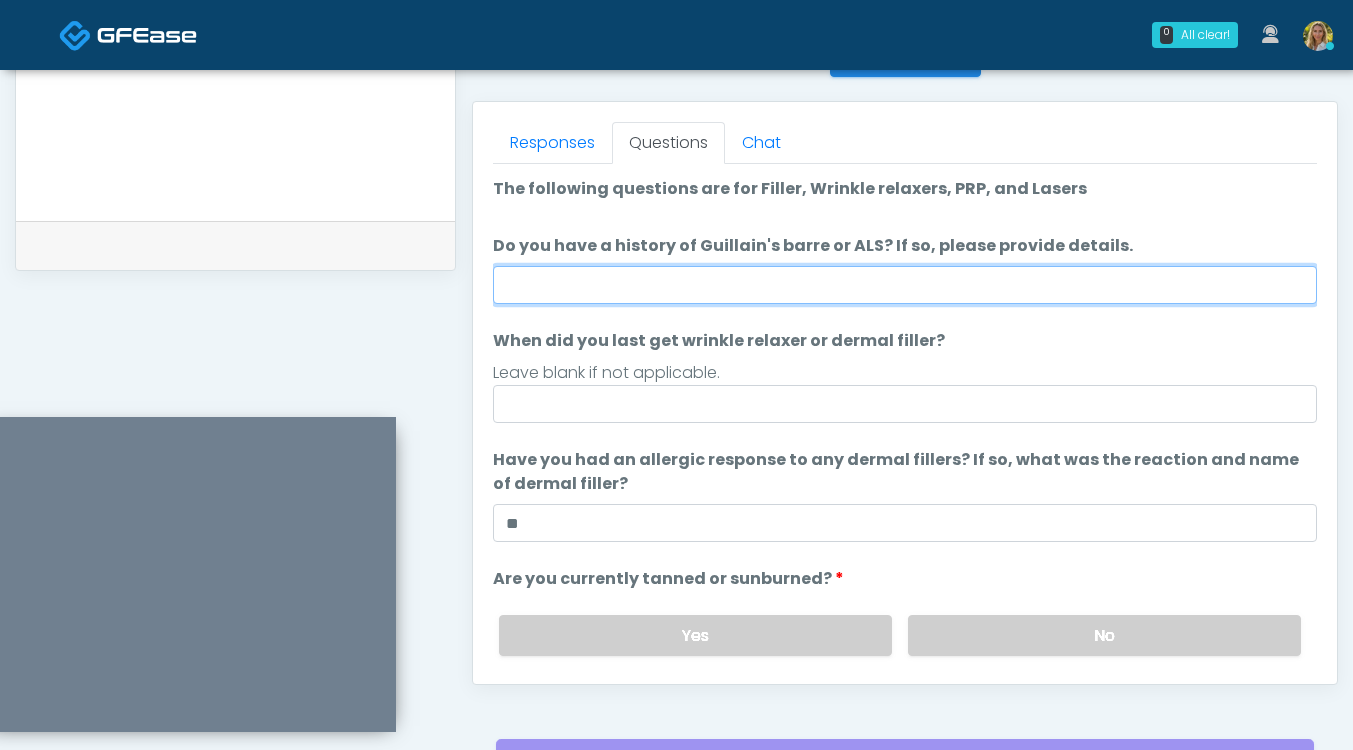 click on "Do you have a history of Guillain's barre or ALS? If so, please provide details." at bounding box center [905, 285] 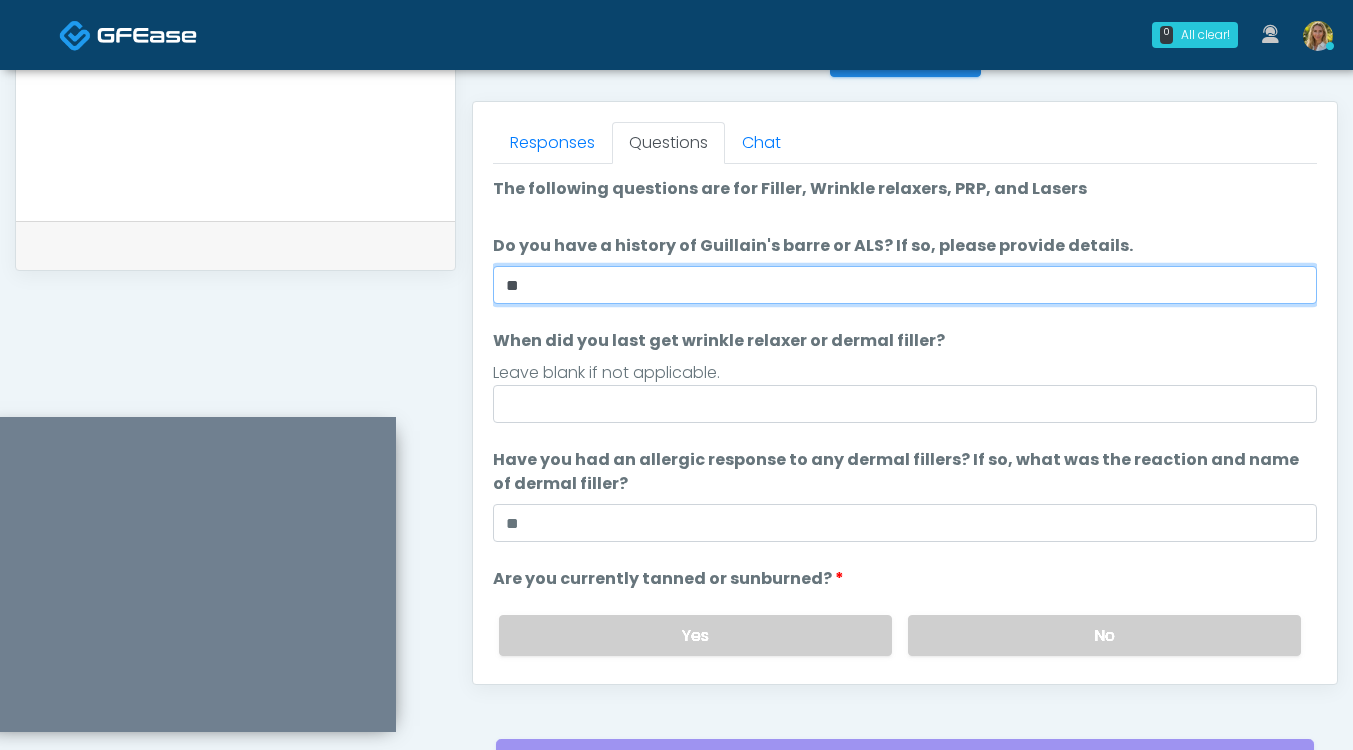 type on "**" 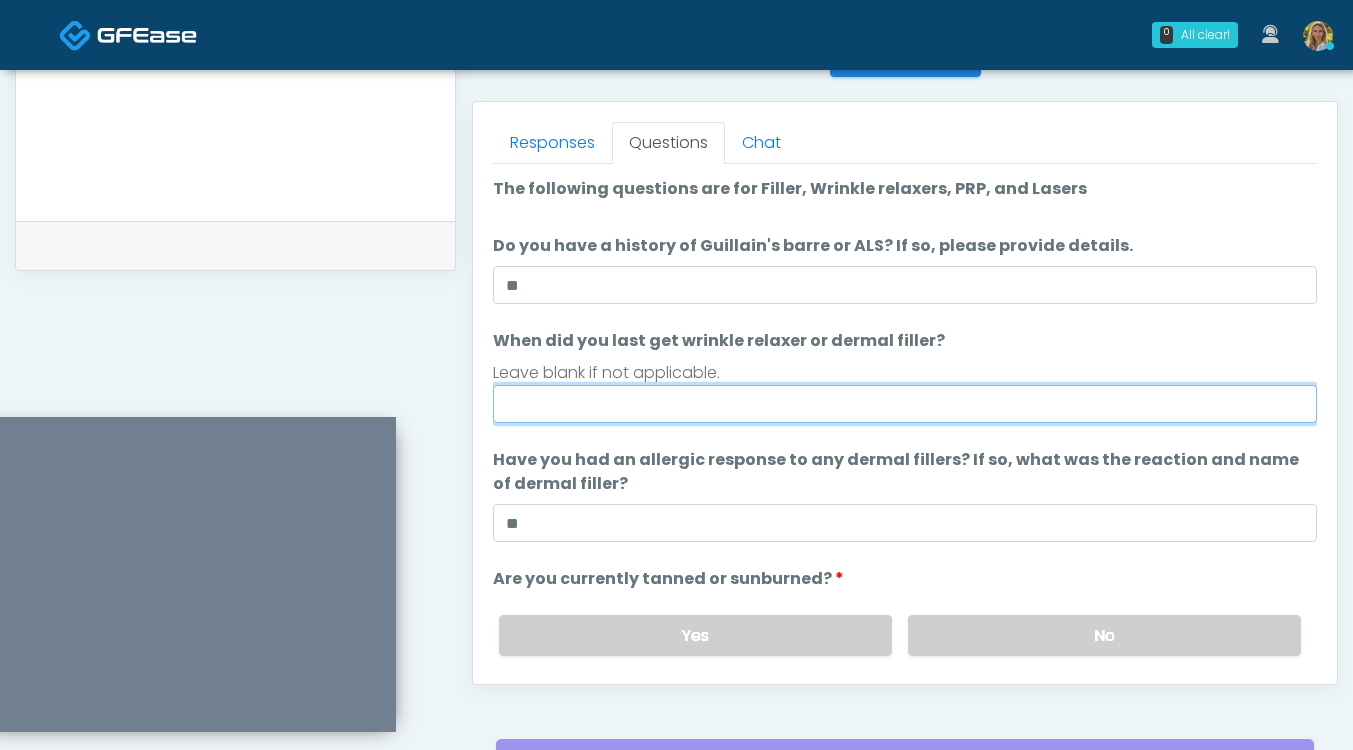 click on "When did you last get wrinkle relaxer or dermal filler?" at bounding box center (905, 404) 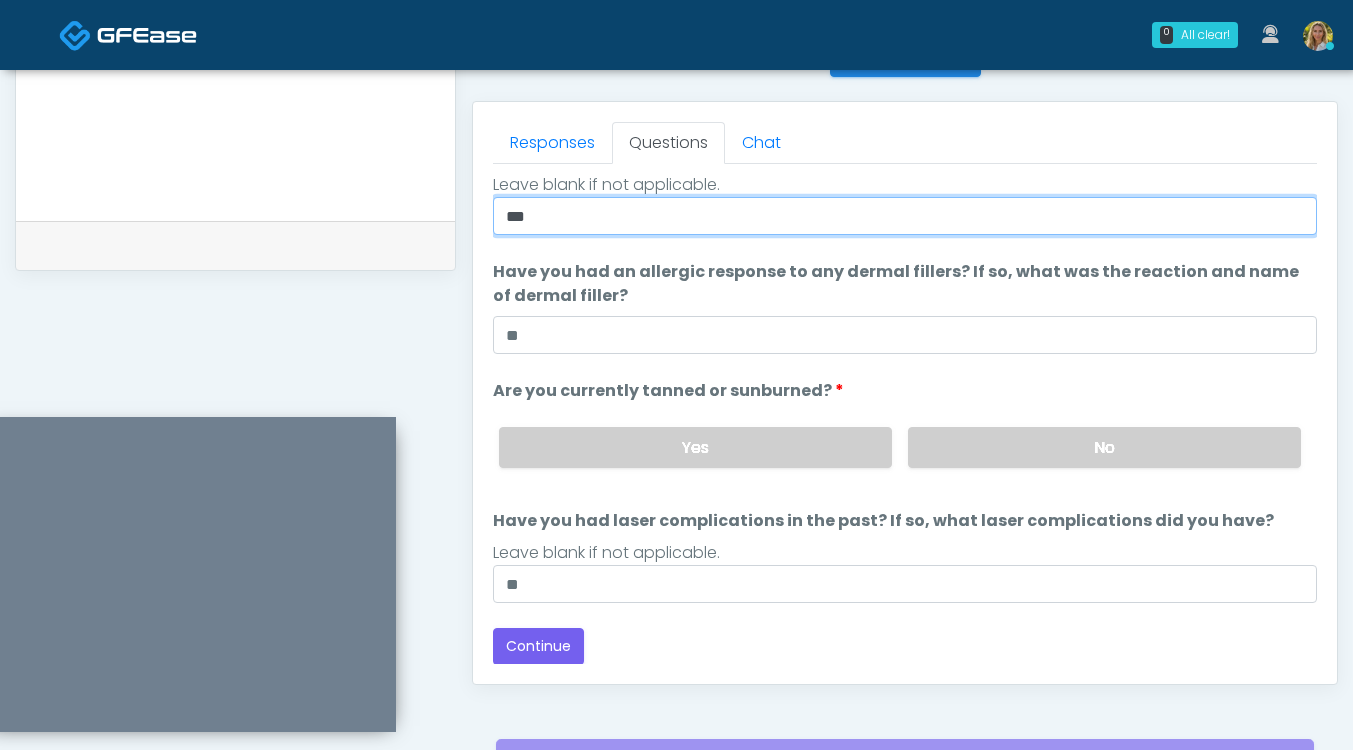 scroll, scrollTop: 186, scrollLeft: 0, axis: vertical 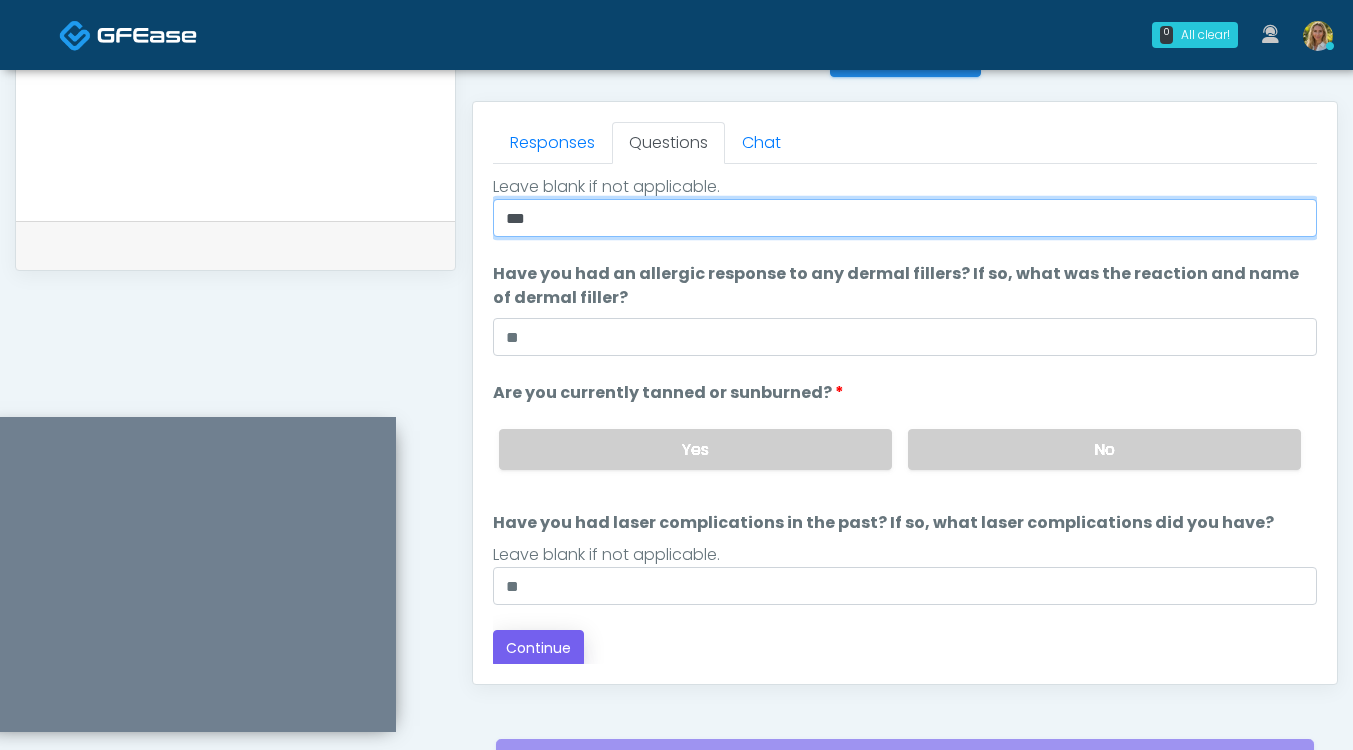 type on "***" 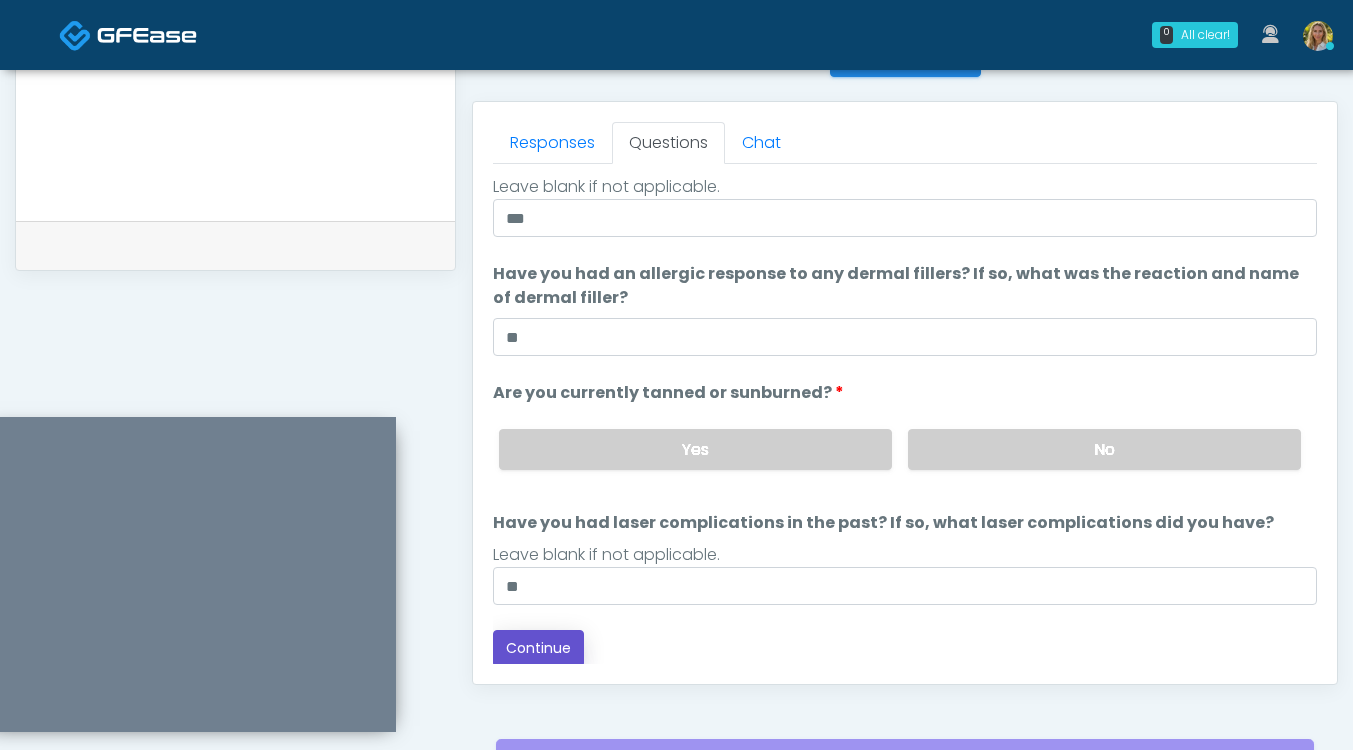 click on "Continue" at bounding box center [538, 648] 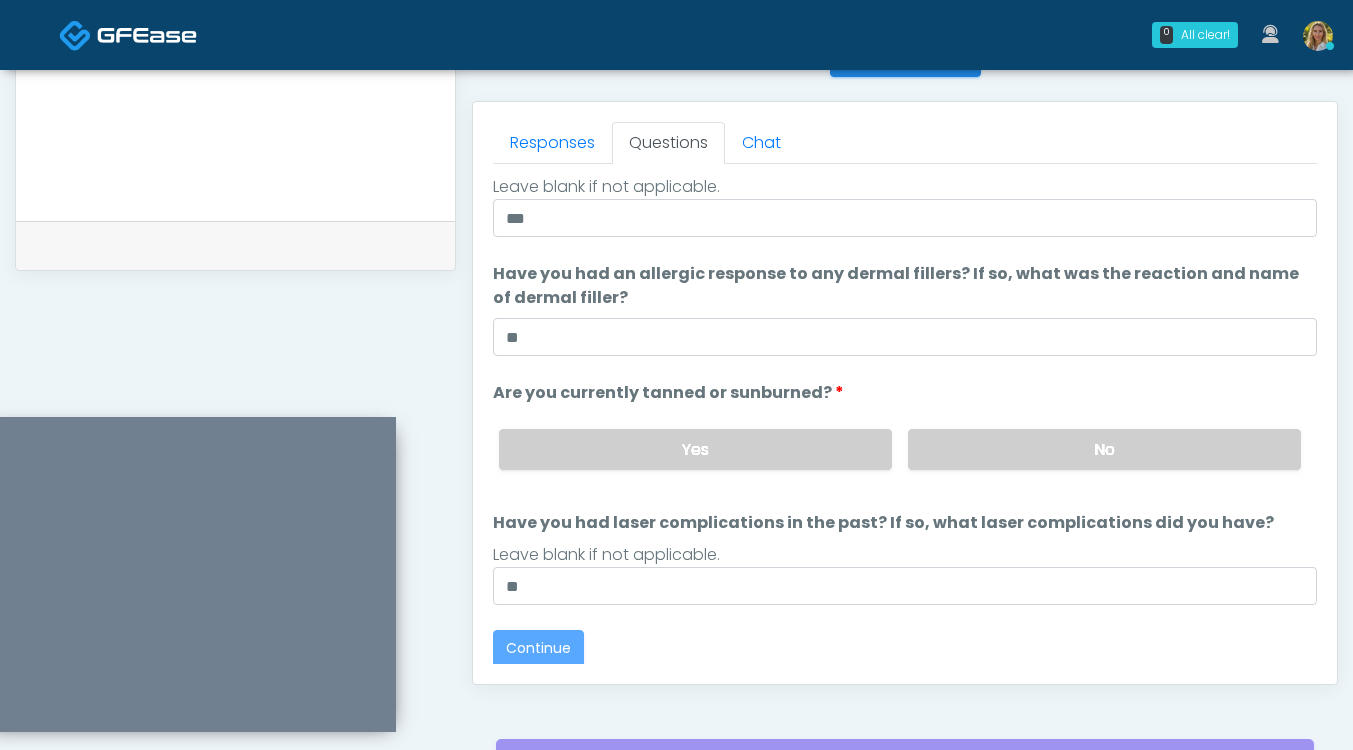 scroll, scrollTop: 1045, scrollLeft: 0, axis: vertical 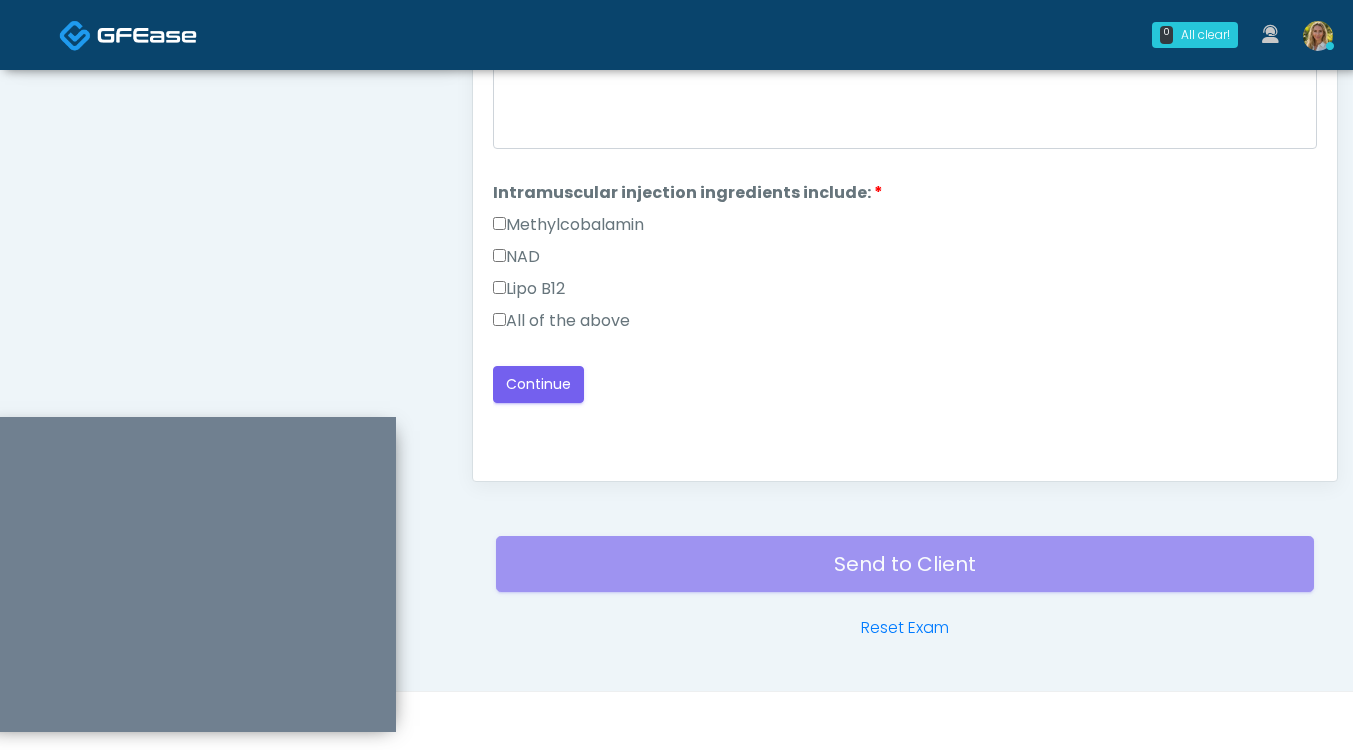click on "All of the above" at bounding box center [561, 321] 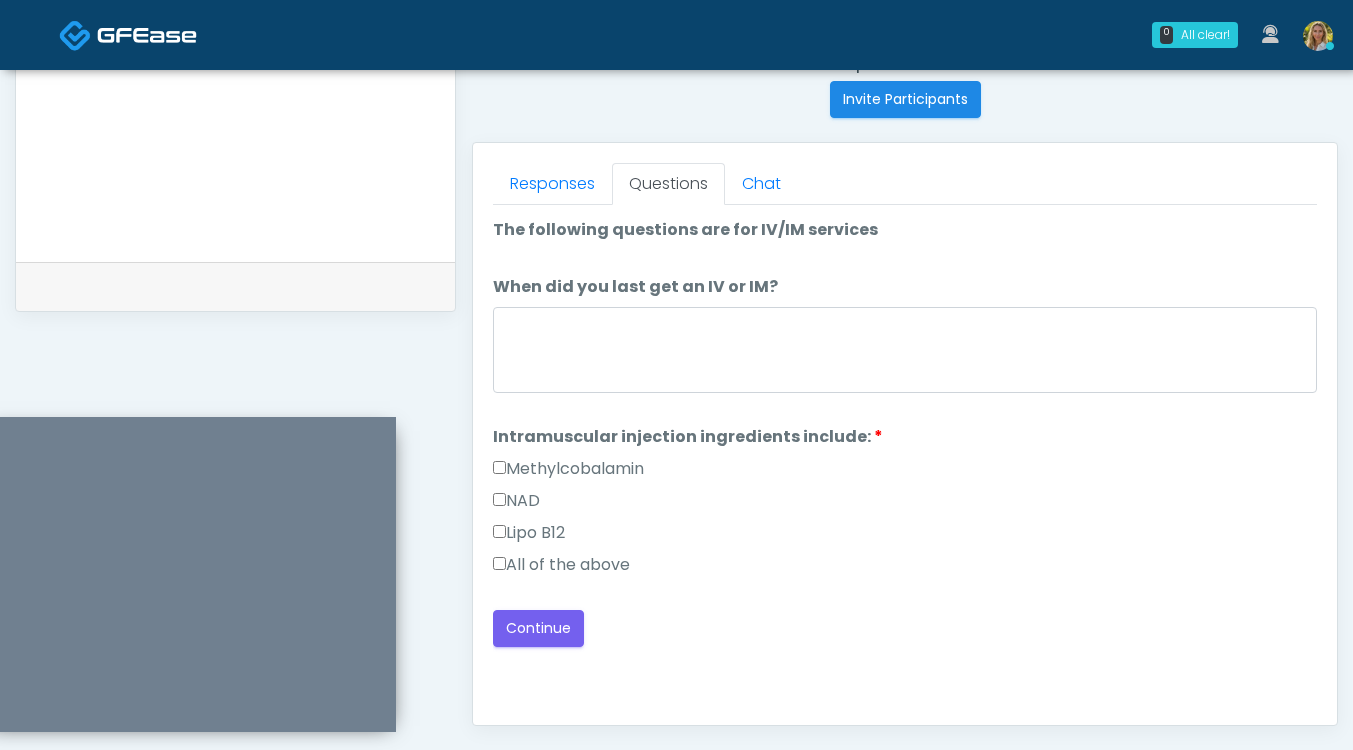scroll, scrollTop: 803, scrollLeft: 0, axis: vertical 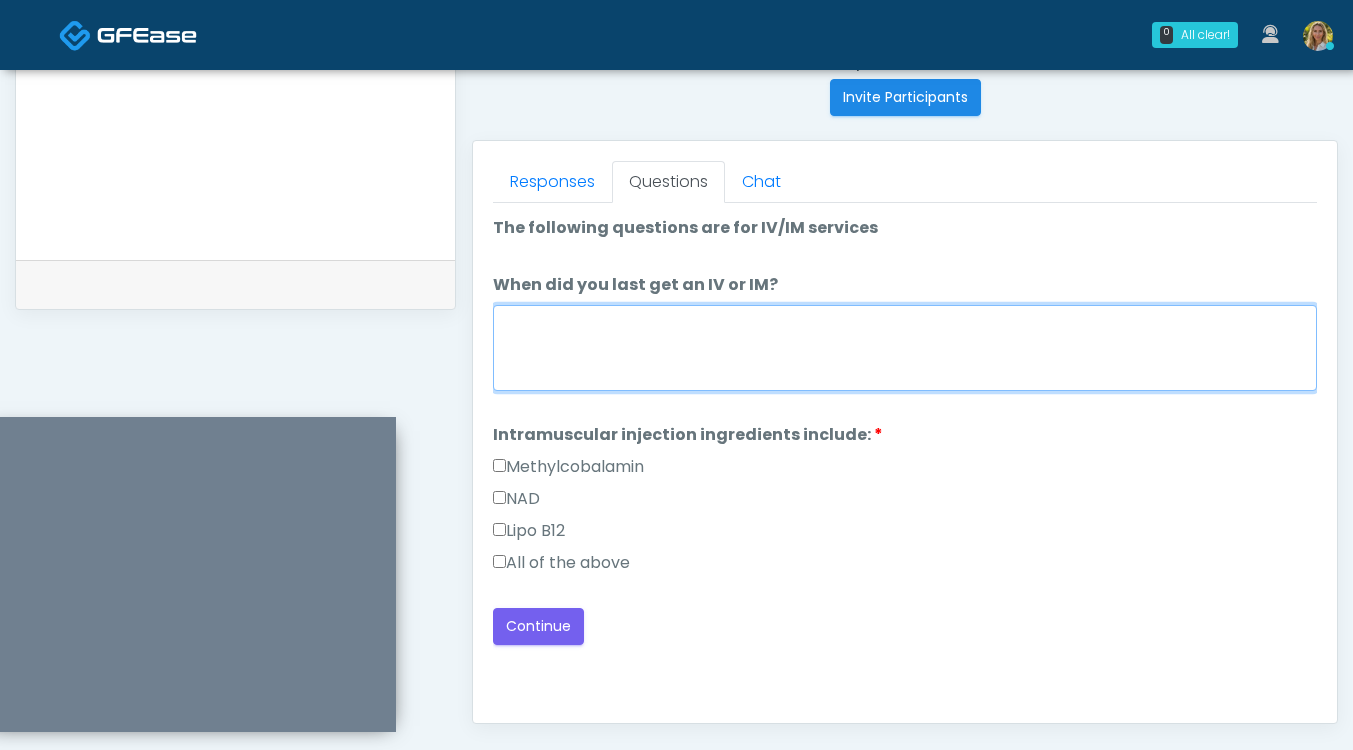 click on "When did you last get an IV or IM?" at bounding box center (905, 348) 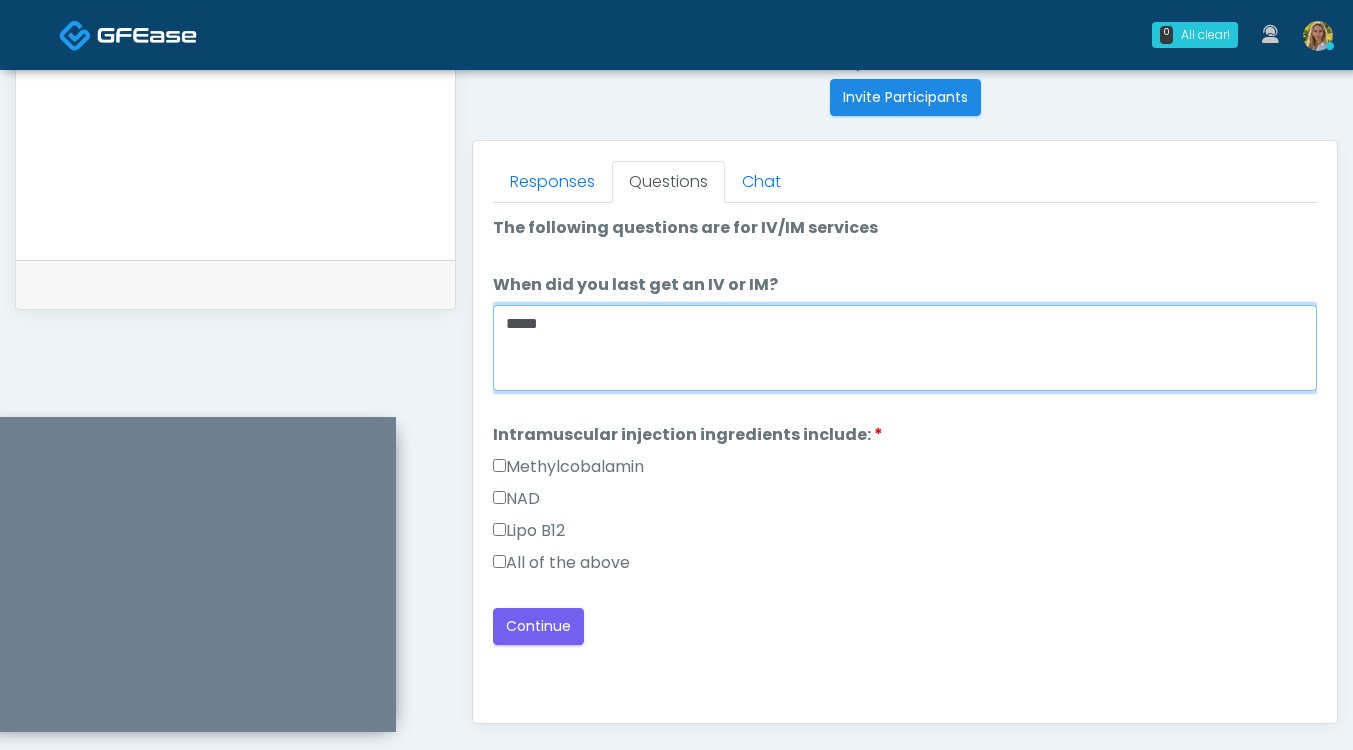 drag, startPoint x: 590, startPoint y: 310, endPoint x: 466, endPoint y: 310, distance: 124 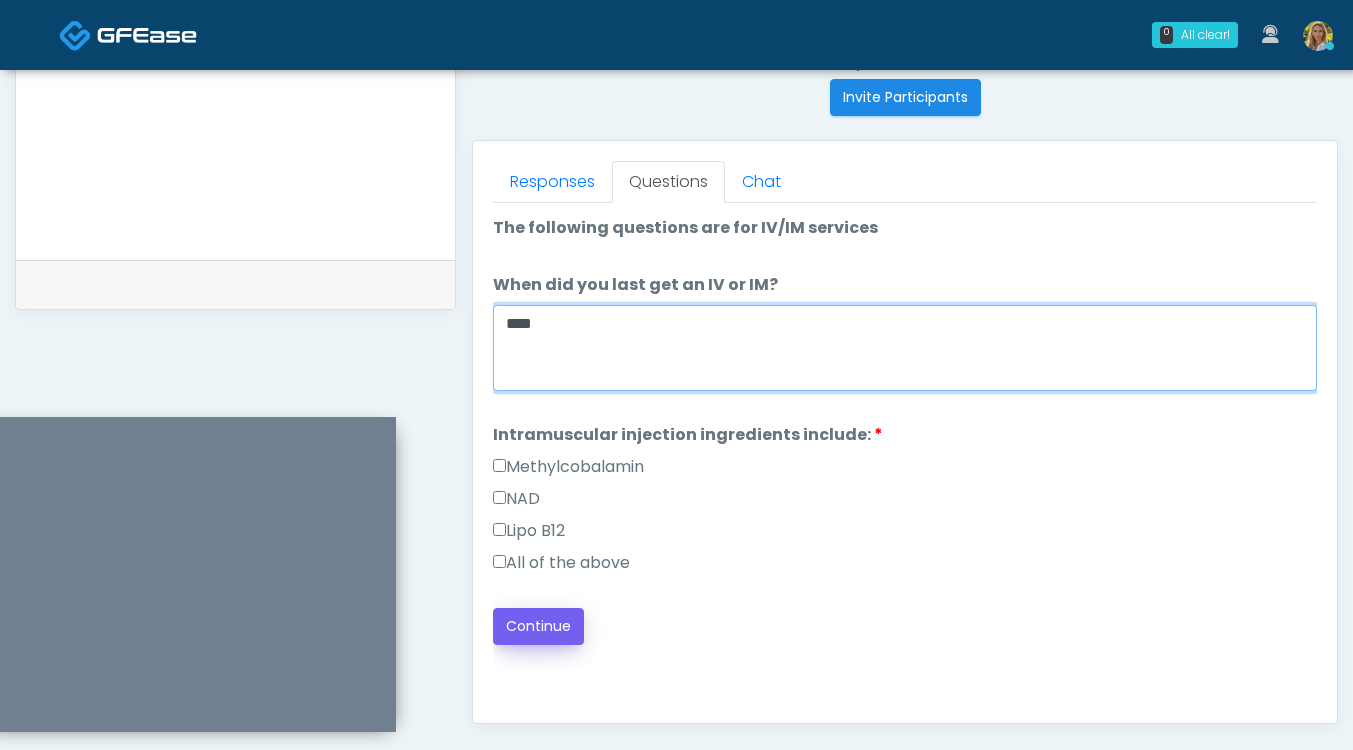 type on "****" 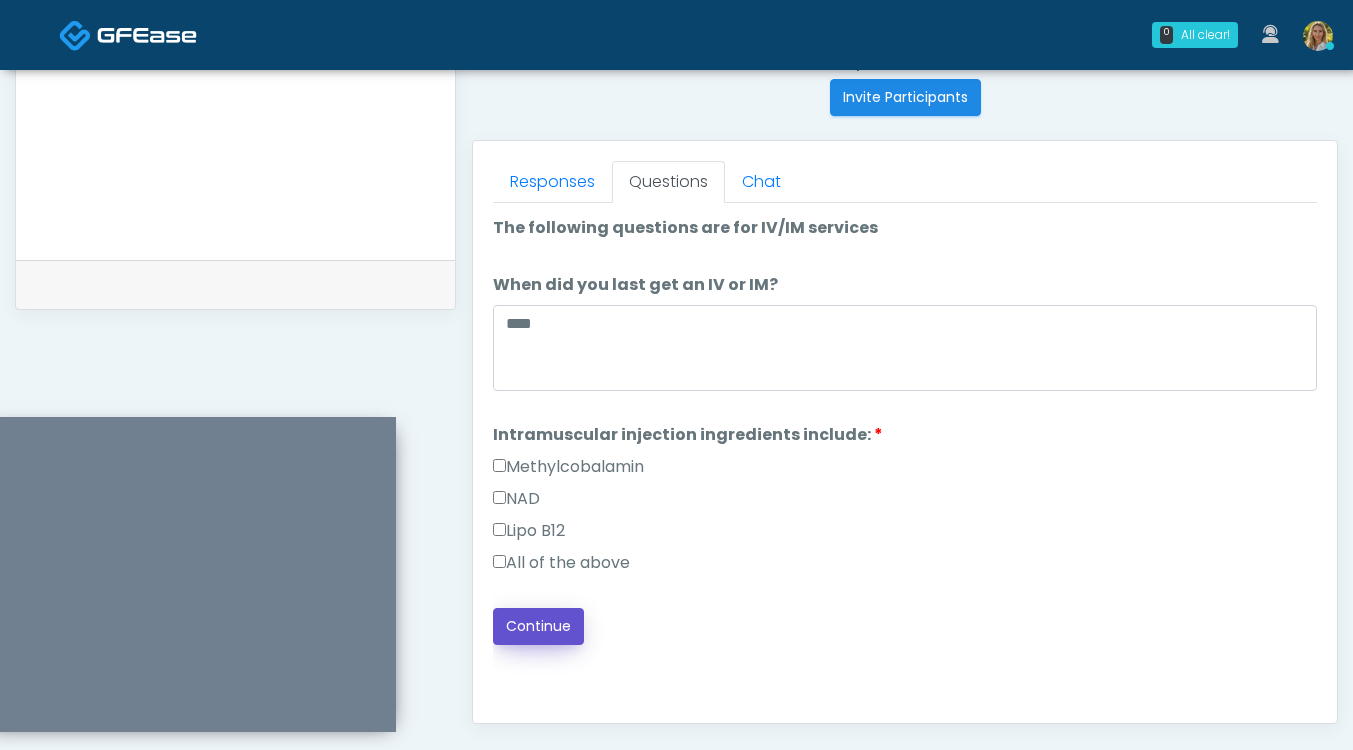 click on "Continue" at bounding box center (538, 626) 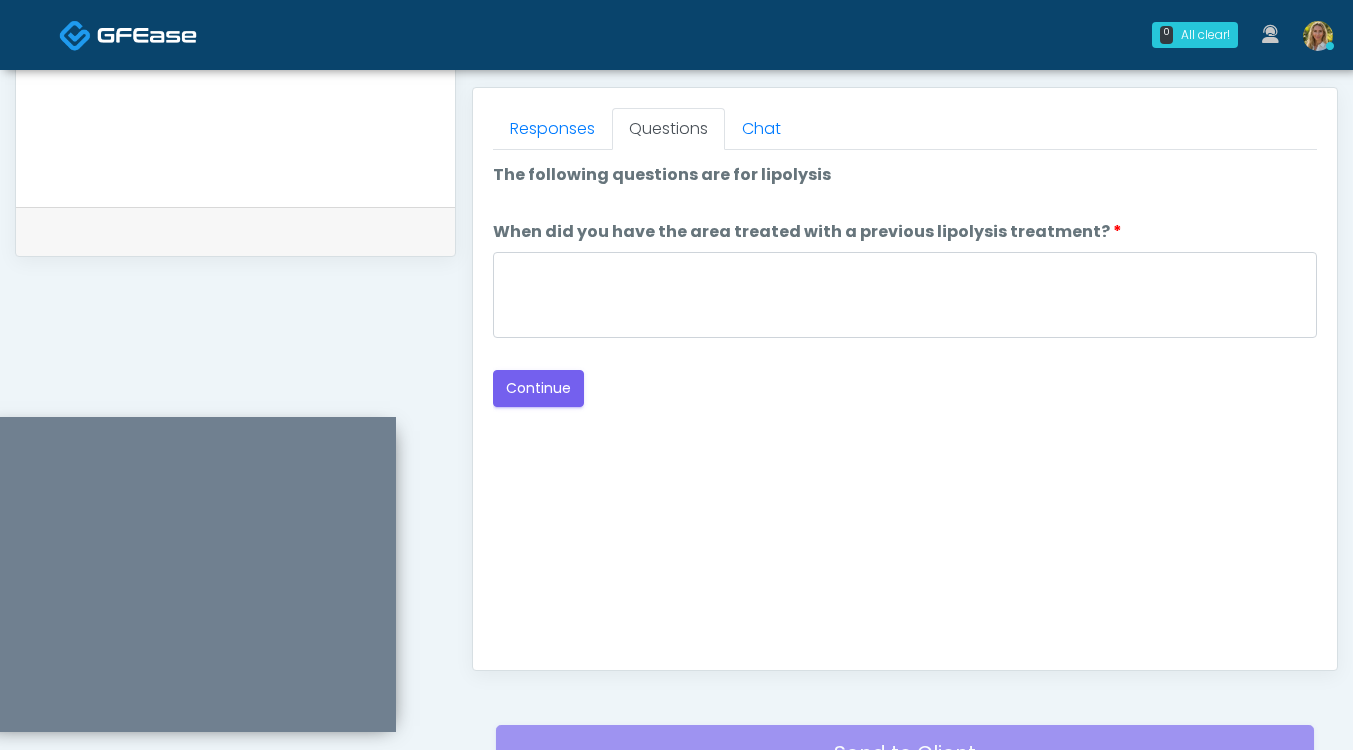 scroll, scrollTop: 848, scrollLeft: 0, axis: vertical 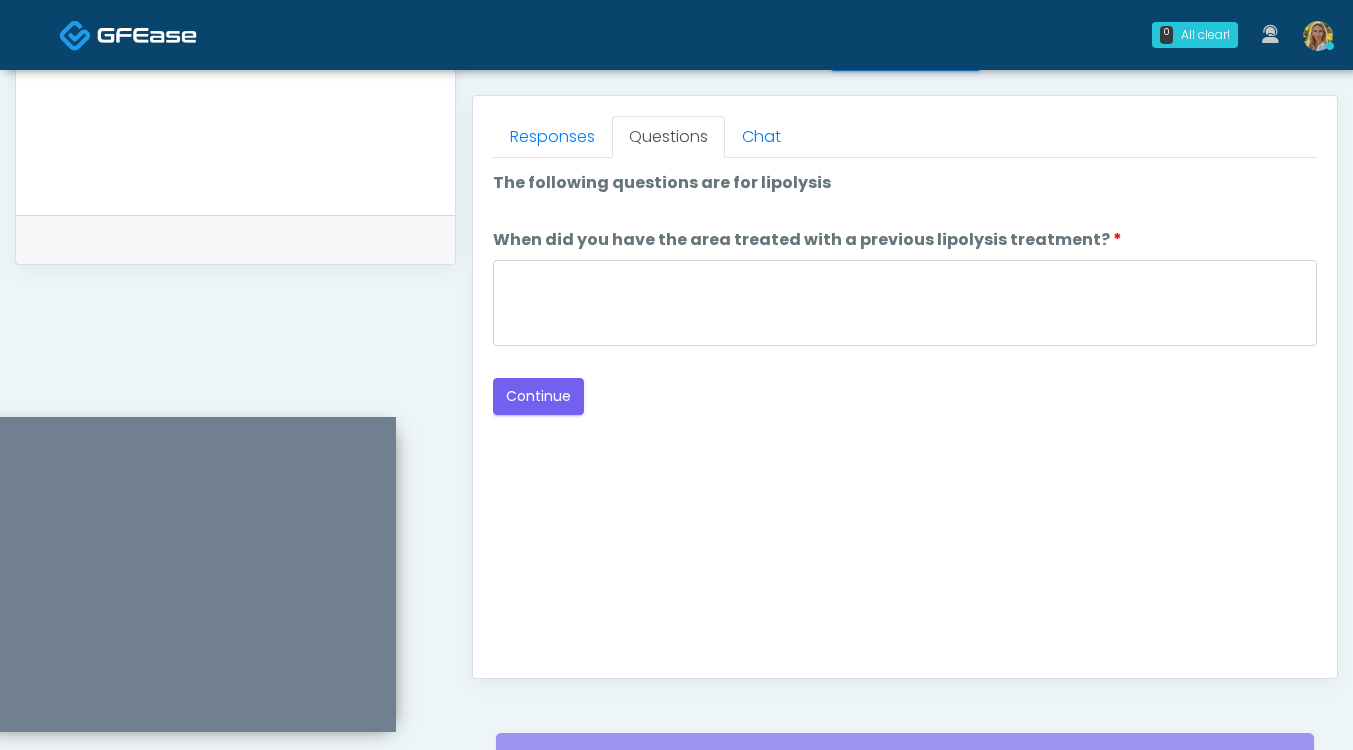 click at bounding box center (905, 306) 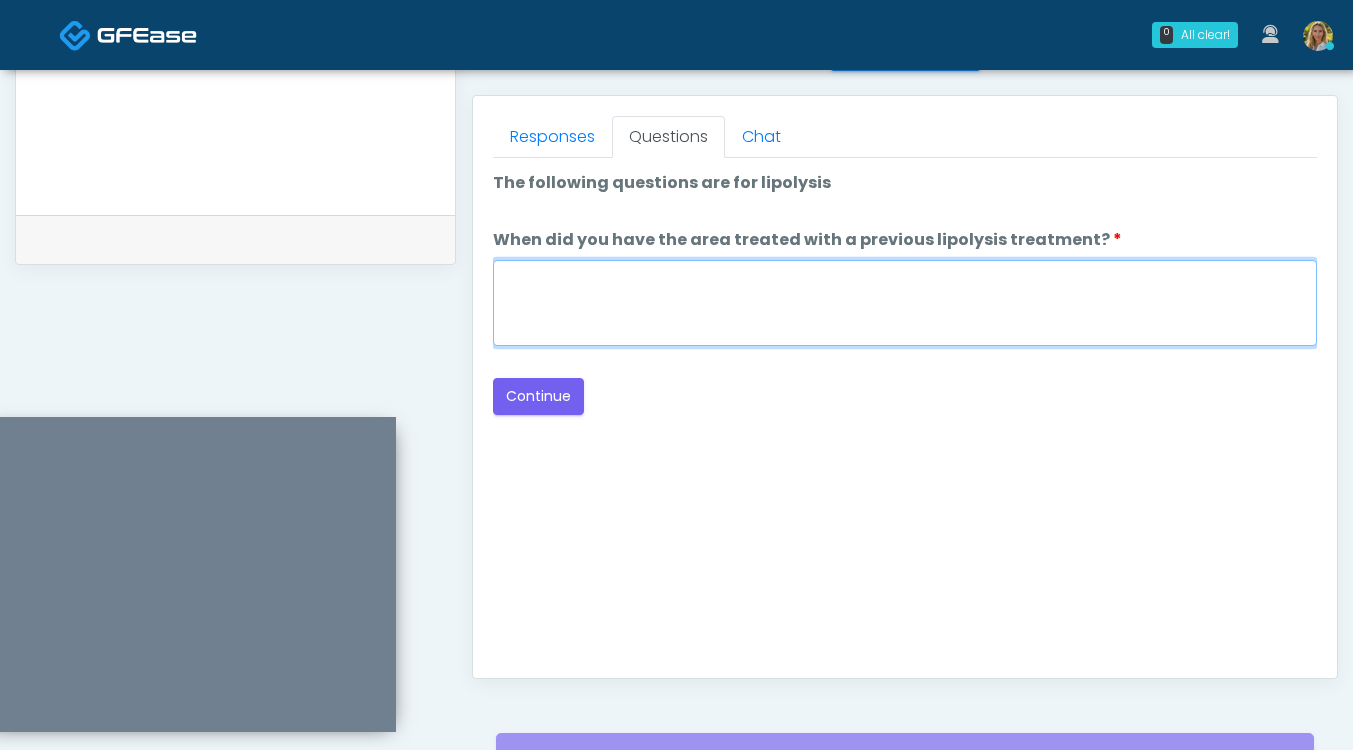click on "When did you have the area treated with a previous lipolysis treatment?" at bounding box center [905, 303] 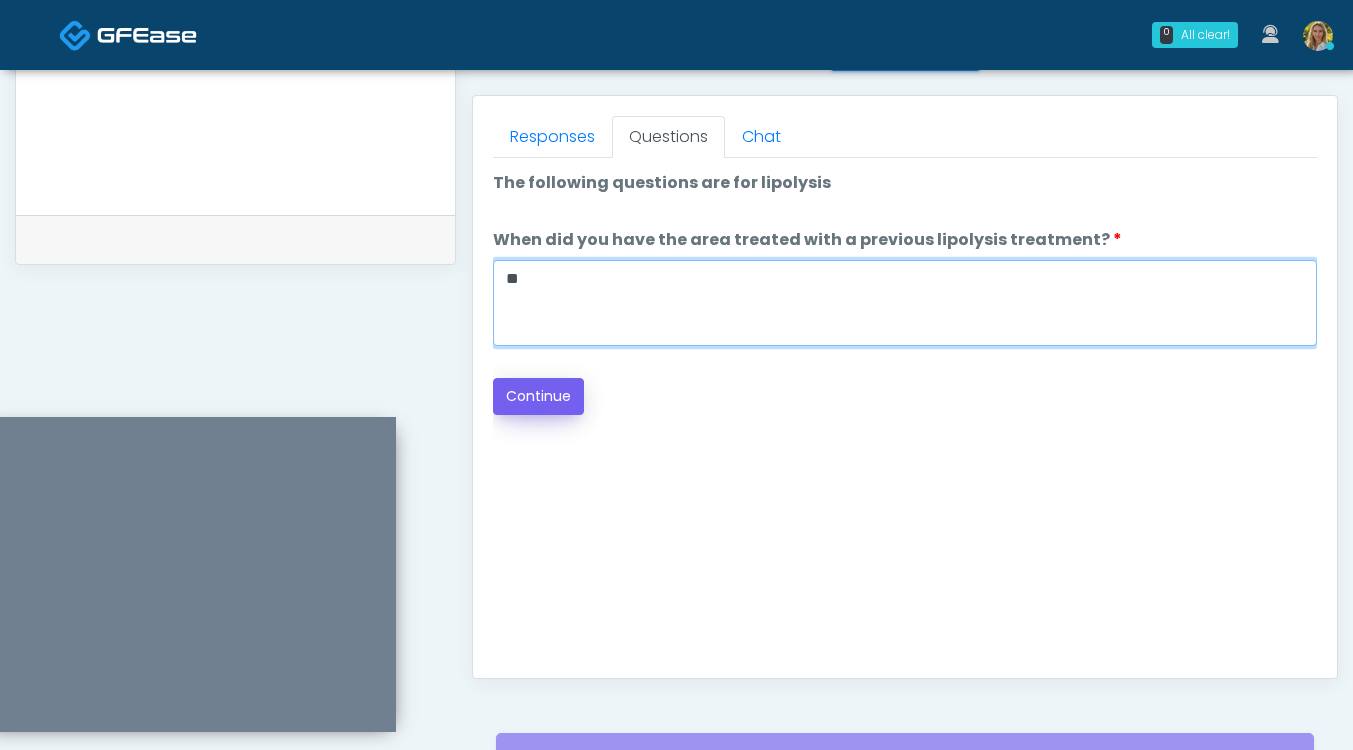 type on "**" 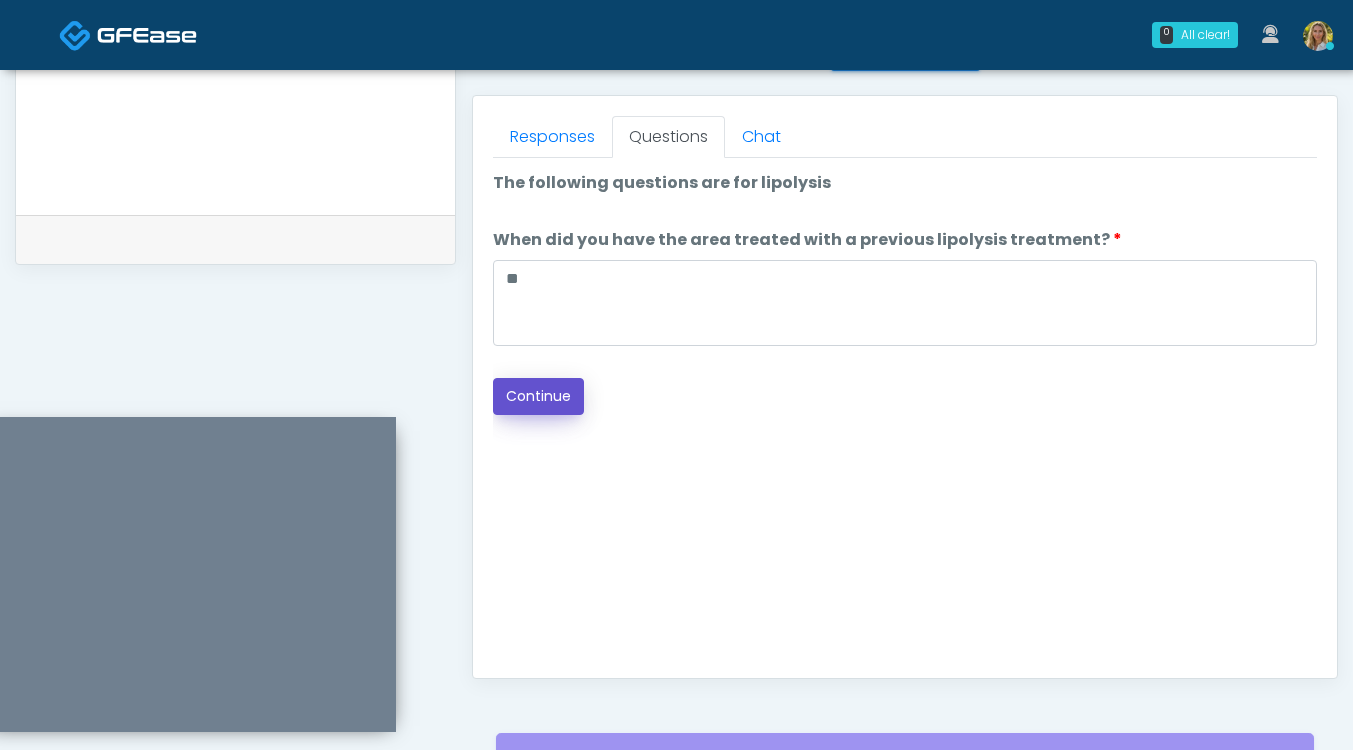 click on "Continue" at bounding box center [538, 396] 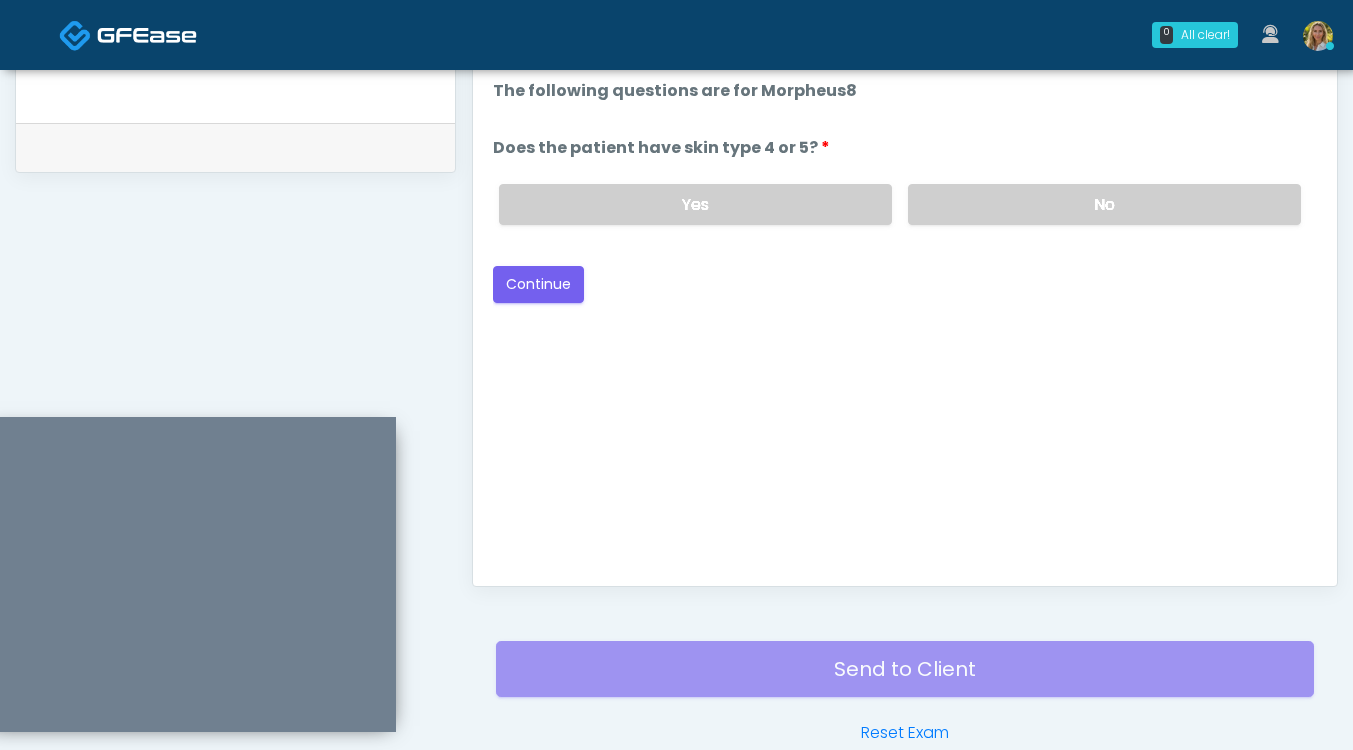 scroll, scrollTop: 937, scrollLeft: 0, axis: vertical 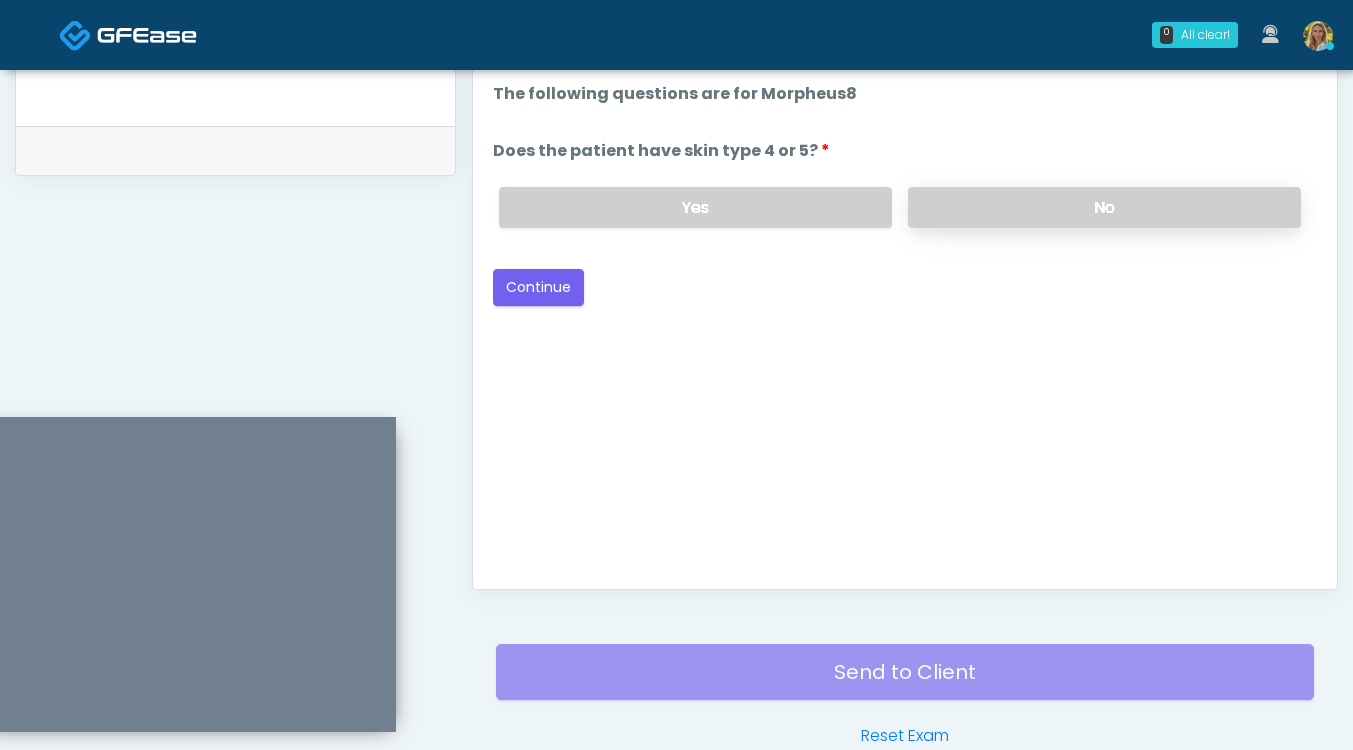 click on "No" at bounding box center [1104, 207] 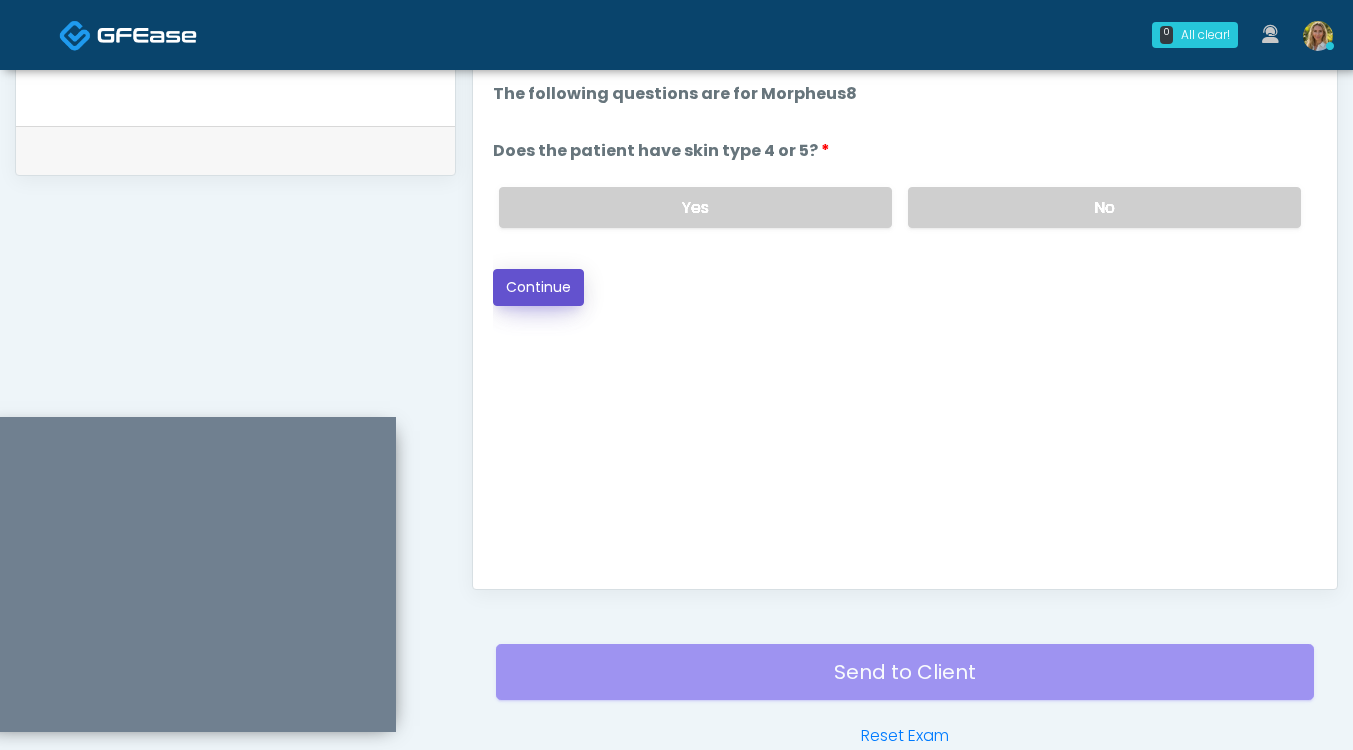 click on "Continue" at bounding box center [538, 287] 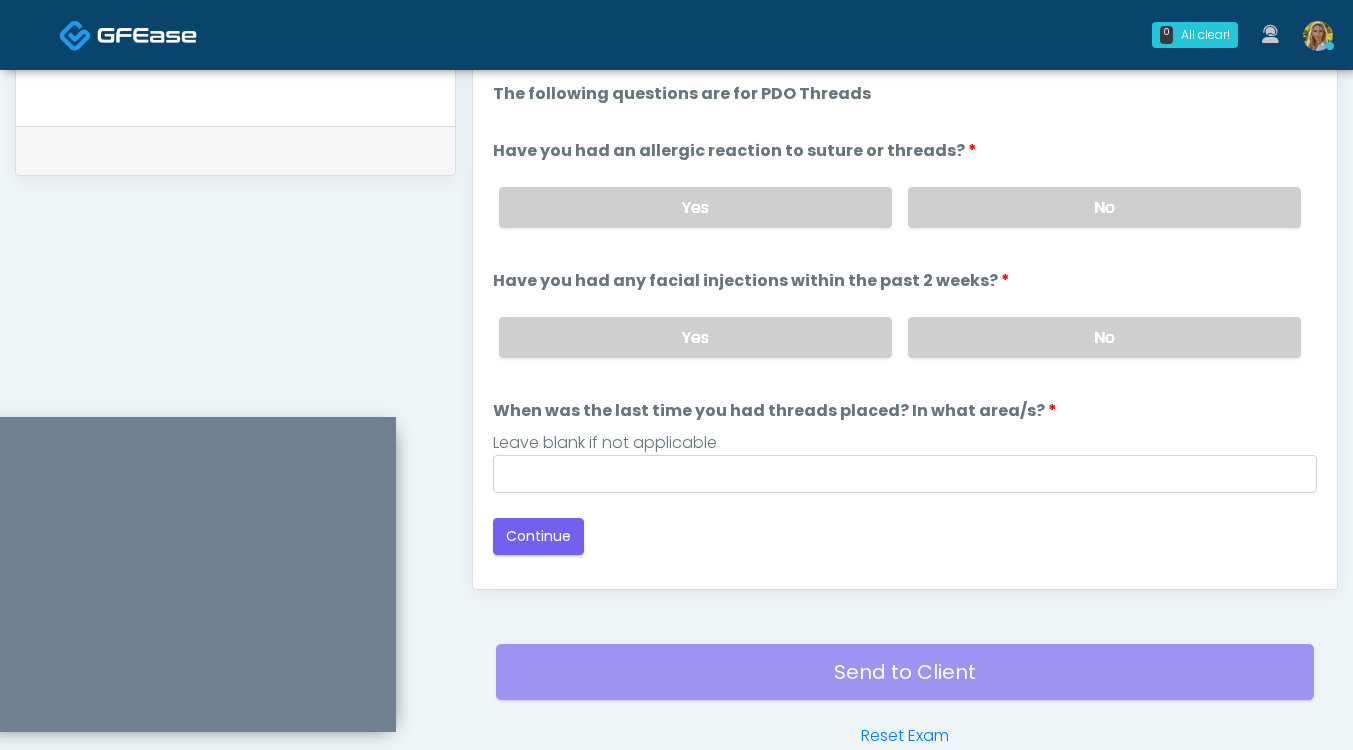 scroll, scrollTop: 1045, scrollLeft: 0, axis: vertical 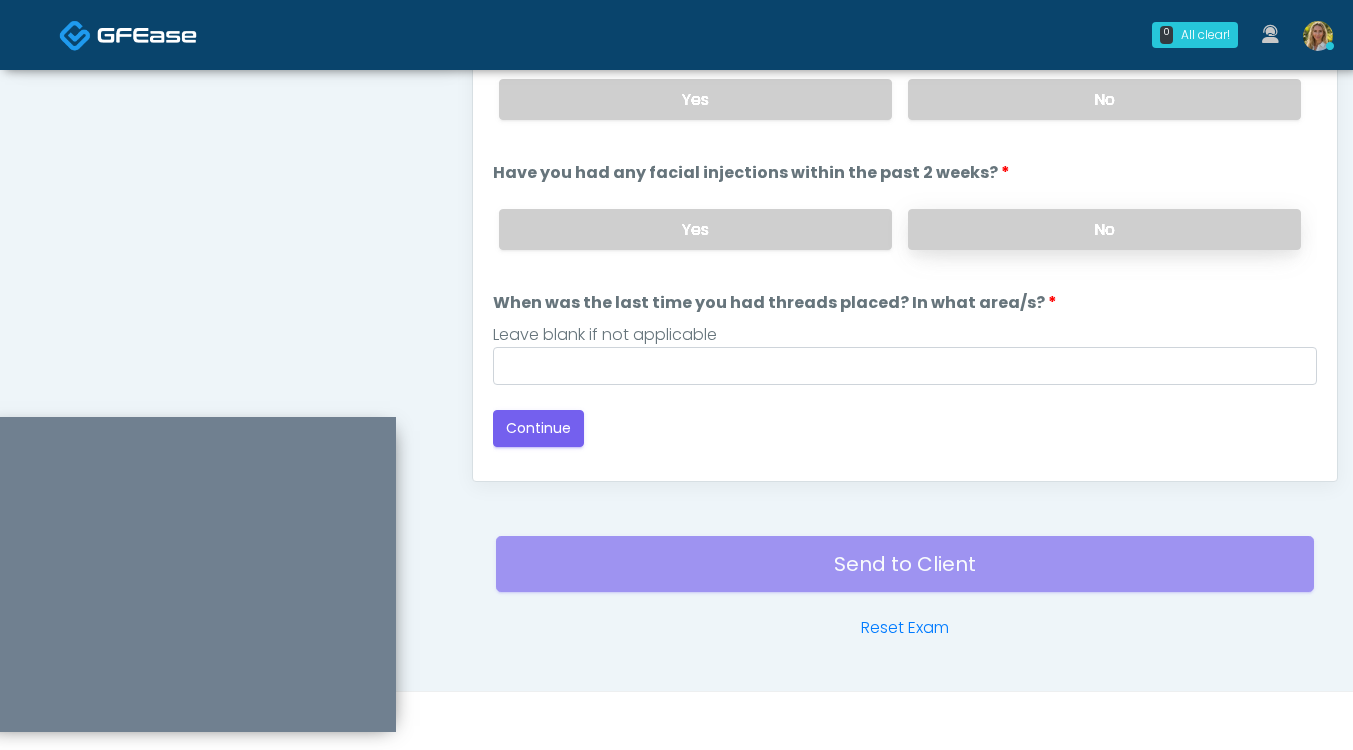 click on "No" at bounding box center [1104, 229] 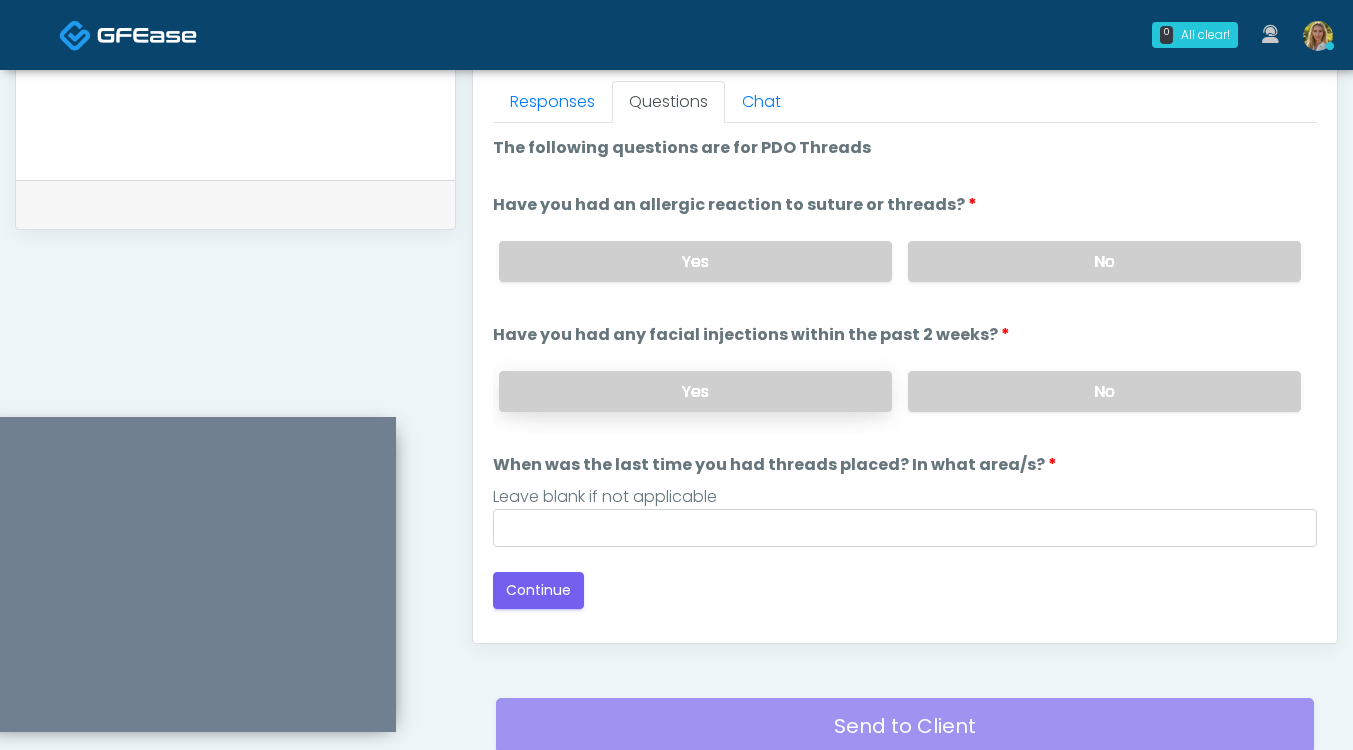 scroll, scrollTop: 876, scrollLeft: 0, axis: vertical 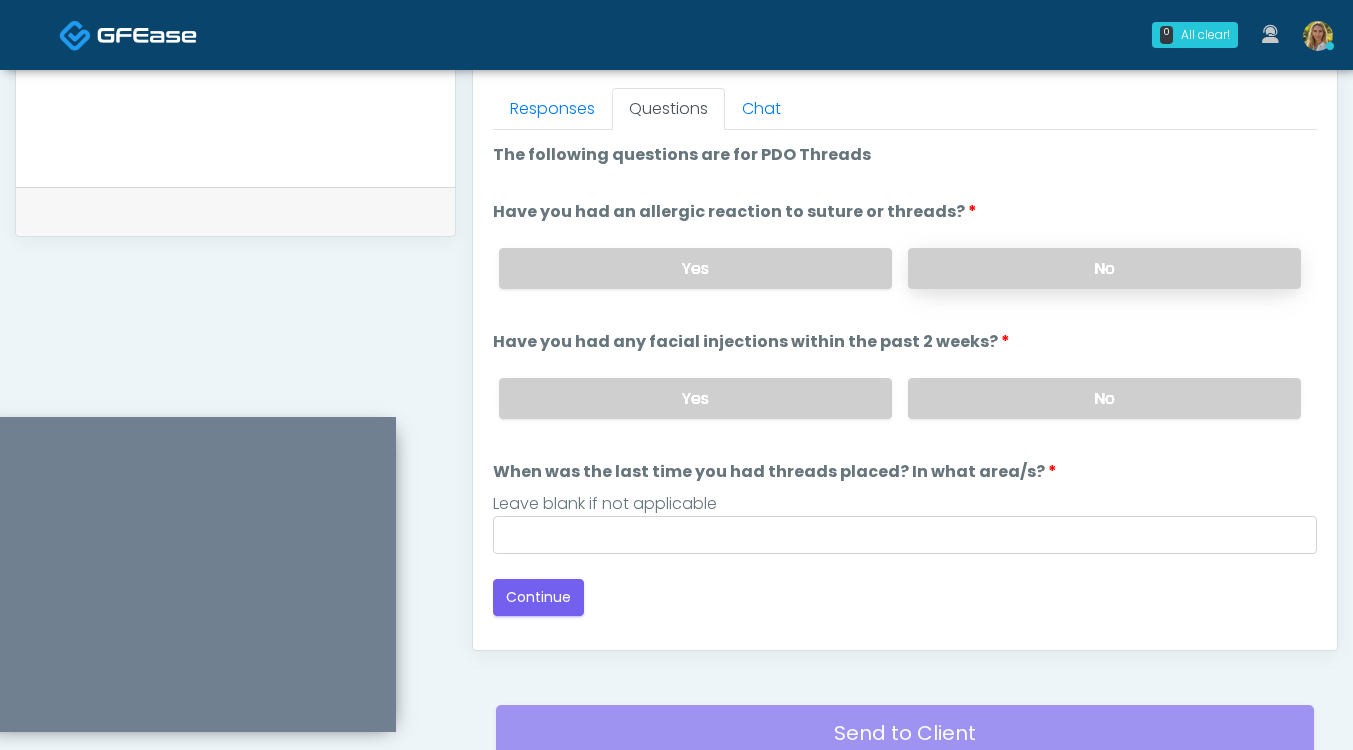 click on "No" at bounding box center [1104, 268] 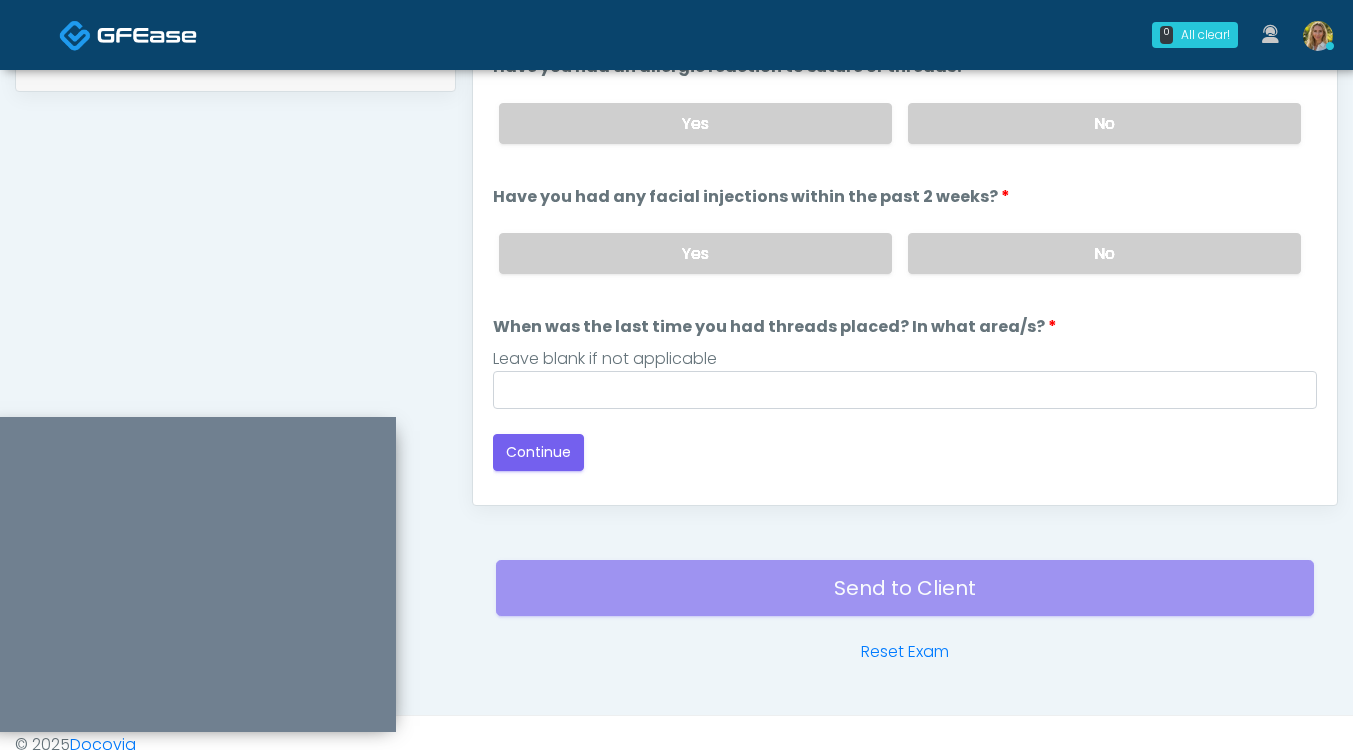 scroll, scrollTop: 1028, scrollLeft: 0, axis: vertical 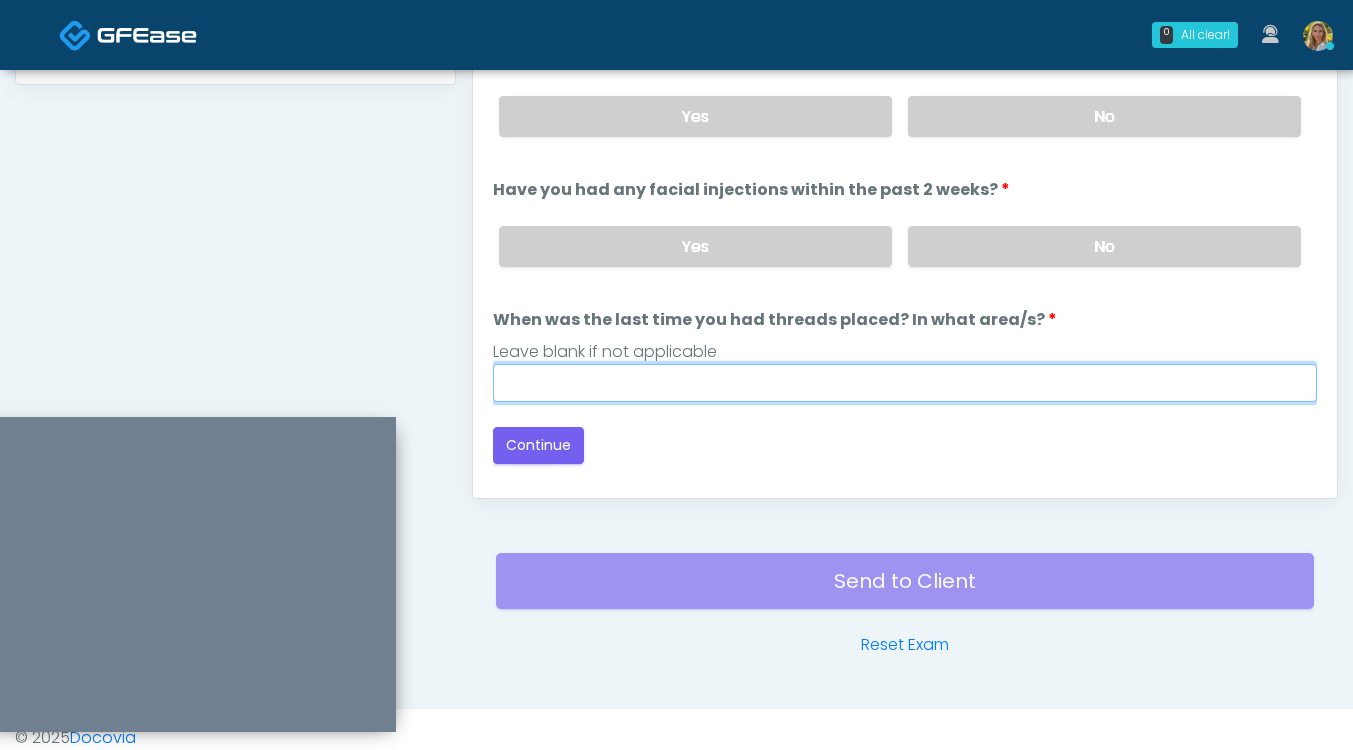 click on "When was the last time you had threads placed? In what area/s?" at bounding box center [905, 383] 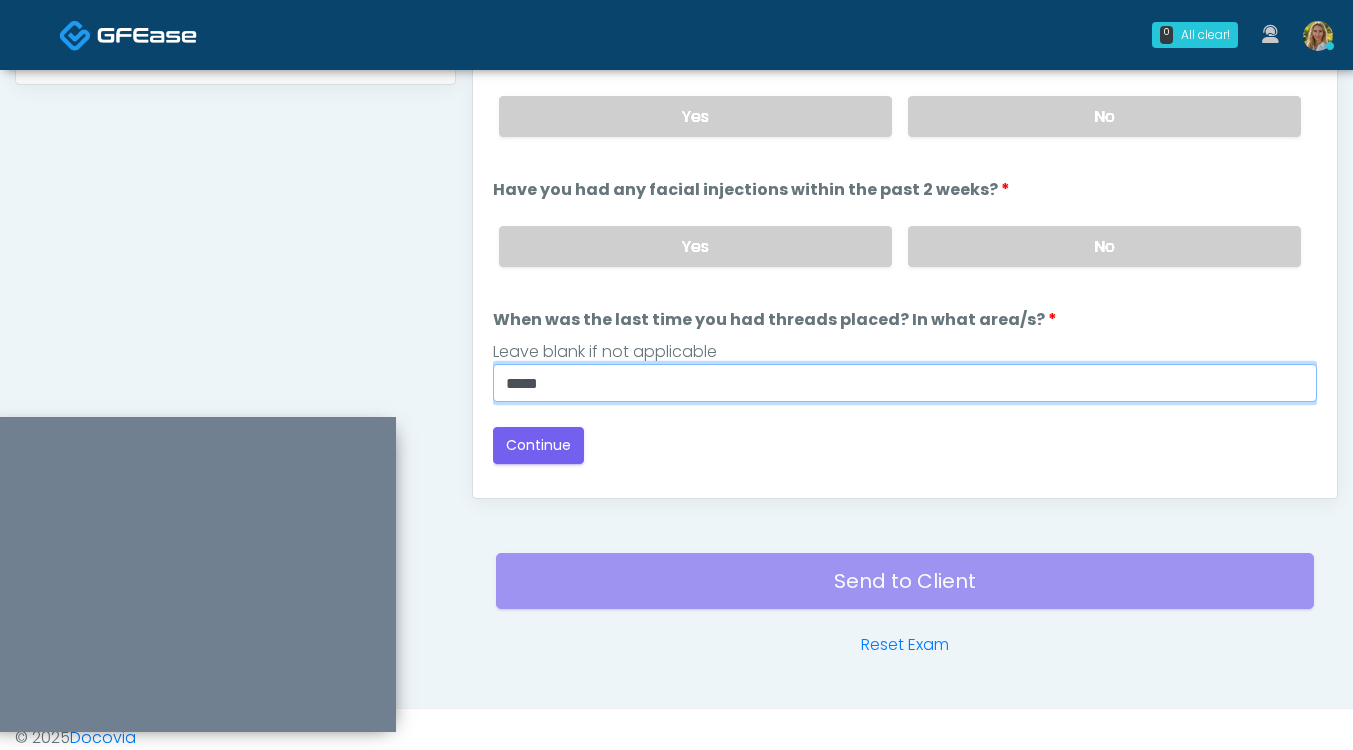 type on "*****" 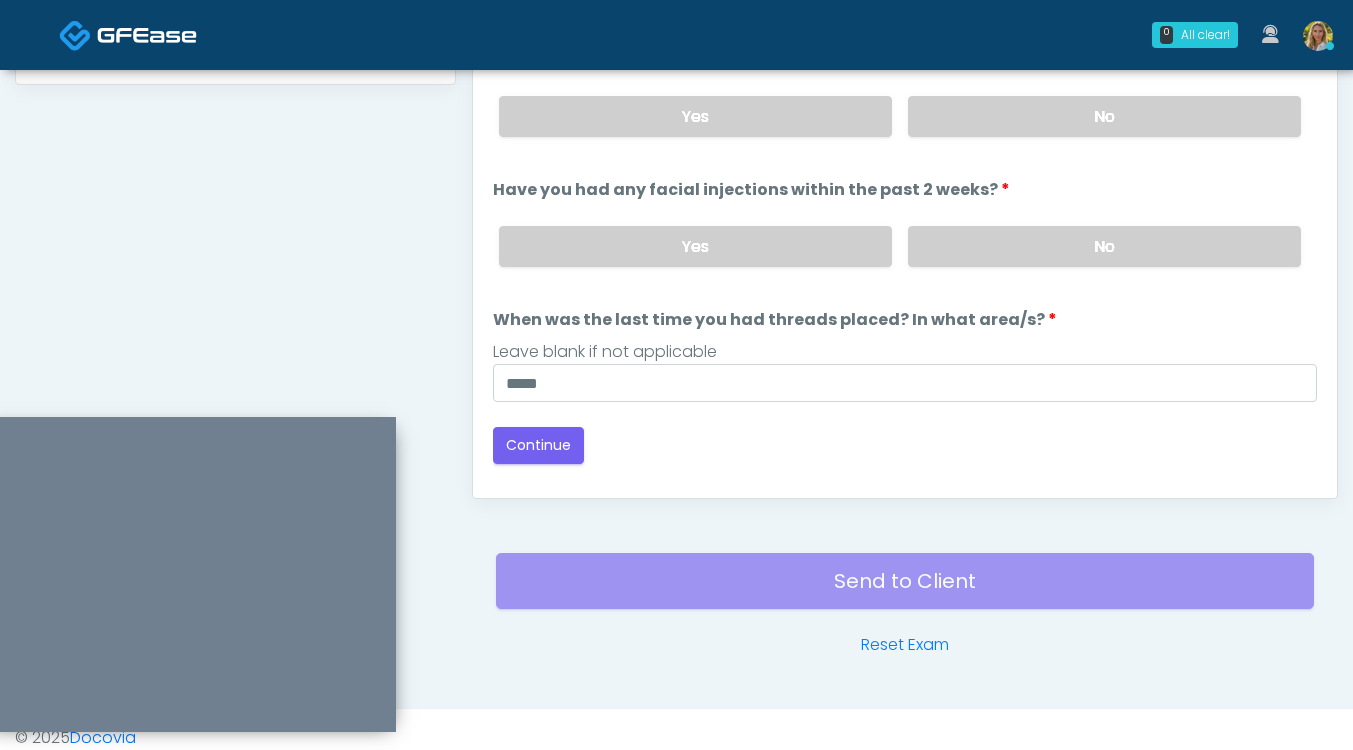 click on "Invite Participants to Video Session
Invite Participants
Responses
Questions
Chat
Good Faith Exam Script
Good Faith Exam Script INTRODUCTION Hello, my name is undefined, and I will be conducting your good faith exam on behalf of It's A Secret Med Spa,  Please confirm the correct patient is on the call: Confirm full name Confirm Date of Birth ﻿﻿ By authorizing me to proceed with this exam you certify that you understand the terms of this disclosure and you will provide accurate information to the best of your ability. Do you consent to proceed with this virtual exam?
Continue" at bounding box center [897, -106] 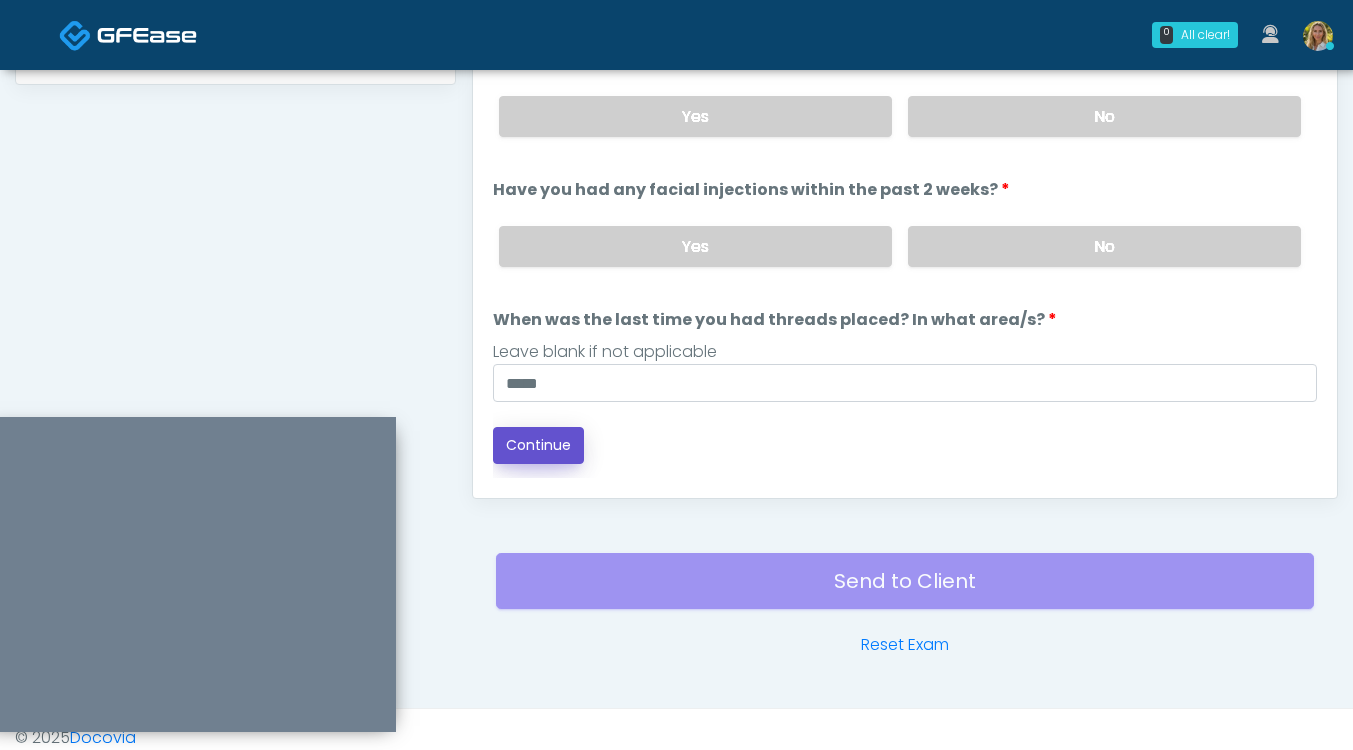 click on "Continue" at bounding box center (538, 445) 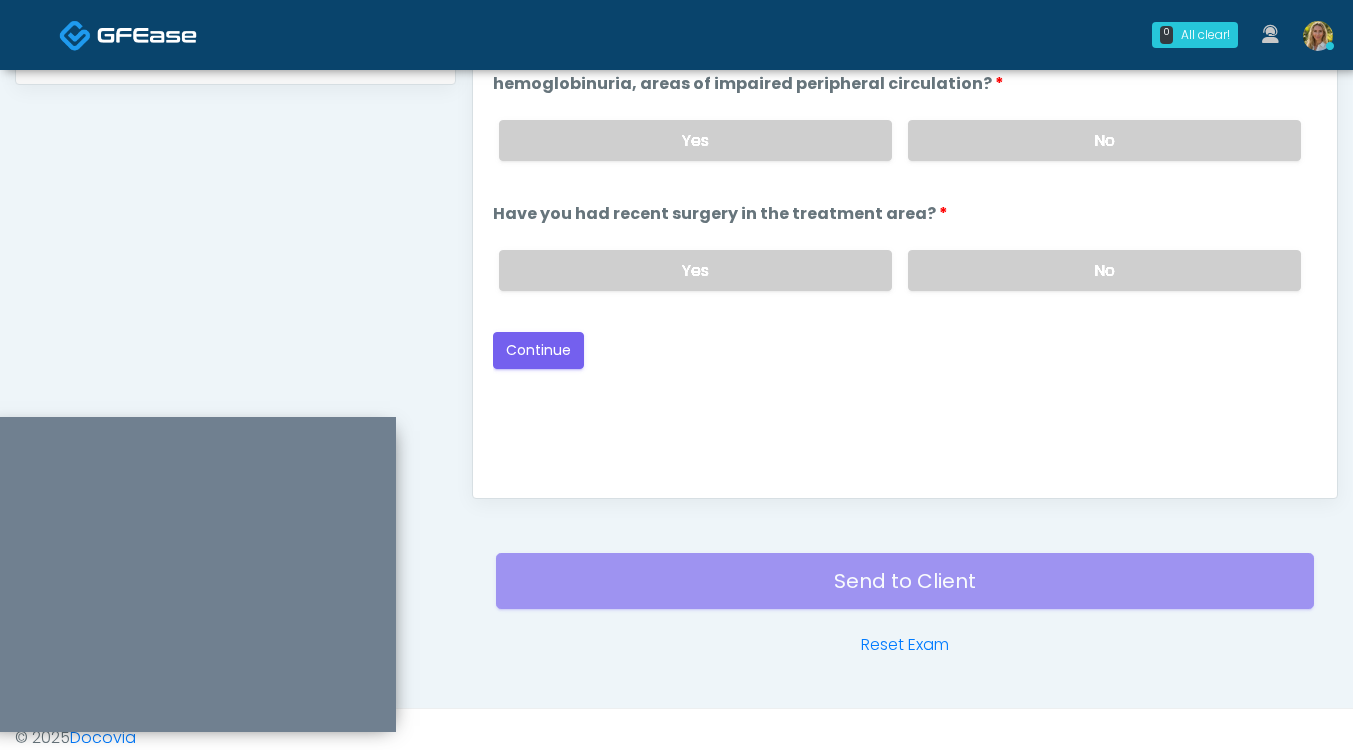 scroll, scrollTop: 1045, scrollLeft: 0, axis: vertical 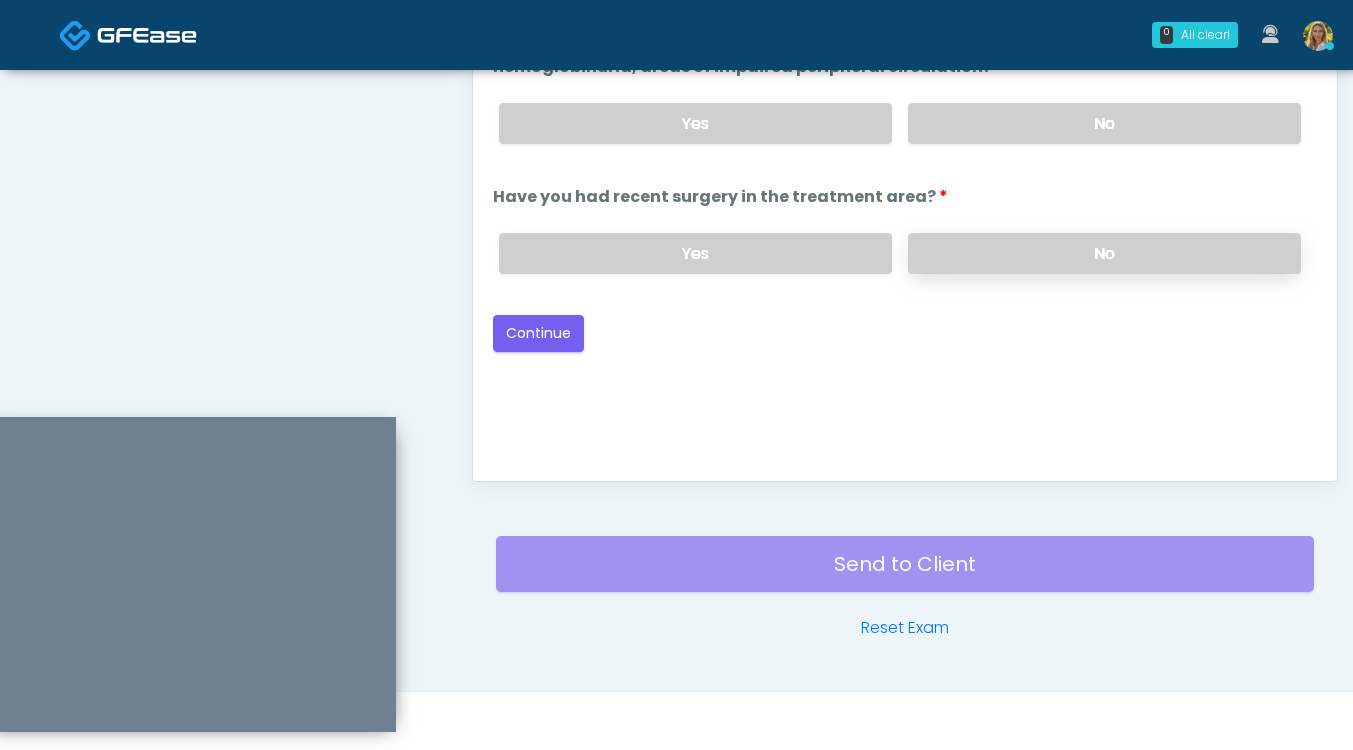 click on "No" at bounding box center [1104, 253] 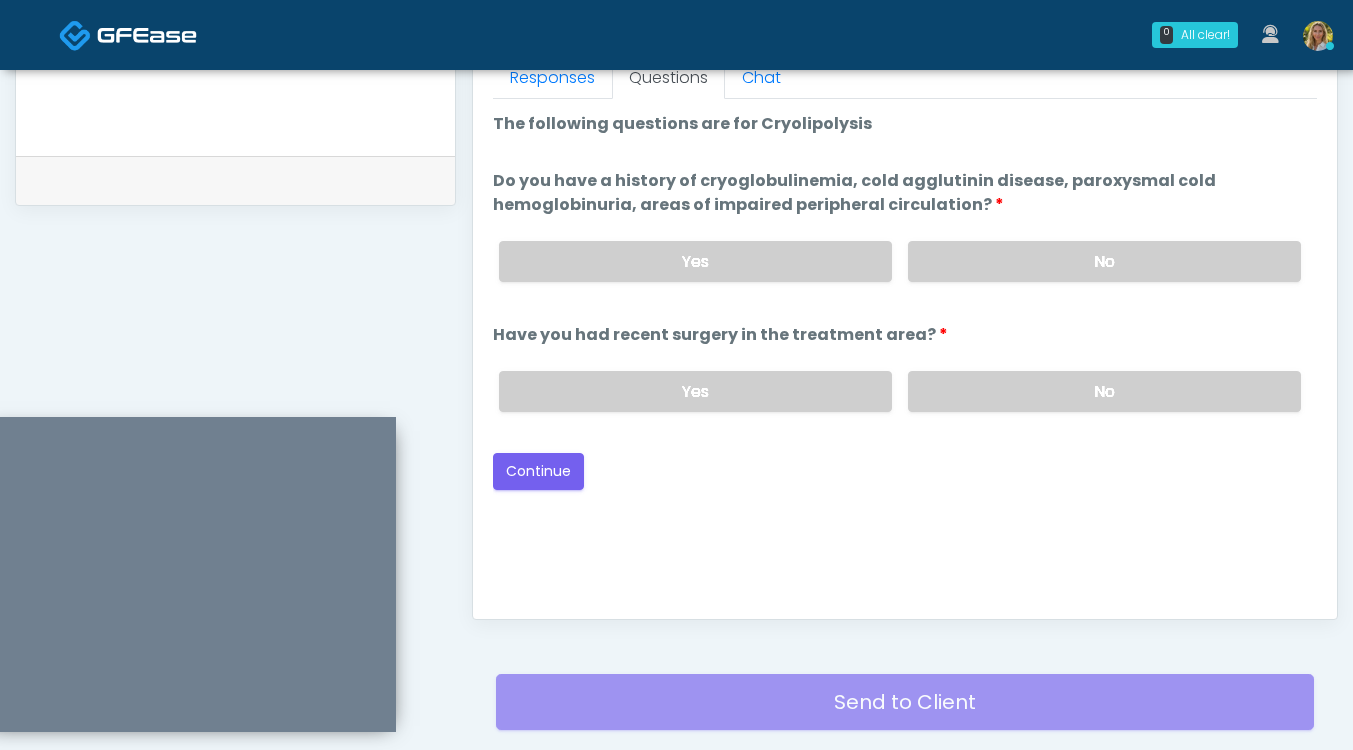 scroll, scrollTop: 904, scrollLeft: 0, axis: vertical 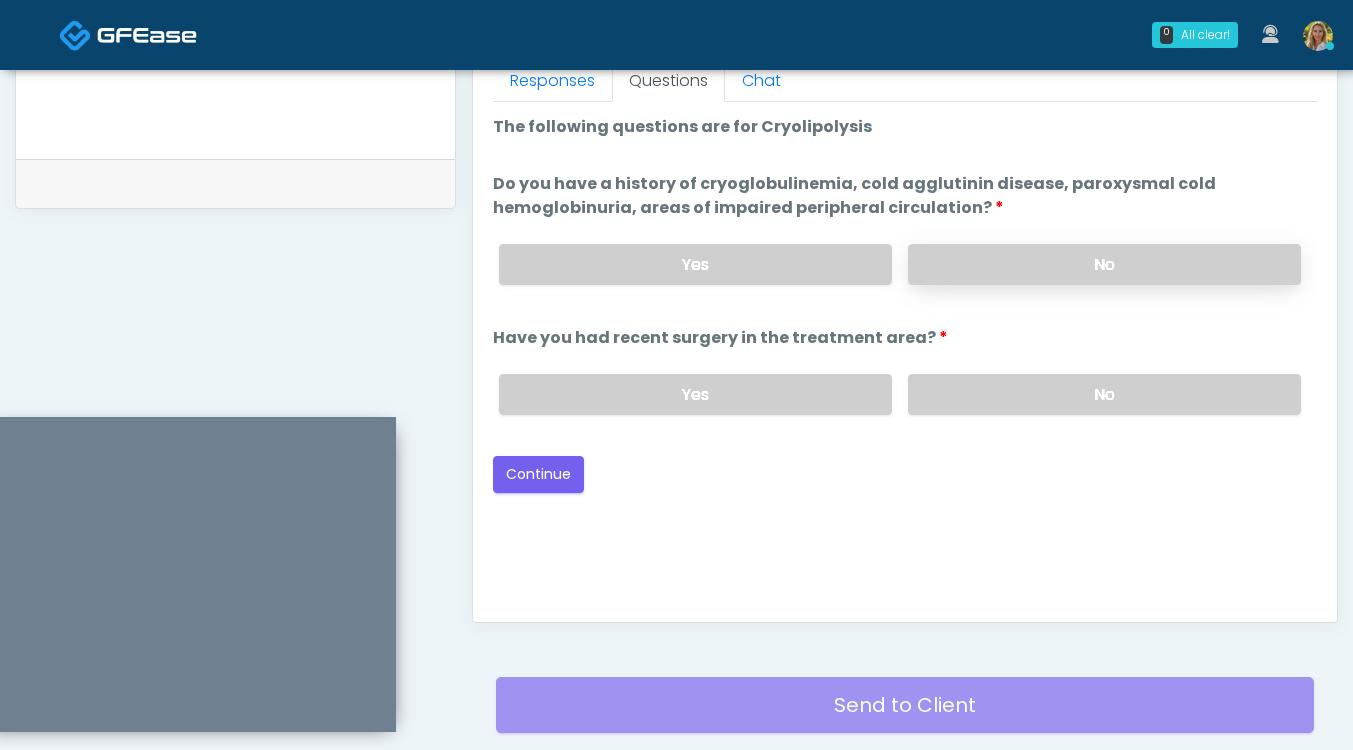 click on "No" at bounding box center [1104, 264] 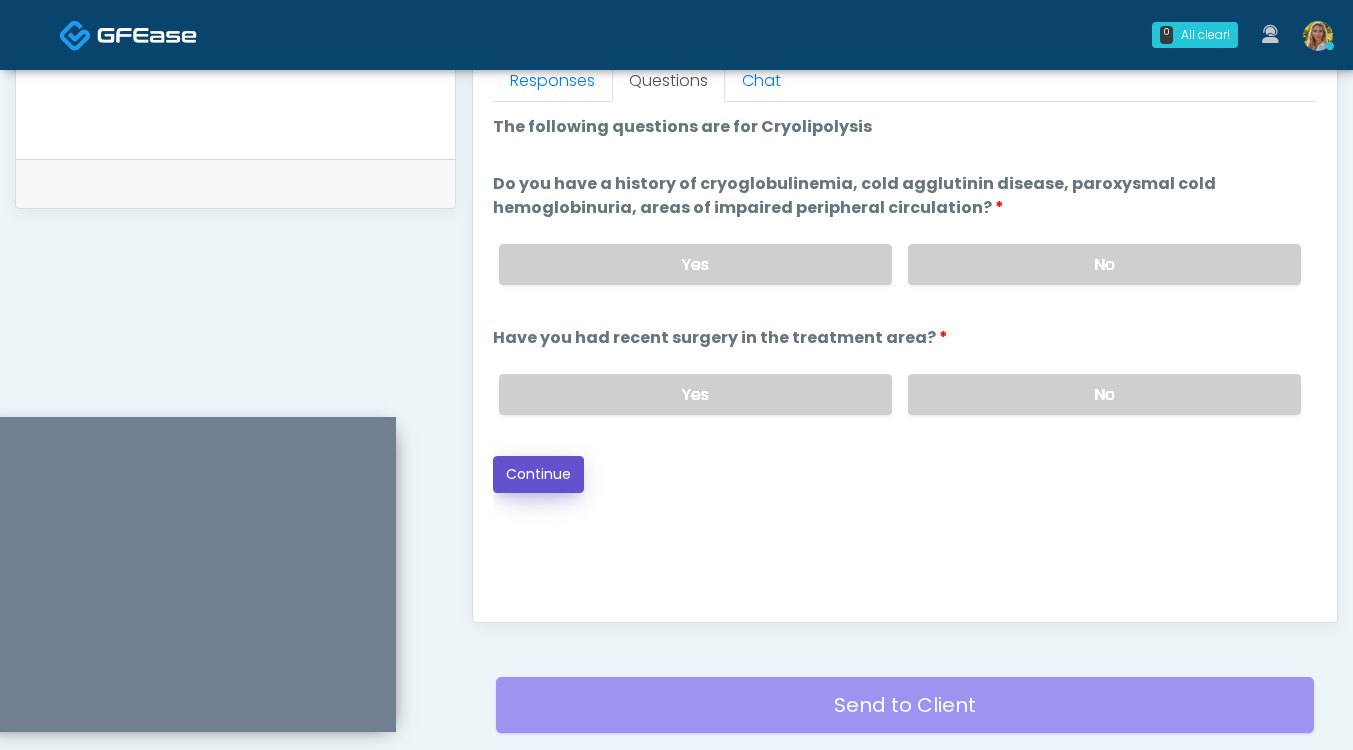 click on "Continue" at bounding box center (538, 474) 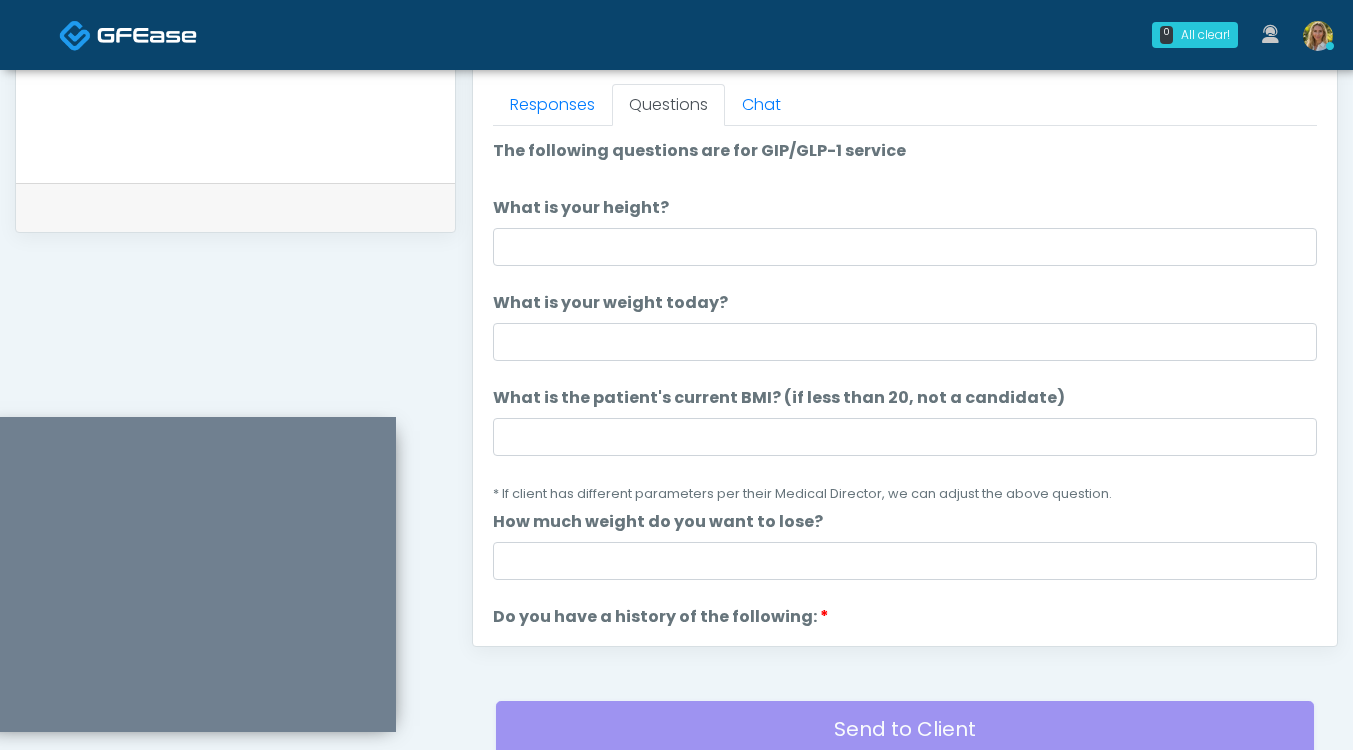 scroll, scrollTop: 872, scrollLeft: 0, axis: vertical 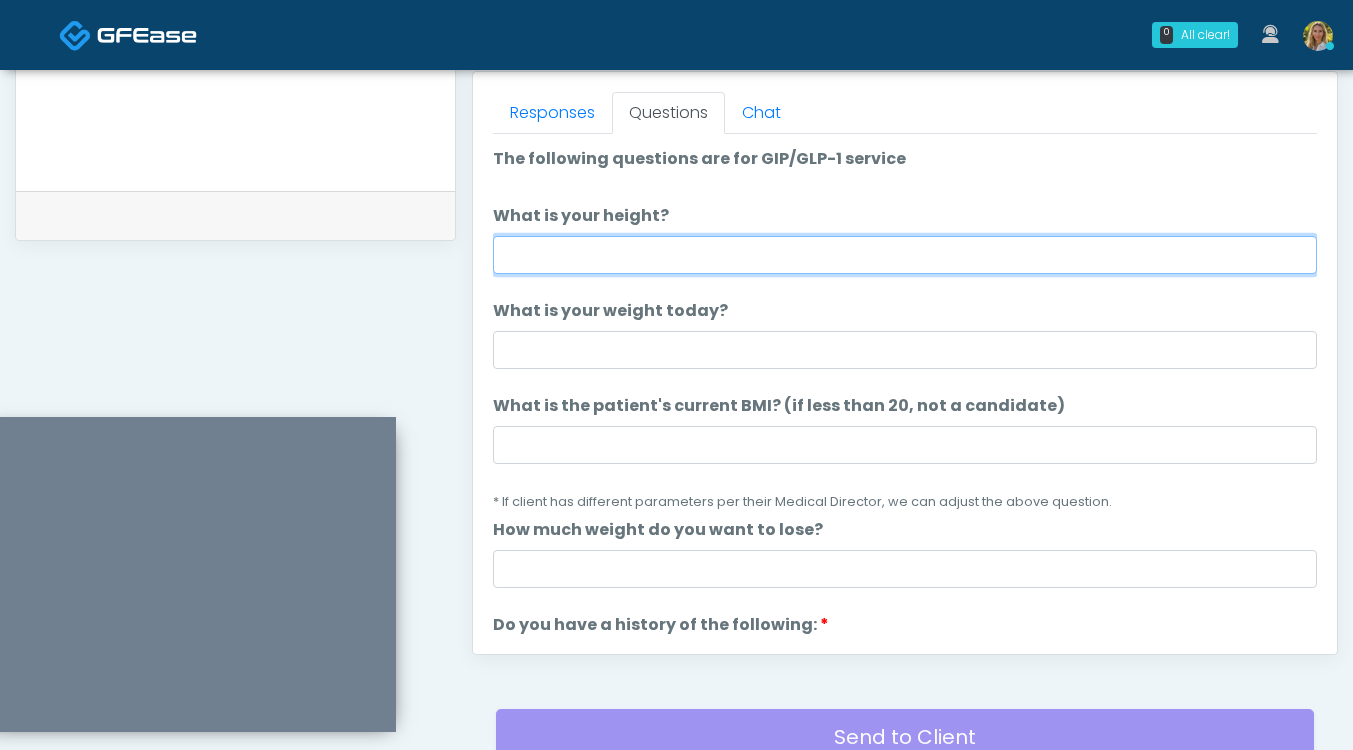click on "What is your height?" at bounding box center [905, 255] 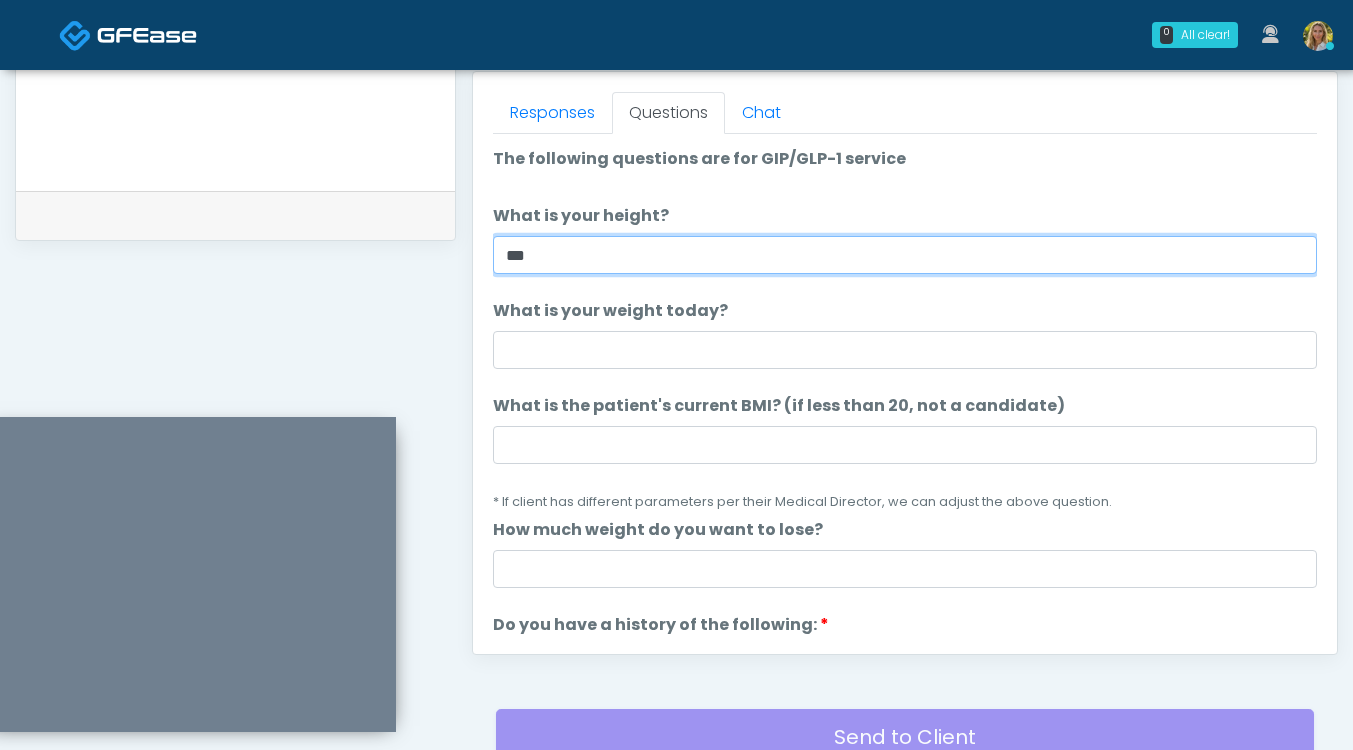 type on "***" 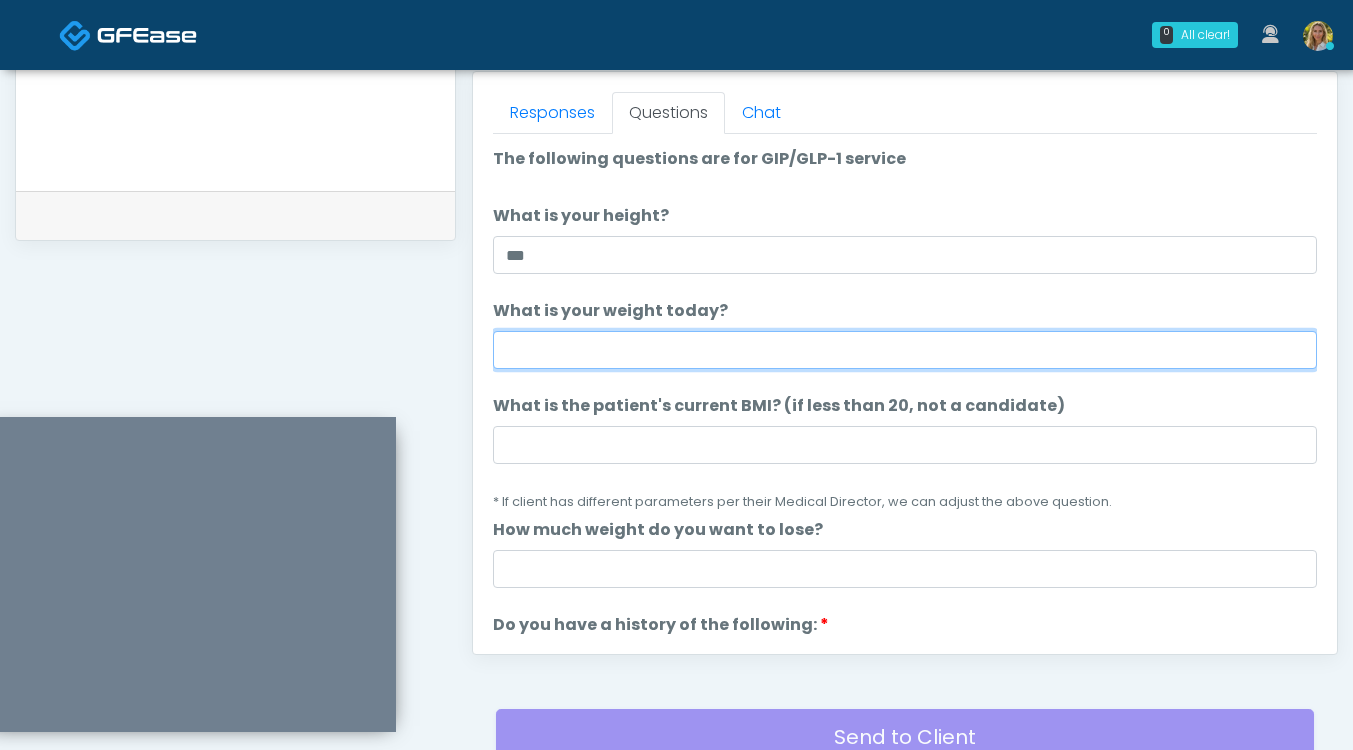 click on "What is your weight today?" at bounding box center [905, 350] 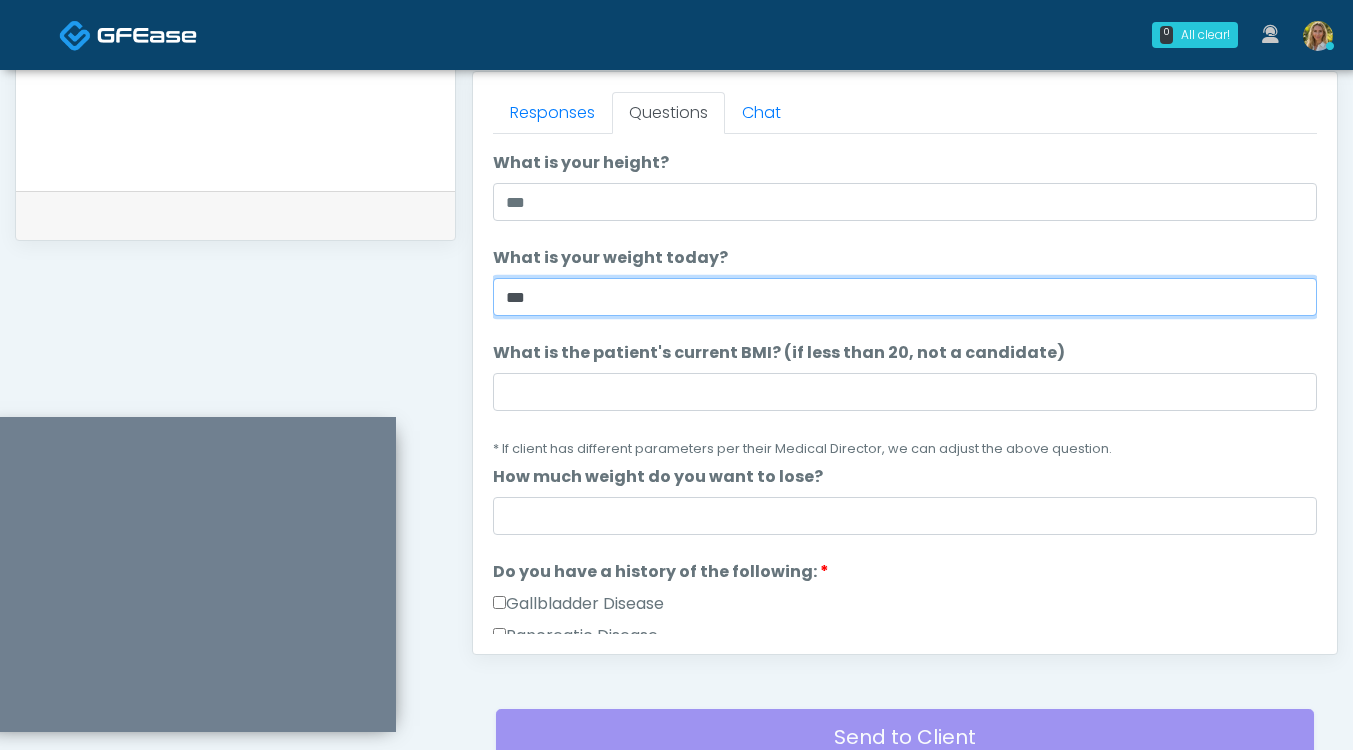 scroll, scrollTop: 63, scrollLeft: 0, axis: vertical 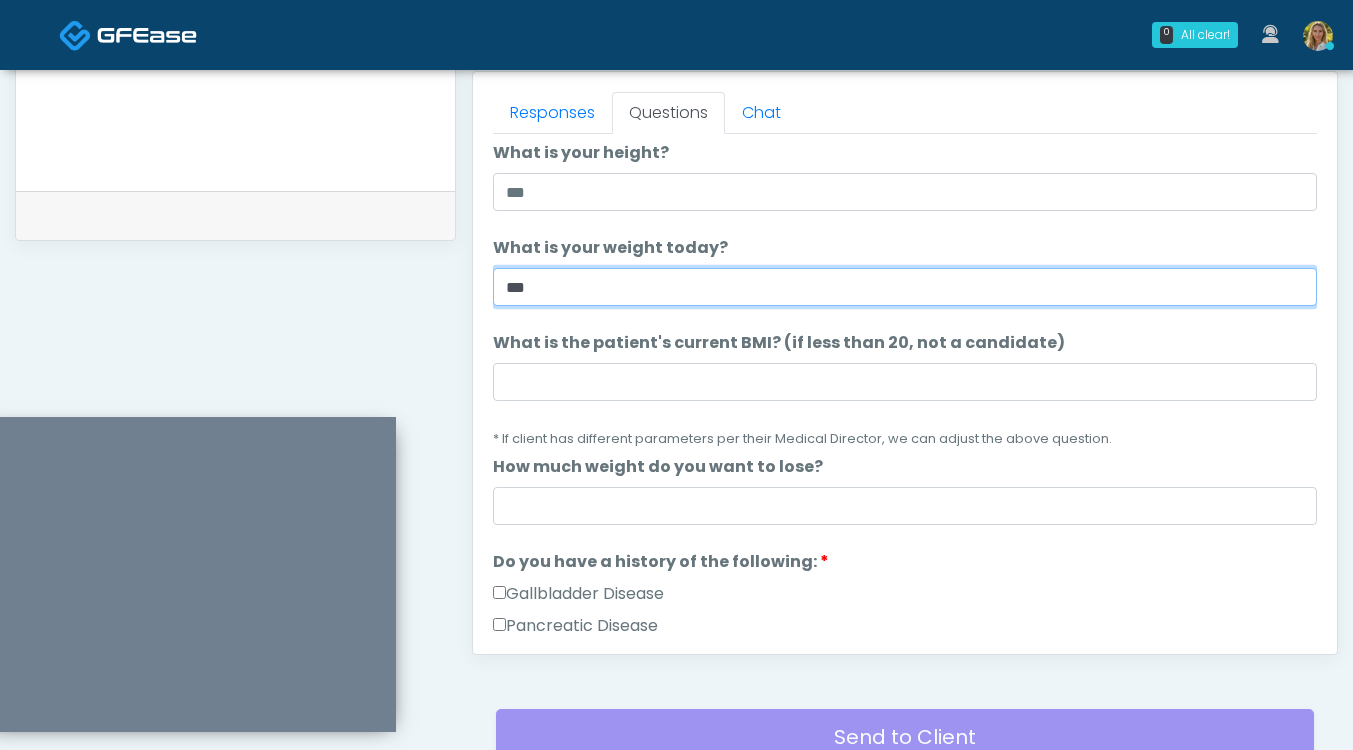 type on "***" 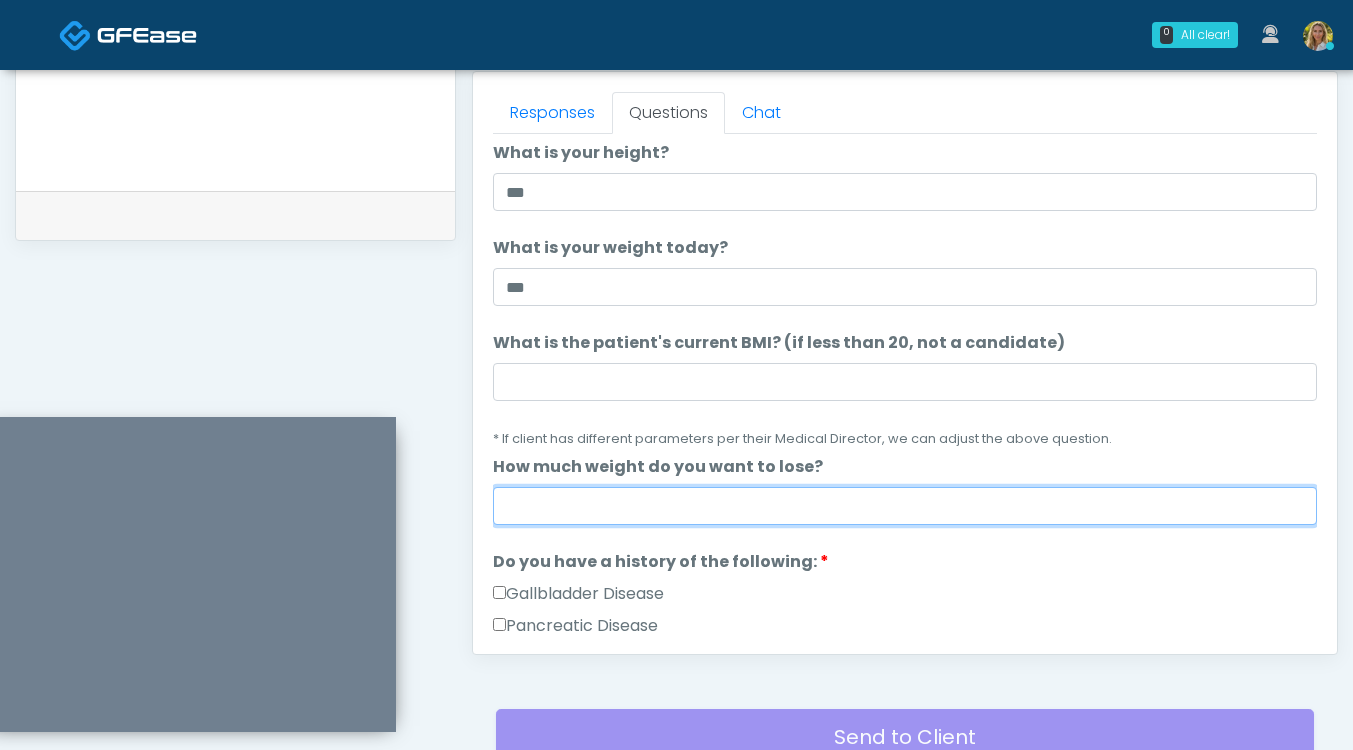 click on "How much weight do you want to lose?" at bounding box center (905, 506) 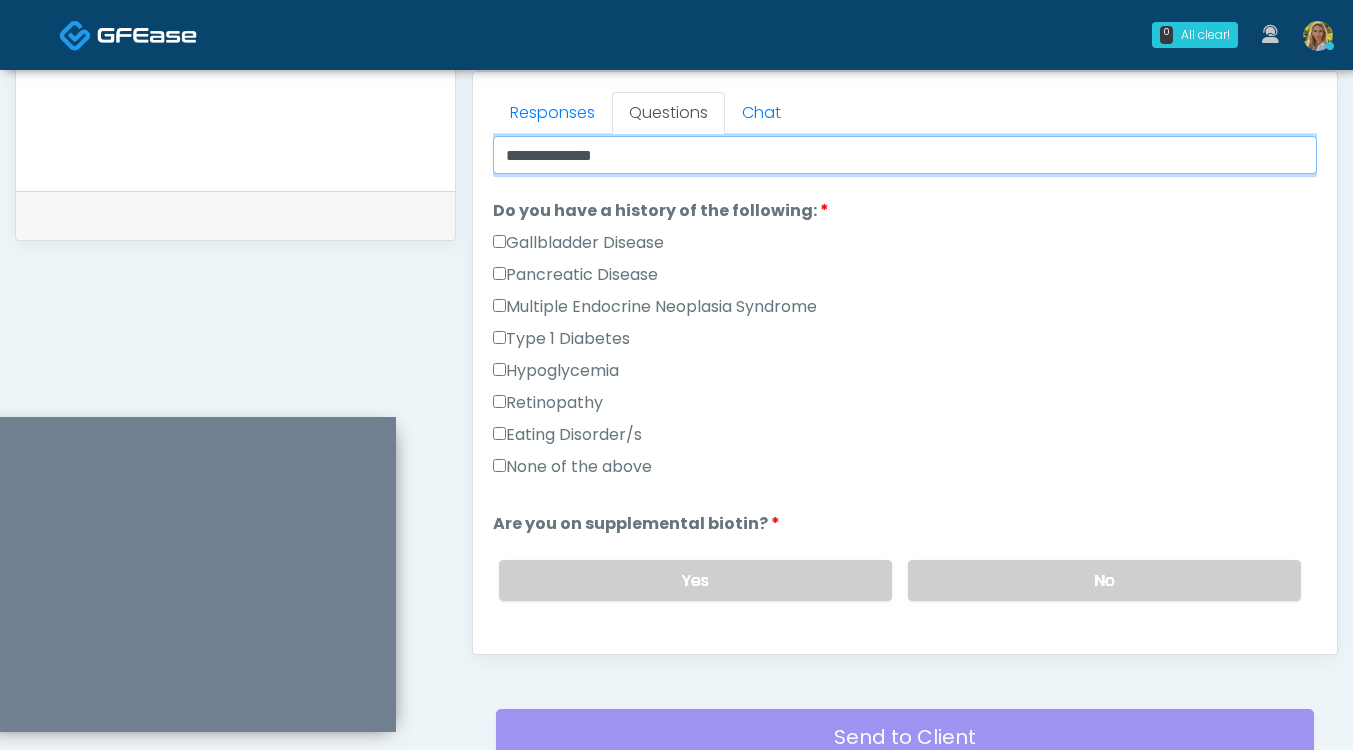 scroll, scrollTop: 418, scrollLeft: 0, axis: vertical 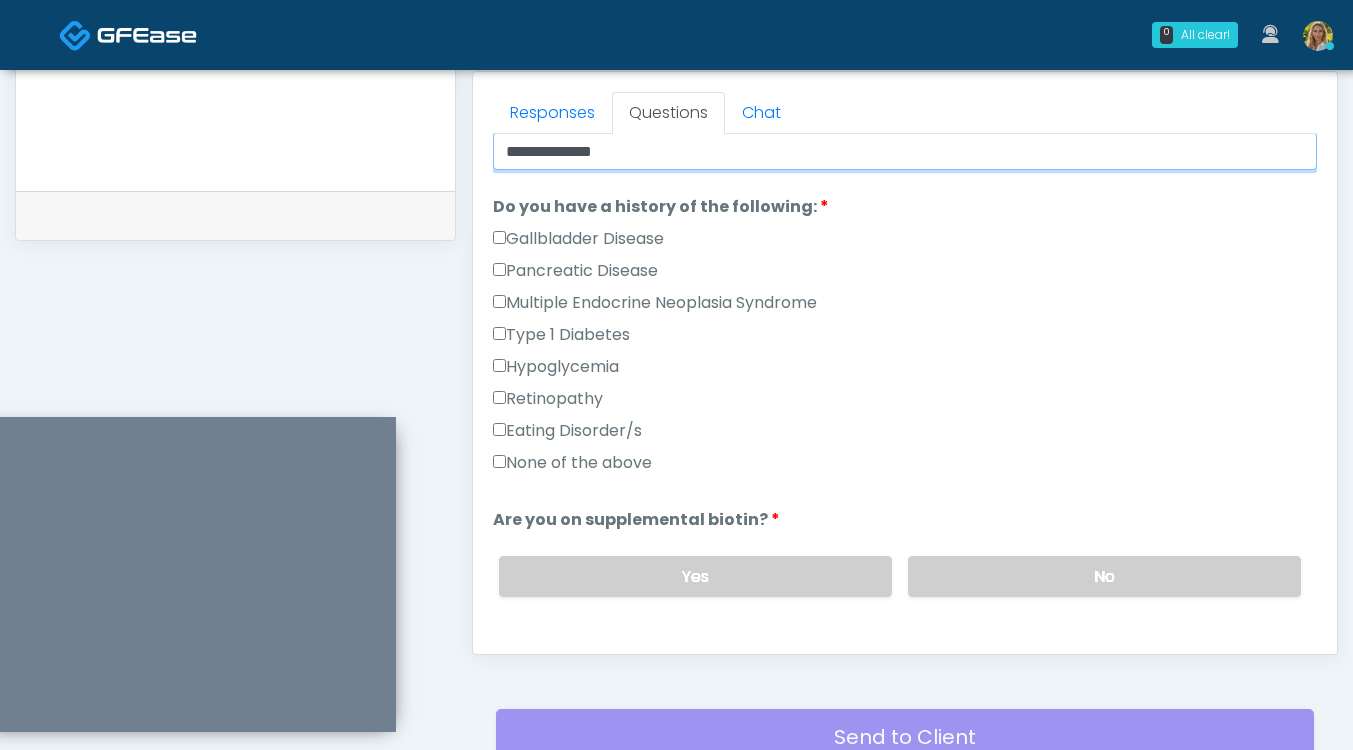type on "**********" 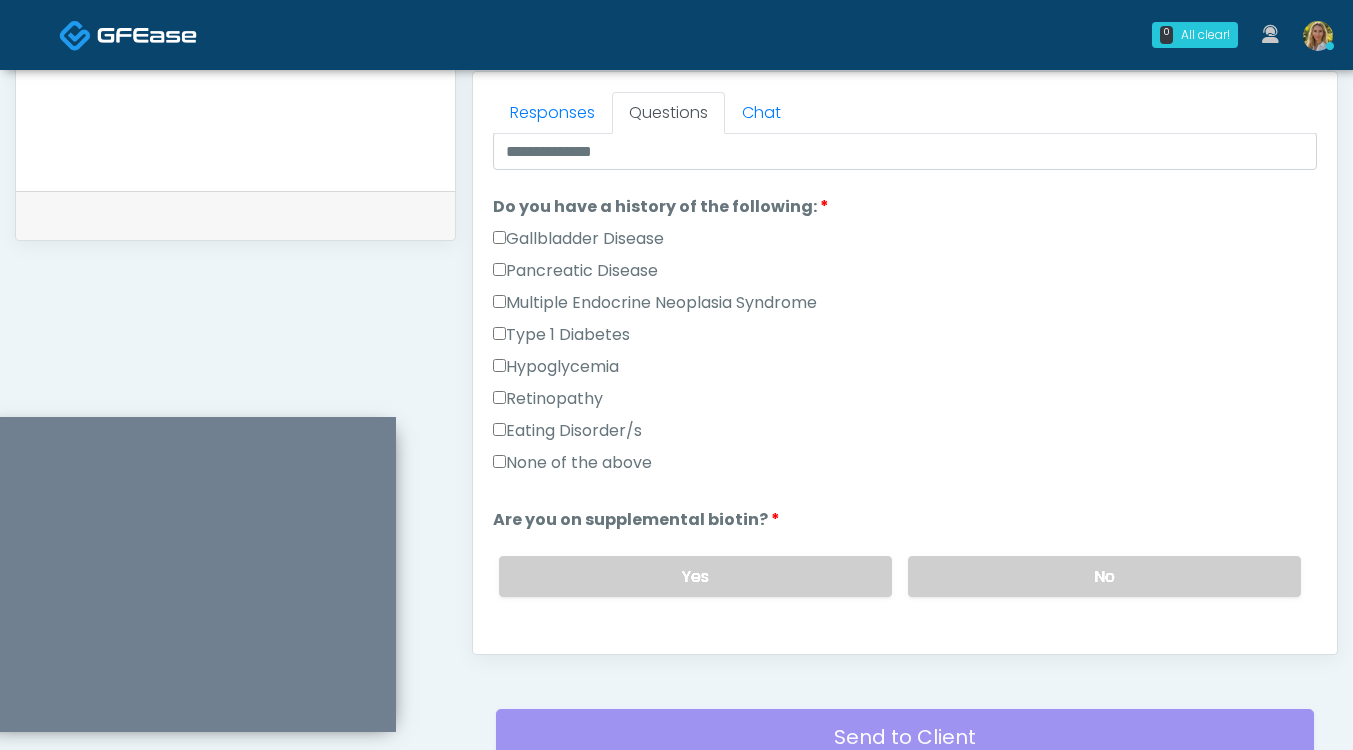 click on "None of the above" at bounding box center [572, 463] 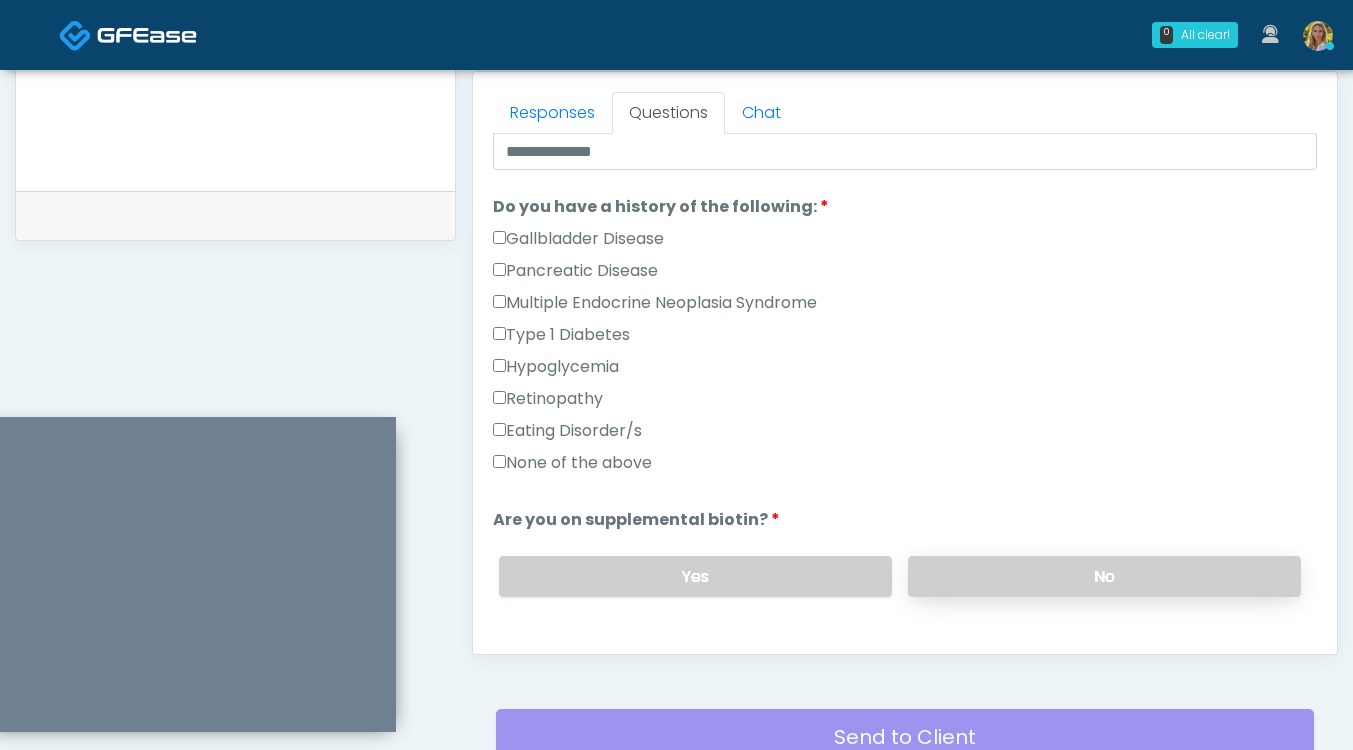 click on "No" at bounding box center (1104, 576) 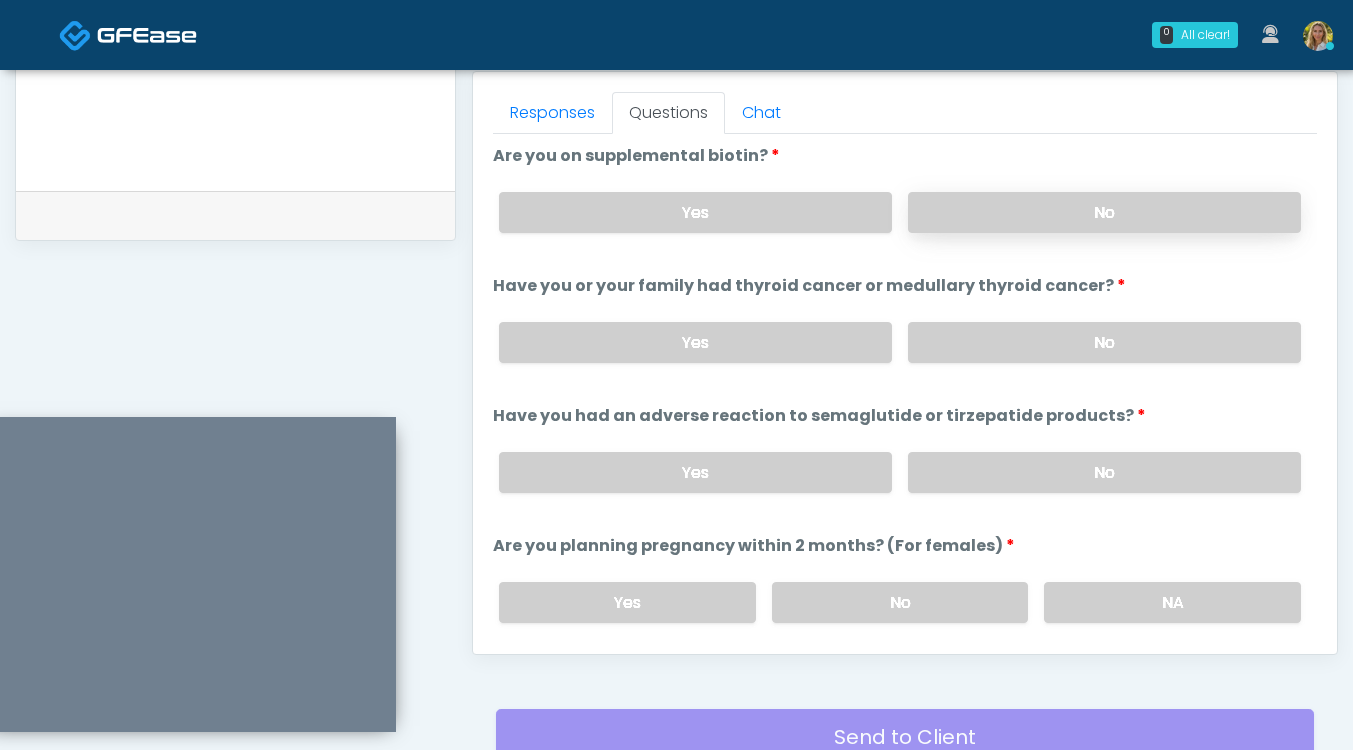 scroll, scrollTop: 792, scrollLeft: 0, axis: vertical 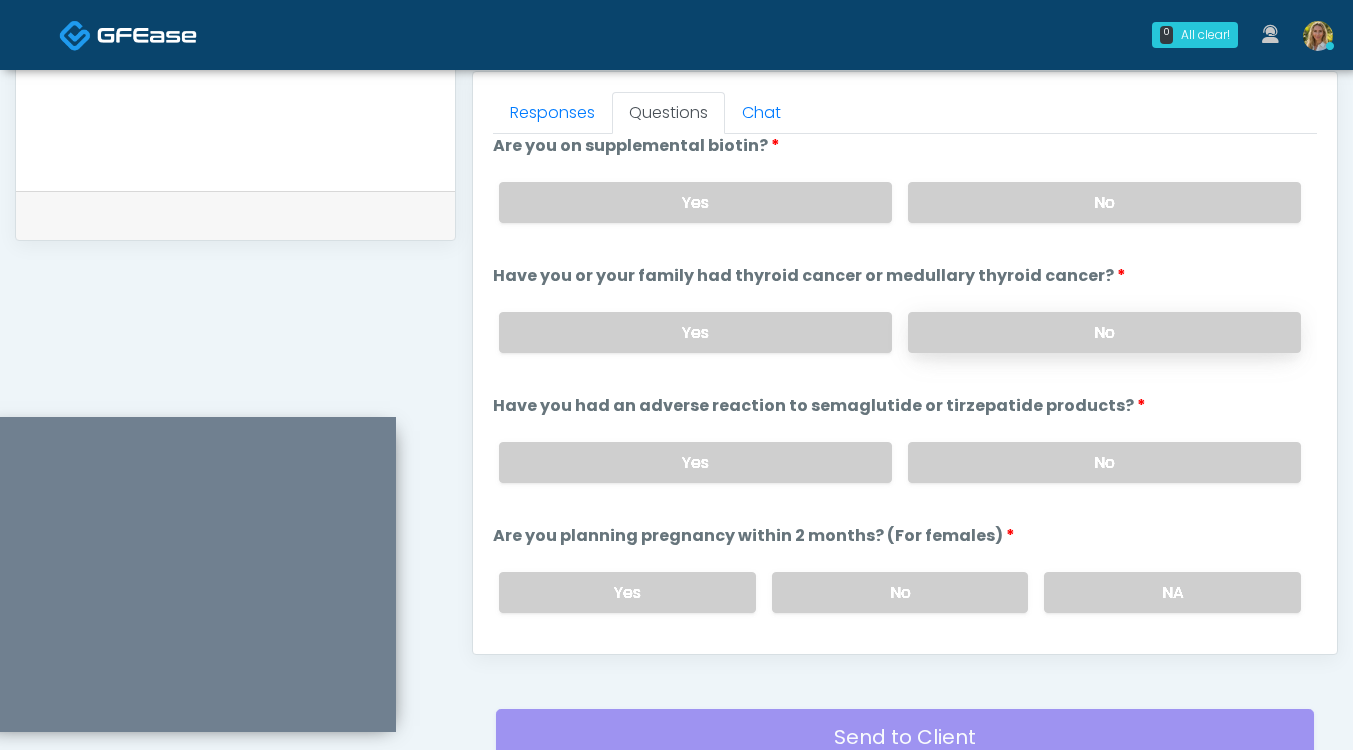 click on "No" at bounding box center [1104, 332] 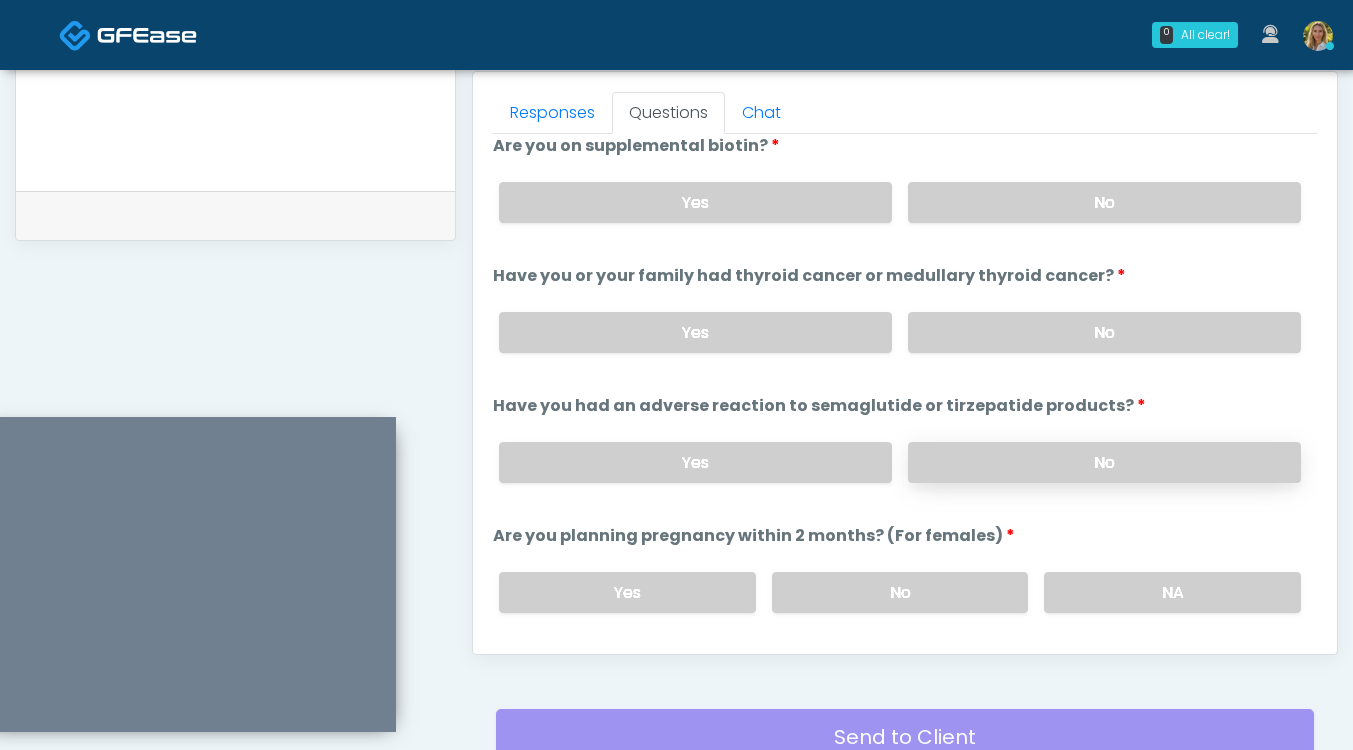 click on "No" at bounding box center (1104, 462) 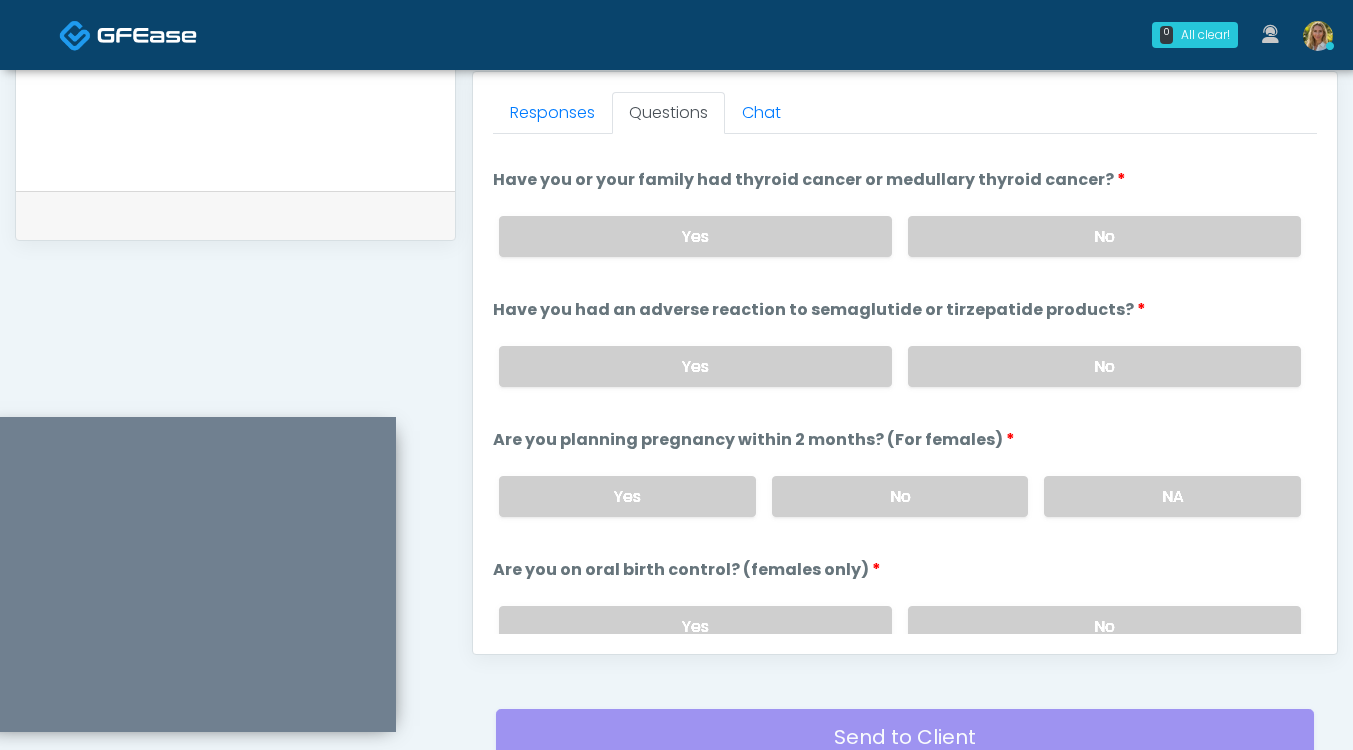 scroll, scrollTop: 909, scrollLeft: 0, axis: vertical 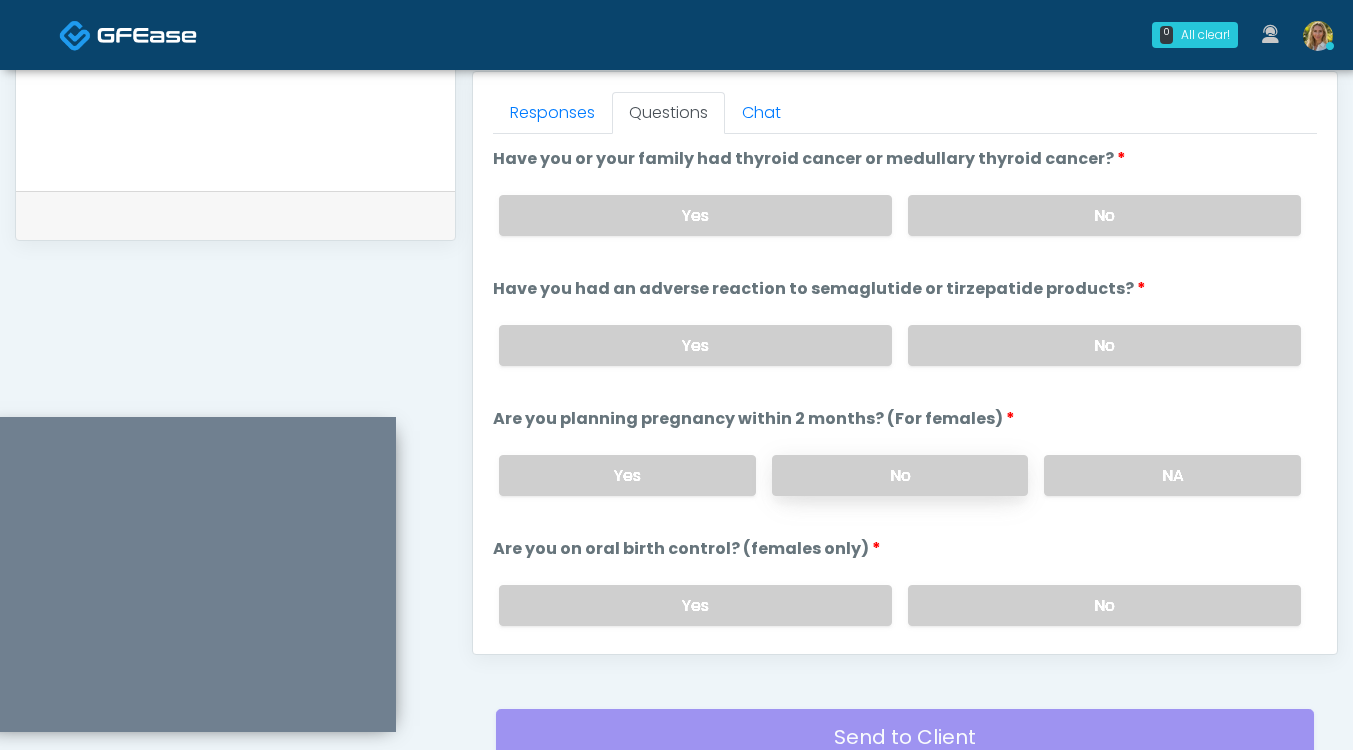 click on "No" at bounding box center [900, 475] 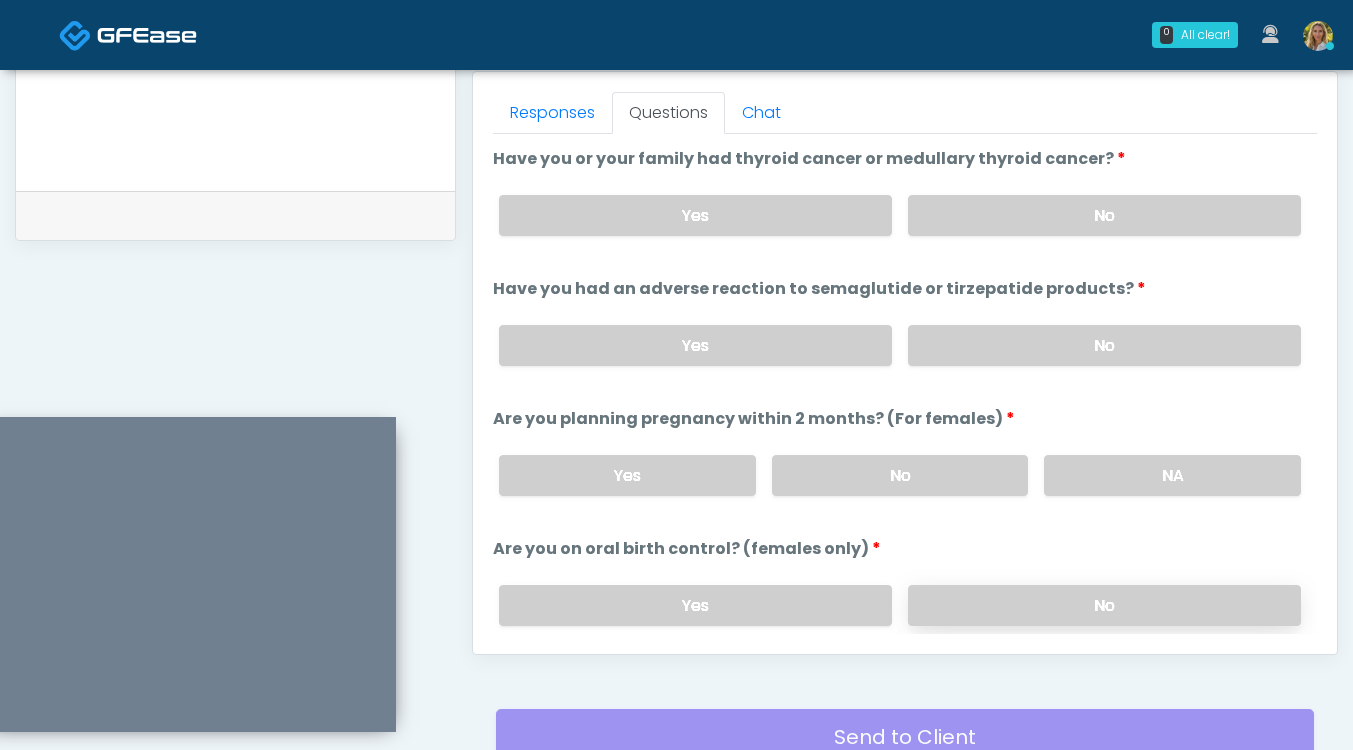 click on "No" at bounding box center (1104, 605) 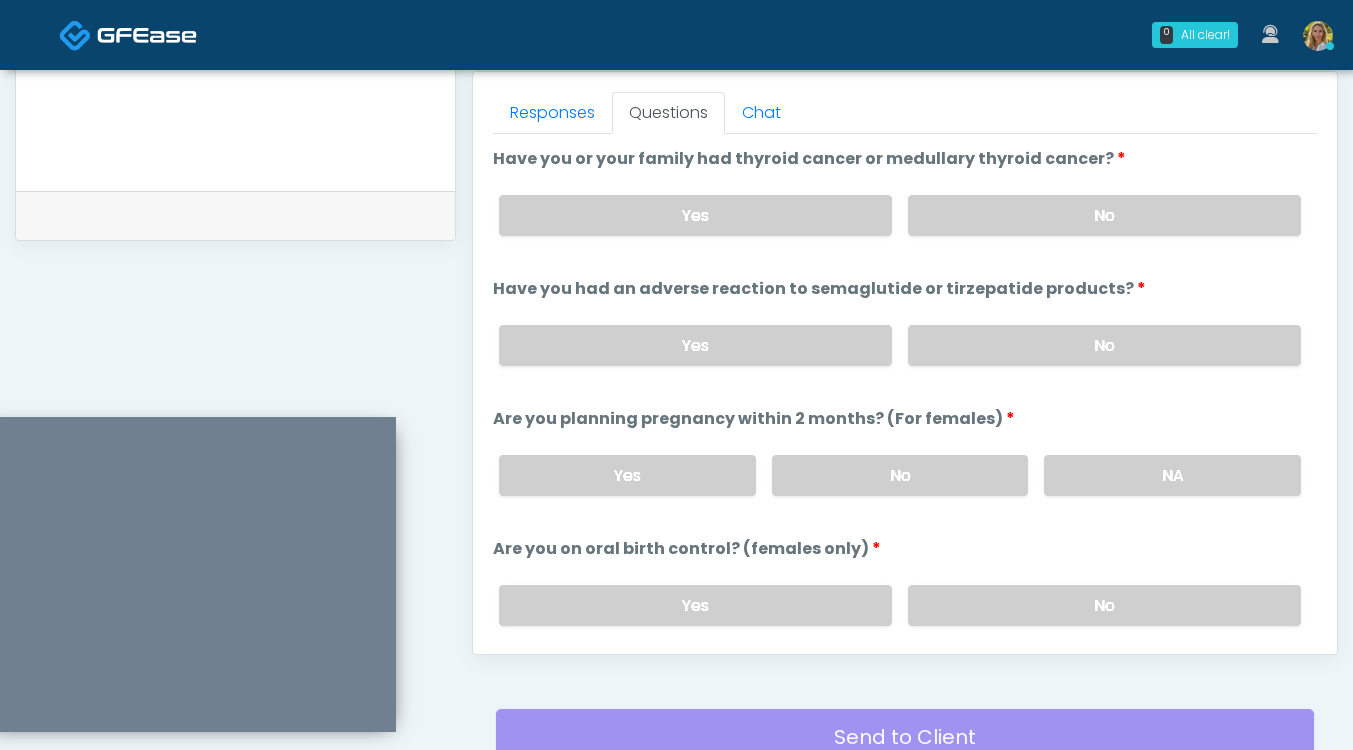scroll, scrollTop: 1103, scrollLeft: 0, axis: vertical 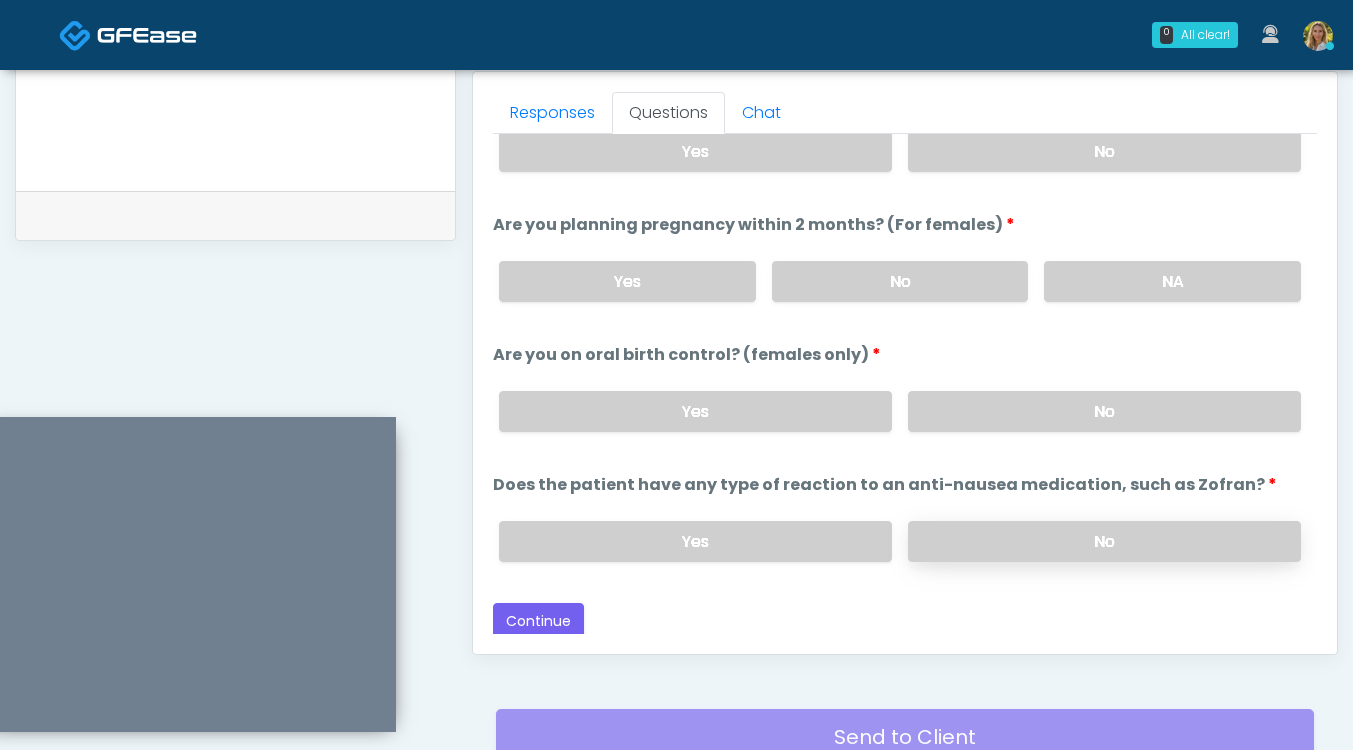 click on "No" at bounding box center [1104, 541] 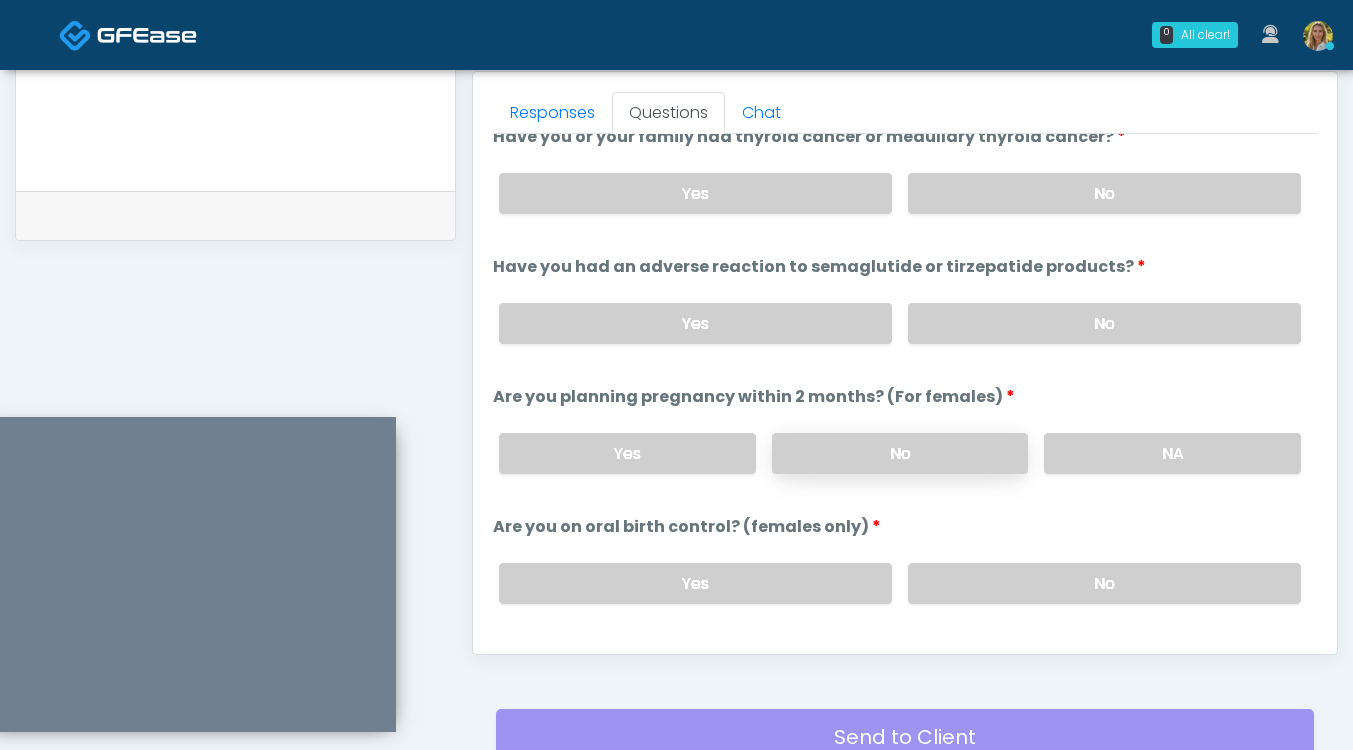 scroll, scrollTop: 1103, scrollLeft: 0, axis: vertical 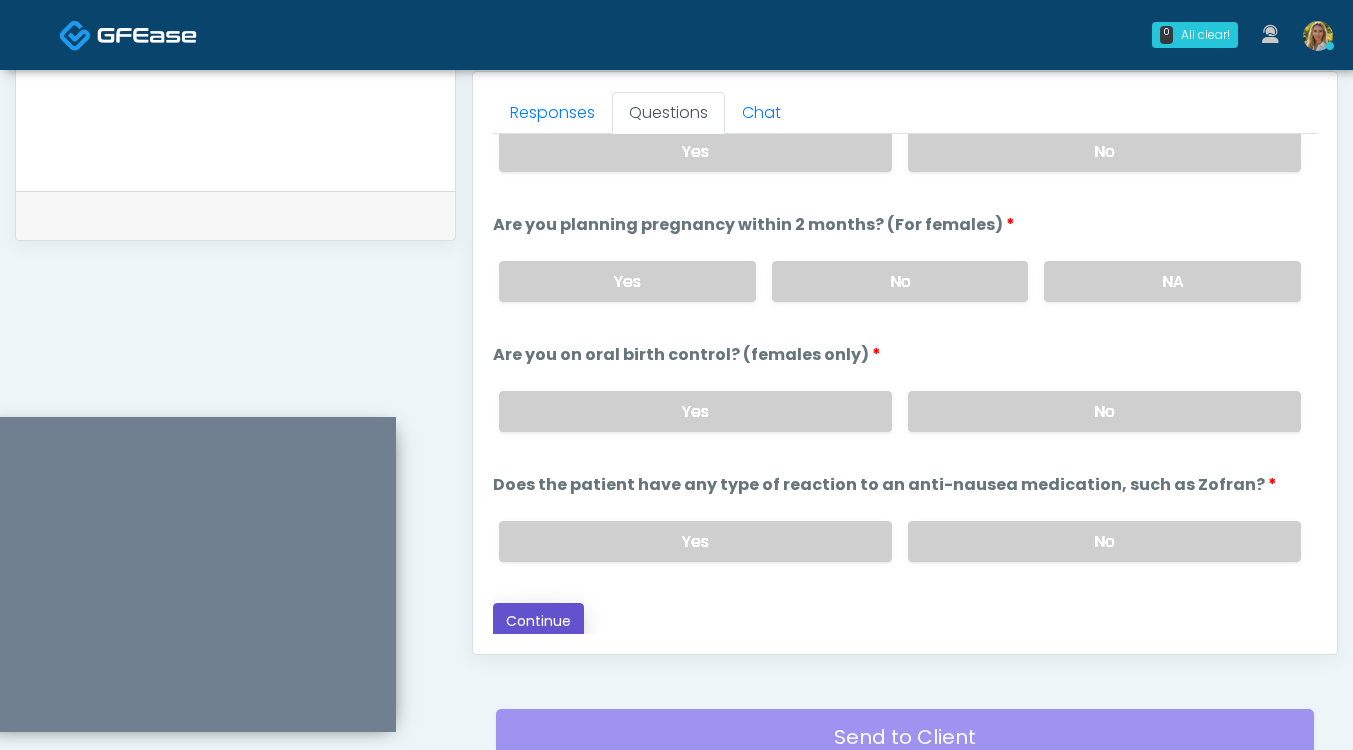 click on "Continue" at bounding box center (538, 621) 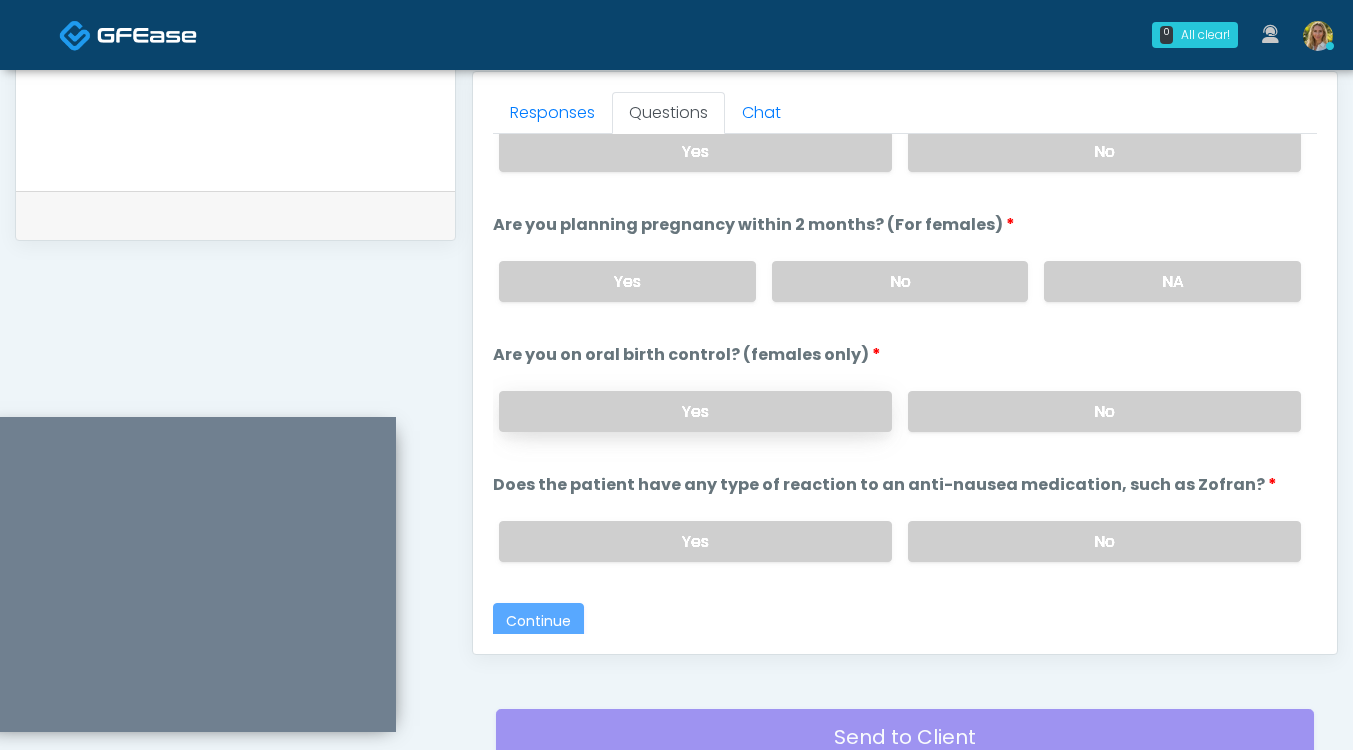 scroll, scrollTop: 1045, scrollLeft: 0, axis: vertical 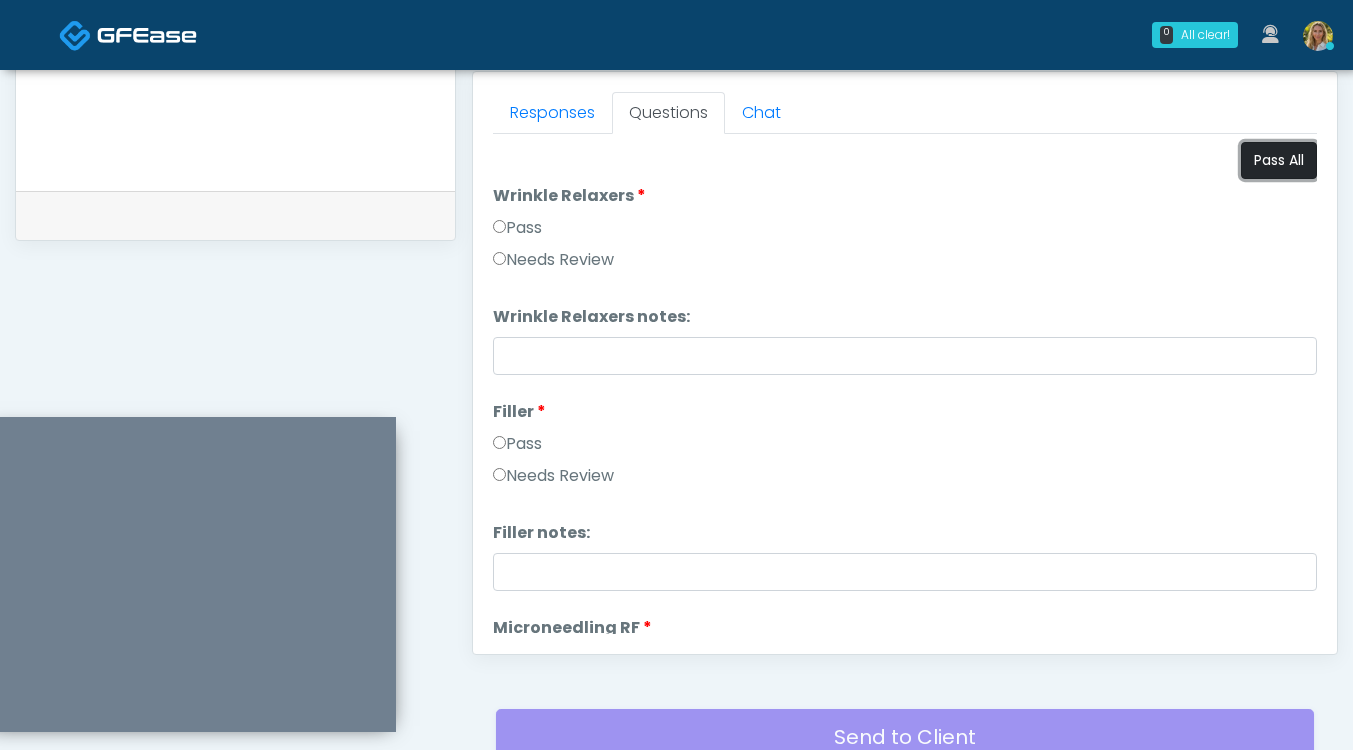 click on "Pass All" at bounding box center (1279, 160) 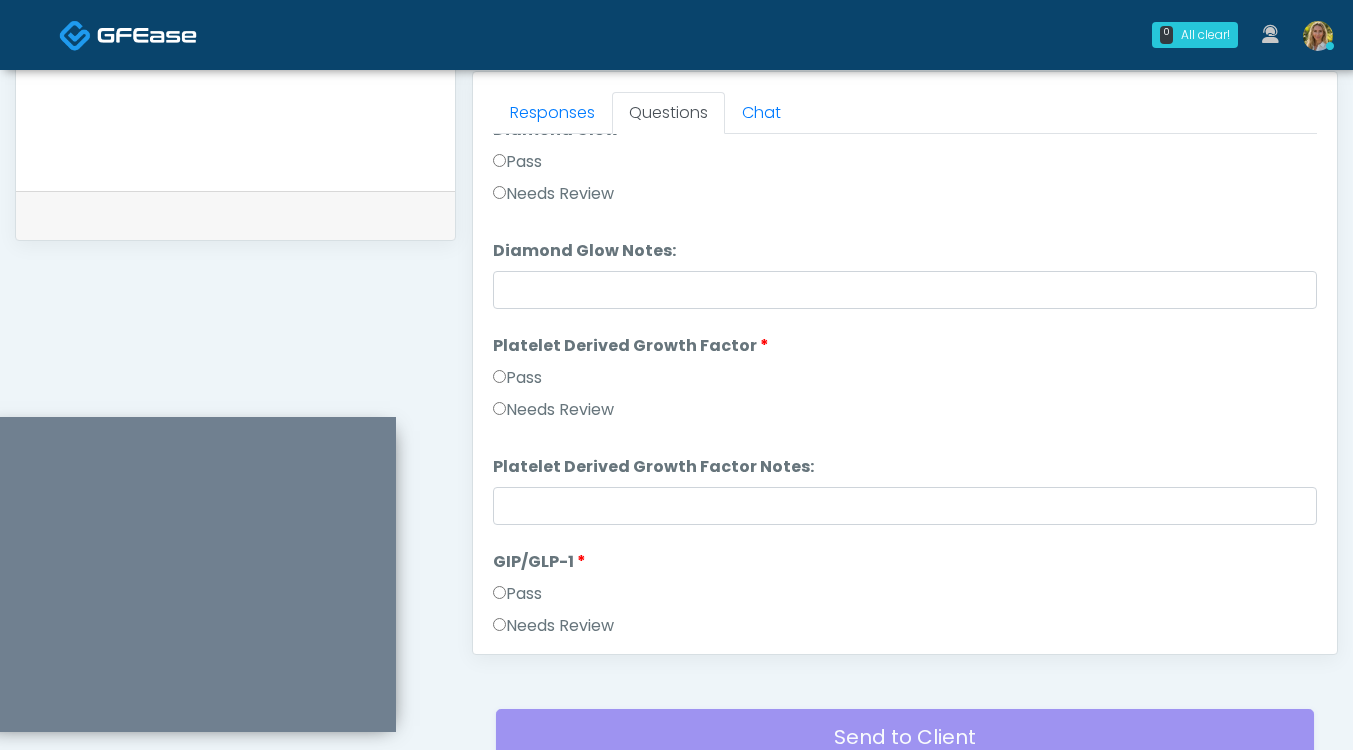 scroll, scrollTop: 3691, scrollLeft: 0, axis: vertical 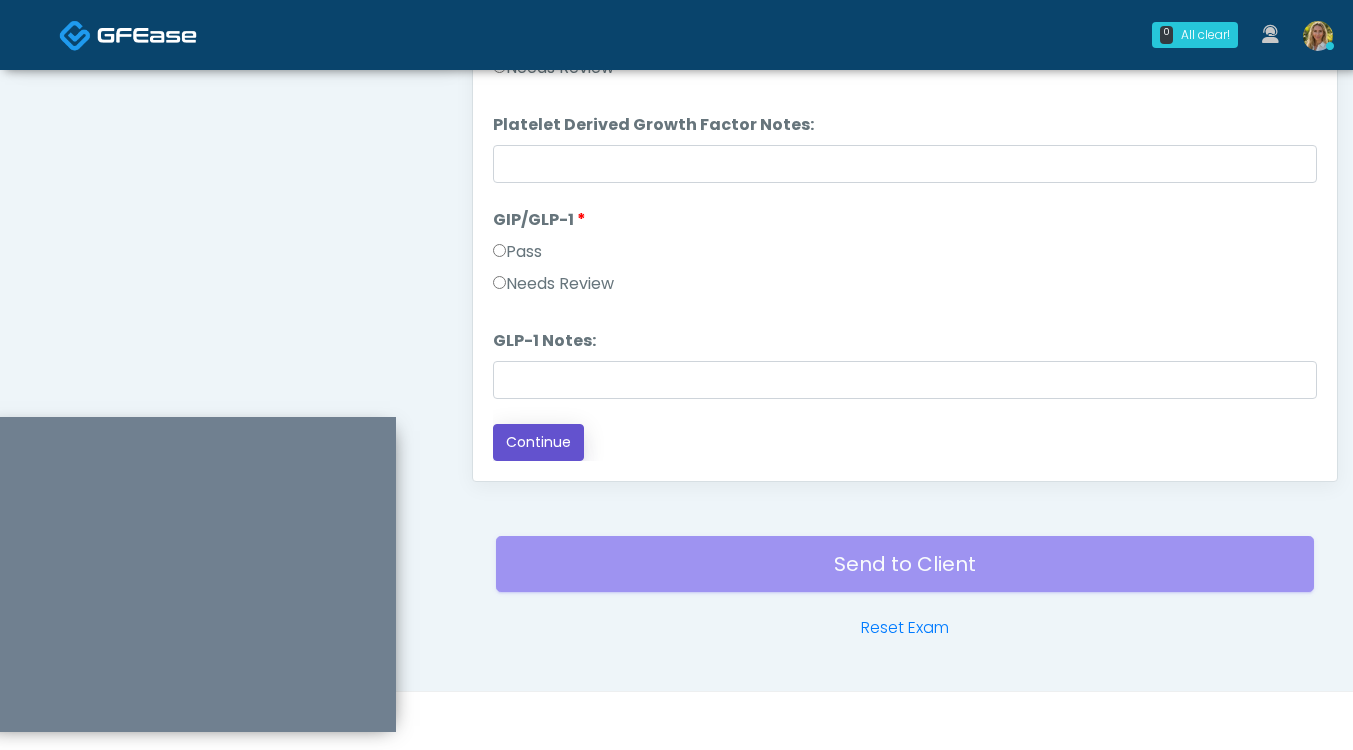 click on "Continue" at bounding box center [538, 442] 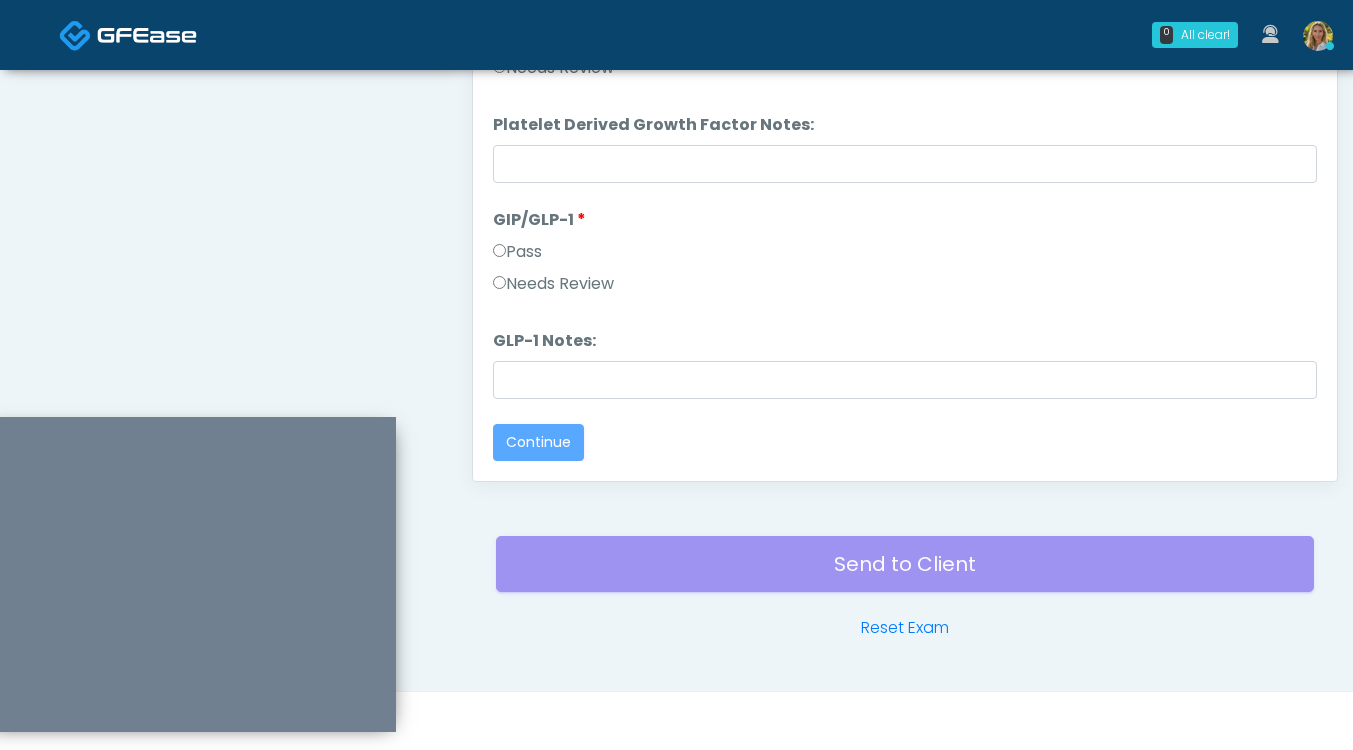 scroll, scrollTop: 0, scrollLeft: 0, axis: both 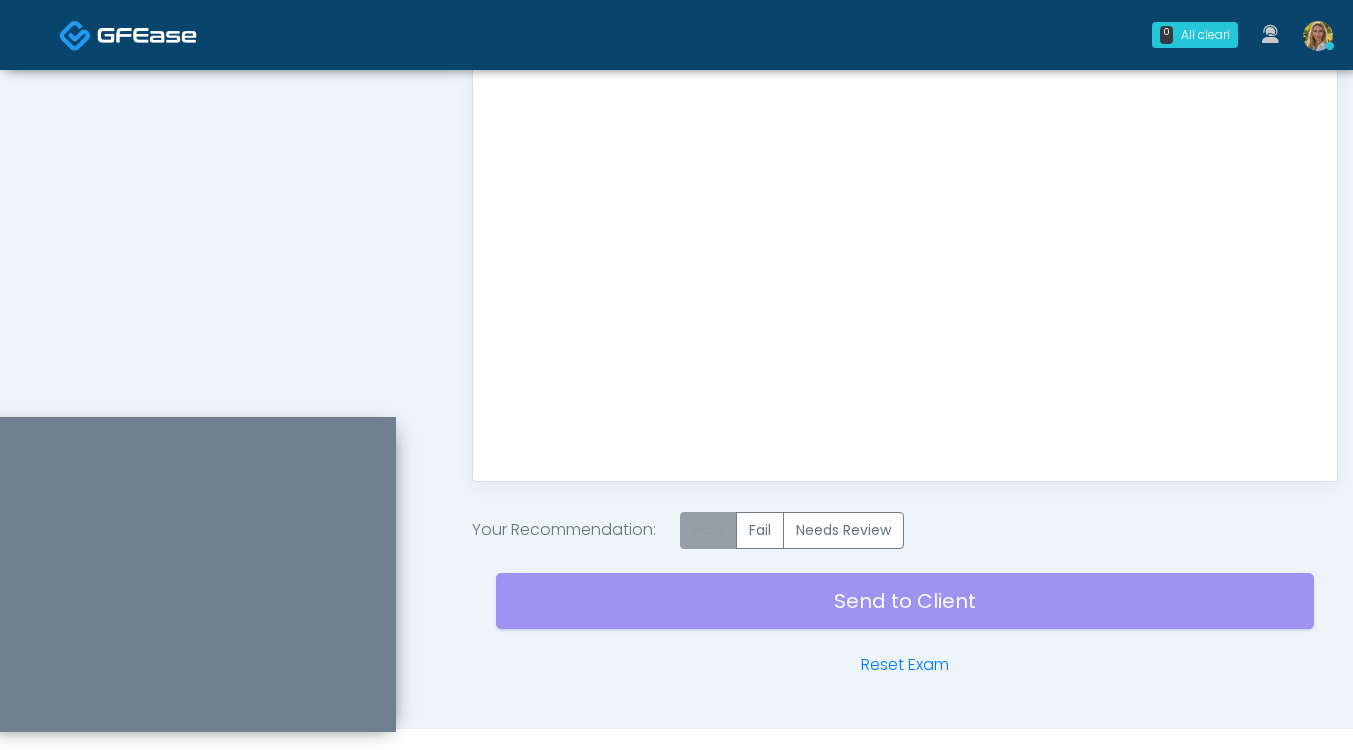 click on "Pass" at bounding box center (708, 530) 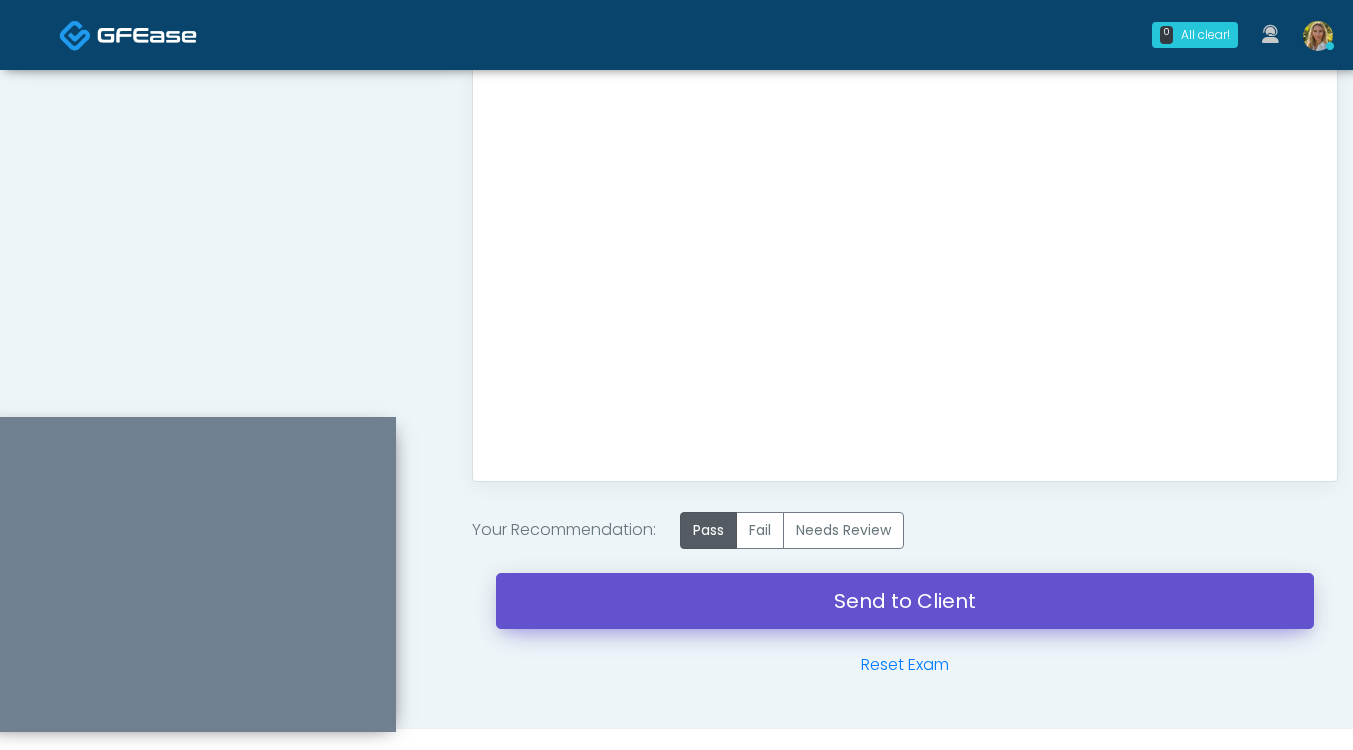 click on "Send to Client" at bounding box center (905, 601) 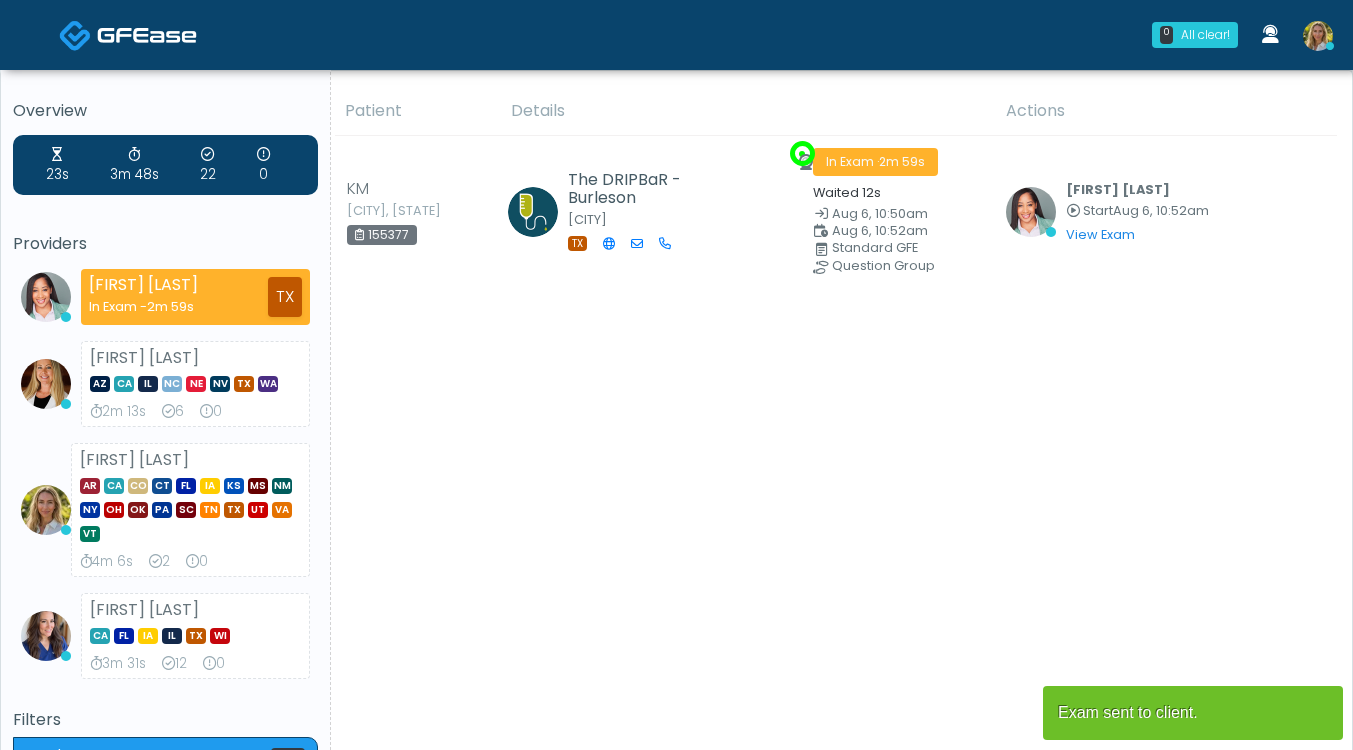 scroll, scrollTop: 0, scrollLeft: 0, axis: both 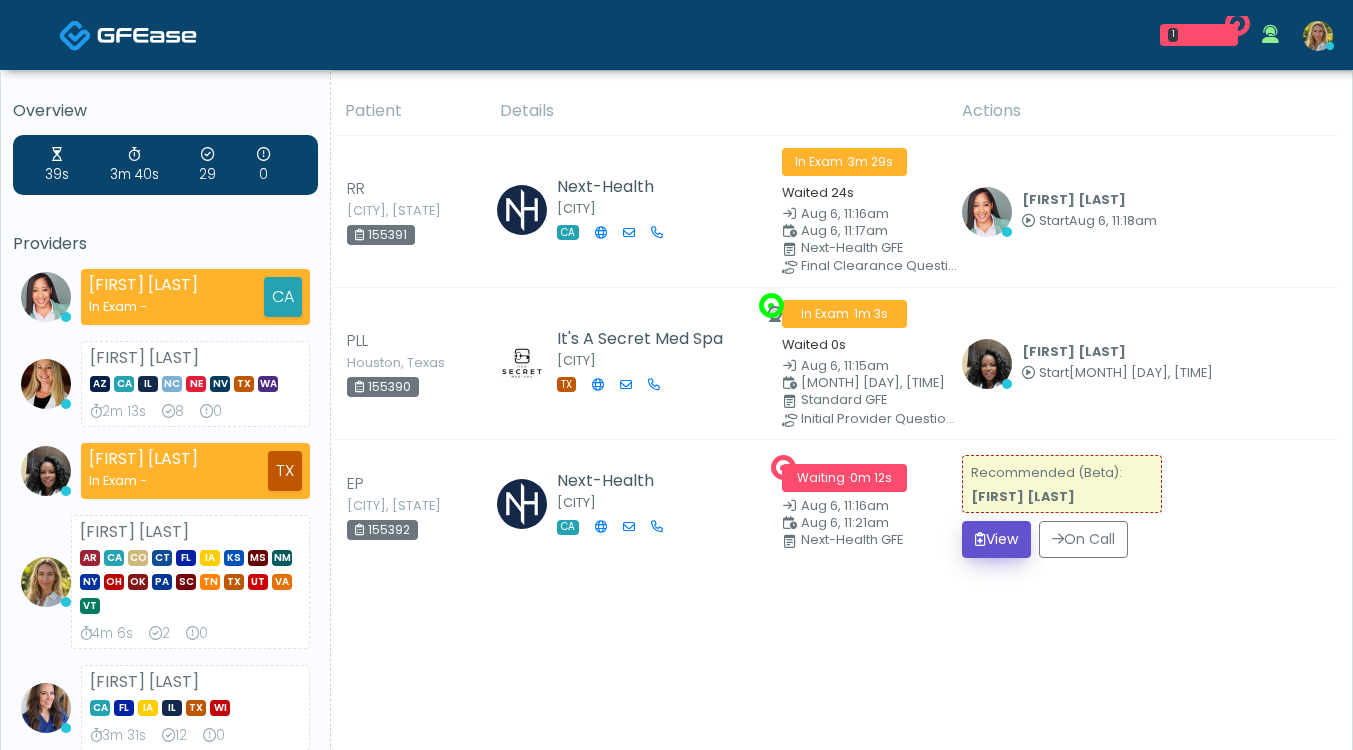 click on "View" at bounding box center (996, 539) 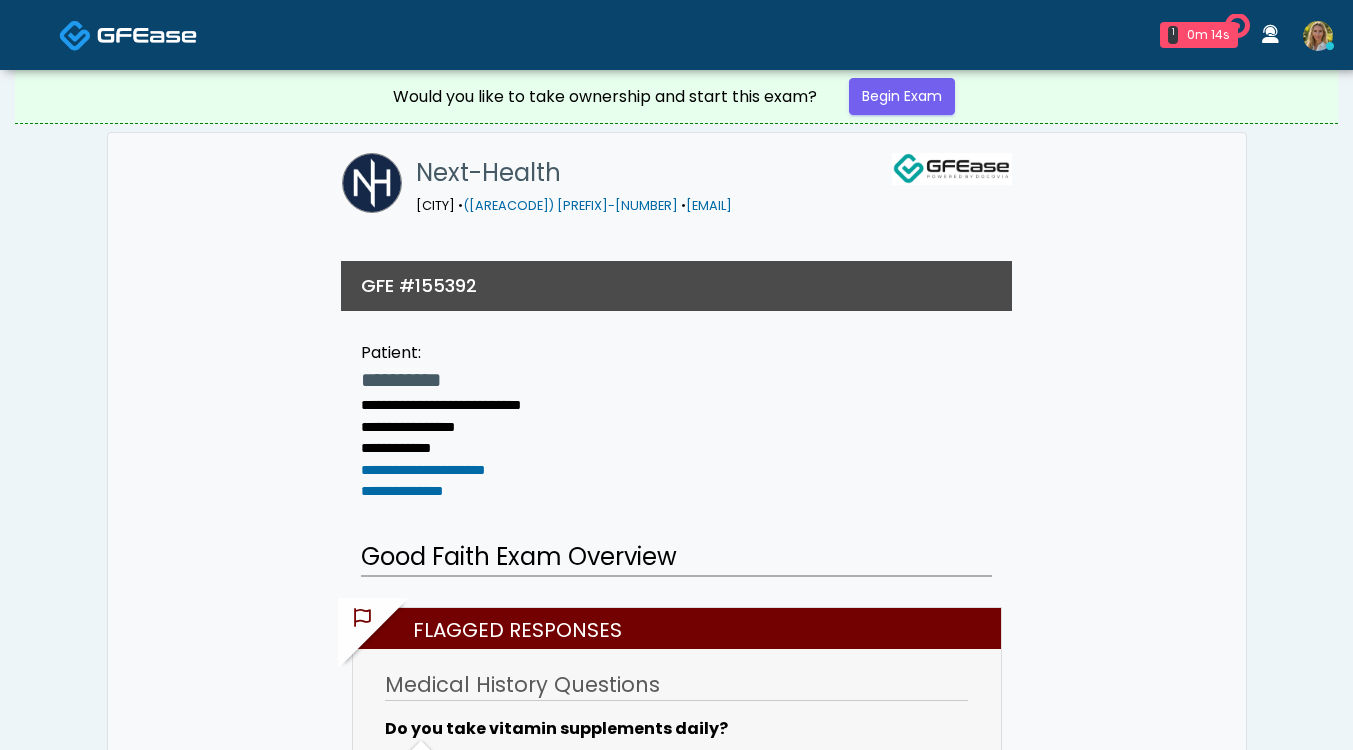 scroll, scrollTop: 0, scrollLeft: 0, axis: both 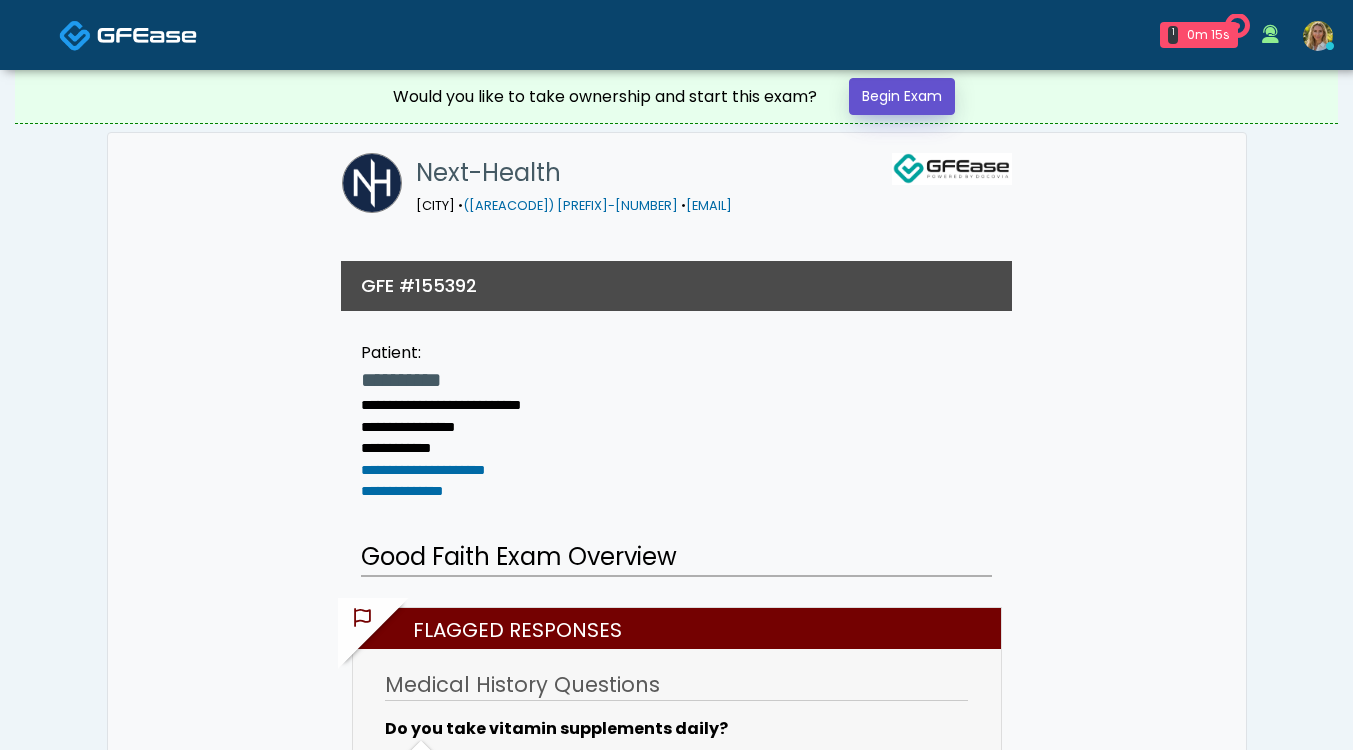 click on "Begin Exam" at bounding box center [902, 96] 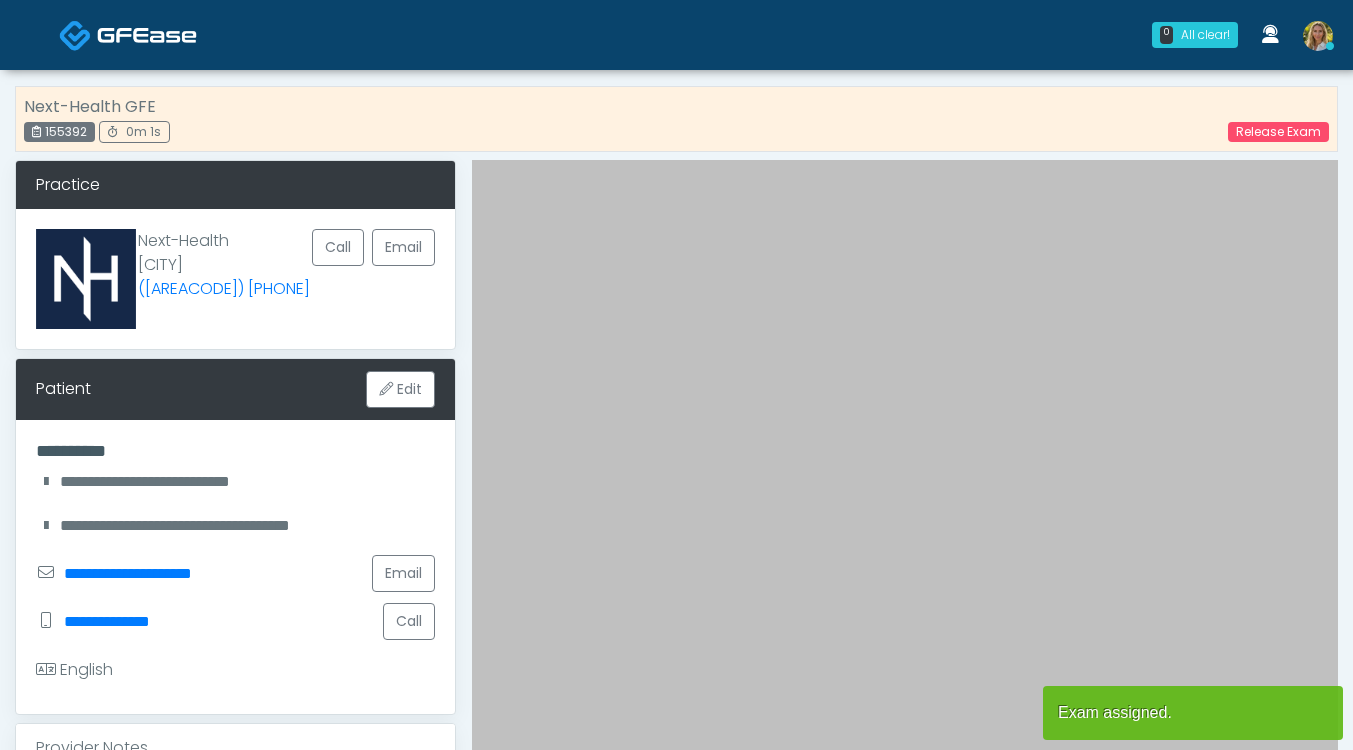 scroll, scrollTop: 0, scrollLeft: 0, axis: both 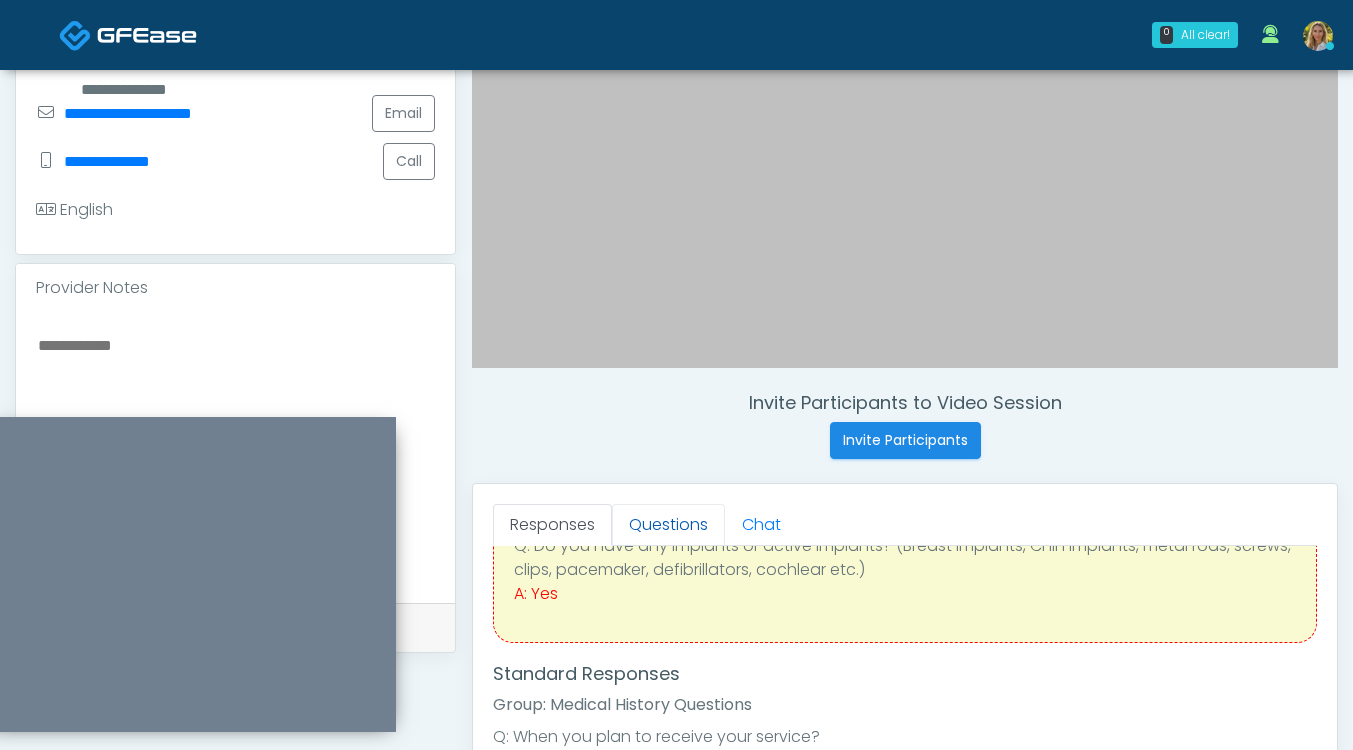 click on "Questions" at bounding box center [668, 525] 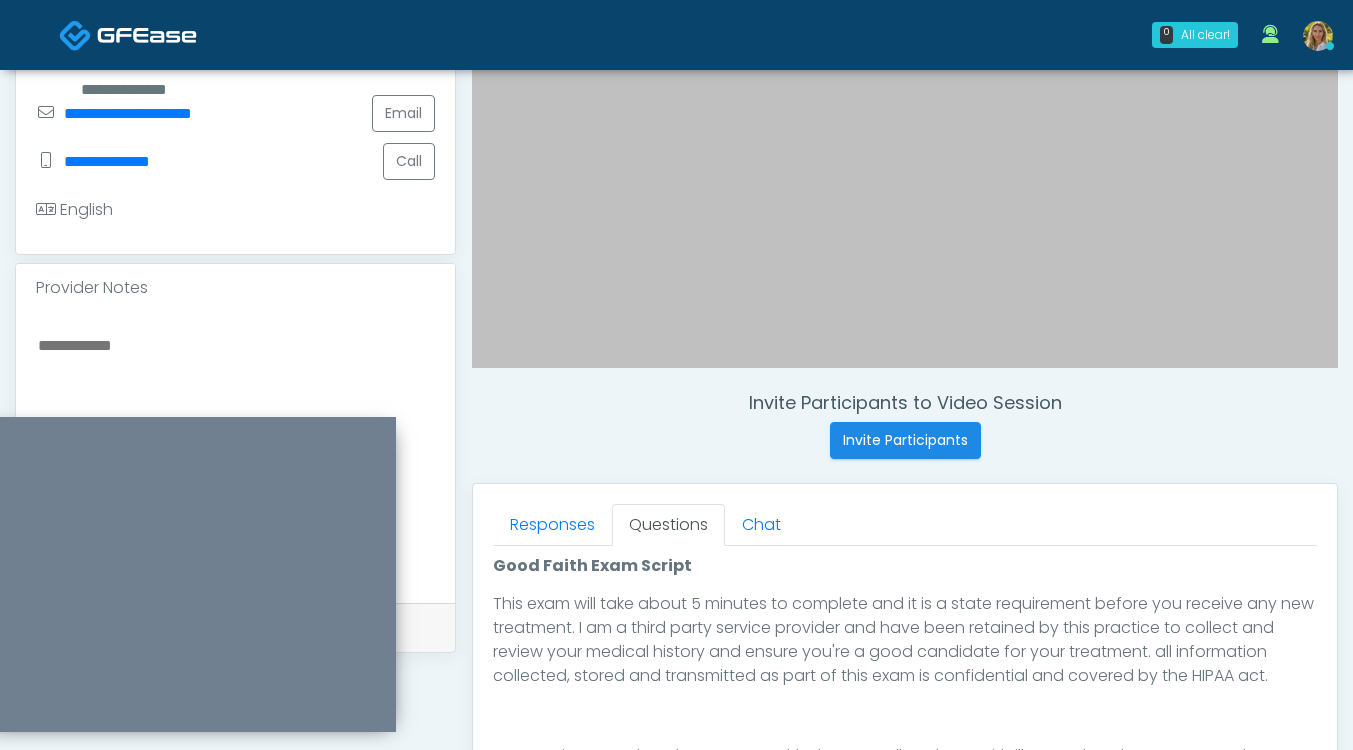 scroll, scrollTop: 360, scrollLeft: 0, axis: vertical 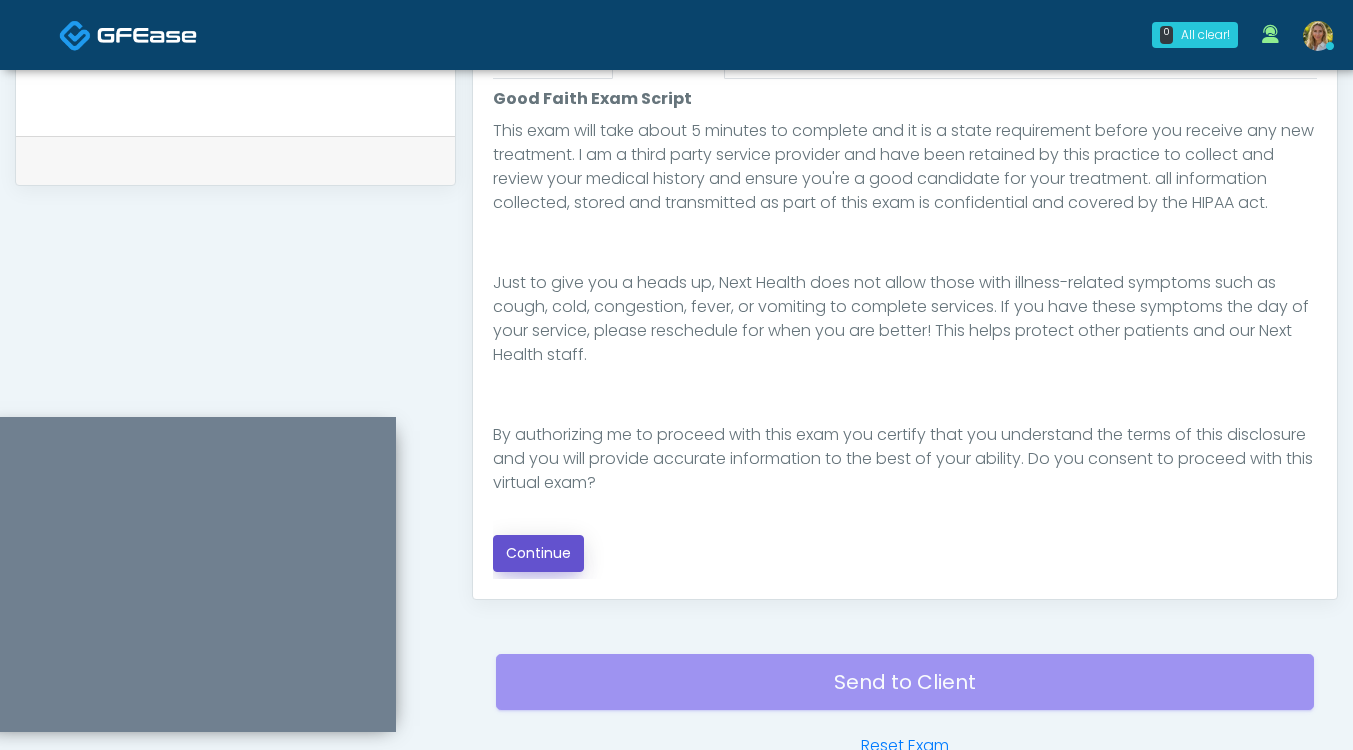 click on "Continue" at bounding box center [538, 553] 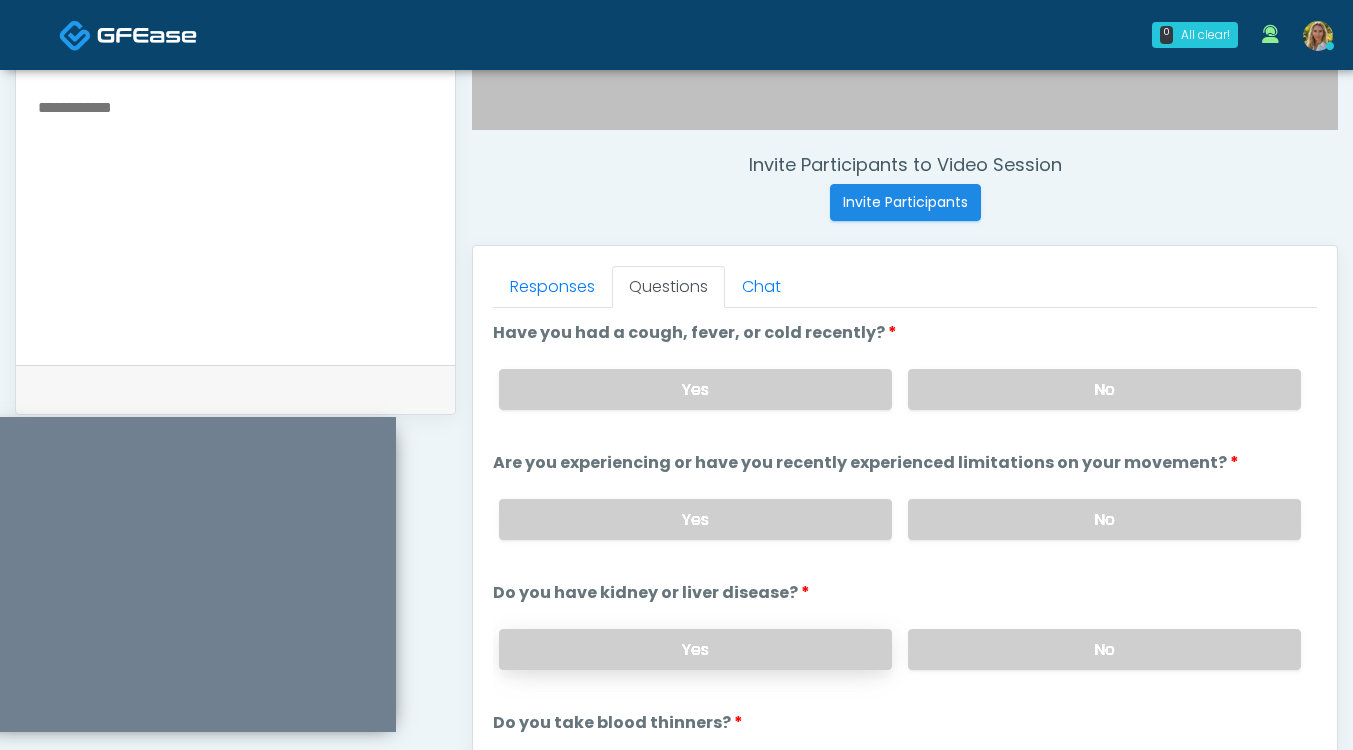 scroll, scrollTop: 685, scrollLeft: 0, axis: vertical 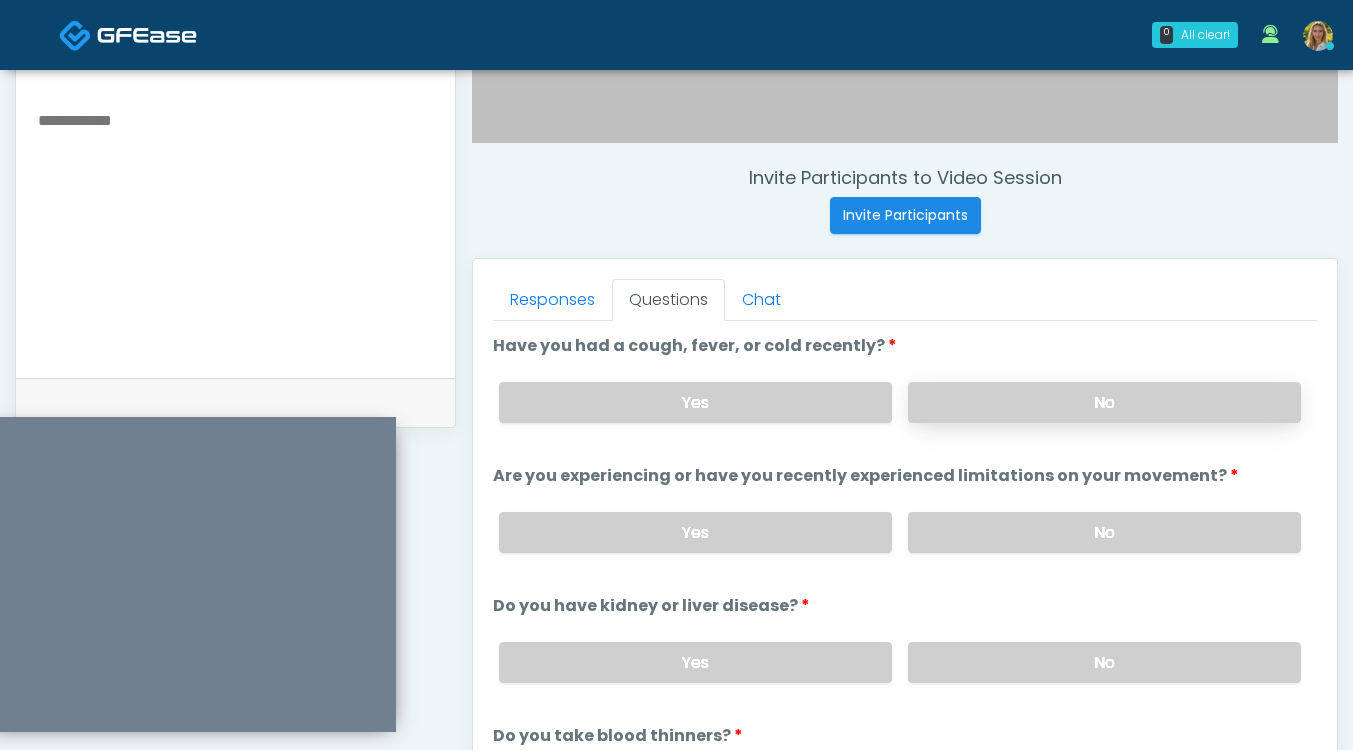 click on "No" at bounding box center [1104, 402] 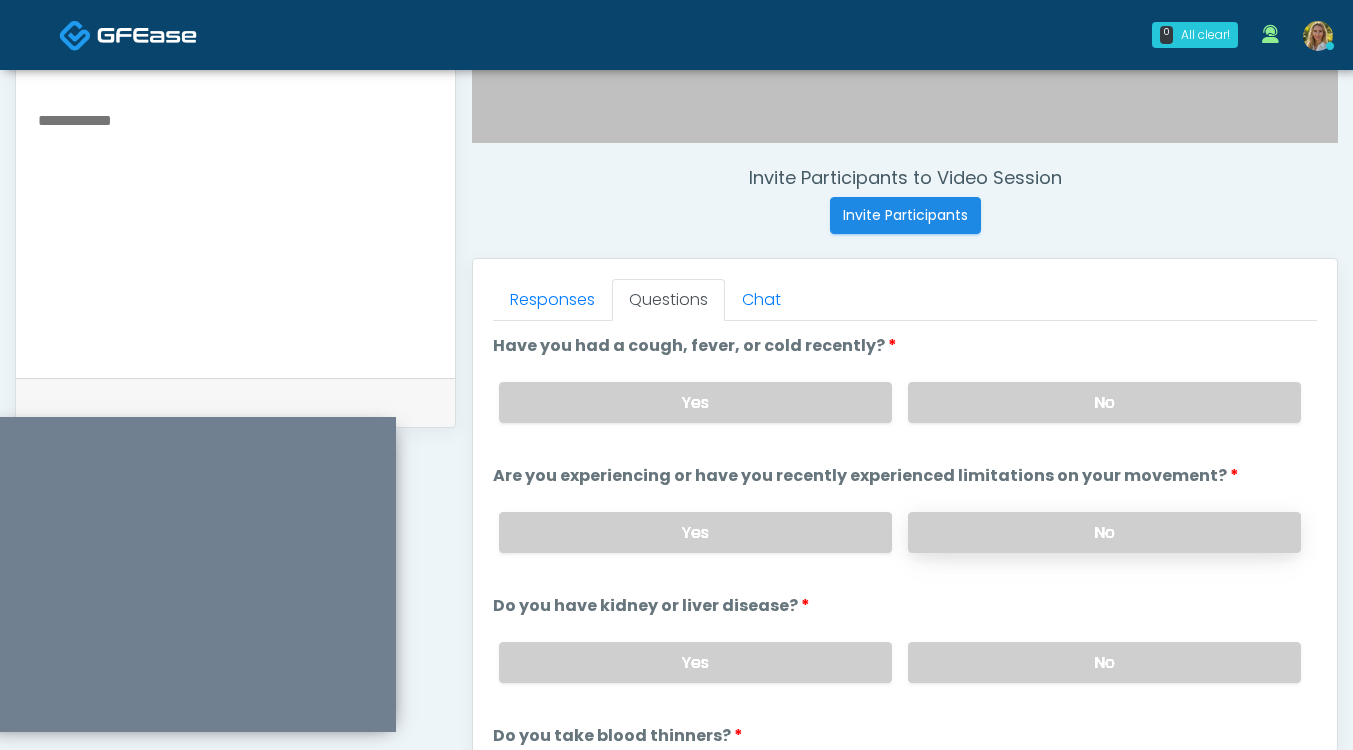 click on "No" at bounding box center (1104, 532) 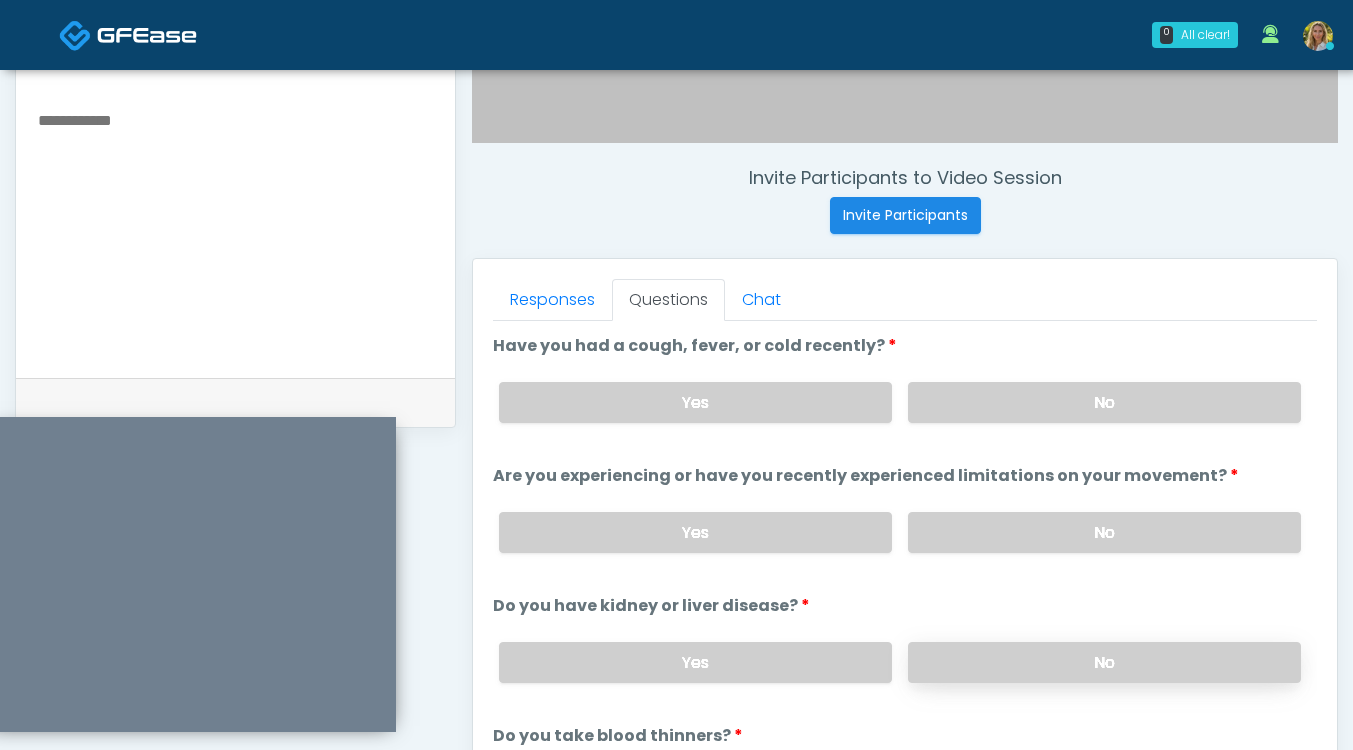 click on "No" at bounding box center (1104, 662) 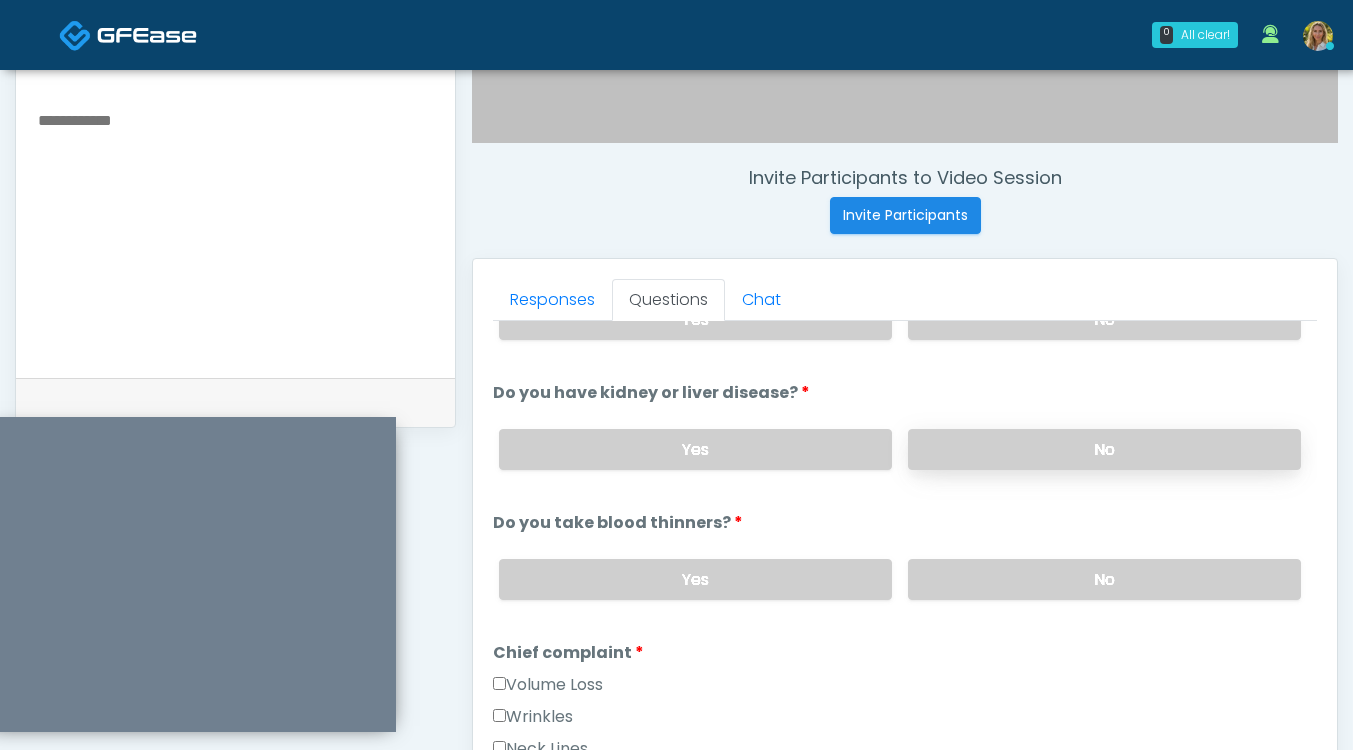 scroll, scrollTop: 234, scrollLeft: 0, axis: vertical 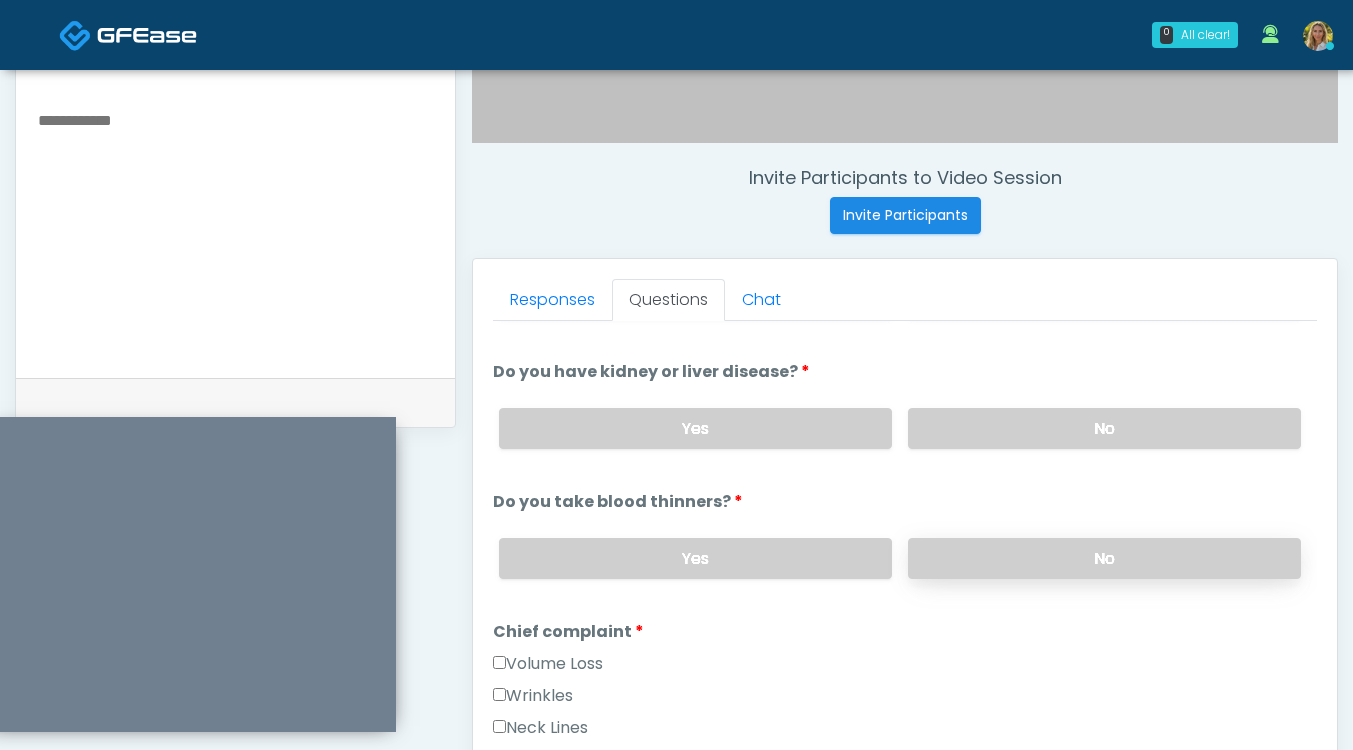 click on "No" at bounding box center (1104, 558) 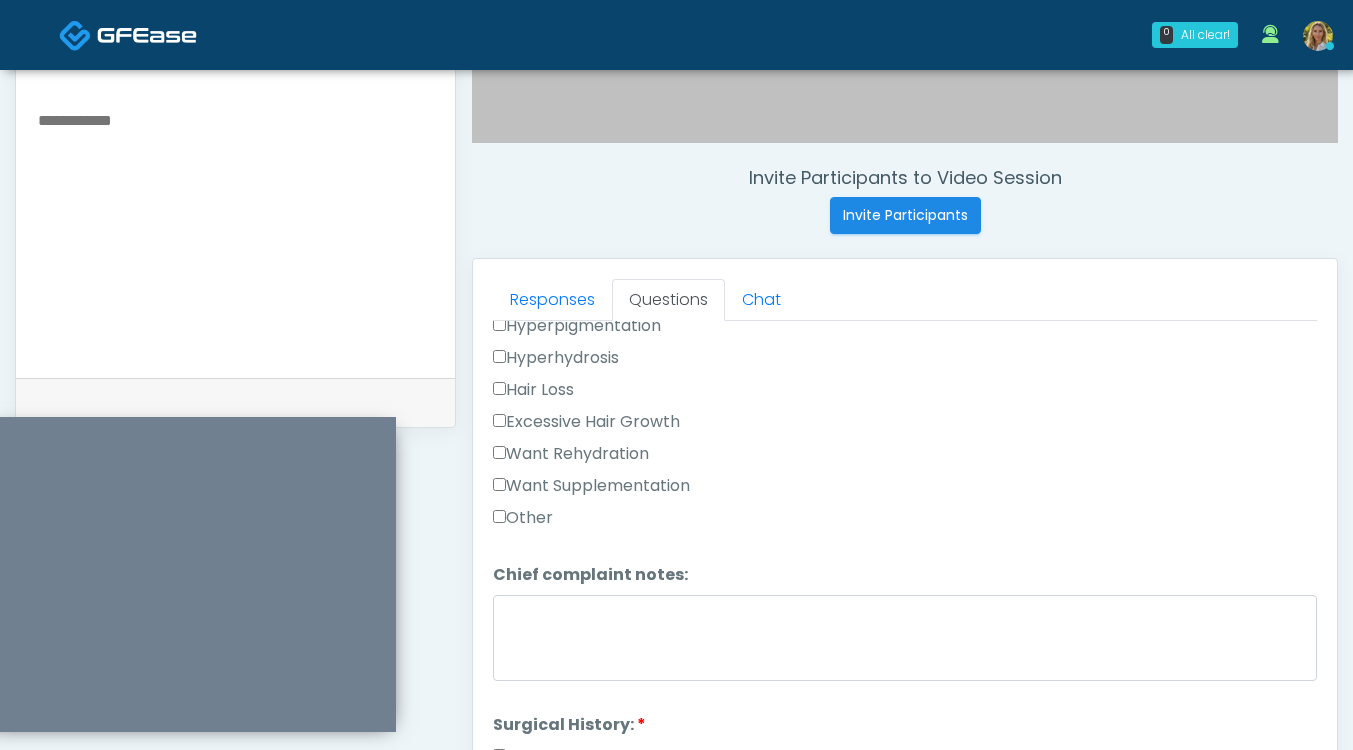 scroll, scrollTop: 819, scrollLeft: 0, axis: vertical 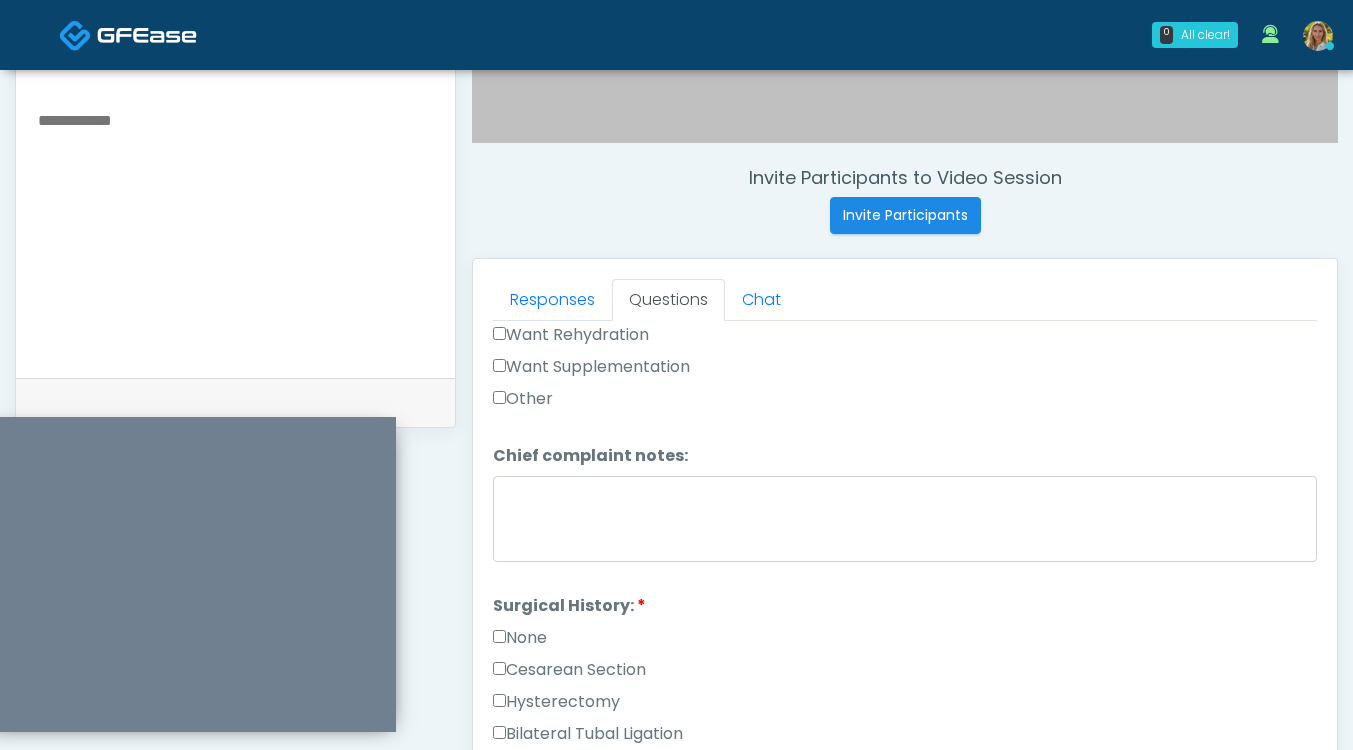 click on "None" at bounding box center (520, 638) 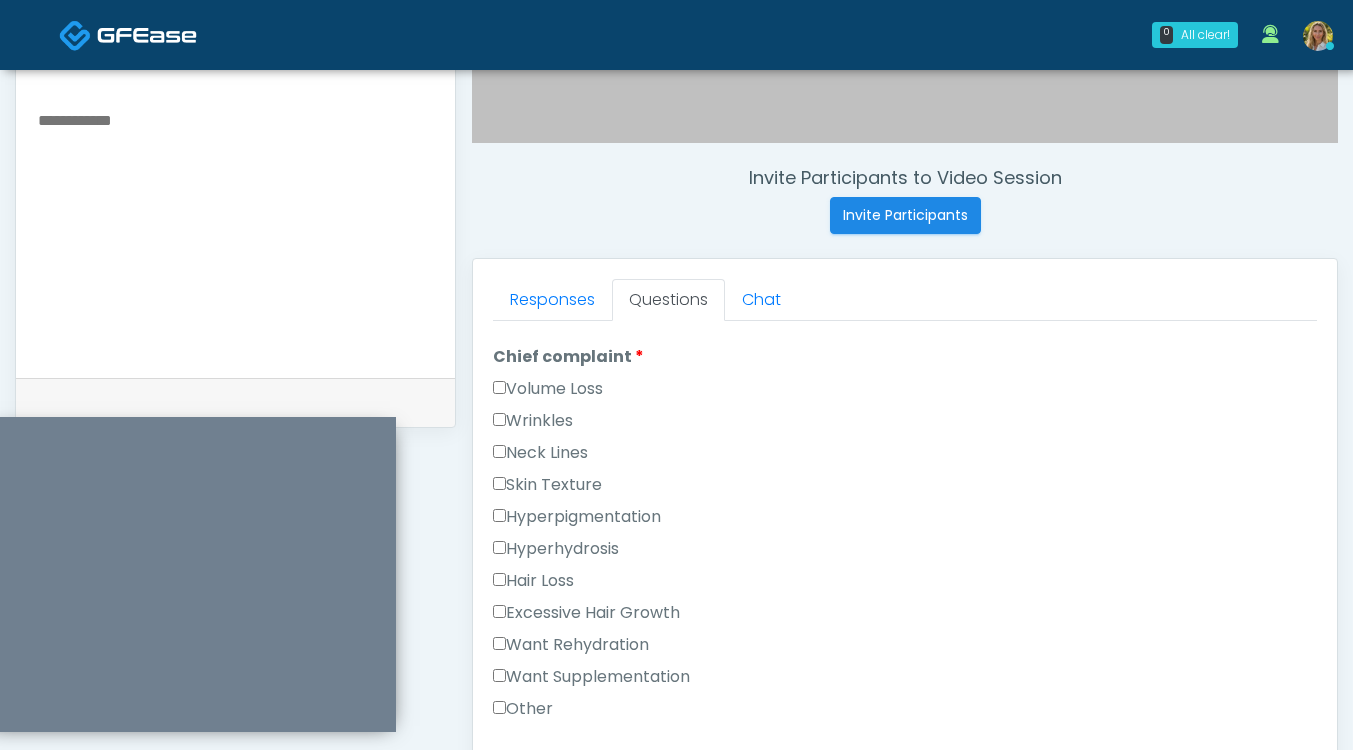 scroll, scrollTop: 510, scrollLeft: 0, axis: vertical 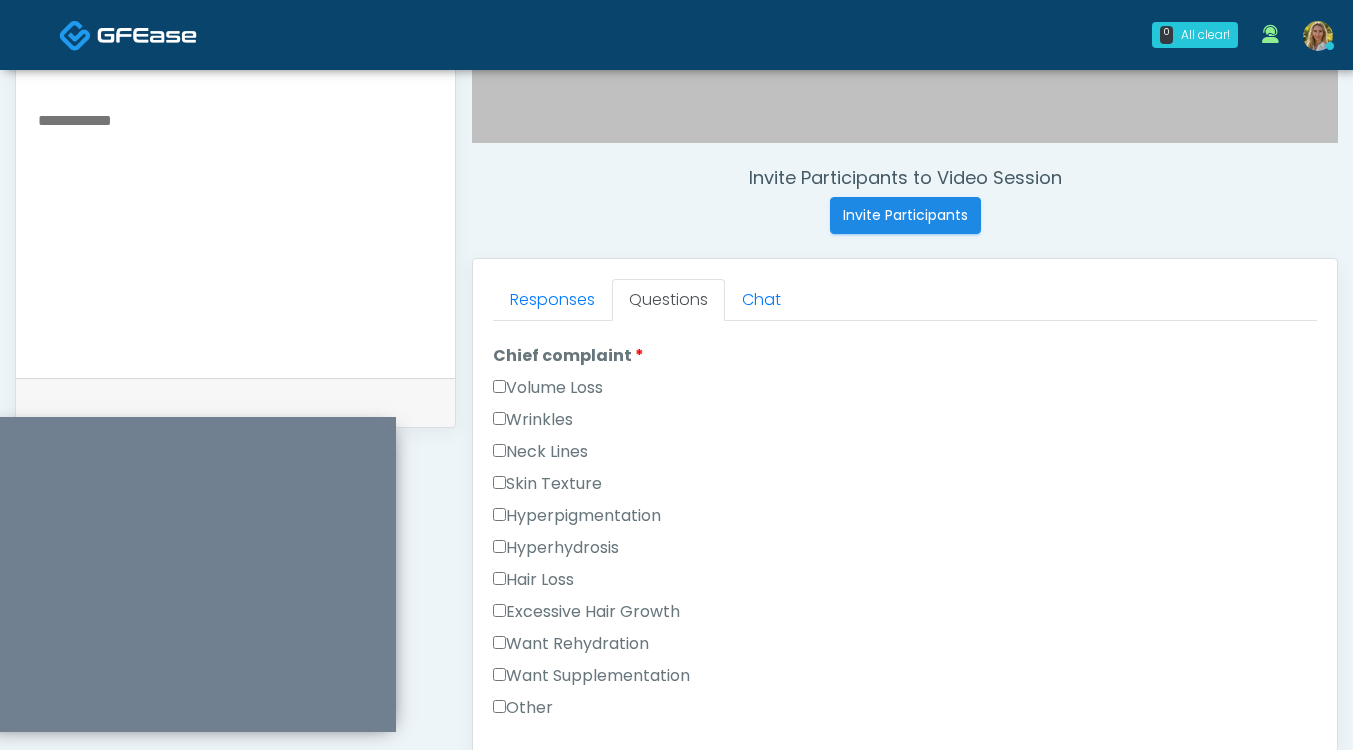 click on "Want Rehydration" at bounding box center [571, 644] 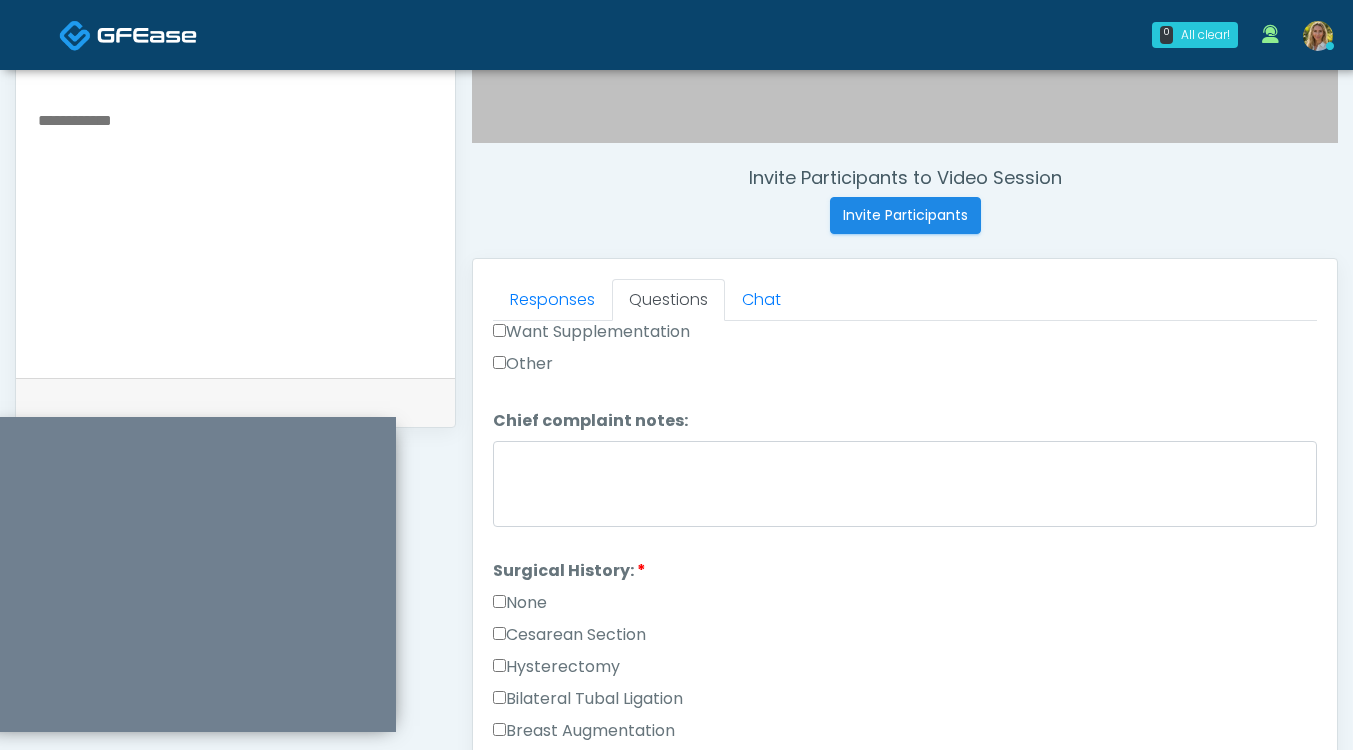 scroll, scrollTop: 1247, scrollLeft: 0, axis: vertical 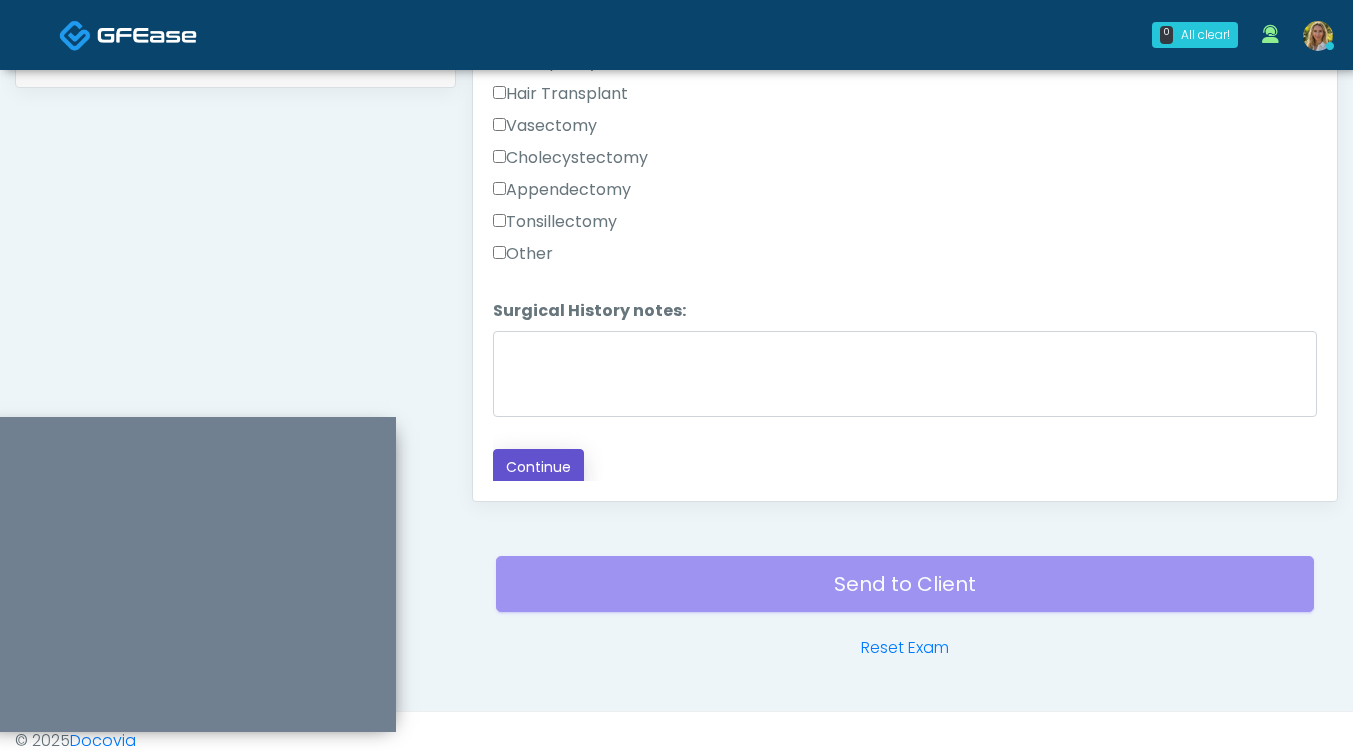click on "Continue" at bounding box center [538, 467] 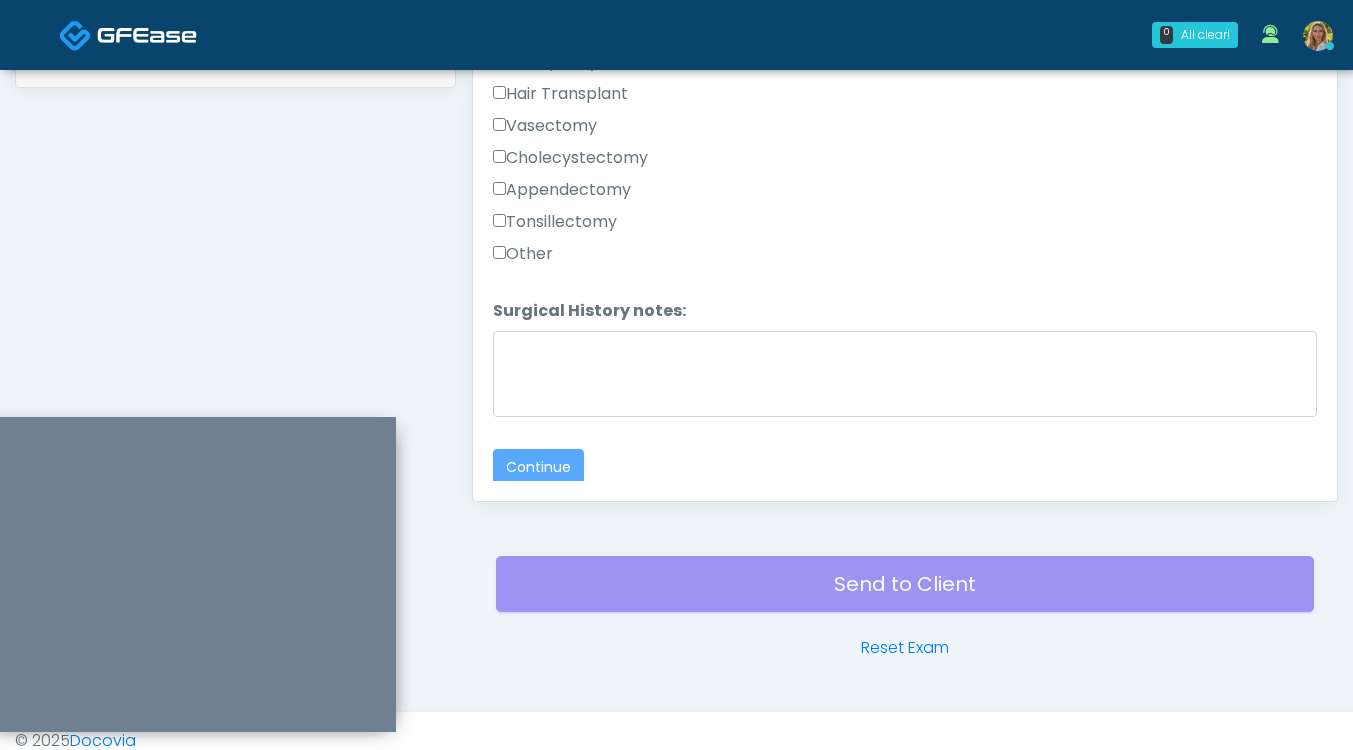 scroll, scrollTop: 1045, scrollLeft: 0, axis: vertical 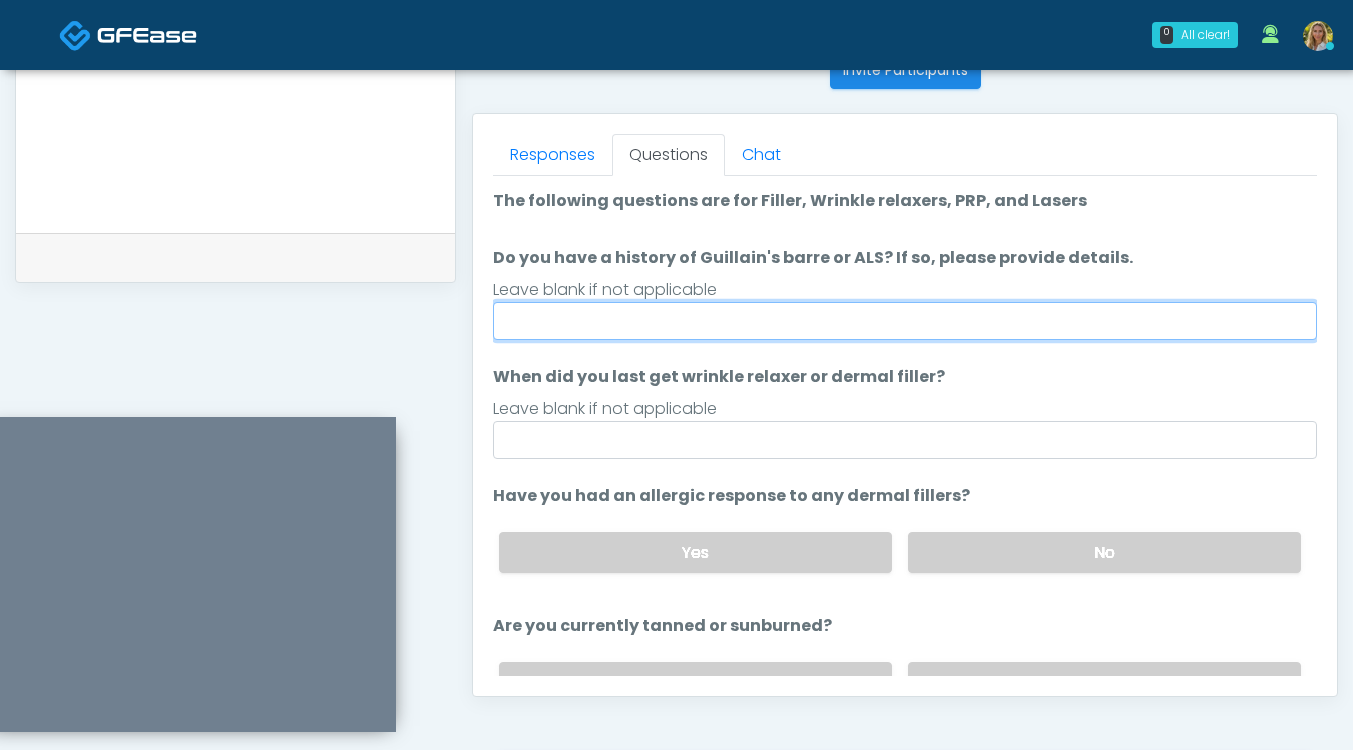 click on "Do you have a history of Guillain's barre or ALS? If so, please provide details." at bounding box center (905, 321) 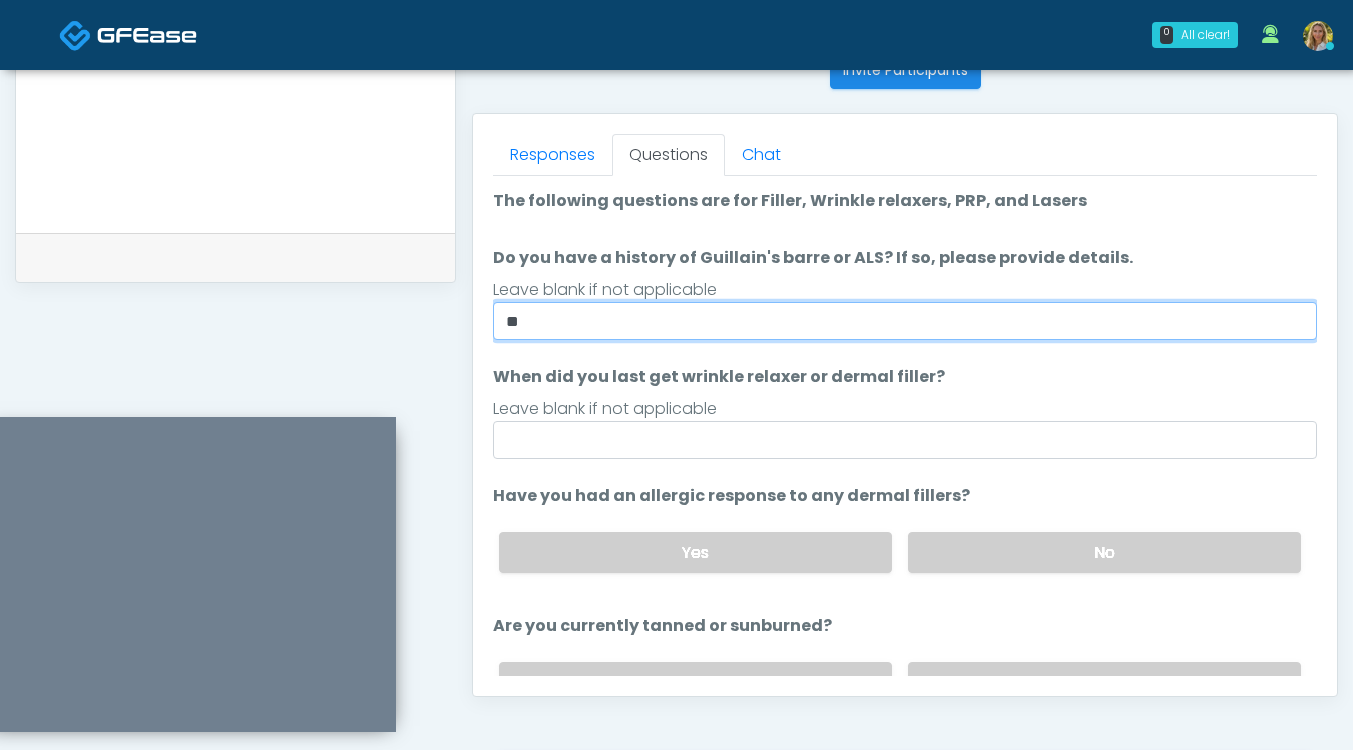 type on "**" 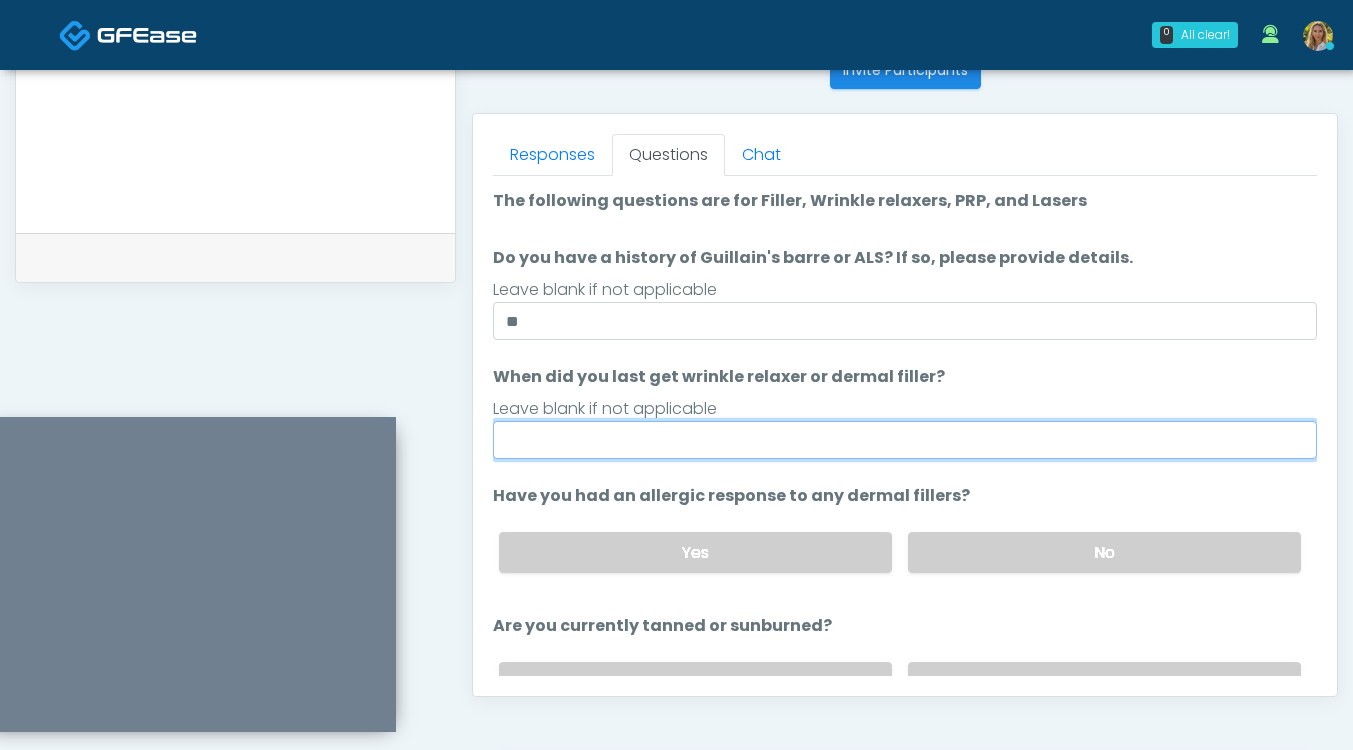 click on "When did you last get wrinkle relaxer or dermal filler?" at bounding box center (905, 440) 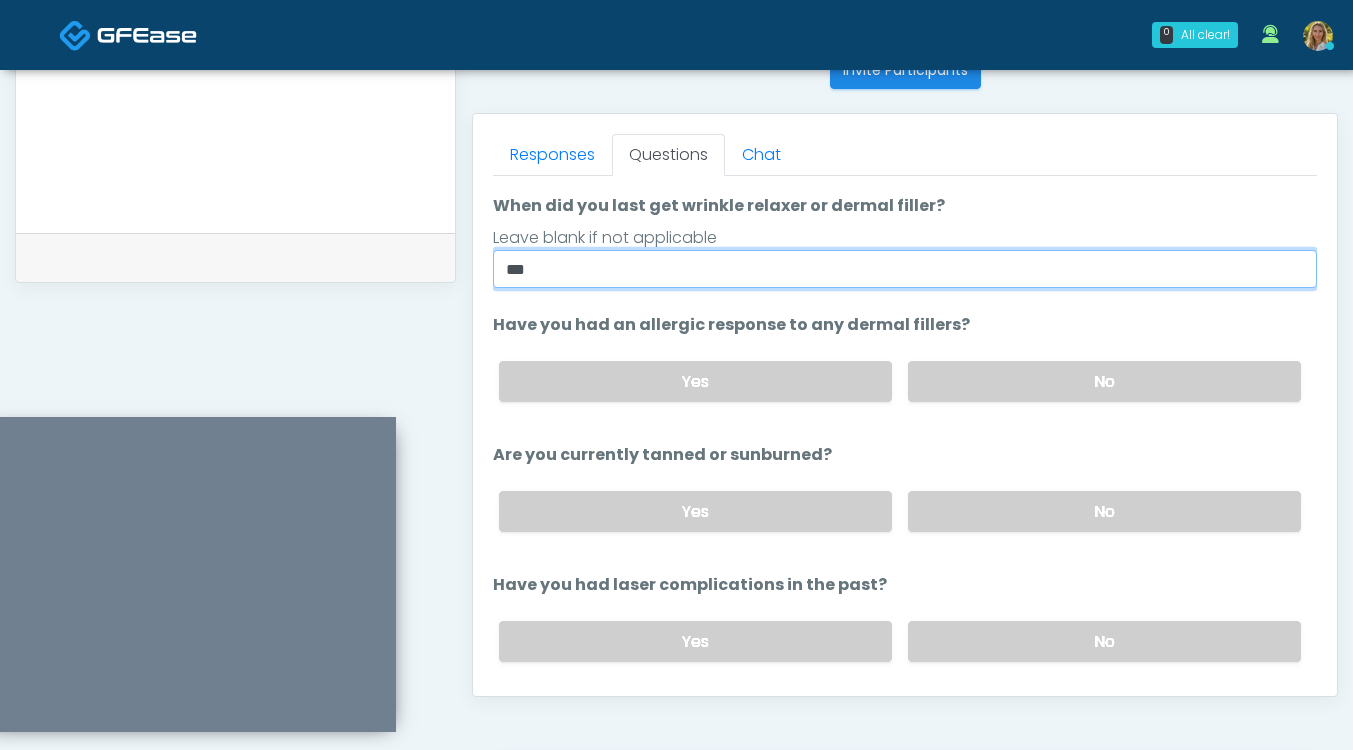 scroll, scrollTop: 177, scrollLeft: 0, axis: vertical 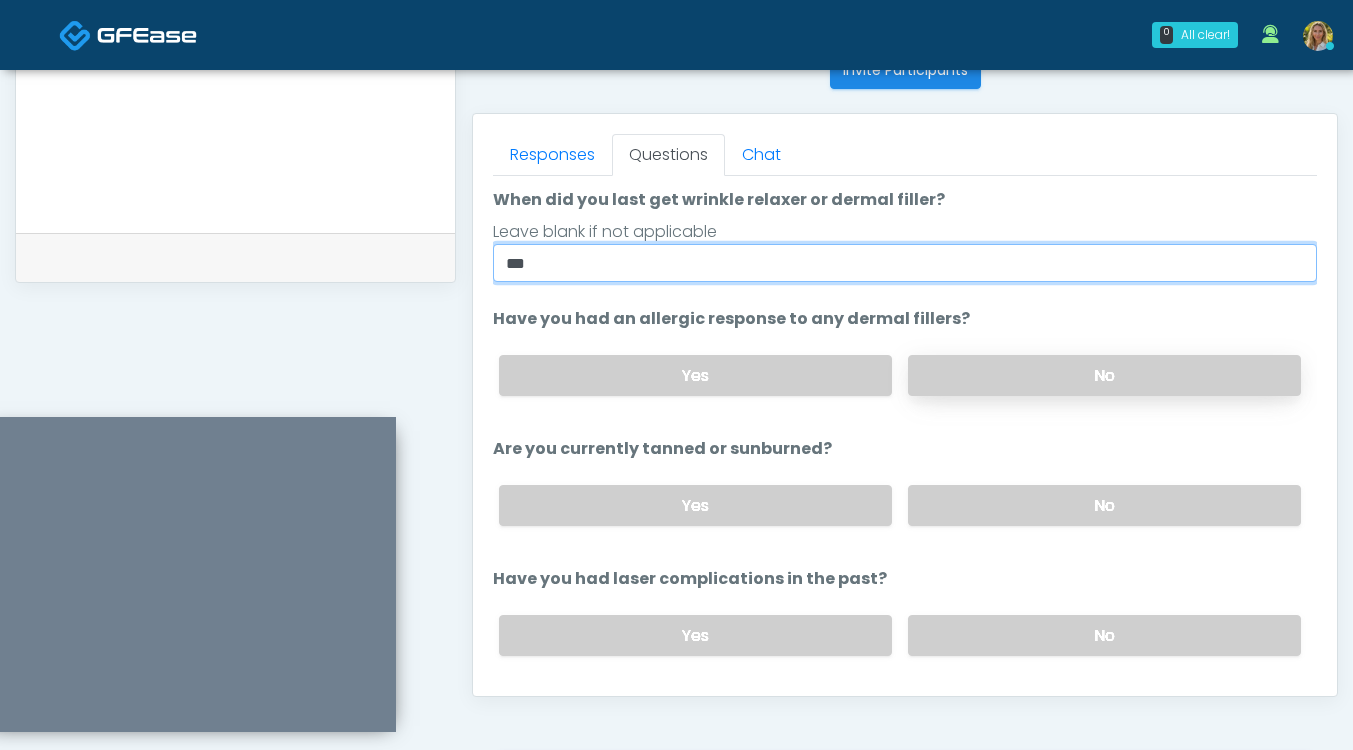 type on "***" 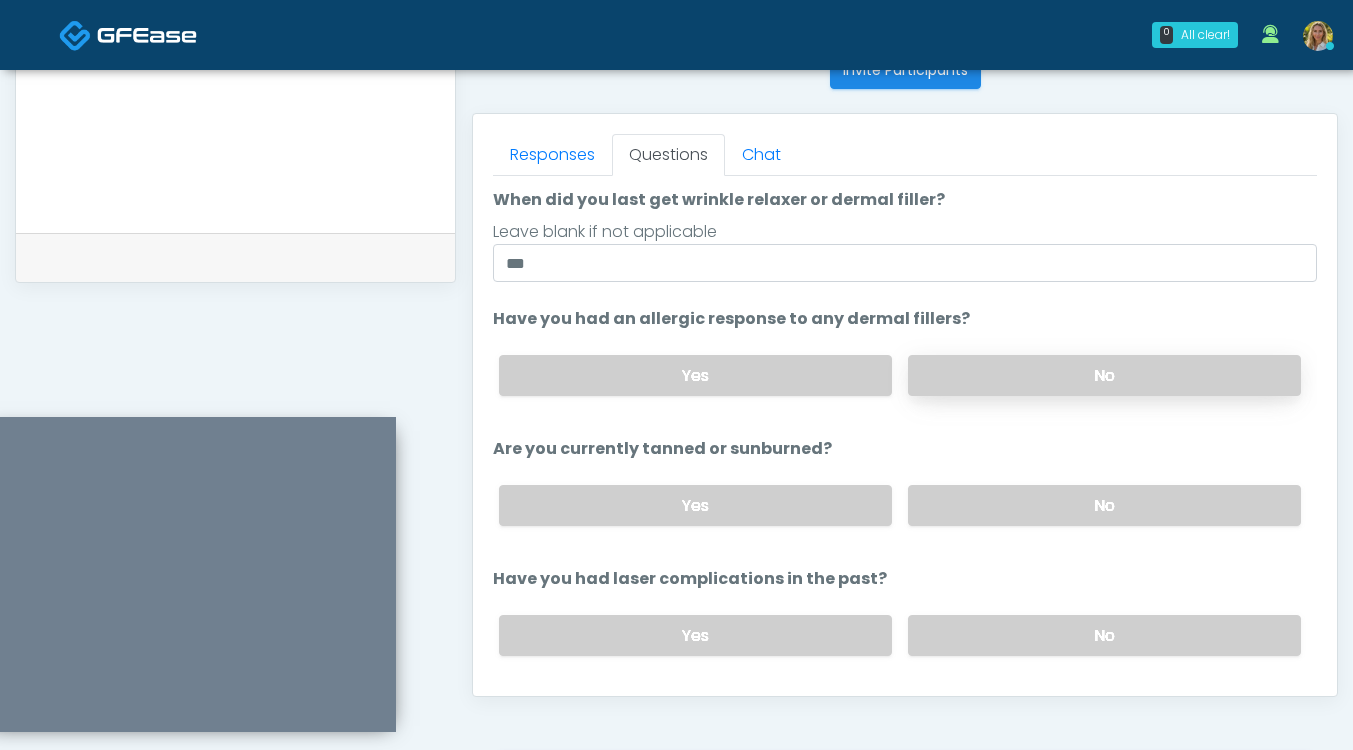 click on "No" at bounding box center (1104, 375) 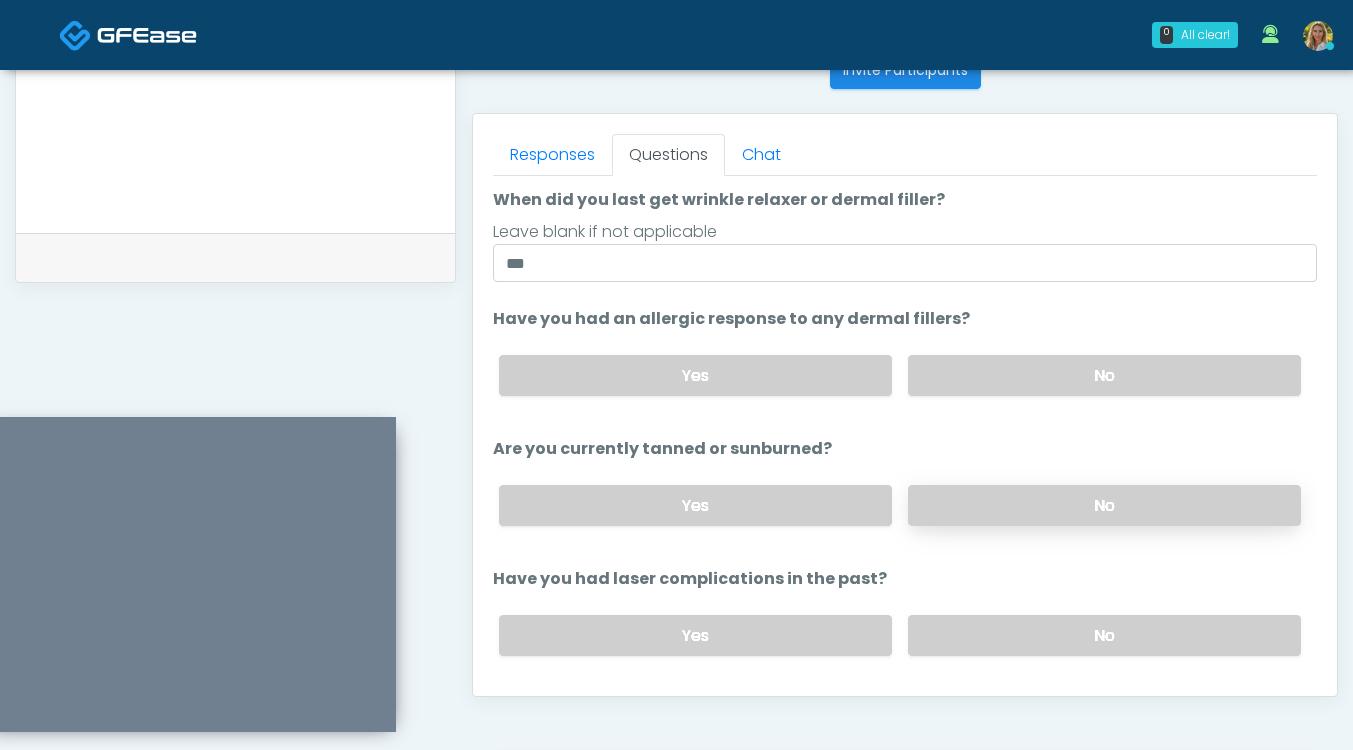 click on "No" at bounding box center [1104, 505] 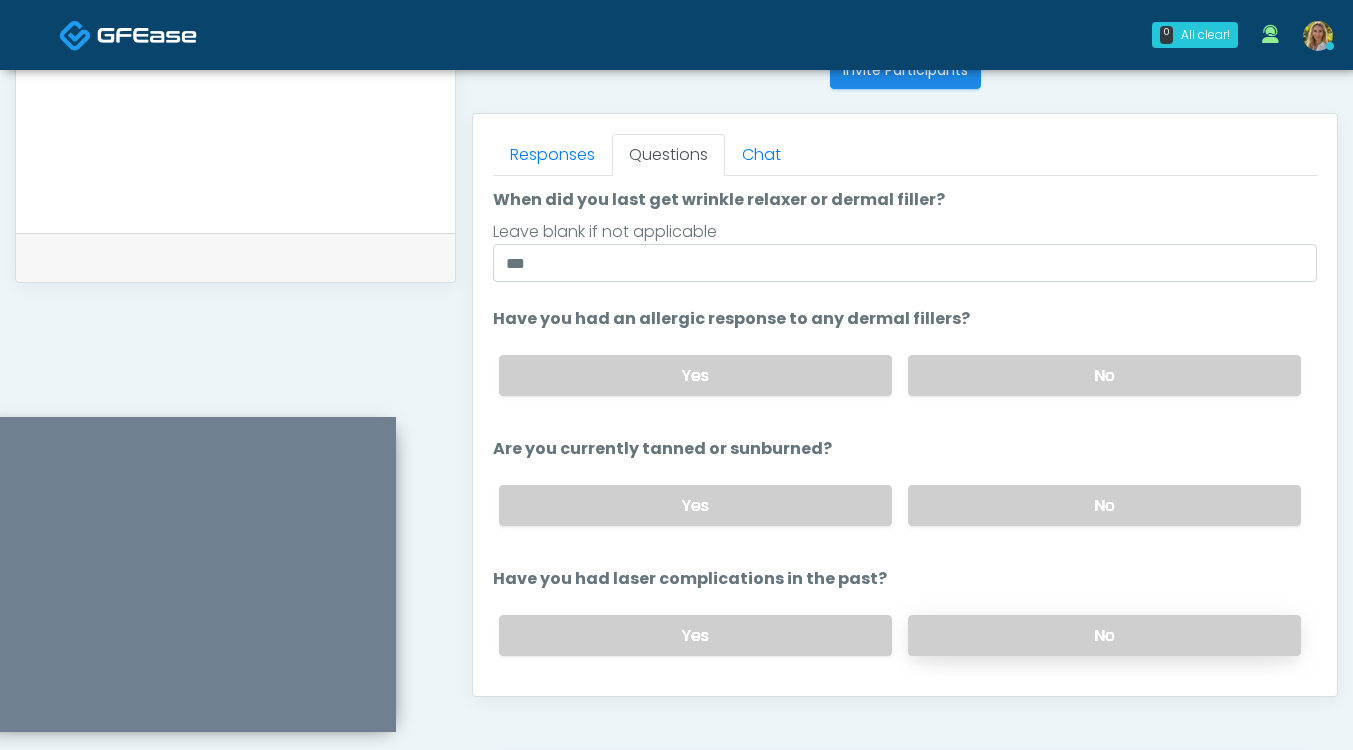 click on "No" at bounding box center (1104, 635) 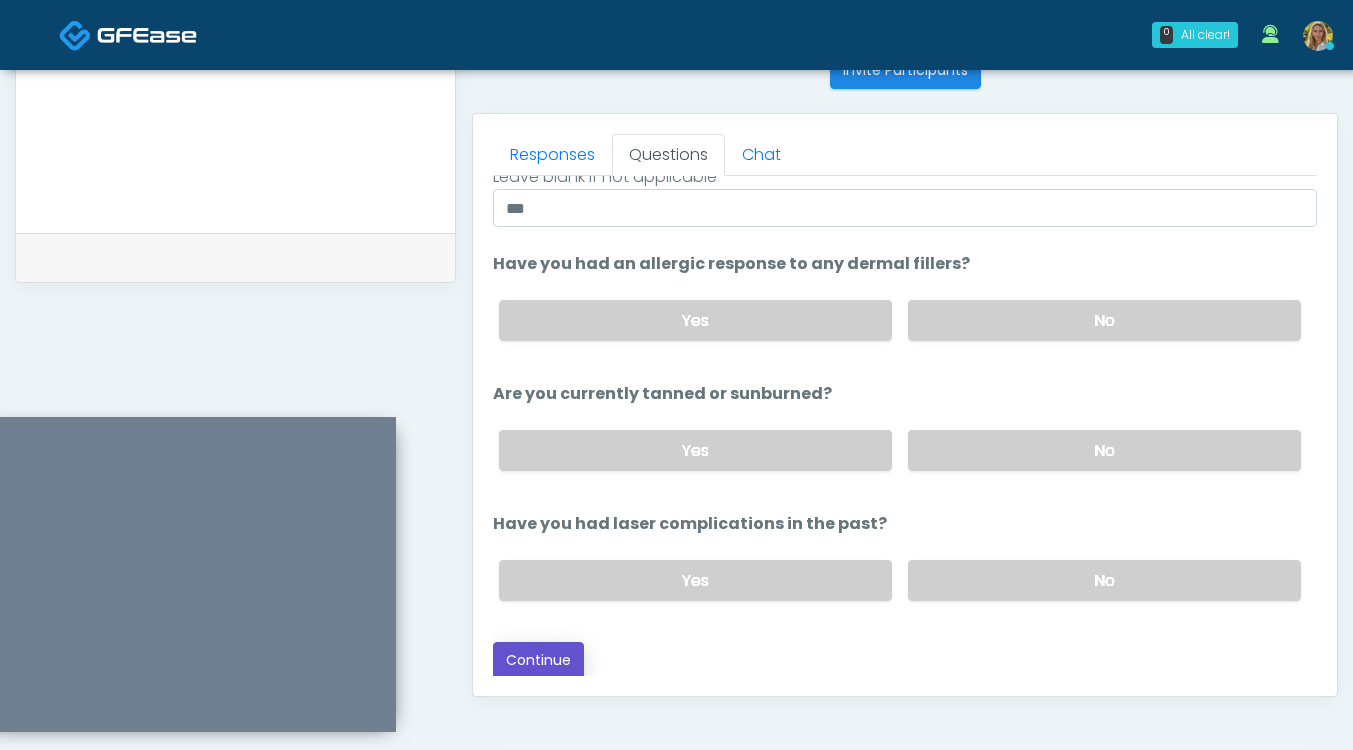 click on "Continue" at bounding box center (538, 660) 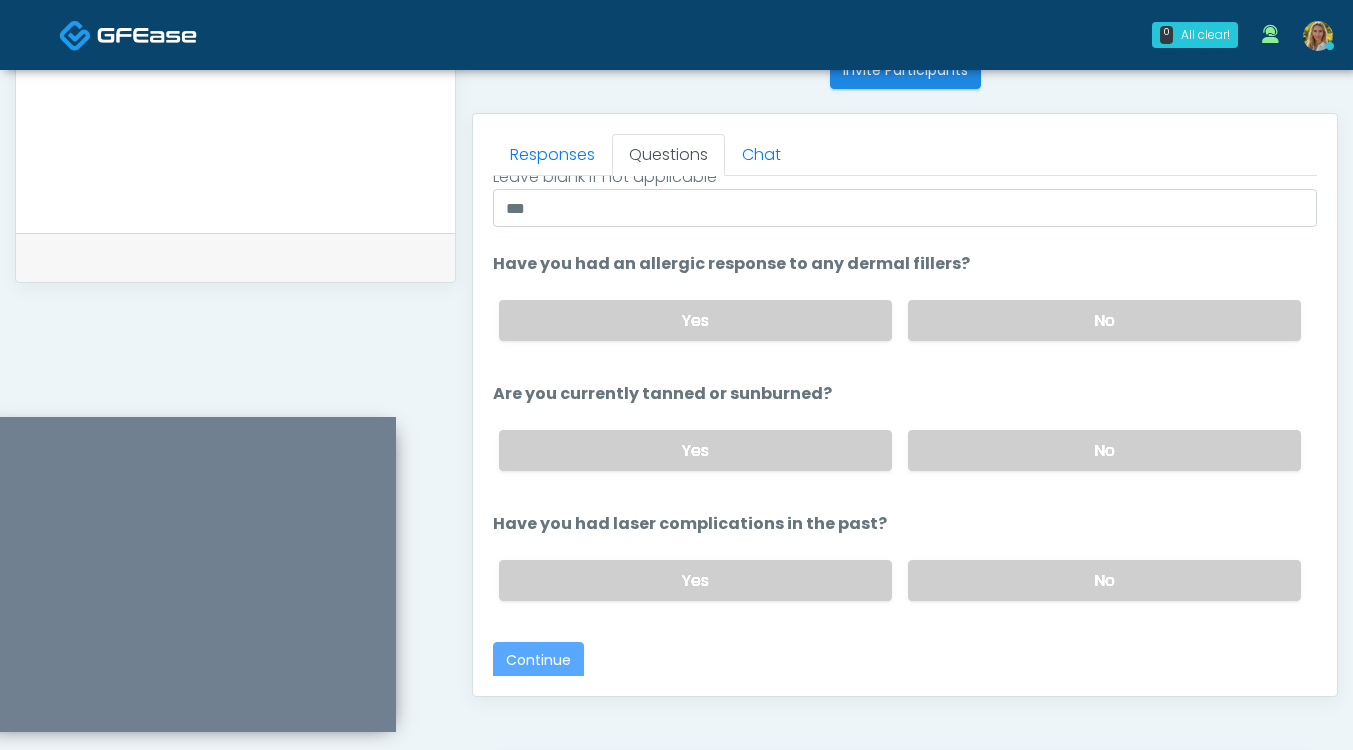 scroll, scrollTop: 1045, scrollLeft: 0, axis: vertical 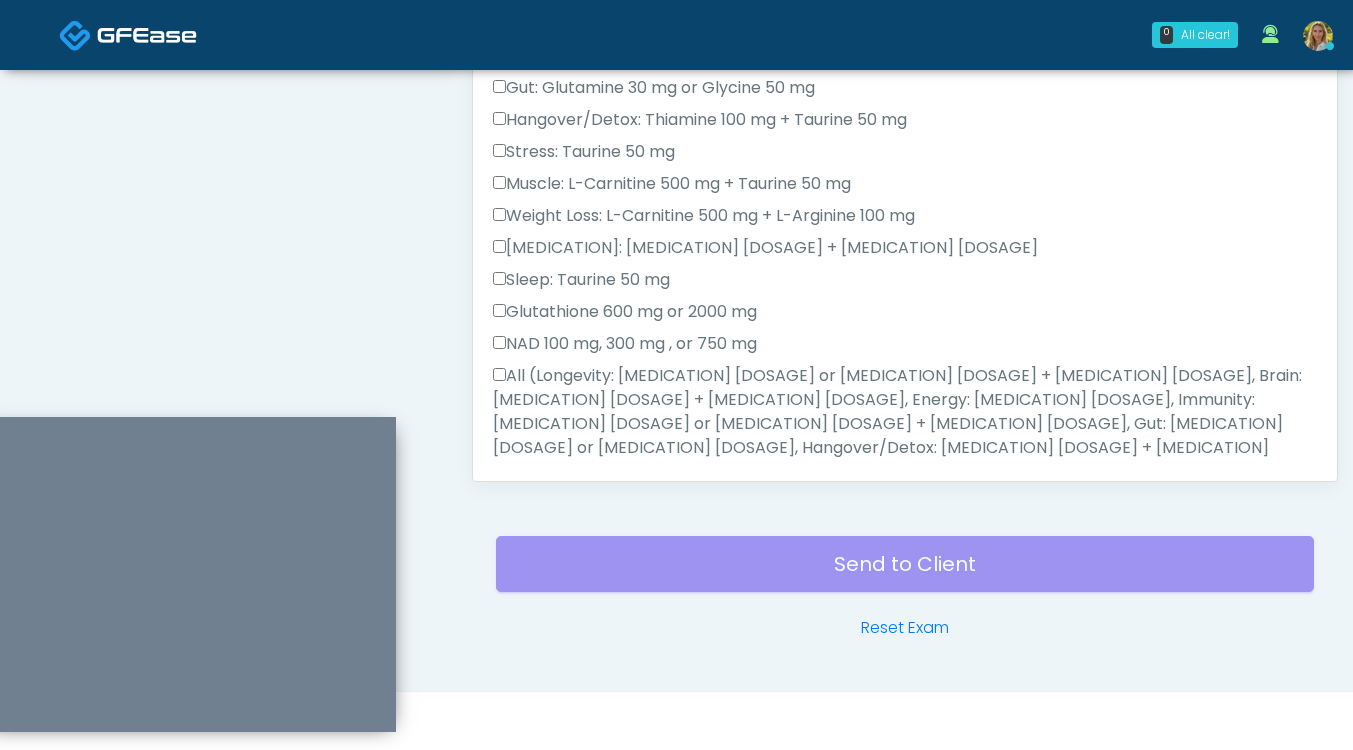 click on "All (Longevity: Selenium 200 mcg or Taurine 50 mg + L-Arginine 200mg, Brain: Glycine 50 mg + Taurine 50 mg, Energy: L-Carnitine 500 mg, Immunity: Selenium 200 mcg or Taurine 50 mg + L-Lysine 100 mg, Gut: Glutamine 30 mg or Glycine 50 mg, Hangover/Detox: Thiamine 100 mg + Taurine 50 mg, Stress: Taurine 50 mg, Muscle: L-Carnitine 500 mg + Taurine 50 mg, Weight Loss: L-Carnitine 500 mg + L-Arginine 100 mg, Glamour: Biotin 10 mg + L-Lysine 100 mg, Sleep: Taurine 50 mg Glutathione 600 mg or 2000 mg NAD 100 mg, 300 mg , or 750 mg)" at bounding box center (905, 460) 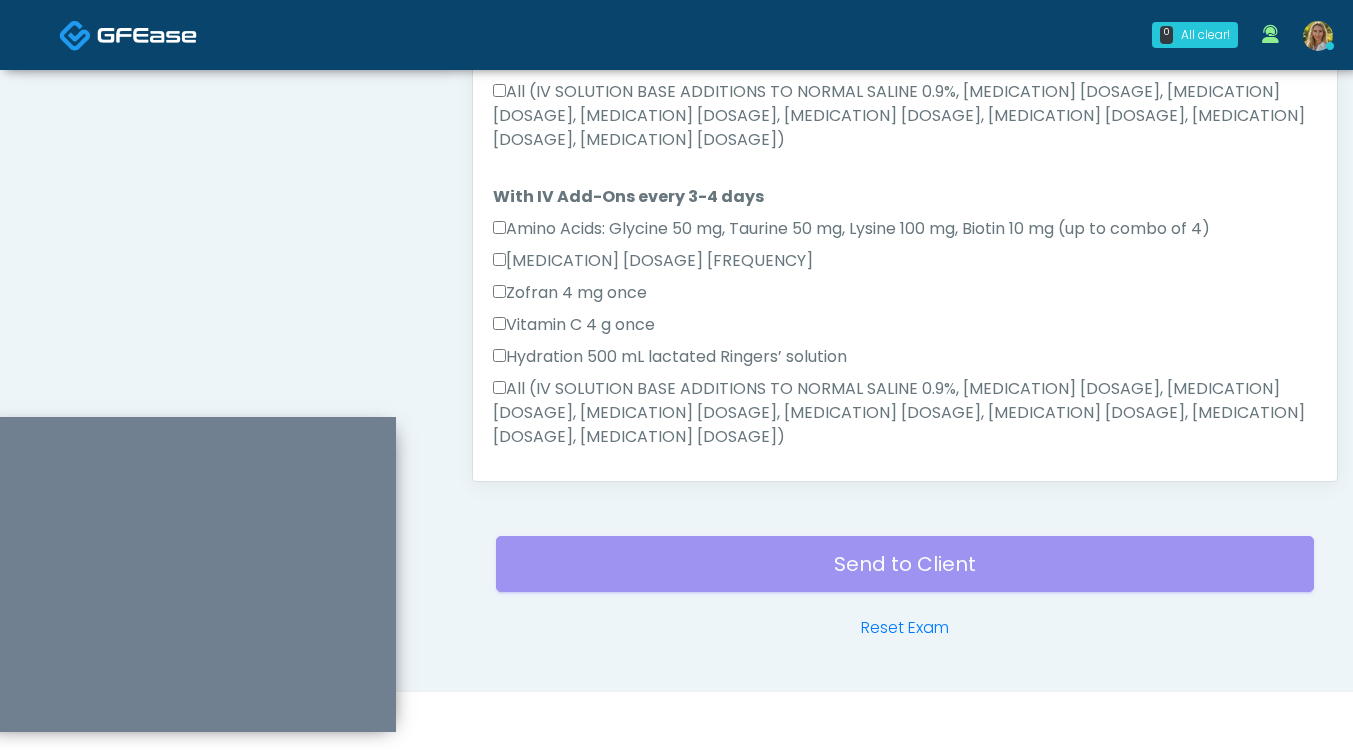 scroll, scrollTop: 1255, scrollLeft: 0, axis: vertical 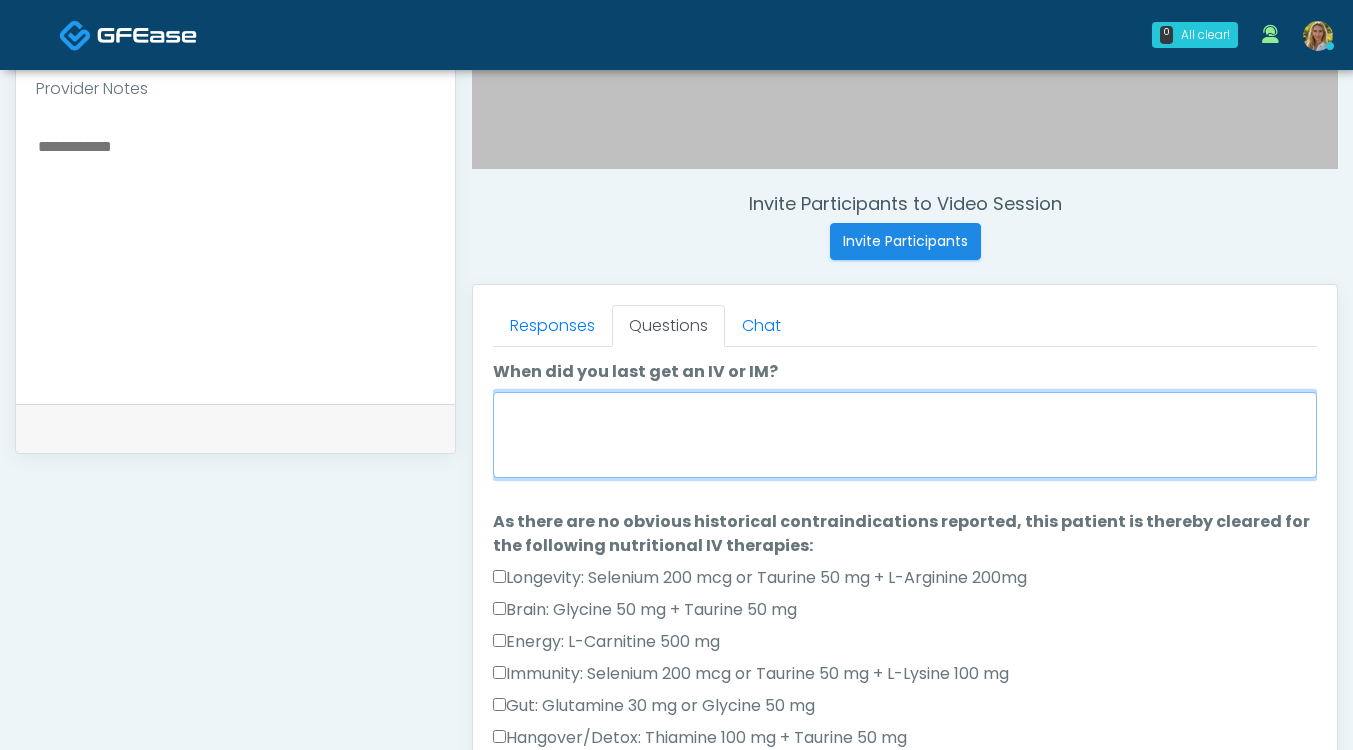 click on "When did you last get an IV or IM?" at bounding box center [905, 435] 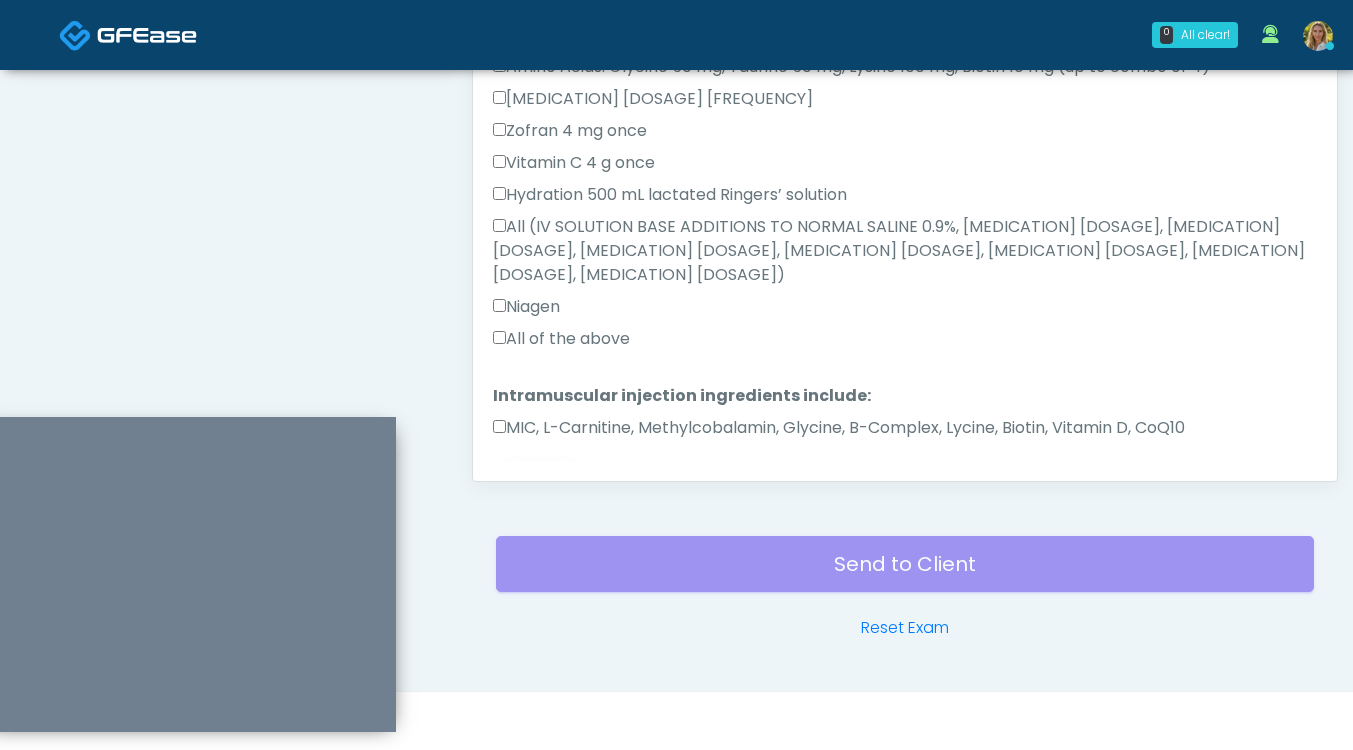 type on "***" 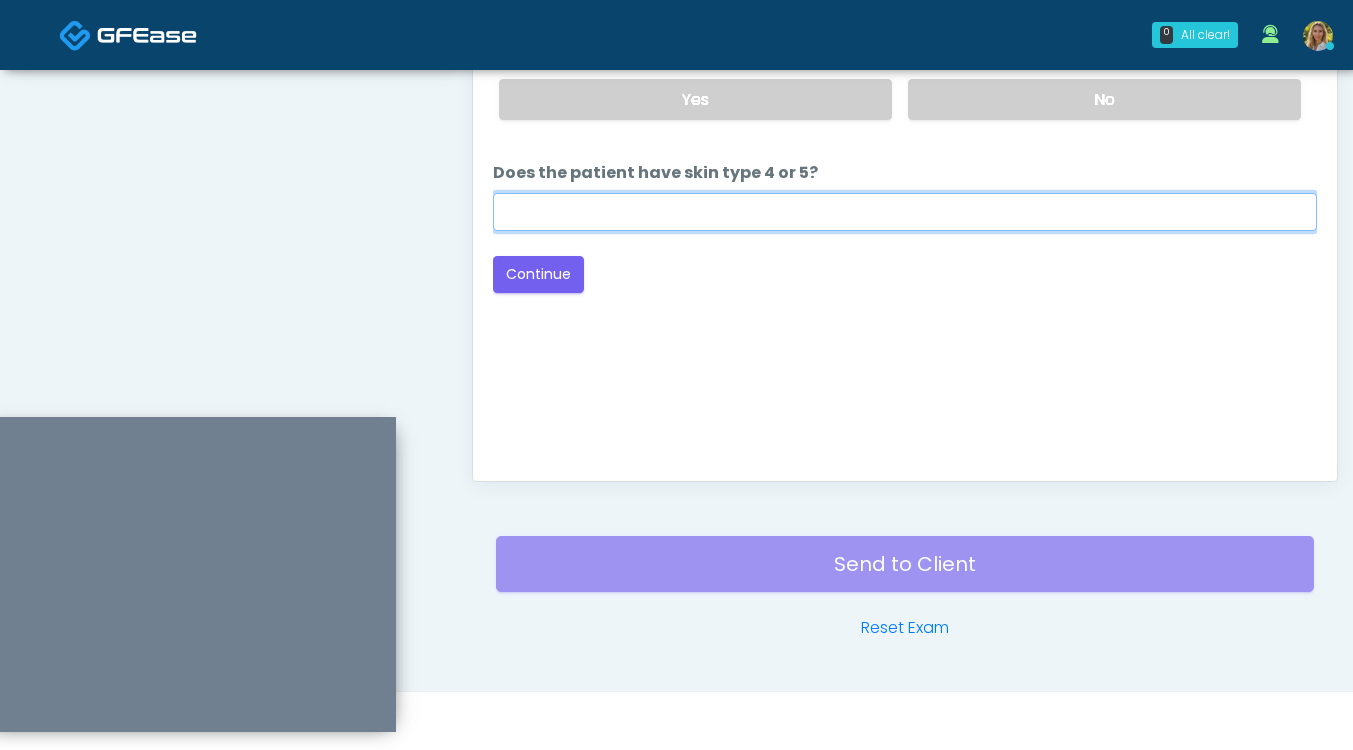 click on "Does the patient have skin type 4 or 5?" at bounding box center (905, 212) 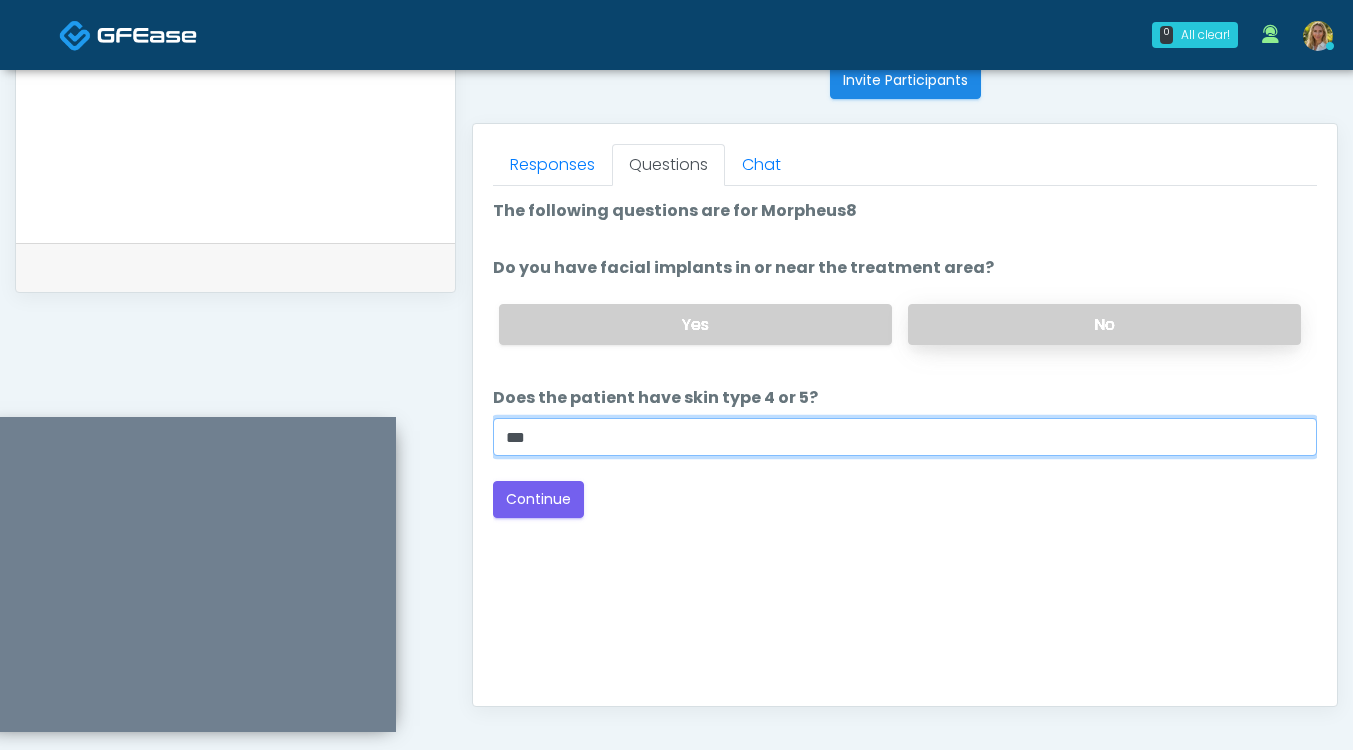 type on "***" 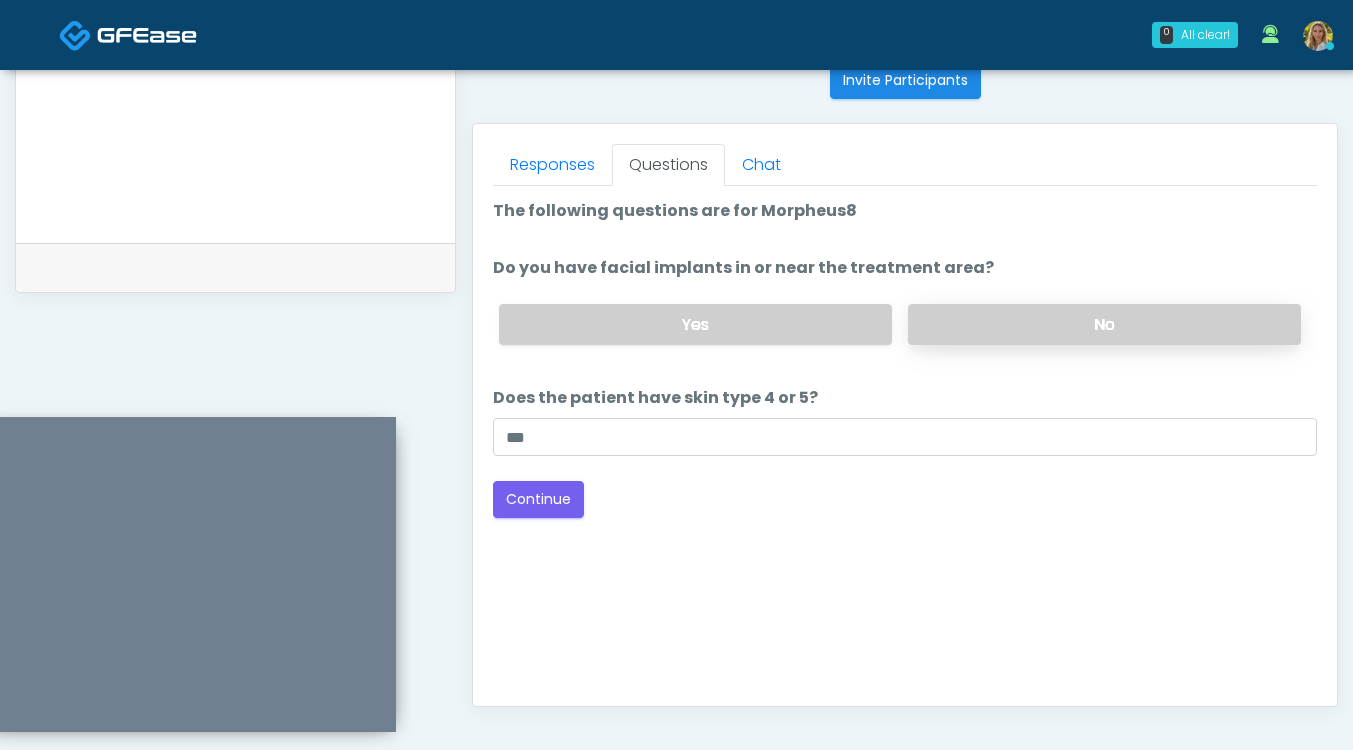click on "No" at bounding box center (1104, 324) 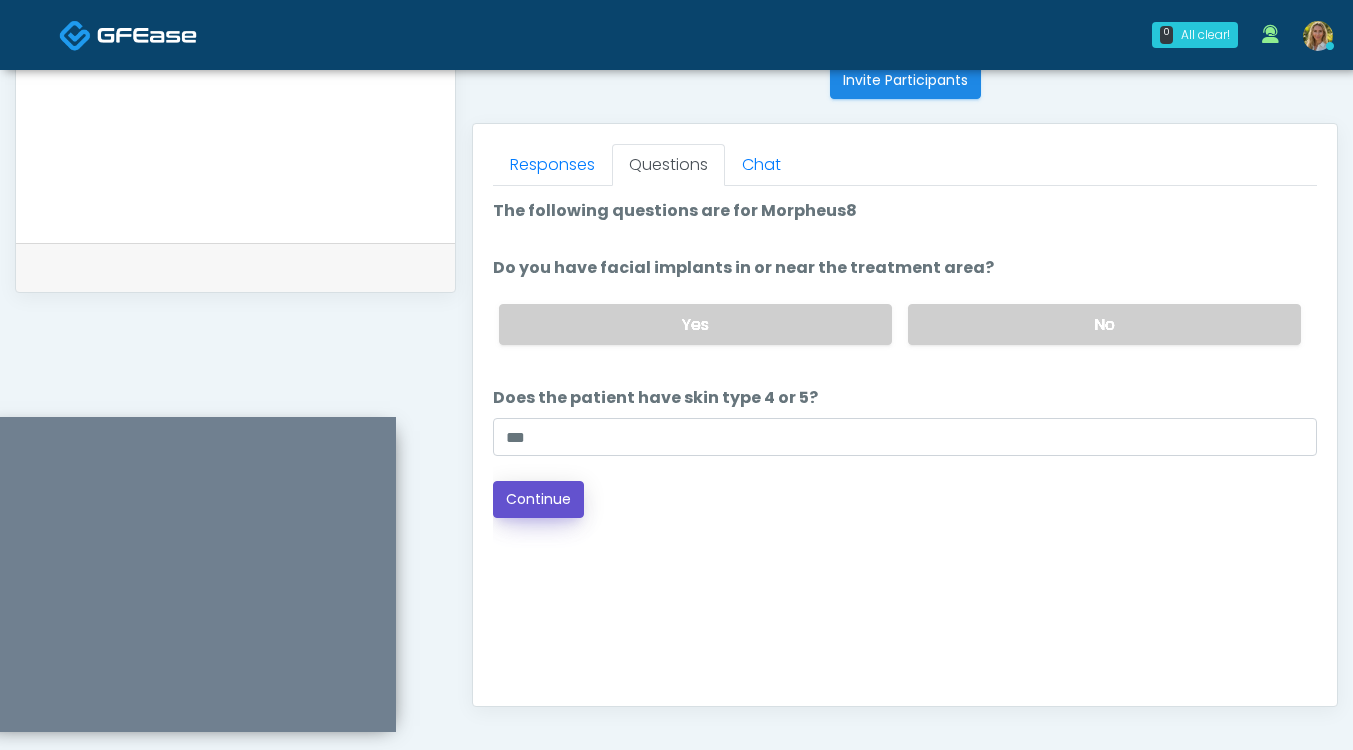 click on "Continue" at bounding box center (538, 499) 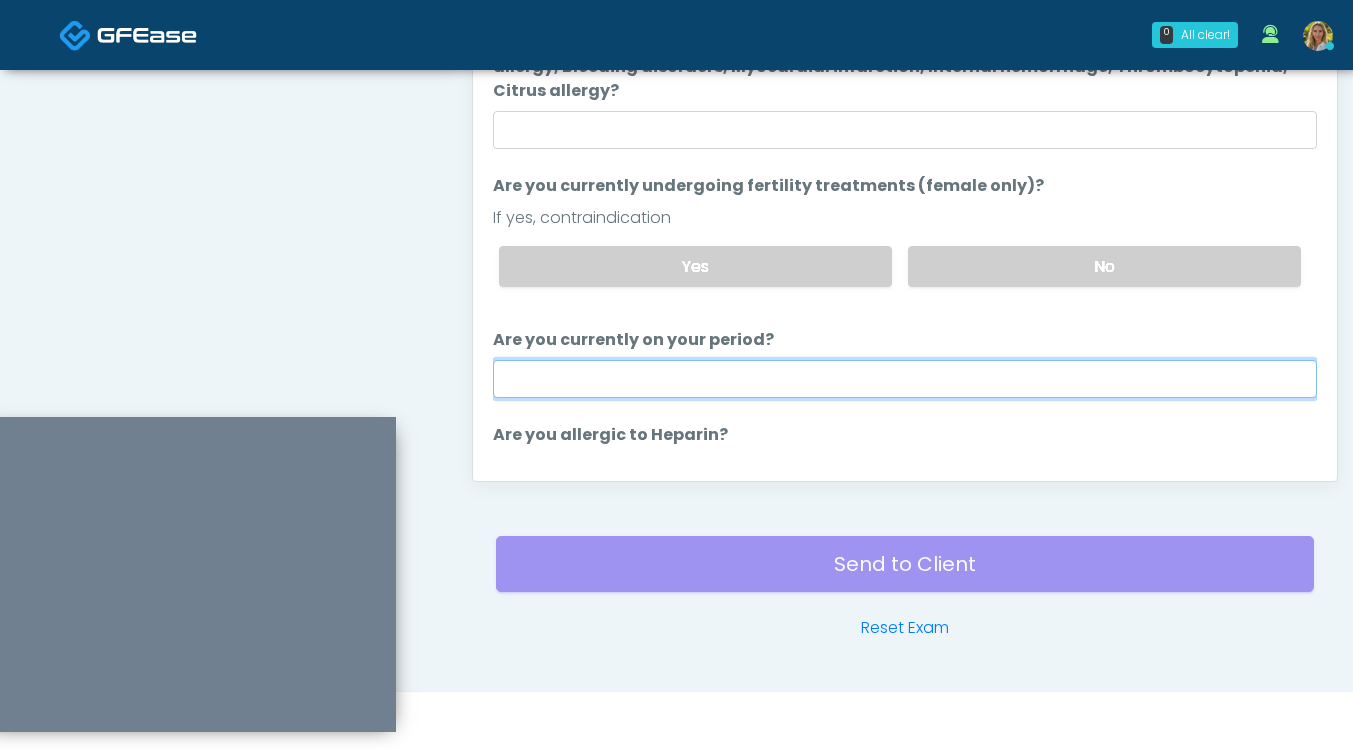 click on "Are you currently on your period?" at bounding box center [905, 379] 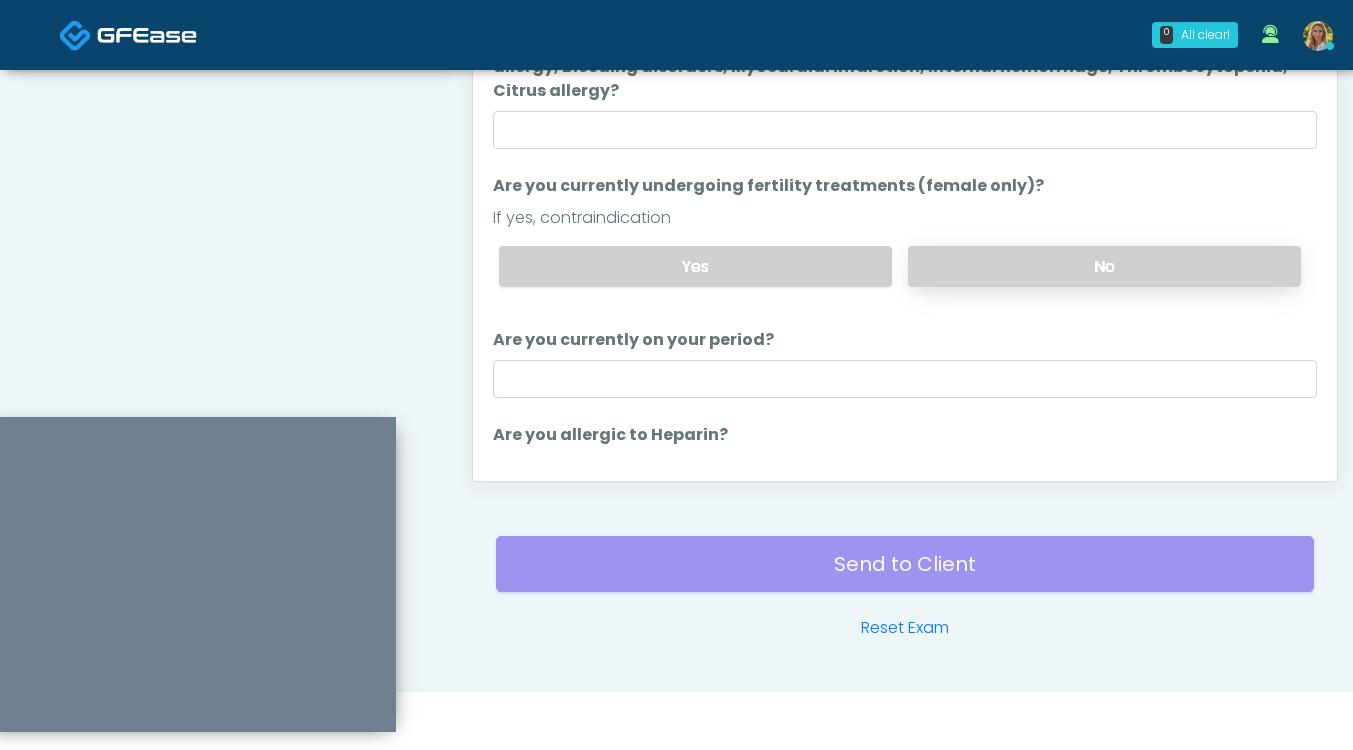 click on "No" at bounding box center [1104, 266] 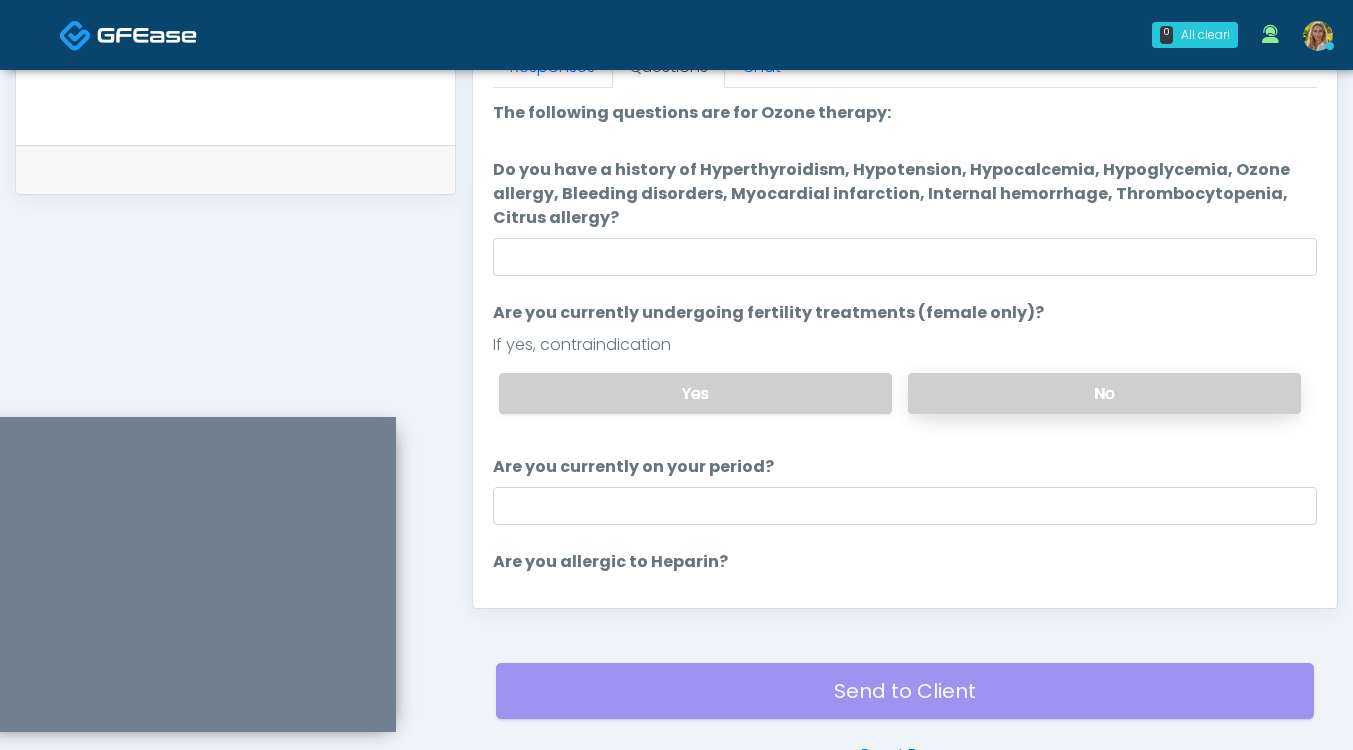 scroll, scrollTop: 909, scrollLeft: 0, axis: vertical 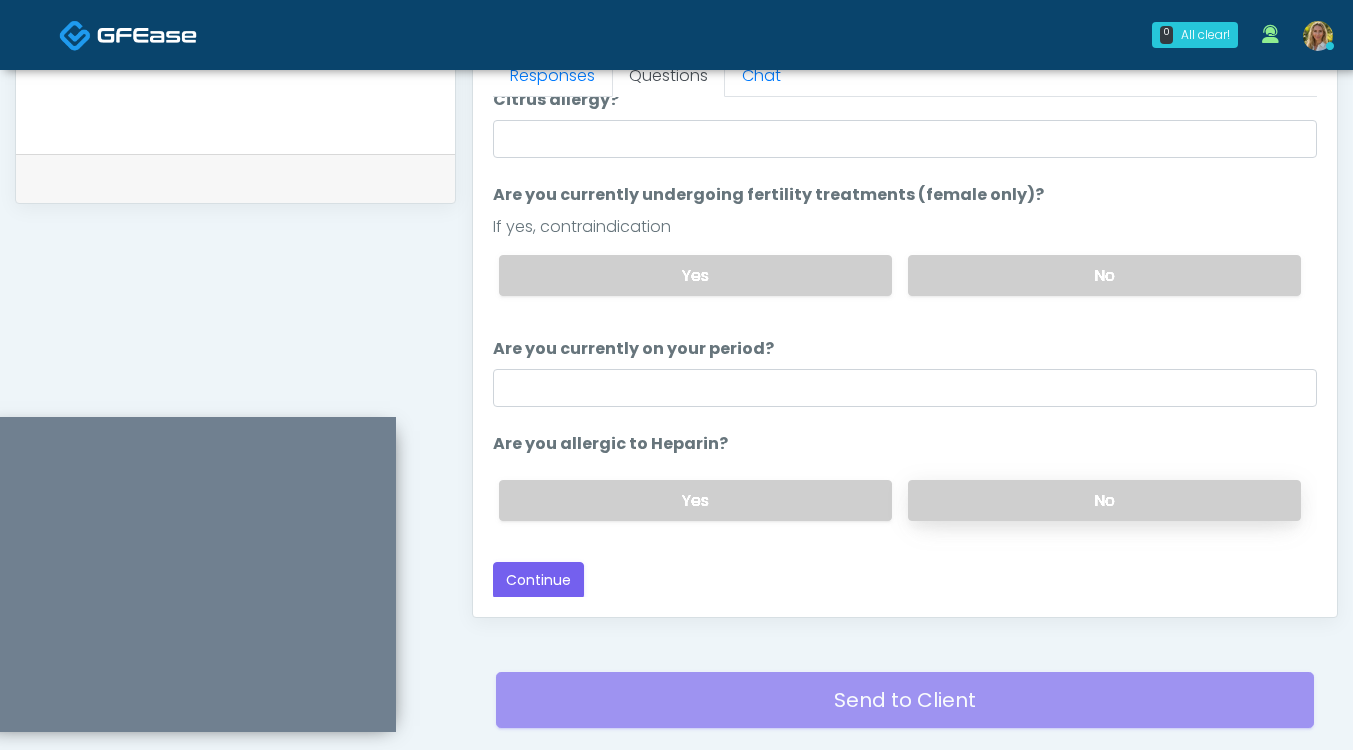 click on "No" at bounding box center [1104, 500] 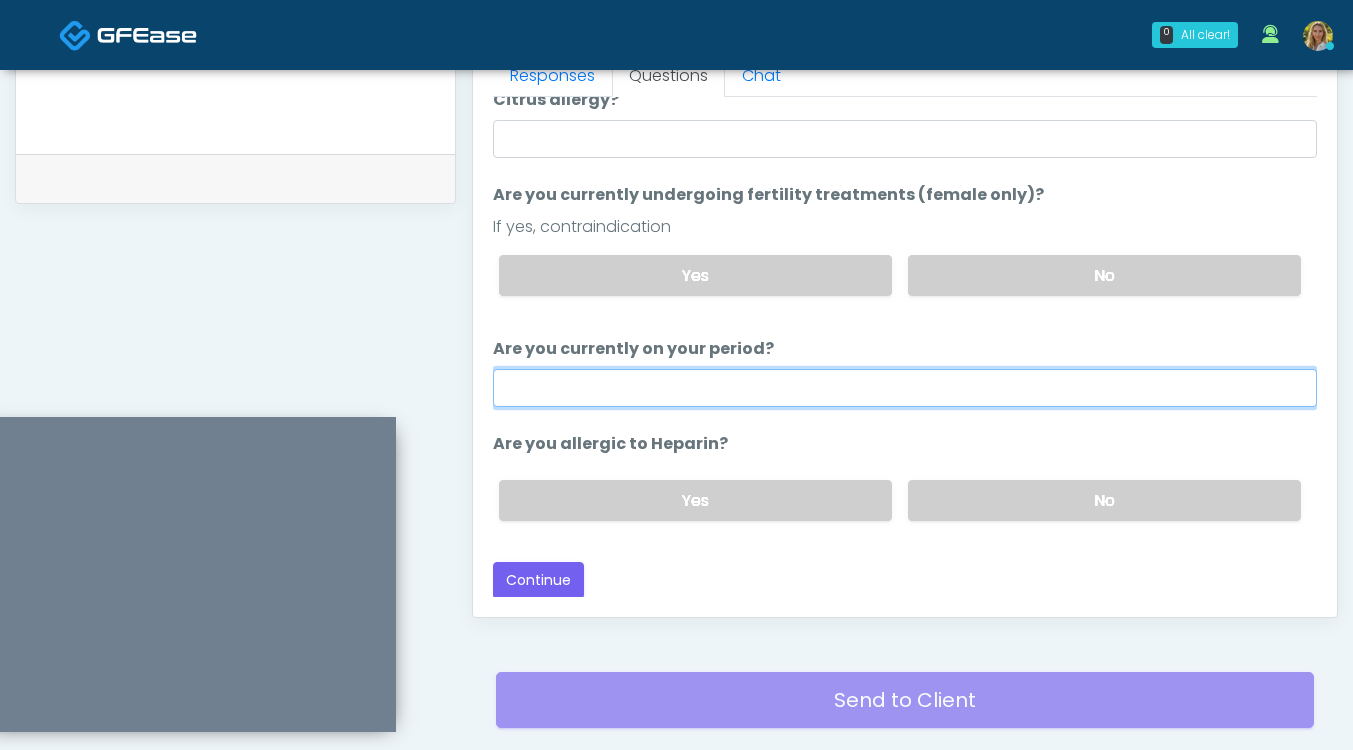 click on "Are you currently on your period?" at bounding box center (905, 388) 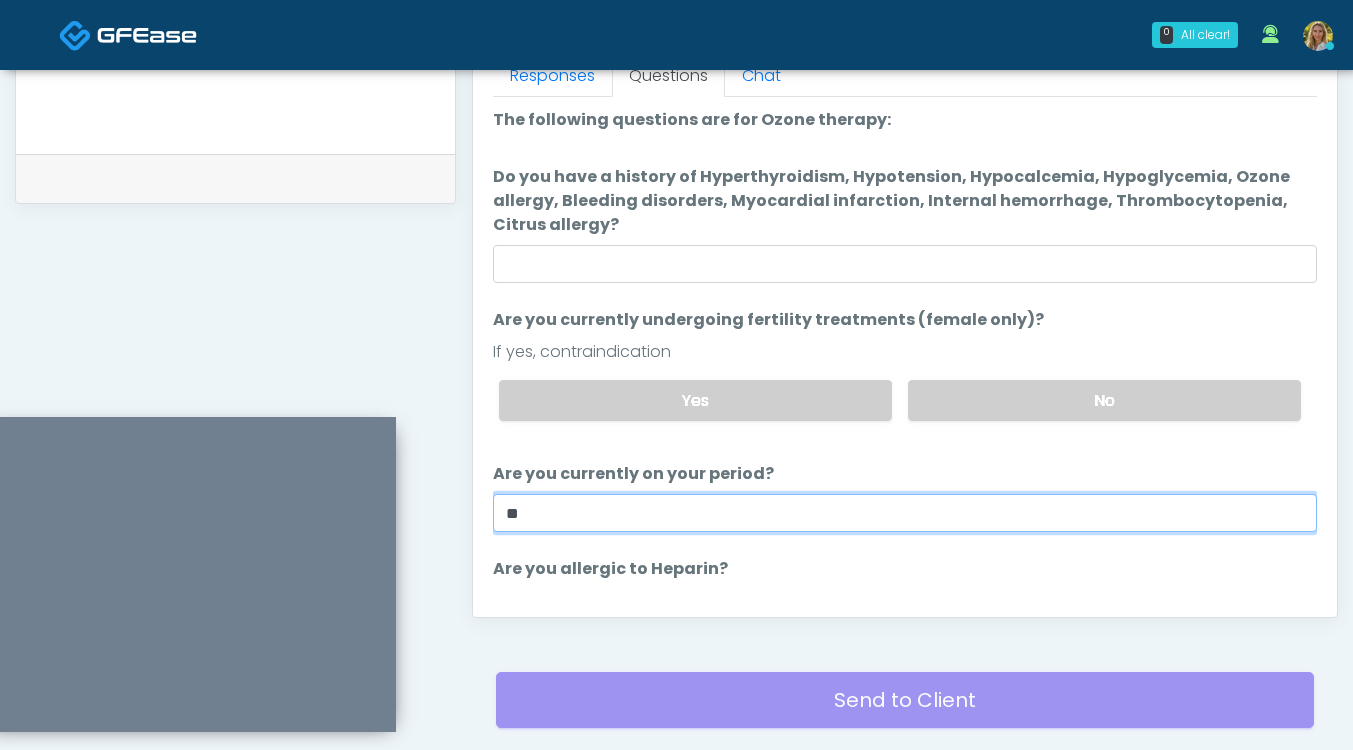 type on "**" 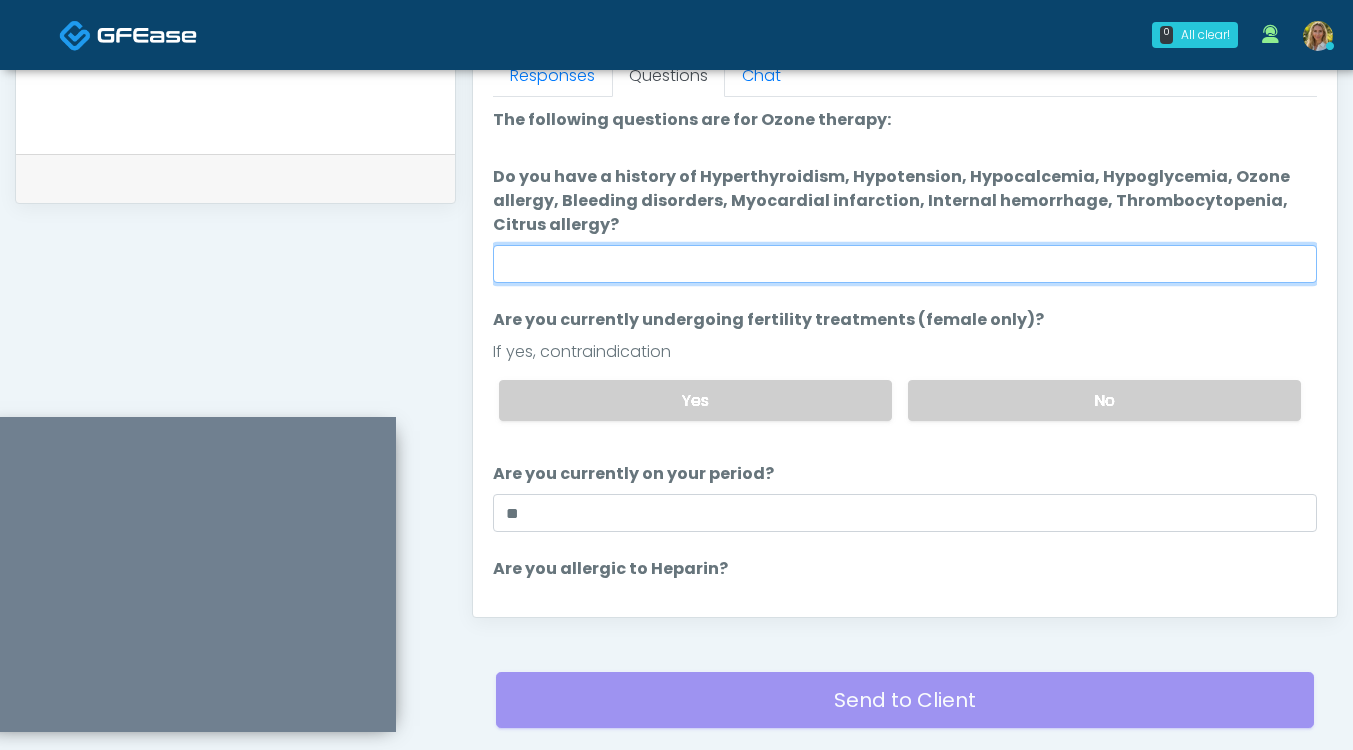 click on "Do you have a history of Hyperthyroidism, Hypotension, Hypocalcemia, Hypoglycemia, Ozone allergy, Bleeding disorders, Myocardial infarction, Internal hemorrhage, Thrombocytopenia, Citrus allergy?" at bounding box center [905, 264] 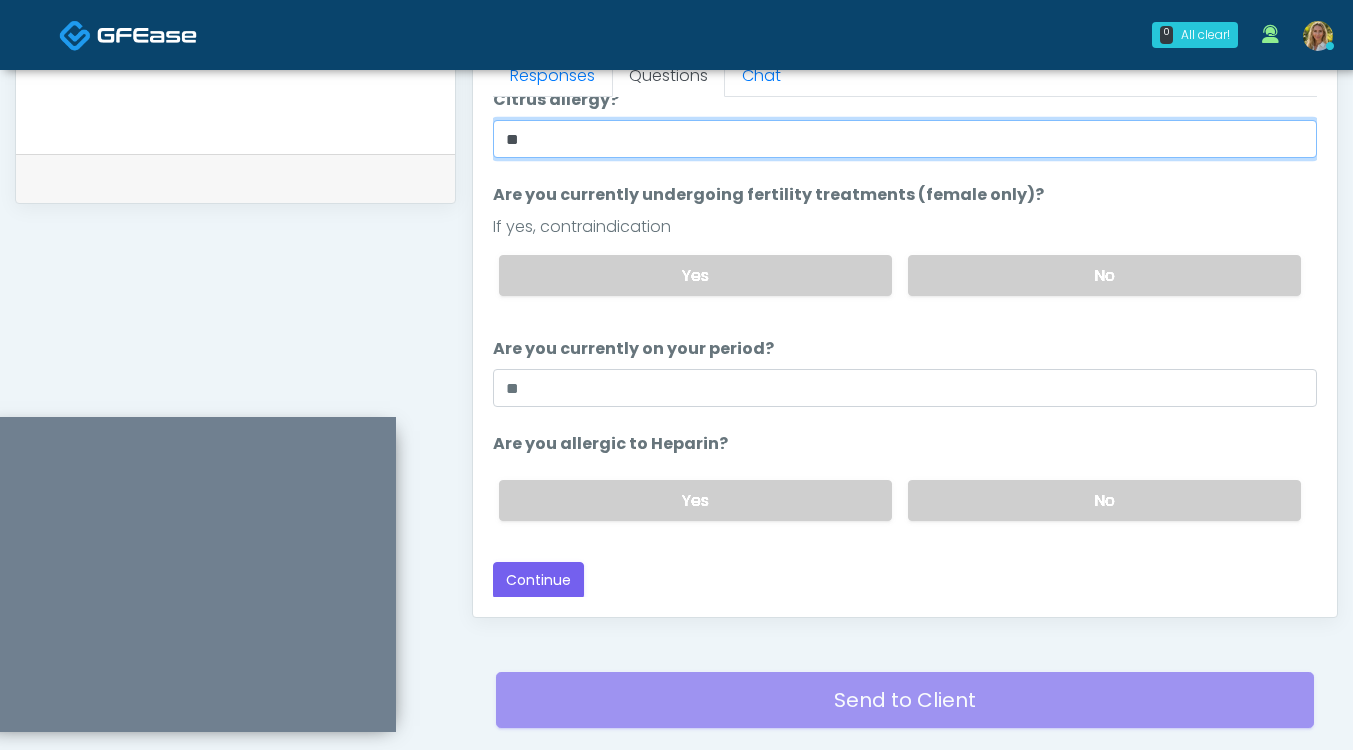 type on "**" 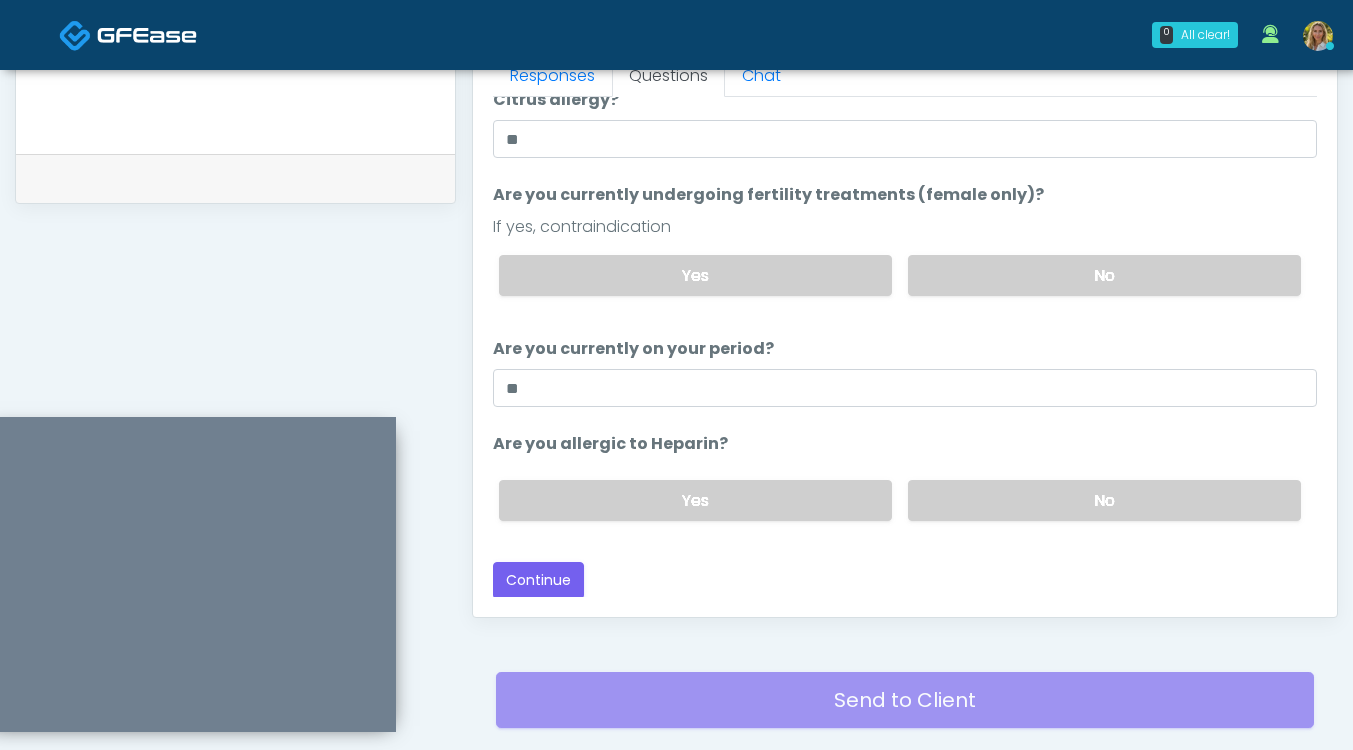 click on "Loading...
Connecting to your agent...
Please wait while we prepare your personalized experience.
The following questions are for Ozone therapy:
The following questions are for Ozone therapy:
Do you have a history of Hyperthyroidism, Hypotension, Hypocalcemia, Hypoglycemia, Ozone allergy, Bleeding disorders, Myocardial infarction, Internal hemorrhage, Thrombocytopenia, Citrus allergy?
Do you have a history of Hyperthyroidism, Hypotension, Hypocalcemia, Hypoglycemia, Ozone allergy, Bleeding disorders, Myocardial infarction, Internal hemorrhage, Thrombocytopenia, Citrus allergy?
**" at bounding box center [905, 291] 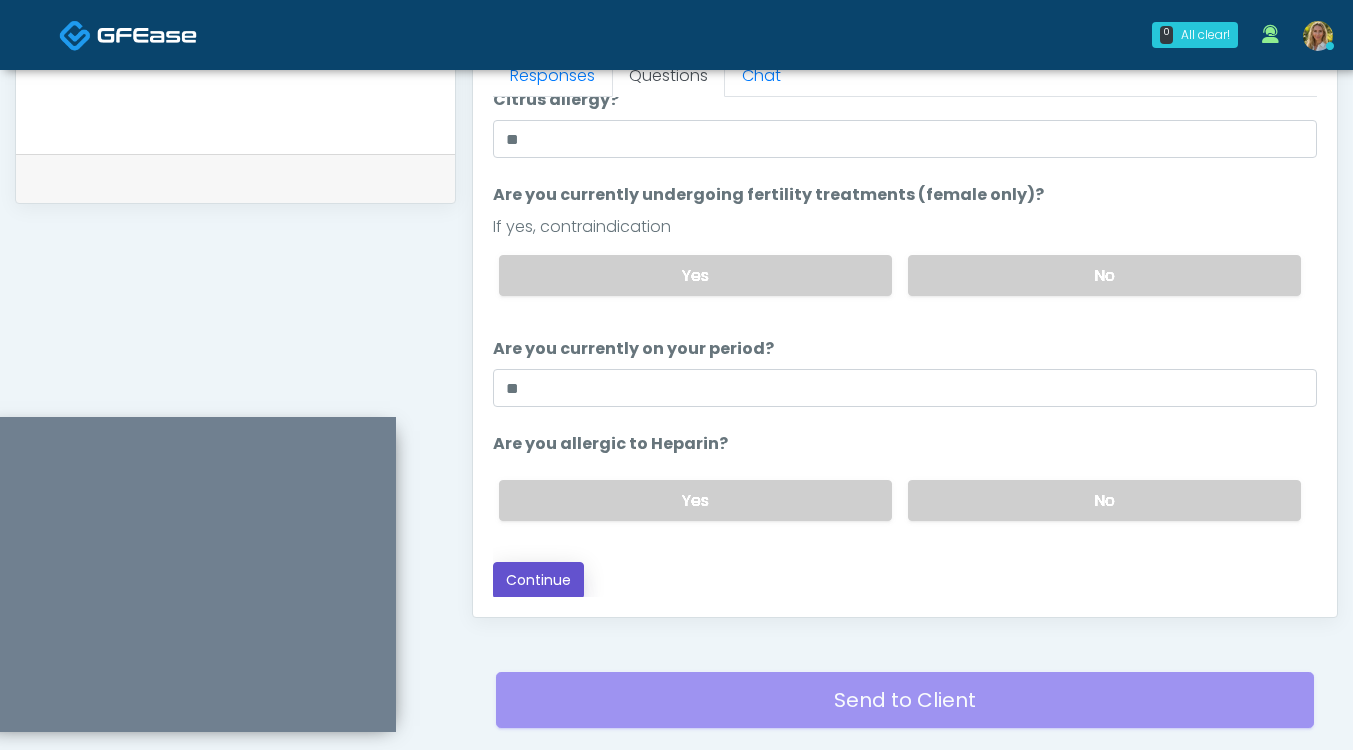 click on "Continue" at bounding box center (538, 580) 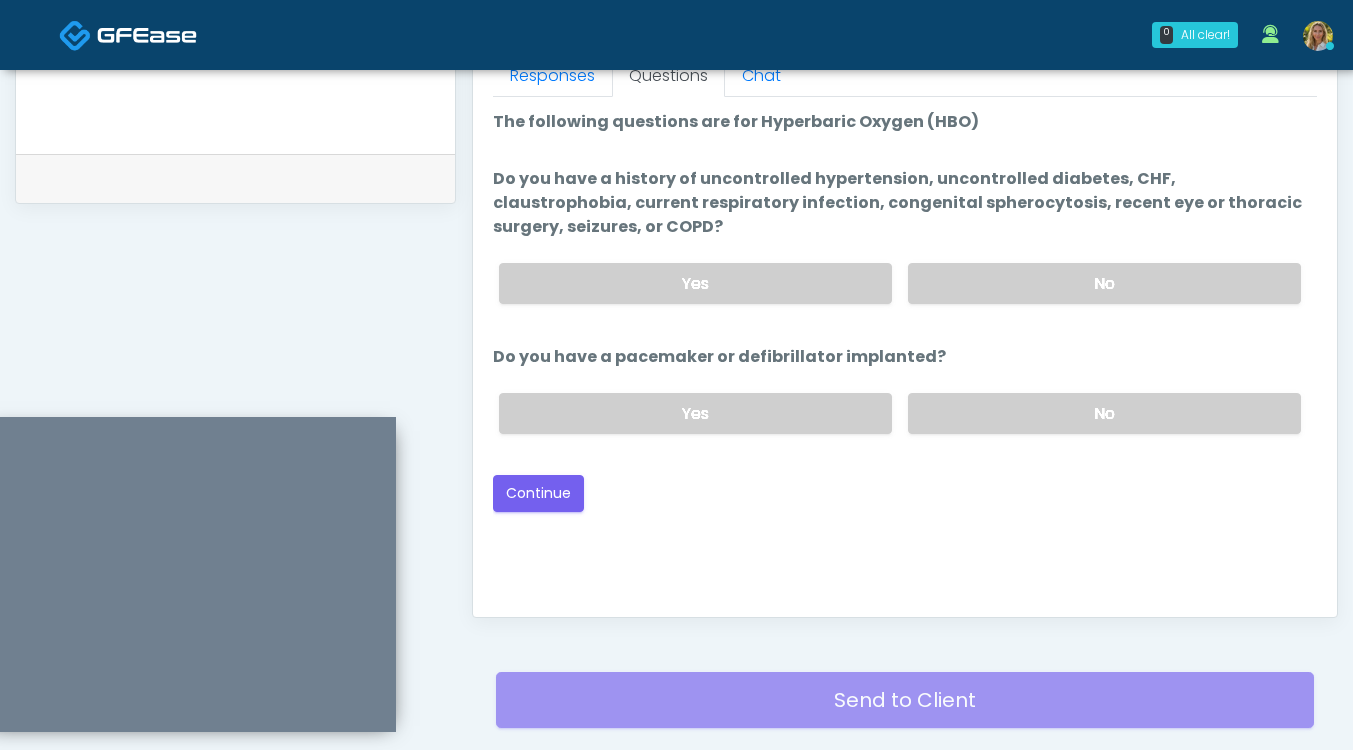 scroll, scrollTop: 1045, scrollLeft: 0, axis: vertical 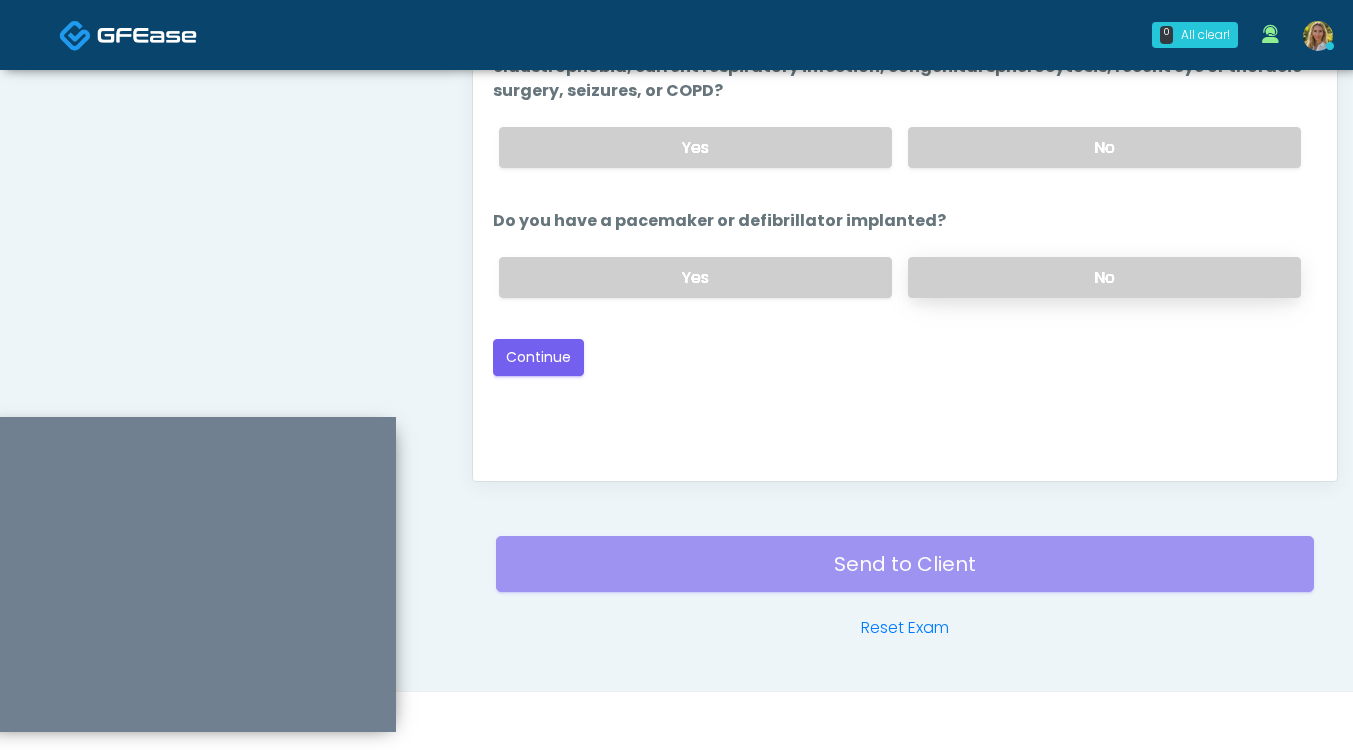 click on "No" at bounding box center [1104, 277] 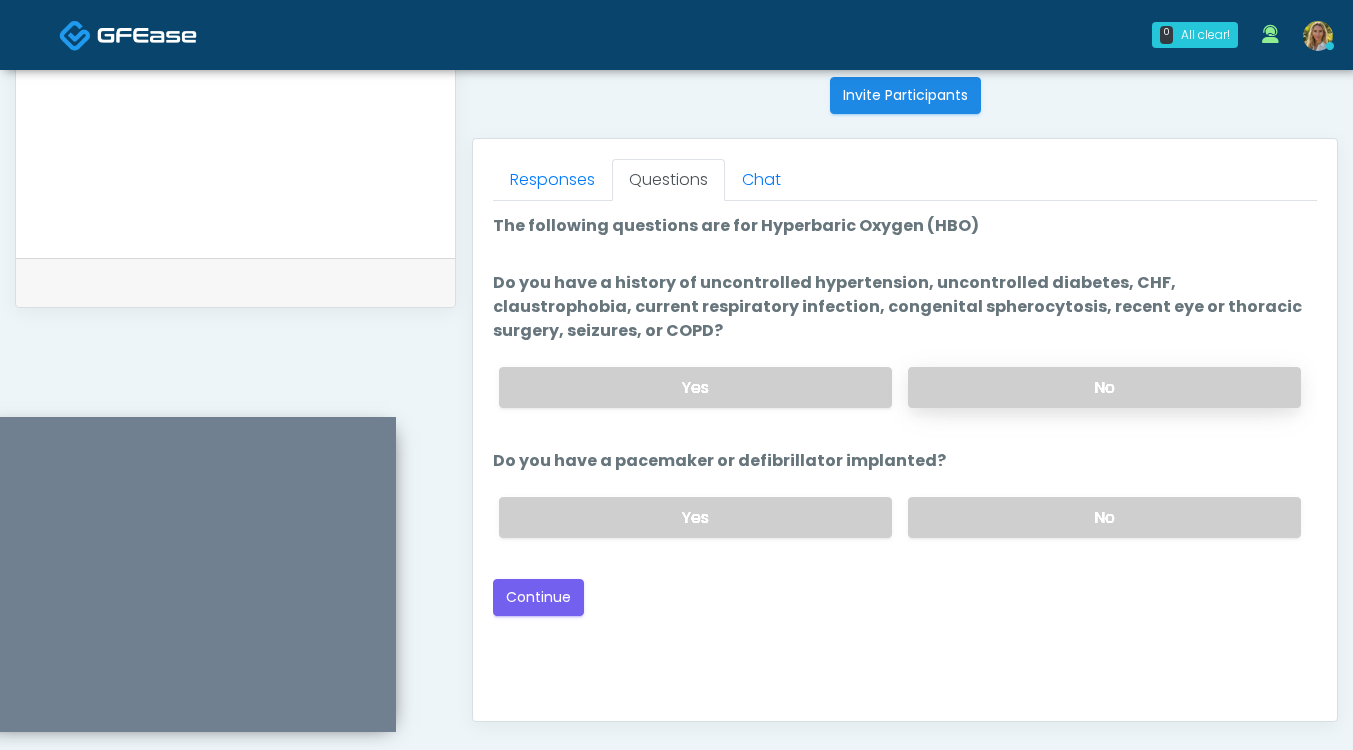 click on "No" at bounding box center (1104, 387) 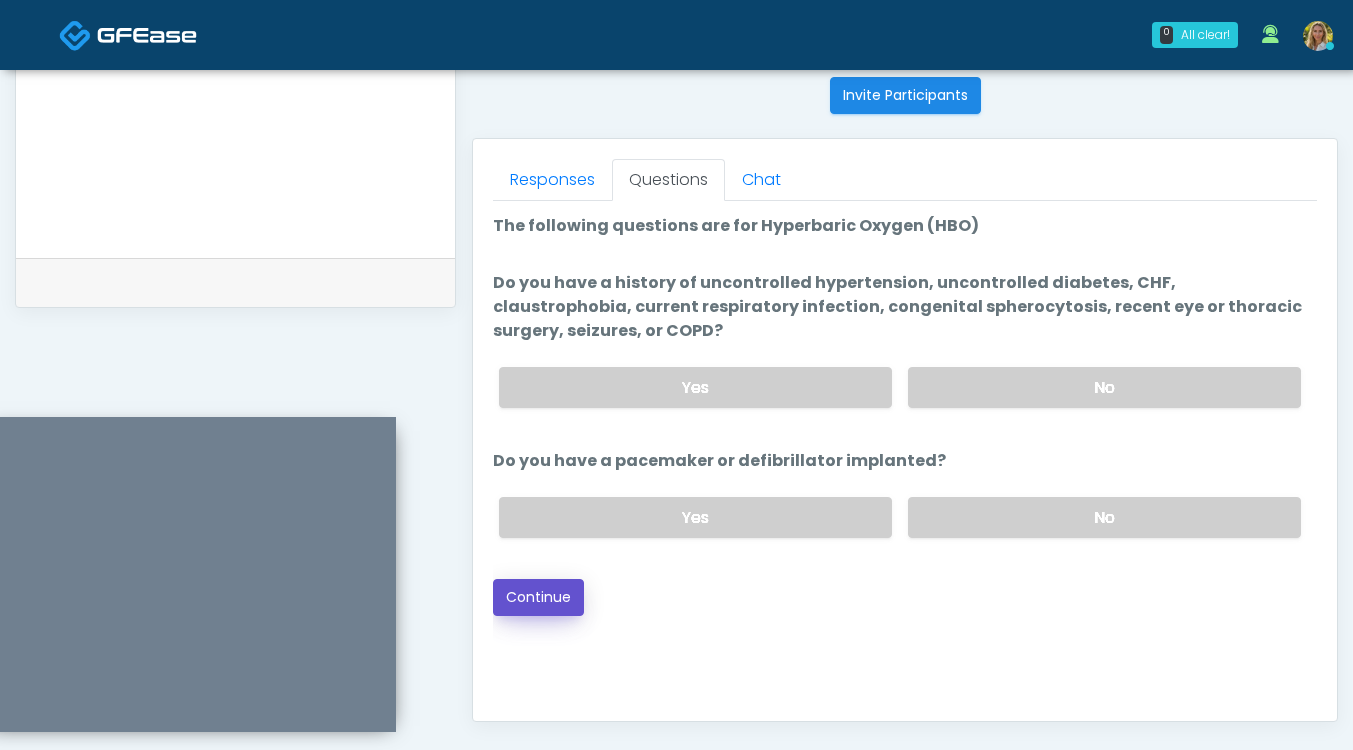 click on "Continue" at bounding box center [538, 597] 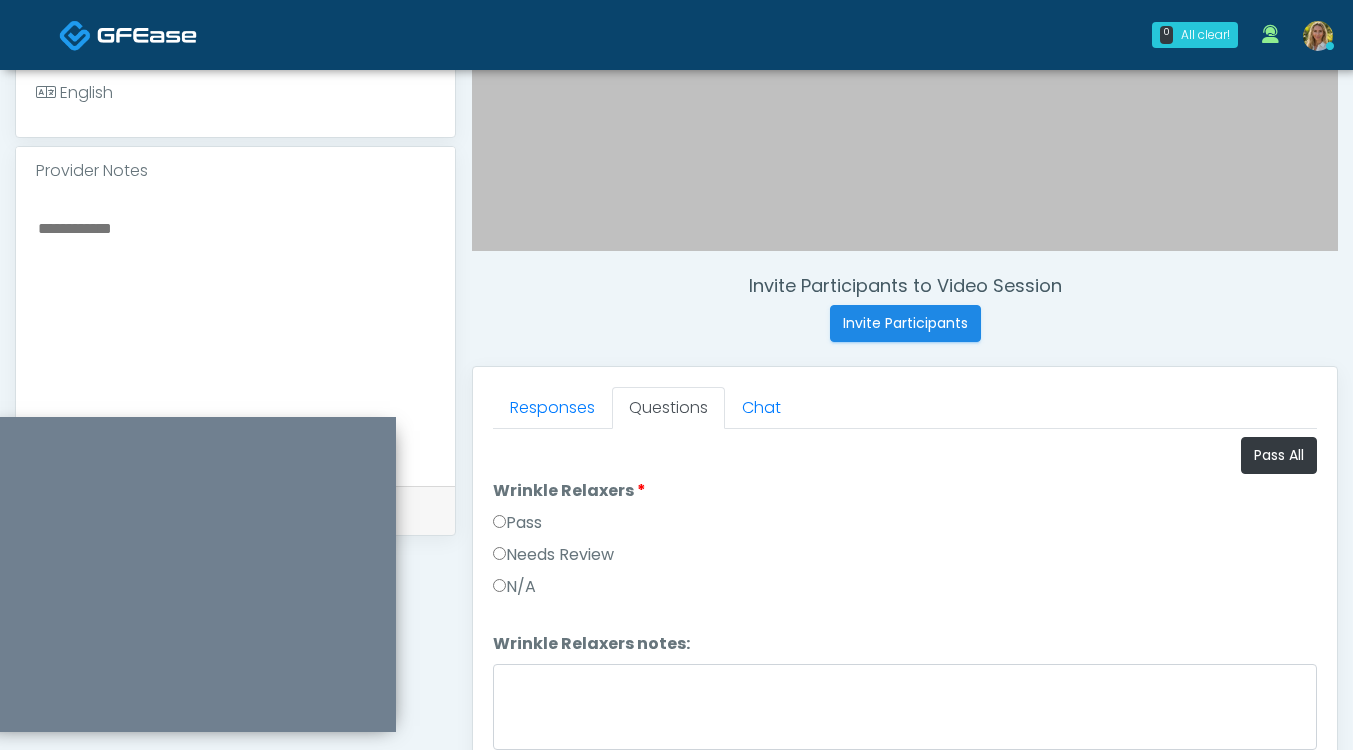 scroll, scrollTop: 665, scrollLeft: 0, axis: vertical 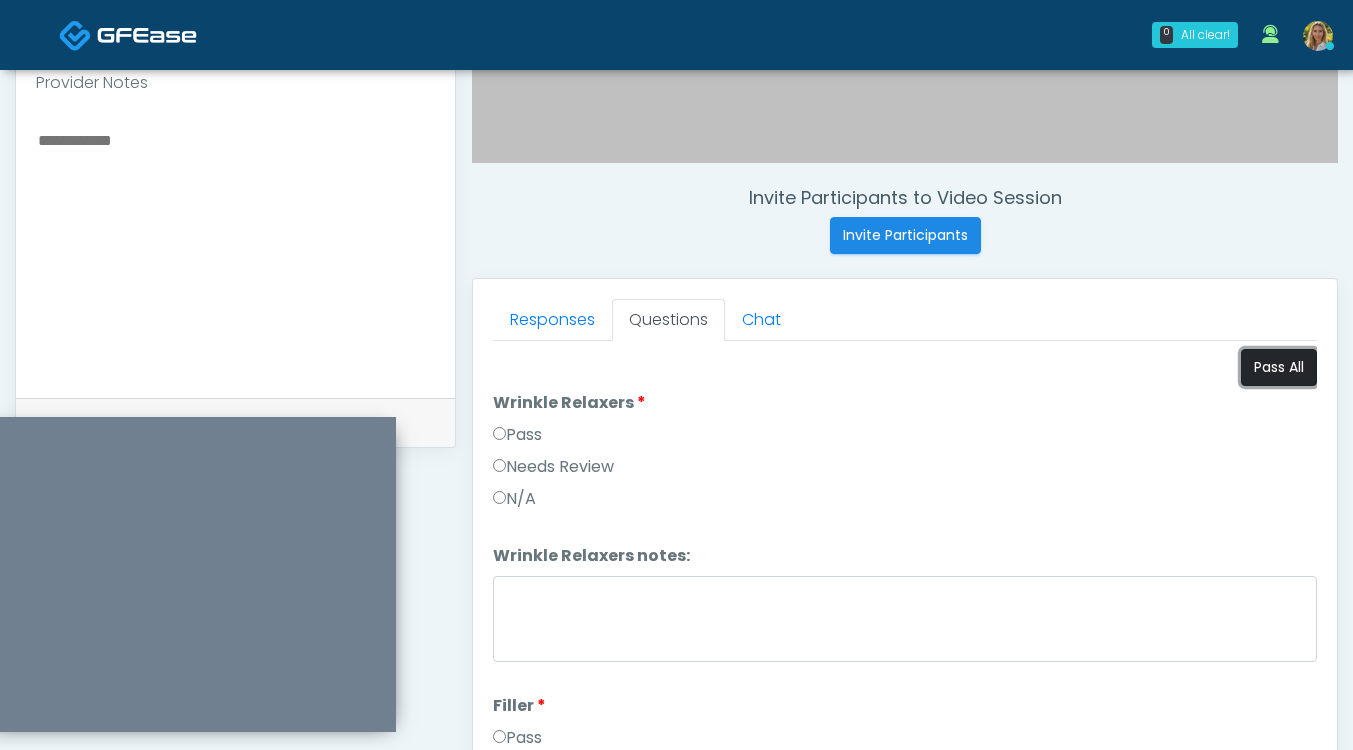 click on "Pass All" at bounding box center (1279, 367) 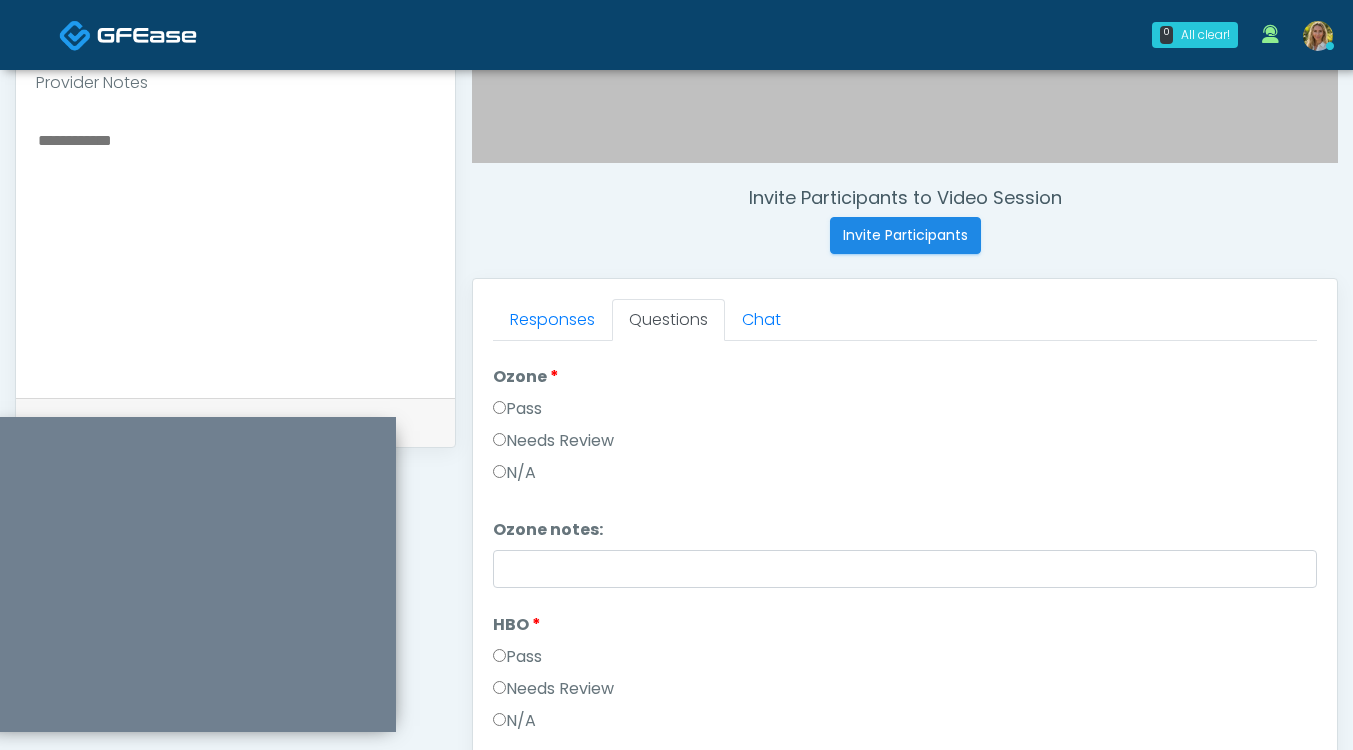 scroll, scrollTop: 2503, scrollLeft: 0, axis: vertical 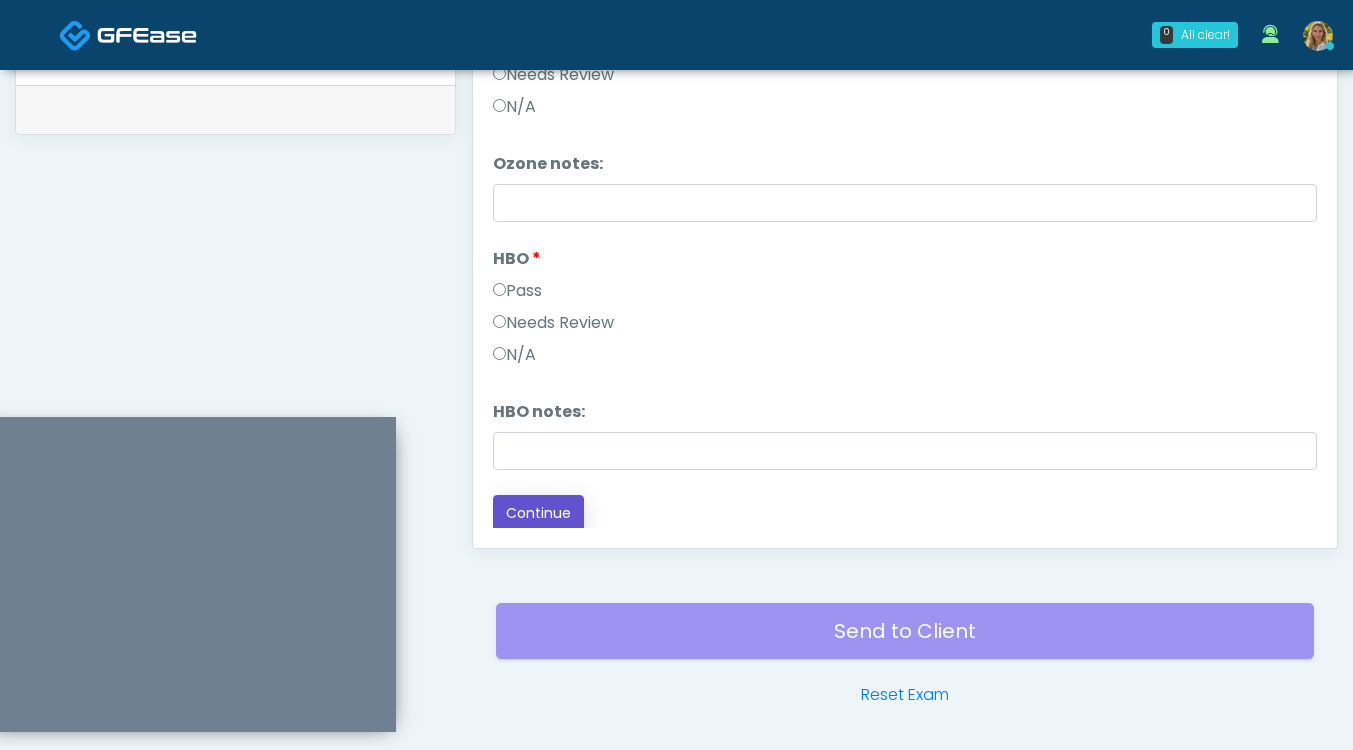 click on "Continue" at bounding box center (538, 513) 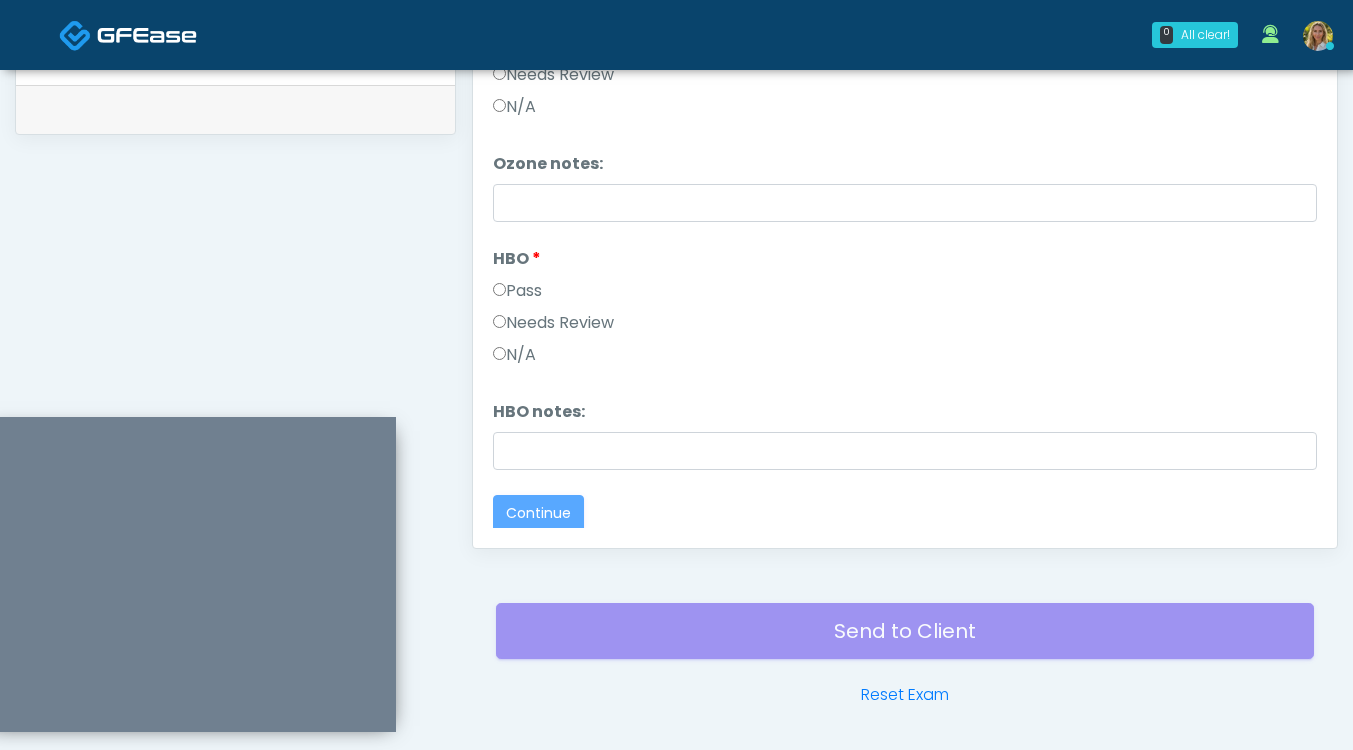 scroll, scrollTop: 0, scrollLeft: 0, axis: both 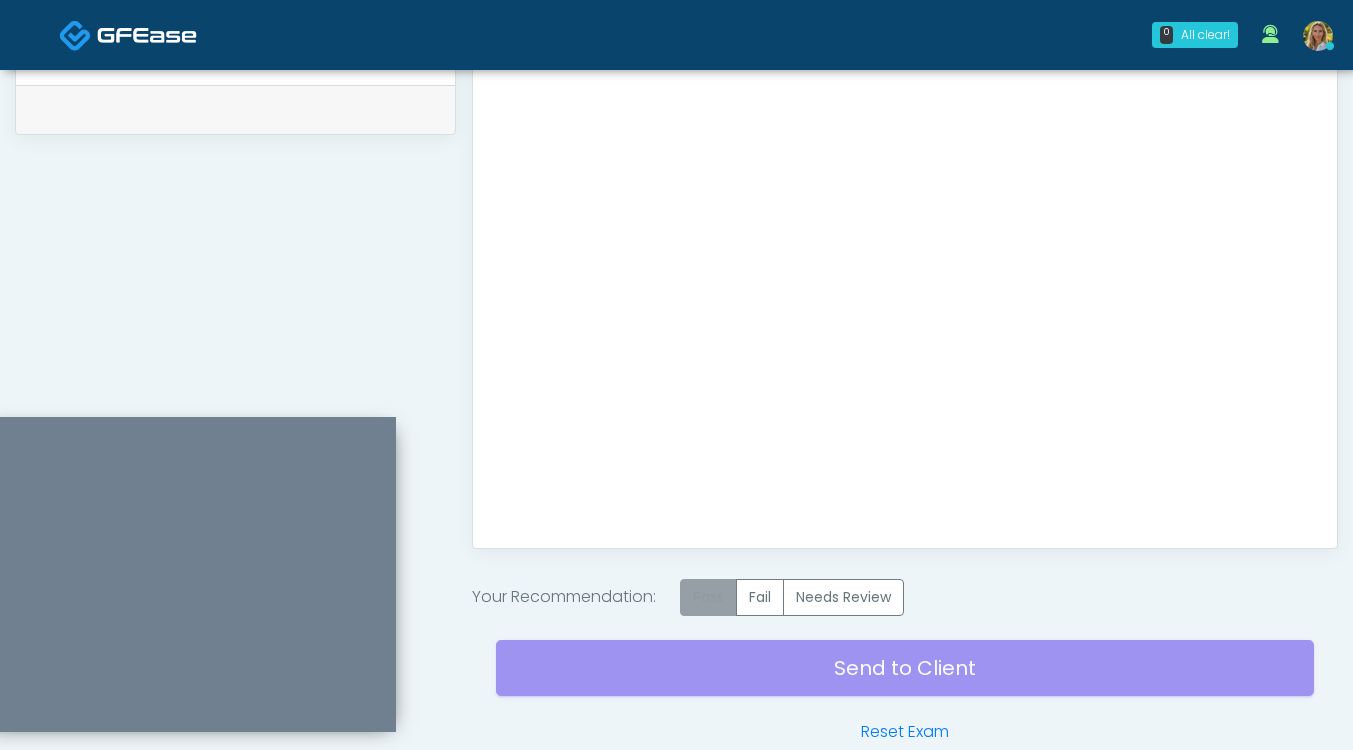 click on "Pass" at bounding box center [708, 597] 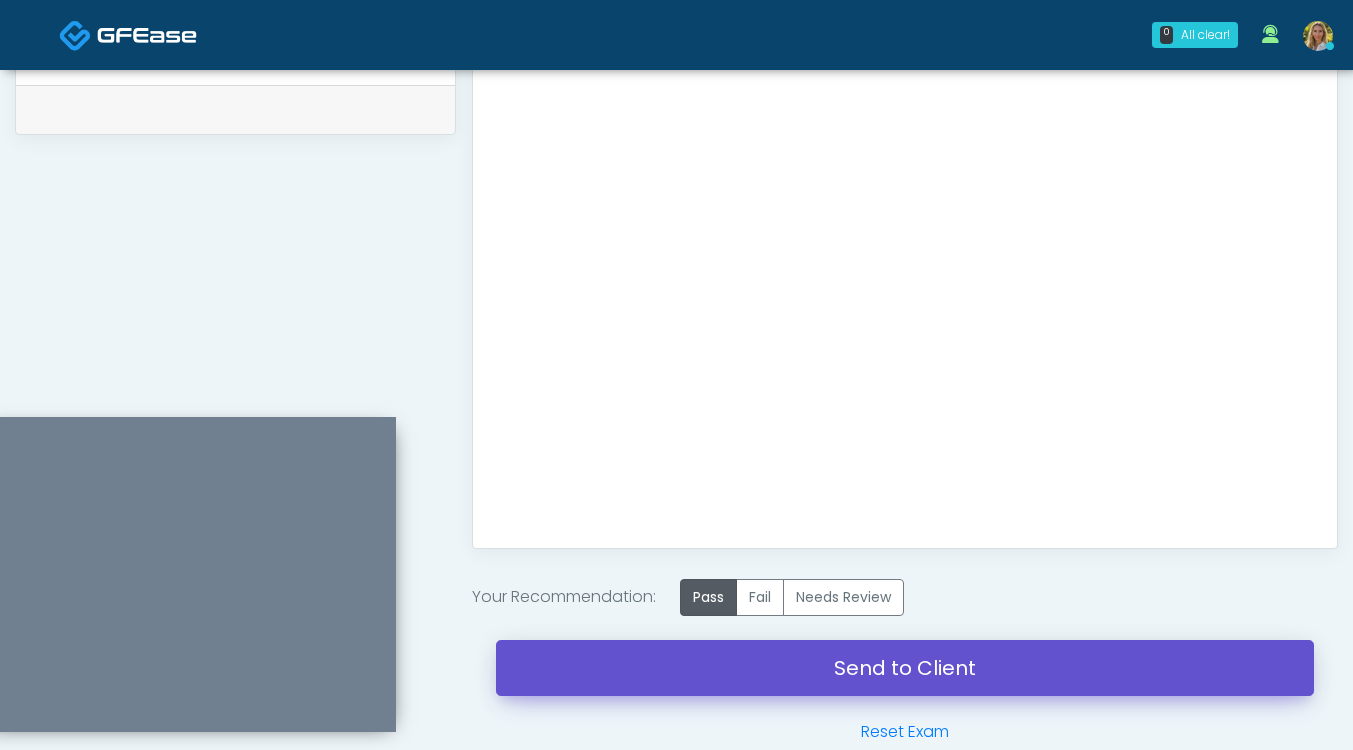 click on "Send to Client" at bounding box center (905, 668) 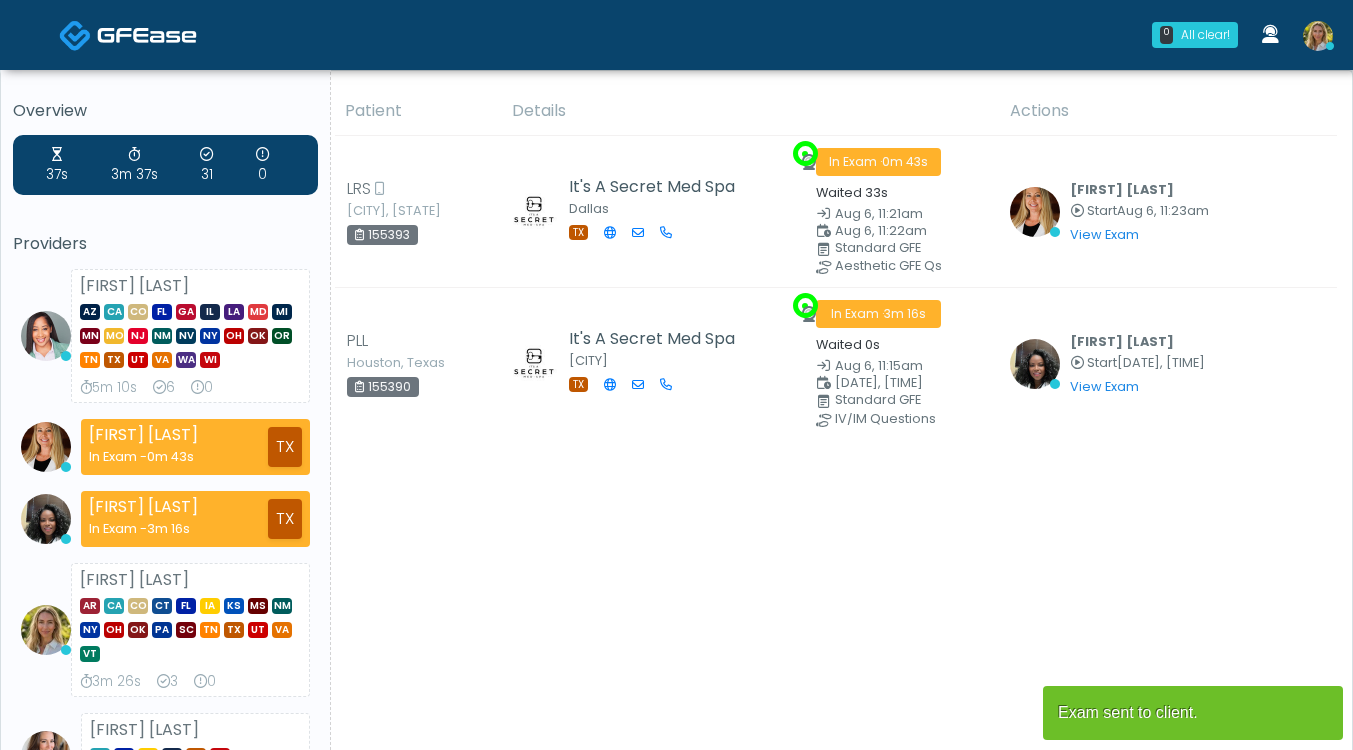 scroll, scrollTop: 0, scrollLeft: 0, axis: both 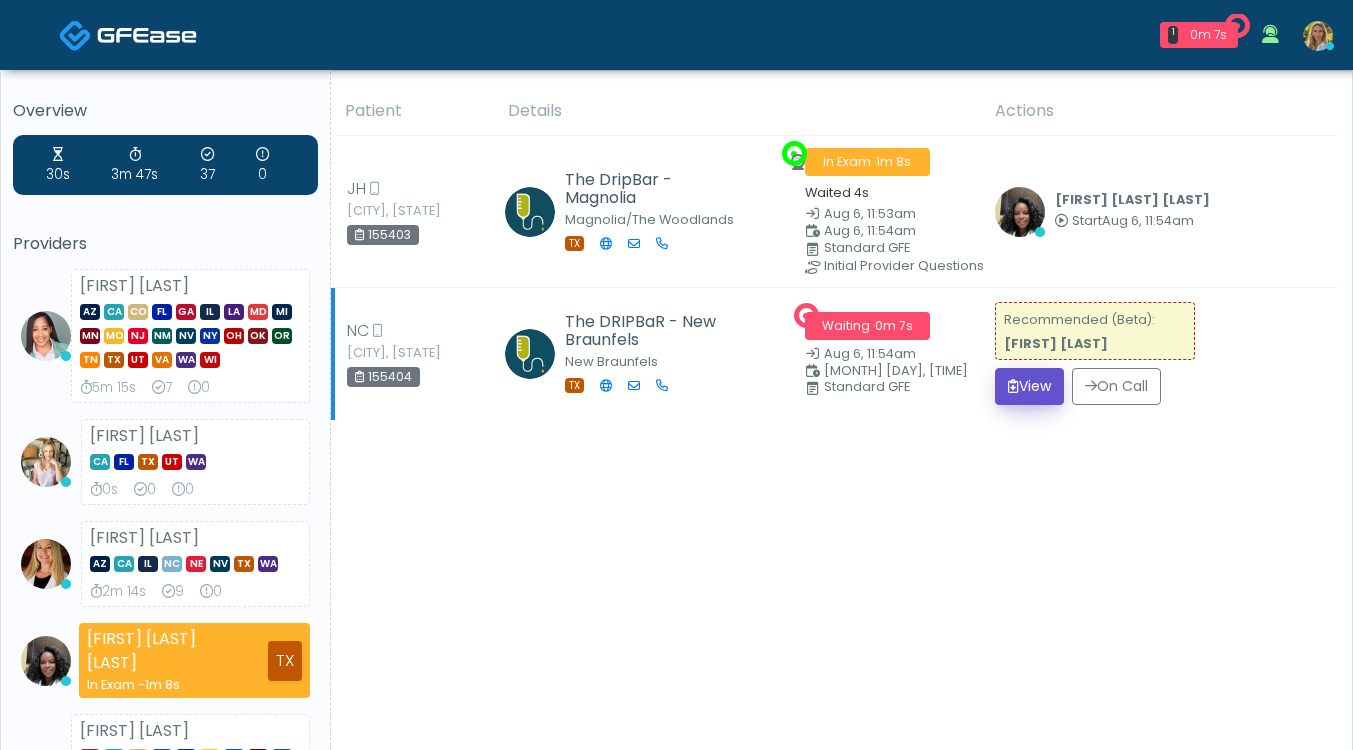 click on "View" at bounding box center [1029, 386] 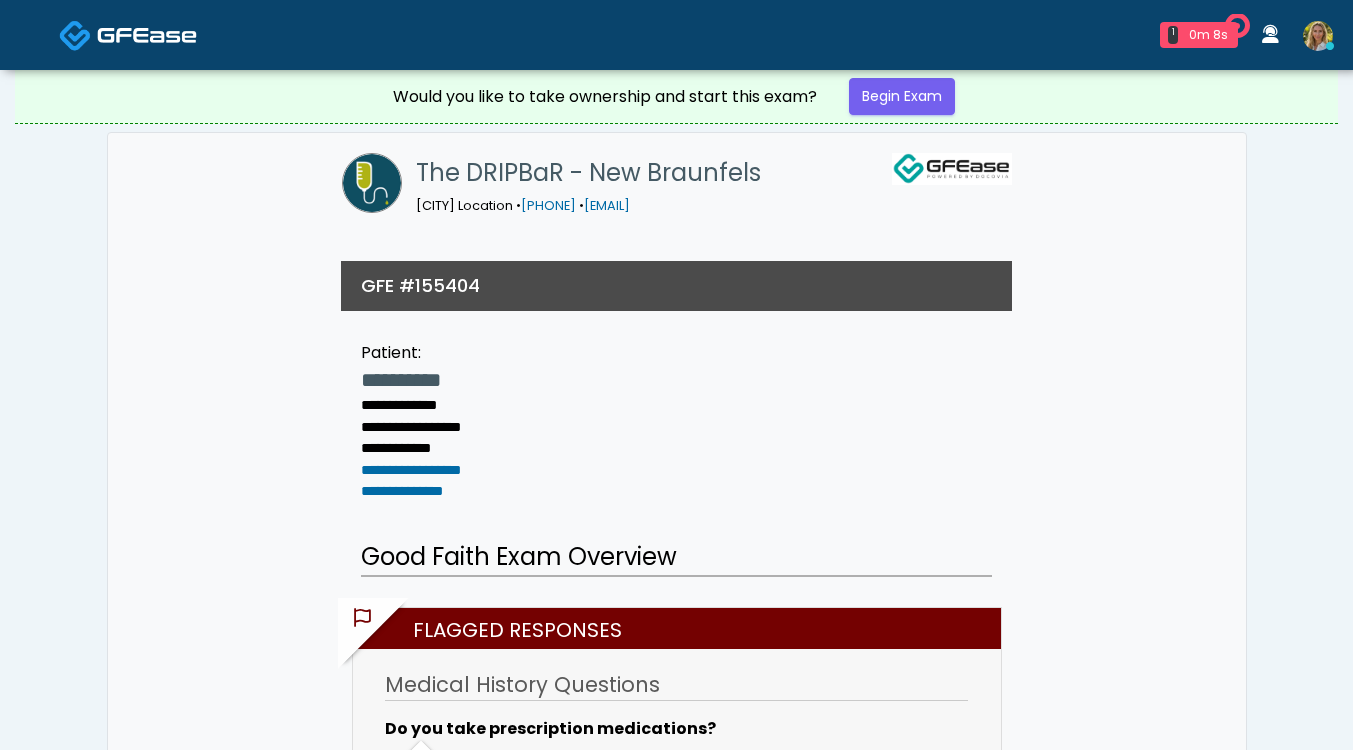 scroll, scrollTop: 0, scrollLeft: 0, axis: both 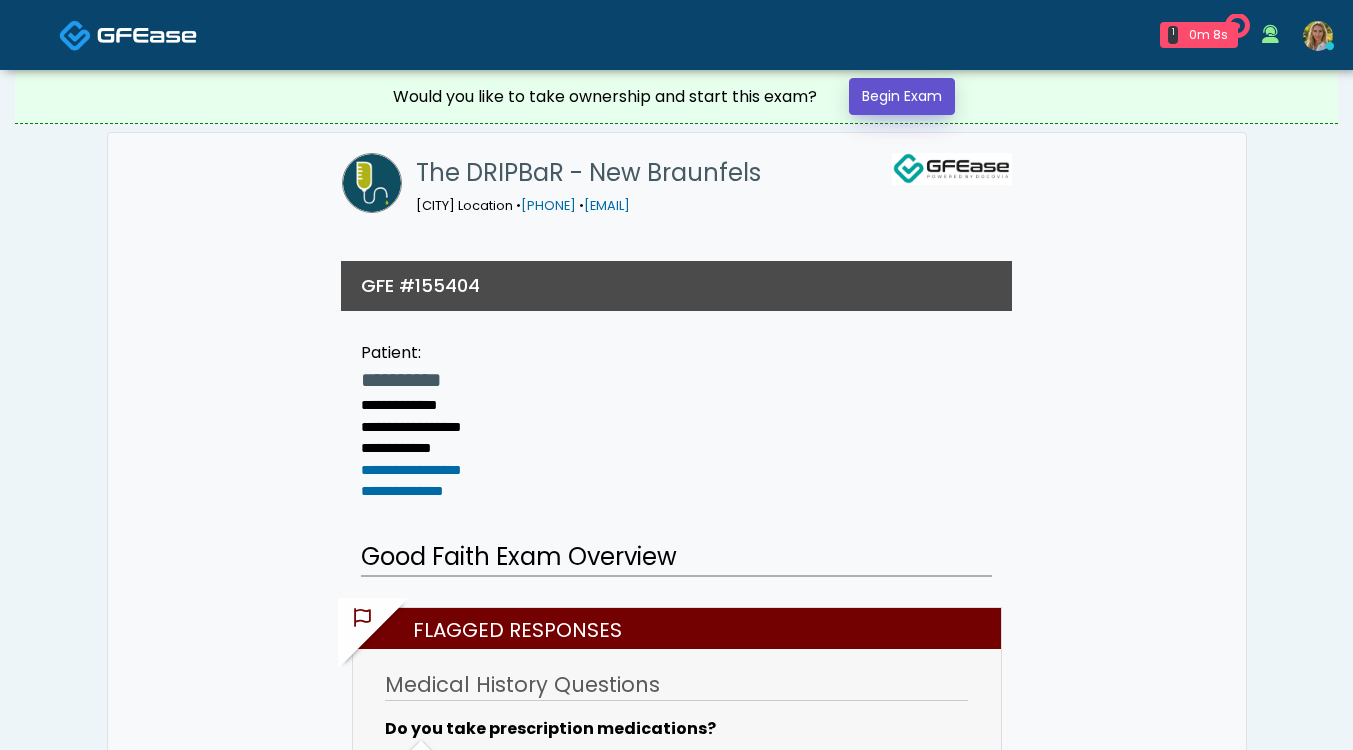 click on "Begin Exam" at bounding box center (902, 96) 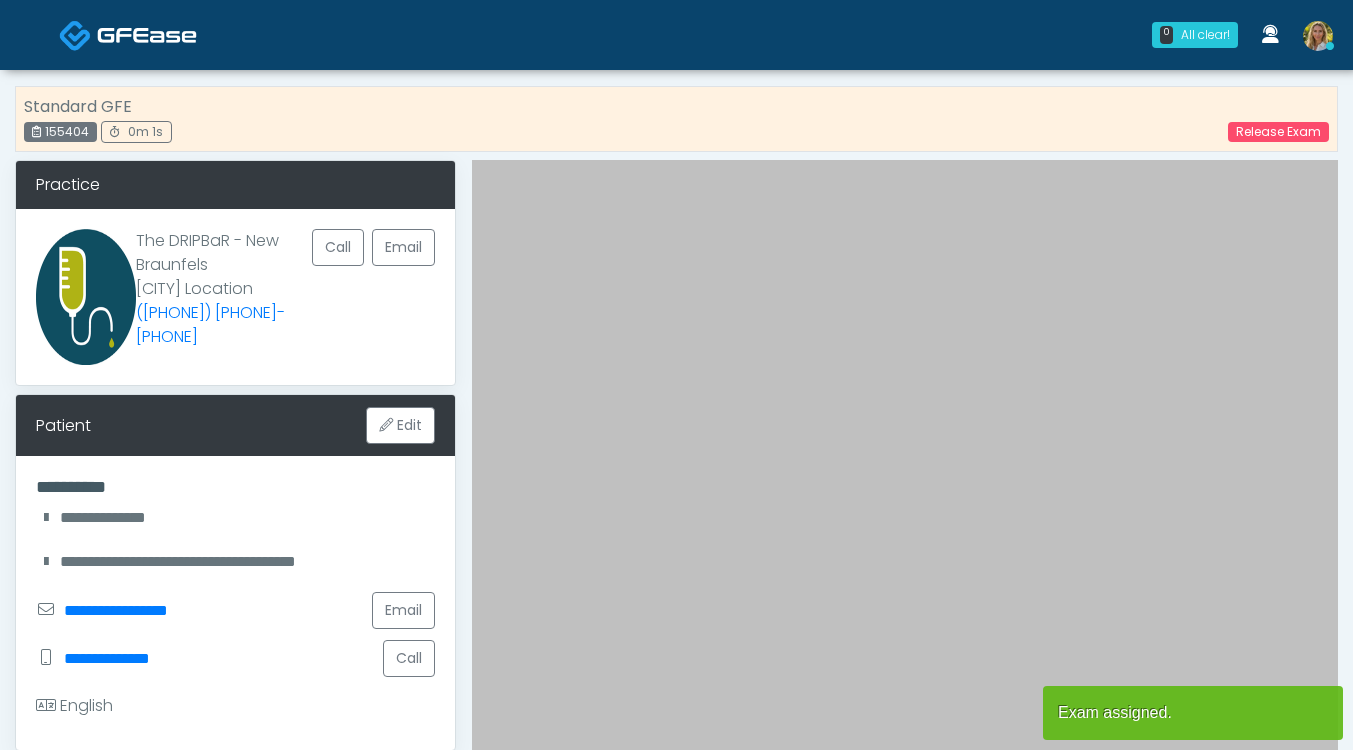 scroll, scrollTop: 0, scrollLeft: 0, axis: both 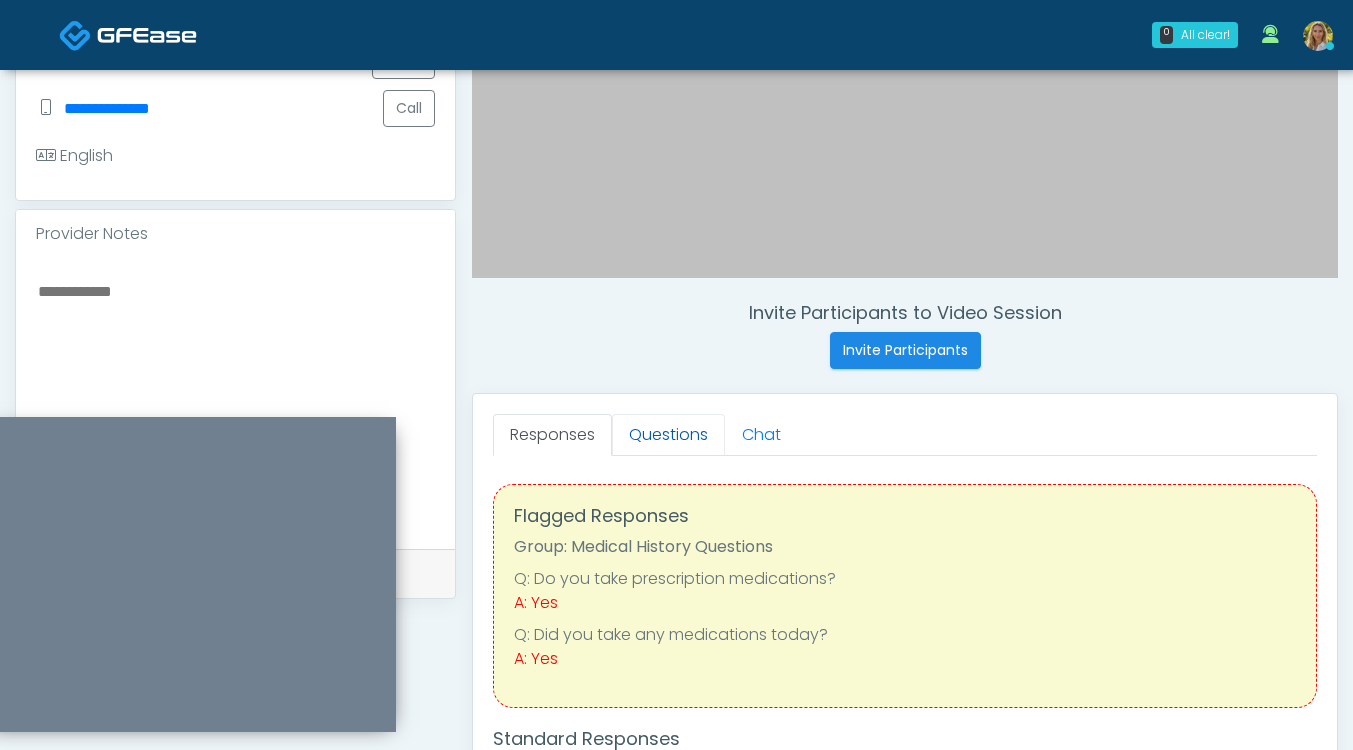 click on "Questions" at bounding box center (668, 435) 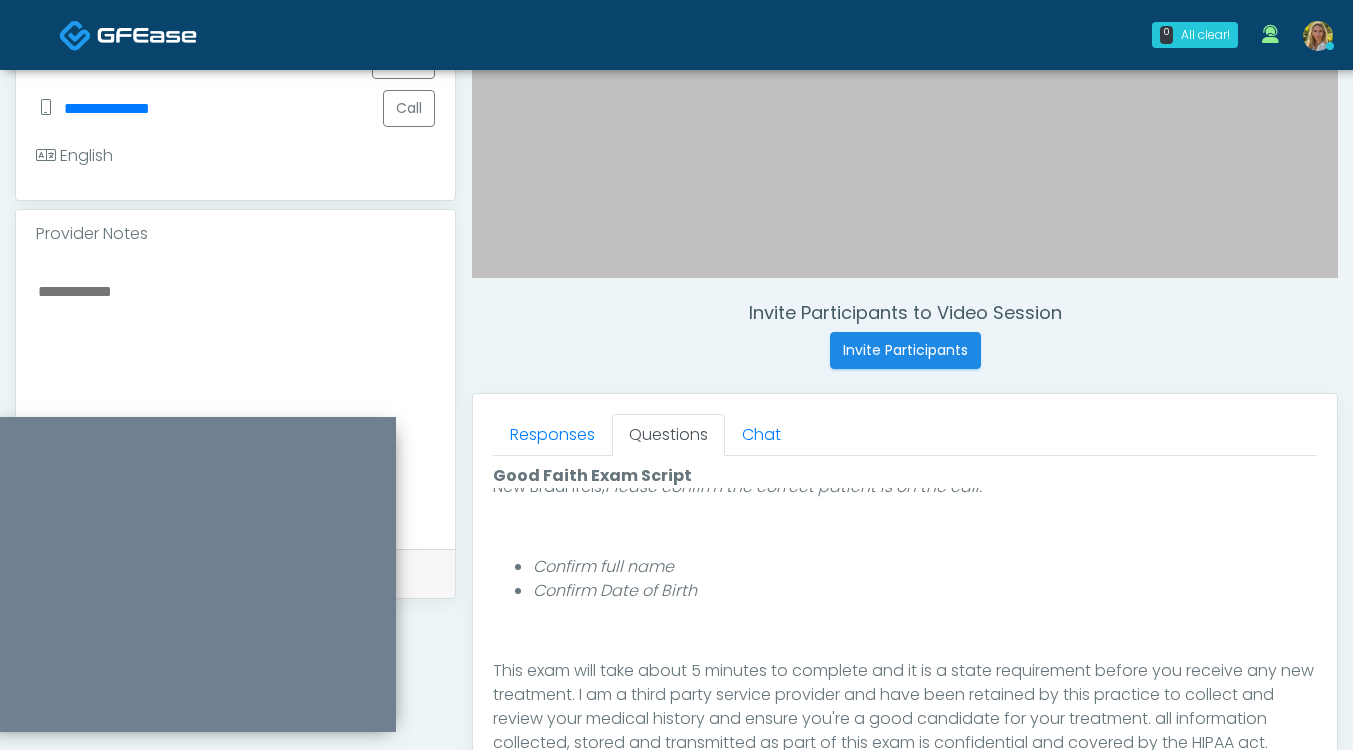 scroll, scrollTop: 208, scrollLeft: 0, axis: vertical 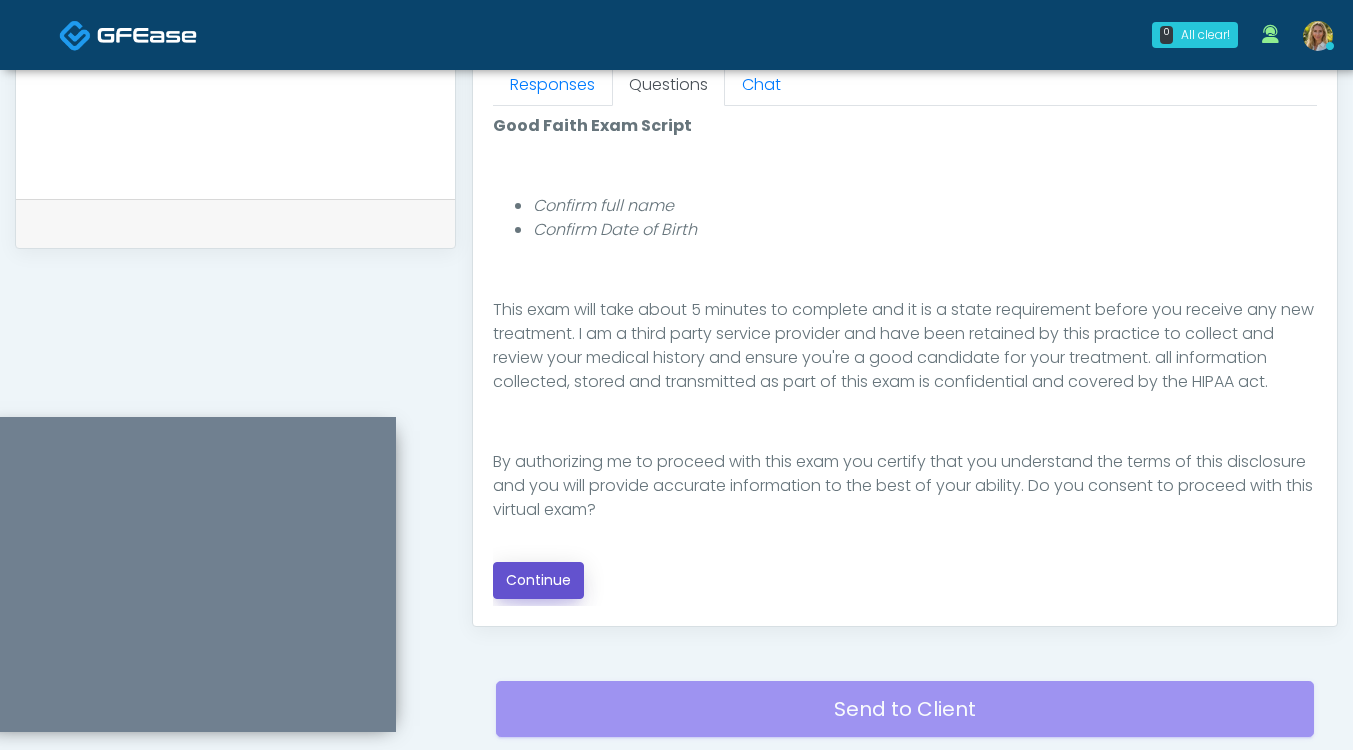 click on "Continue" at bounding box center [538, 580] 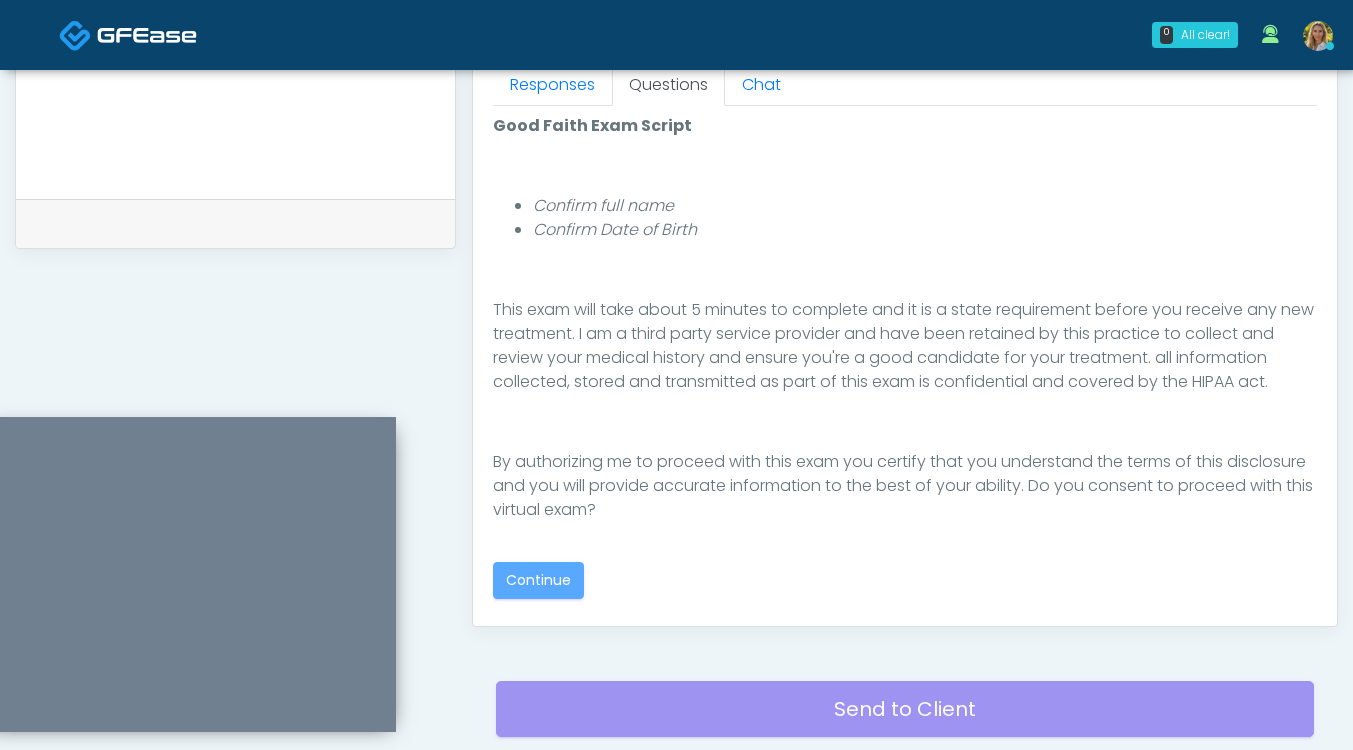 scroll, scrollTop: 1045, scrollLeft: 0, axis: vertical 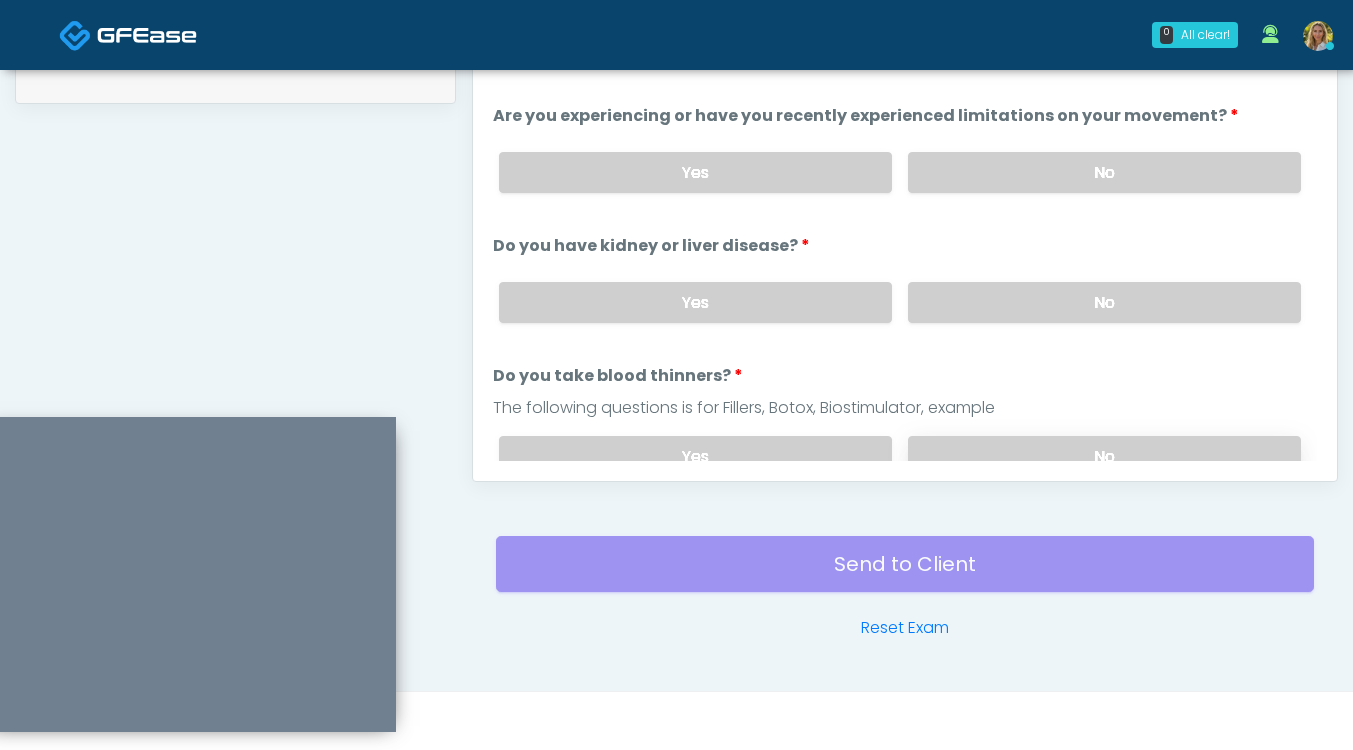 click on "No" at bounding box center (1104, 456) 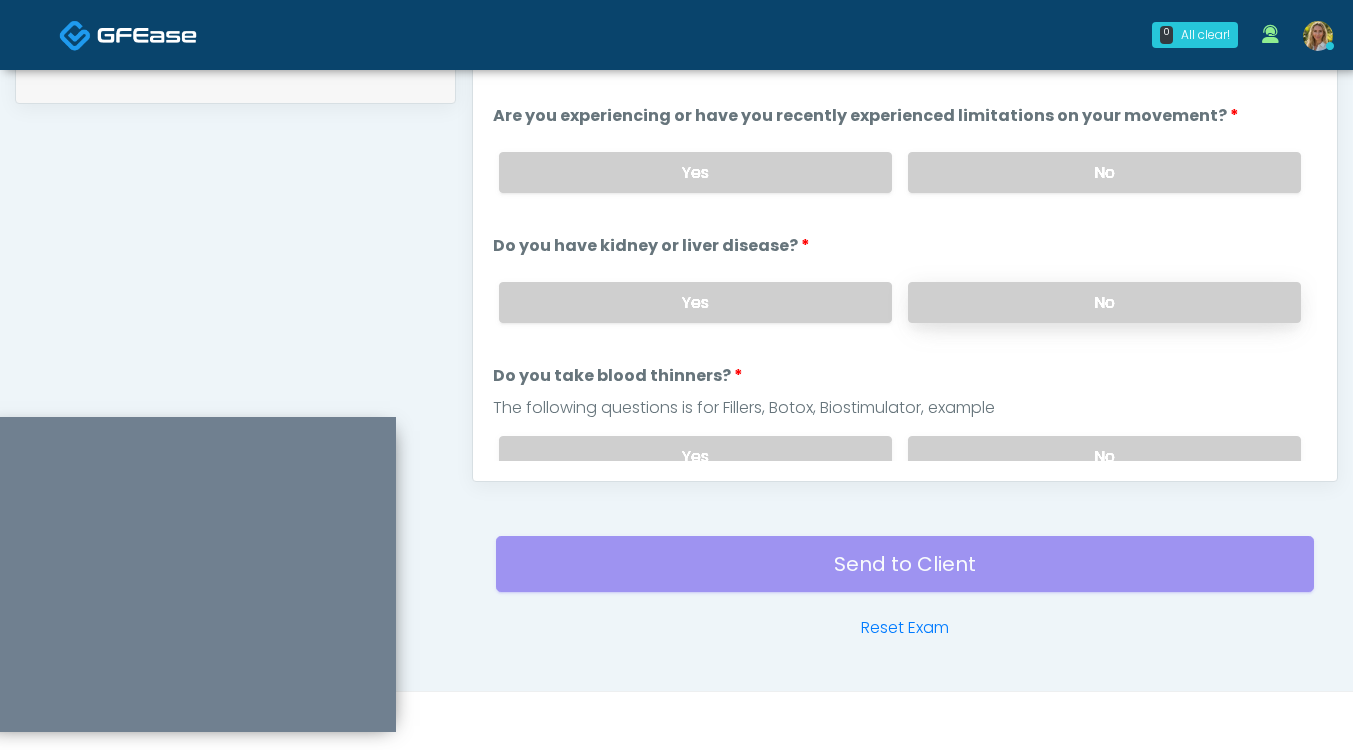 click on "No" at bounding box center (1104, 302) 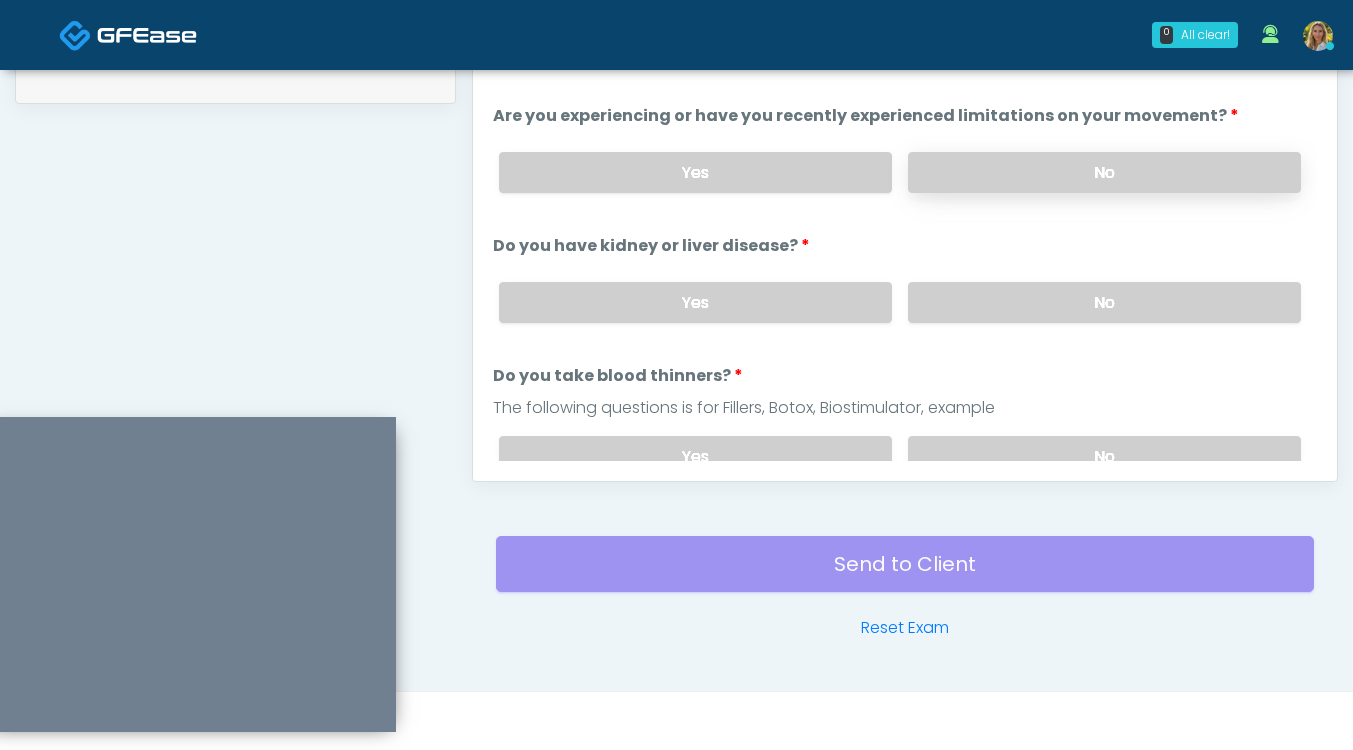 click on "No" at bounding box center [1104, 172] 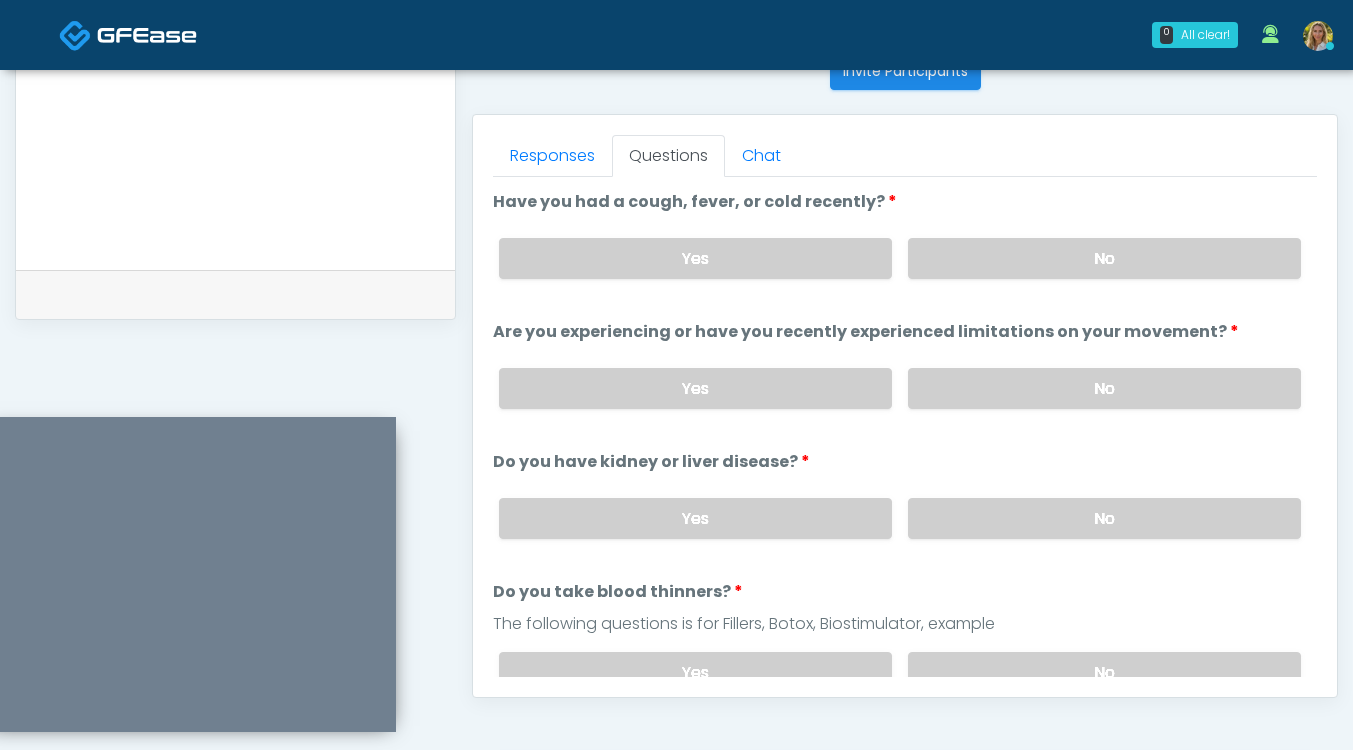 scroll, scrollTop: 810, scrollLeft: 0, axis: vertical 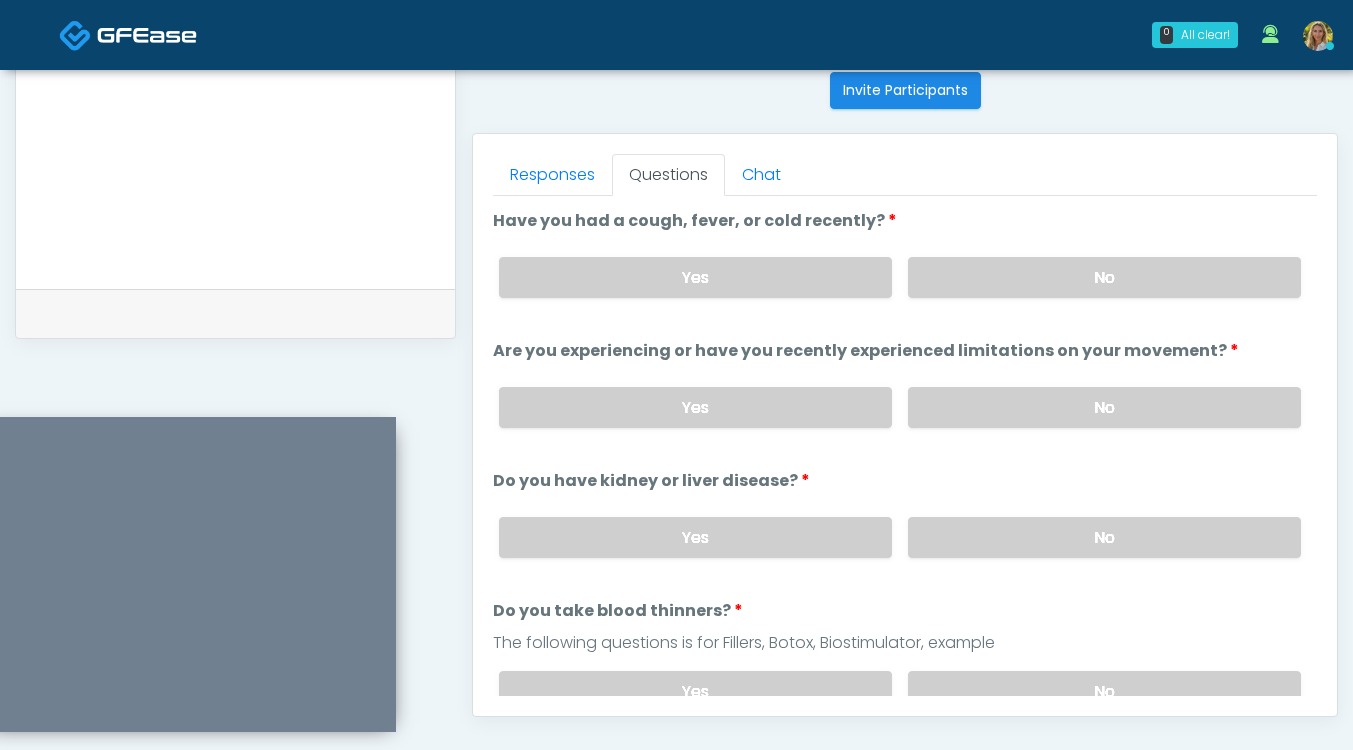 click on "Yes
No" at bounding box center [900, 277] 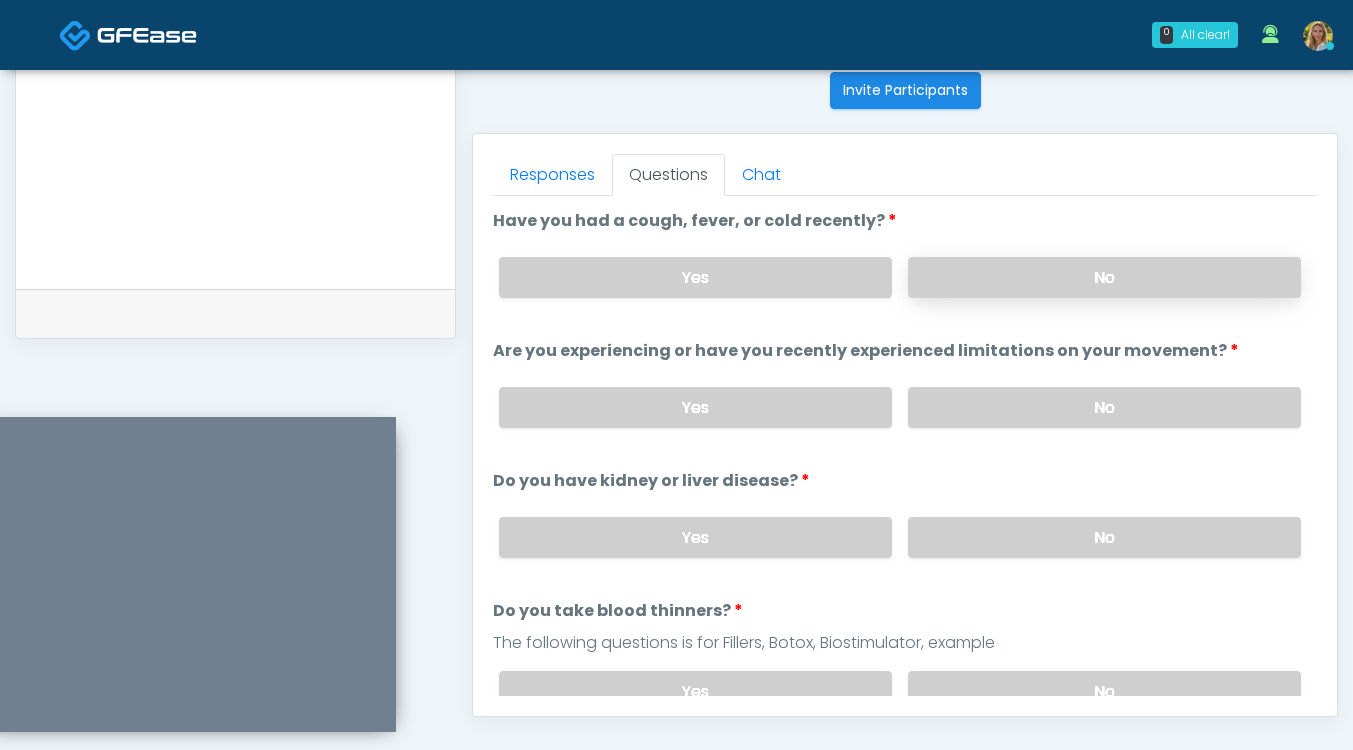 click on "No" at bounding box center [1104, 277] 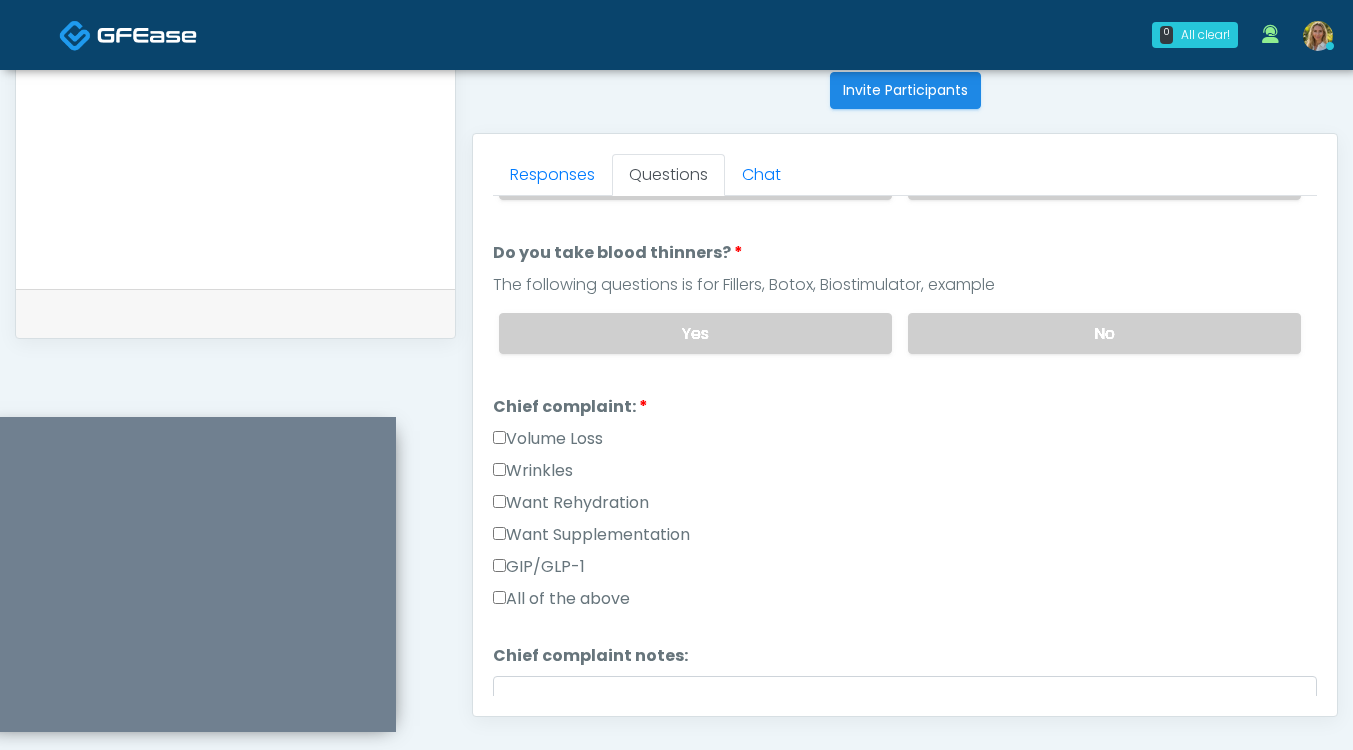 scroll, scrollTop: 363, scrollLeft: 0, axis: vertical 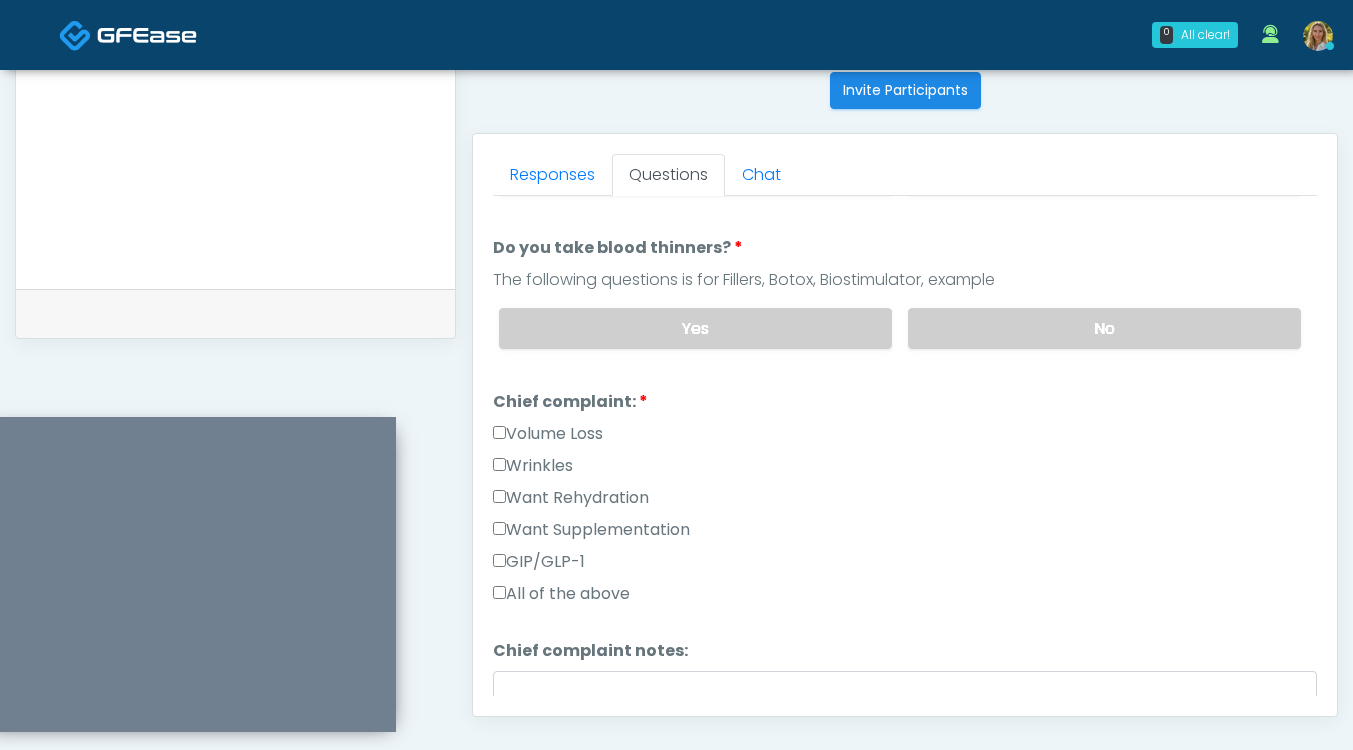 click on "Want Supplementation" at bounding box center [591, 530] 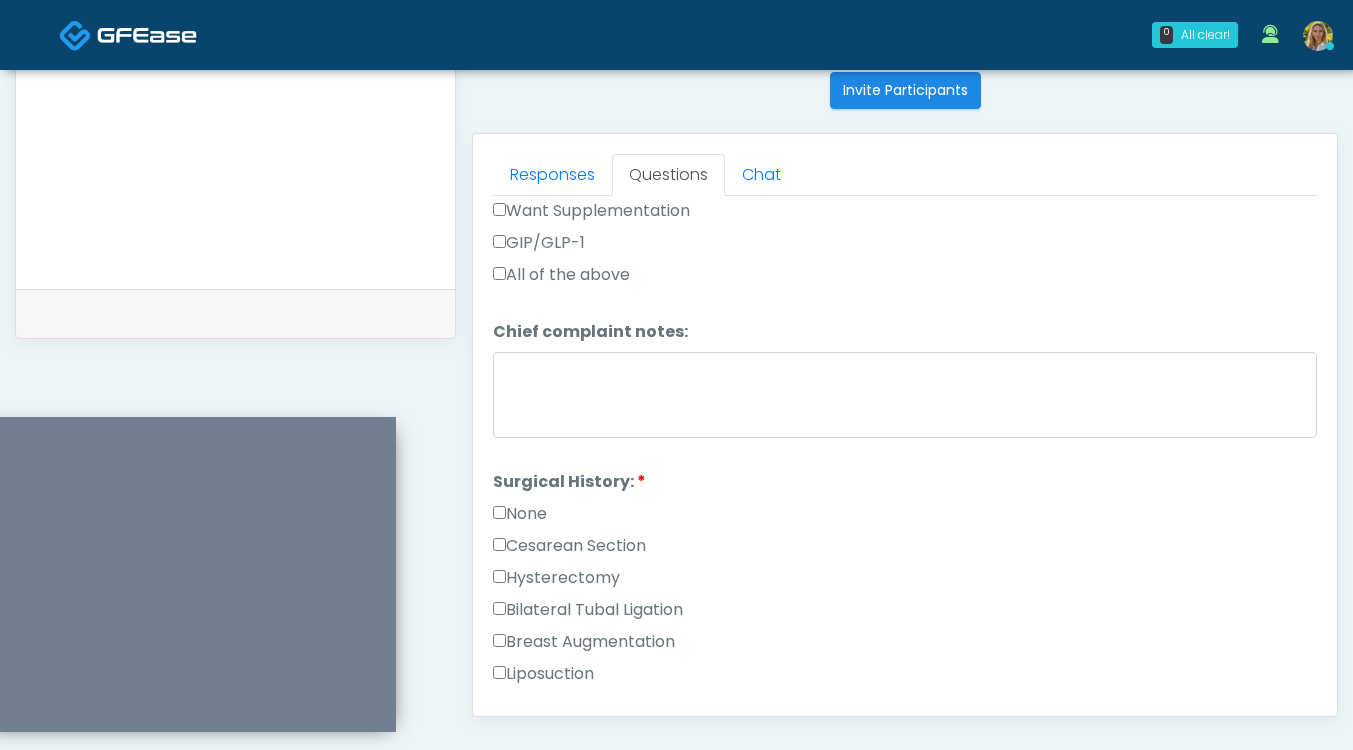 scroll, scrollTop: 690, scrollLeft: 0, axis: vertical 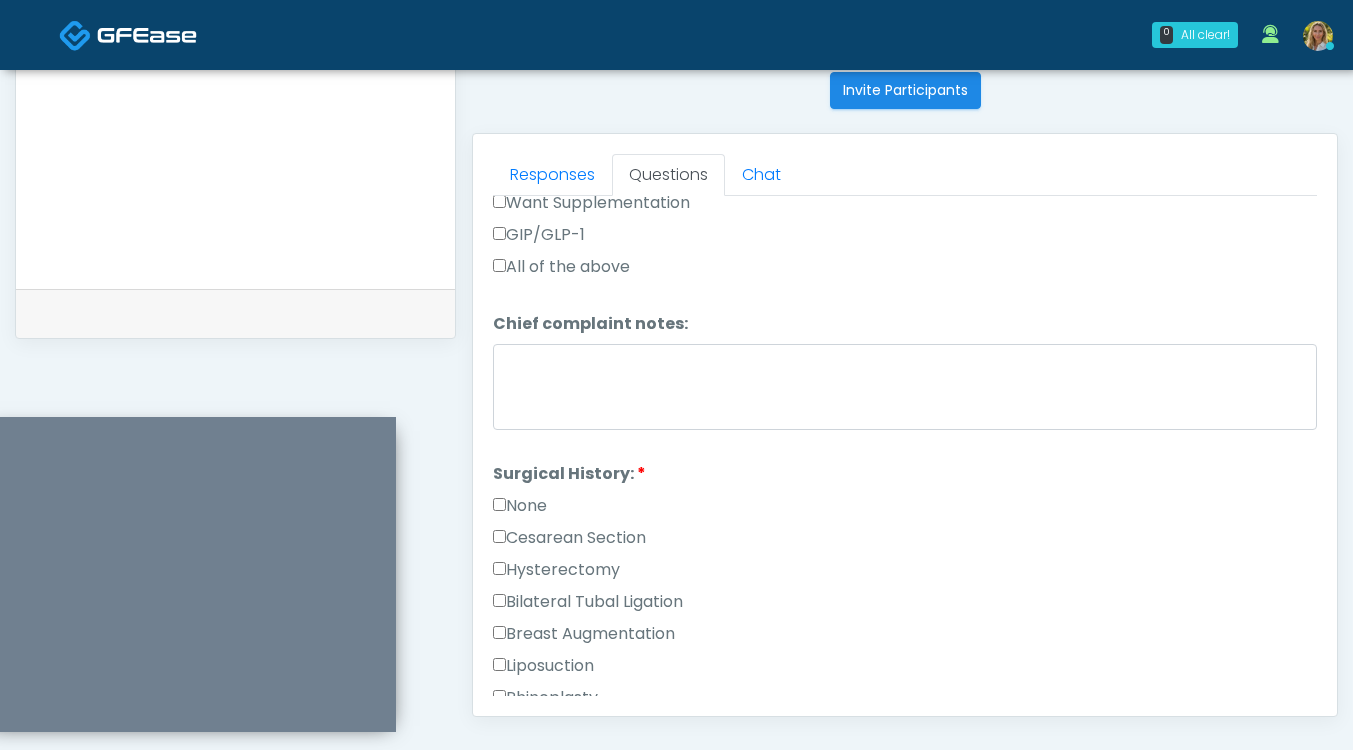 click on "None" at bounding box center (520, 506) 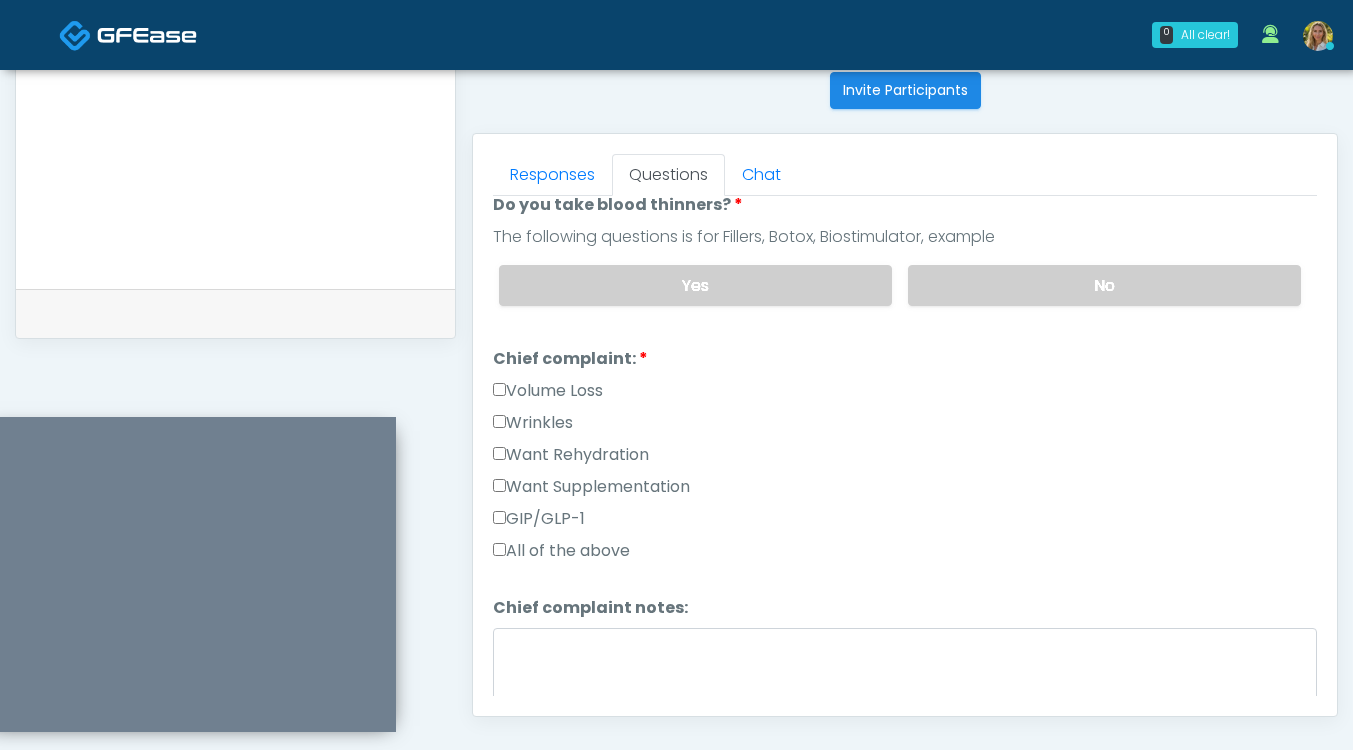 scroll, scrollTop: 0, scrollLeft: 0, axis: both 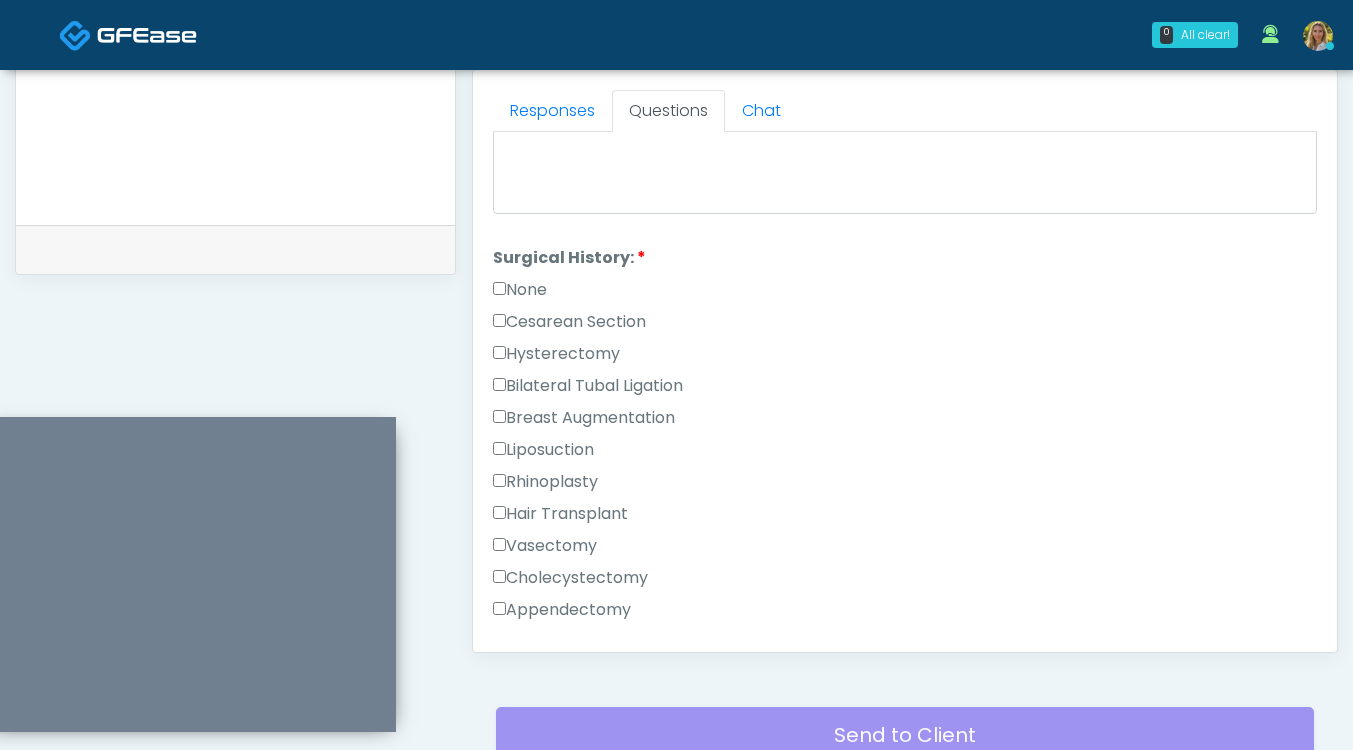 click on "None" at bounding box center [520, 290] 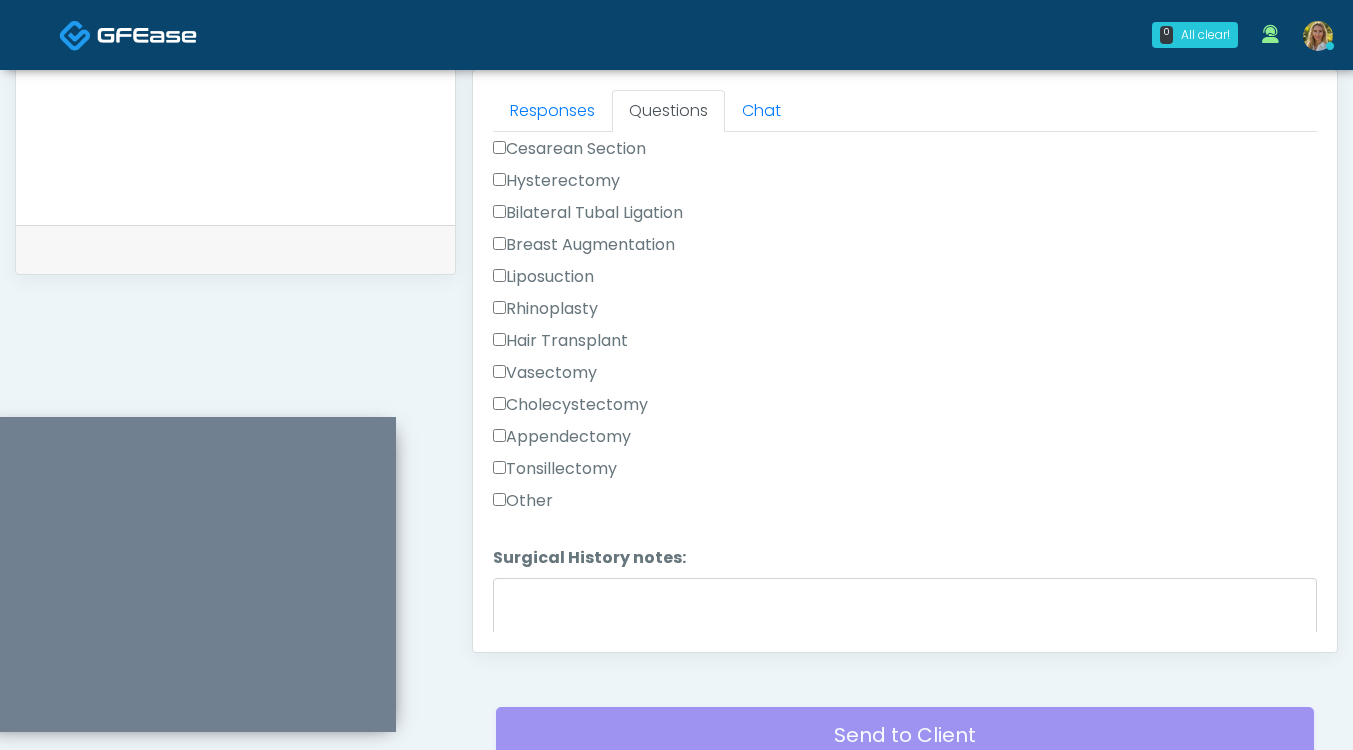 scroll, scrollTop: 1018, scrollLeft: 0, axis: vertical 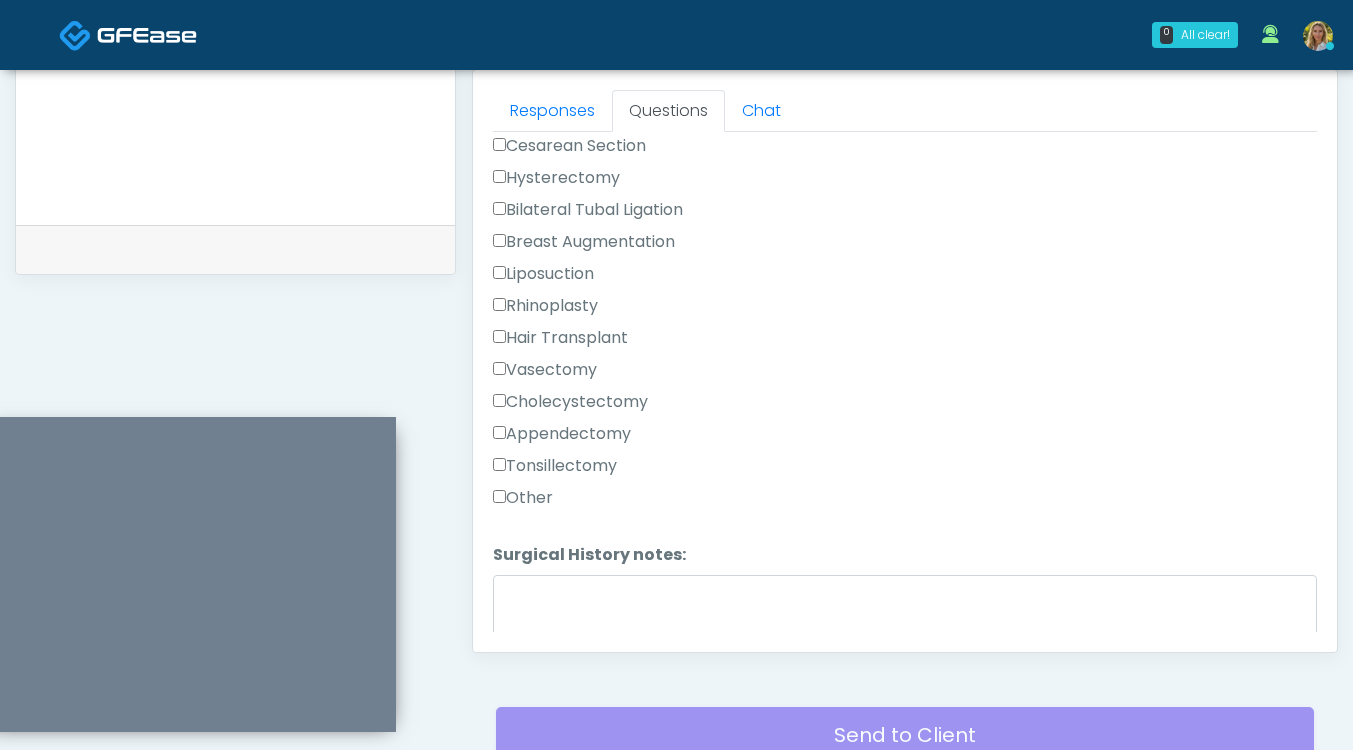 click on "Other" at bounding box center (523, 498) 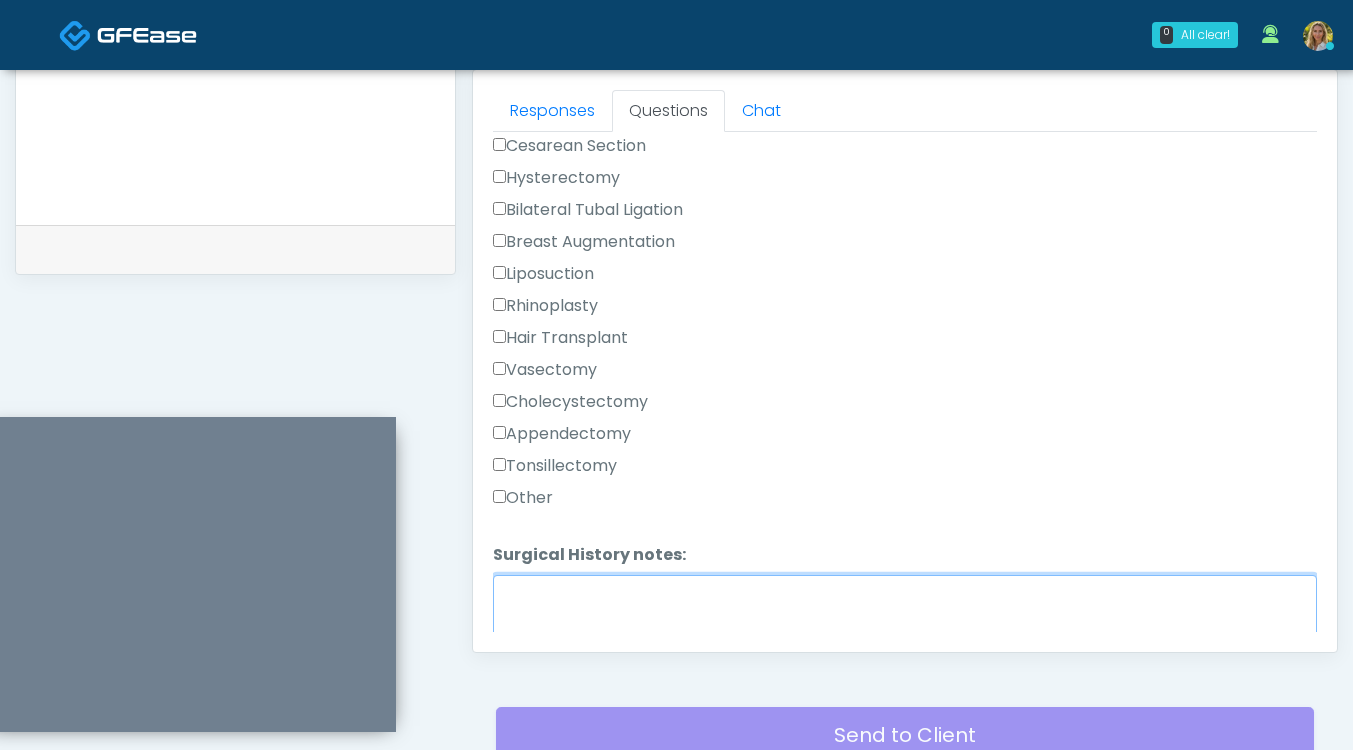 click on "Surgical History notes:" at bounding box center [905, 618] 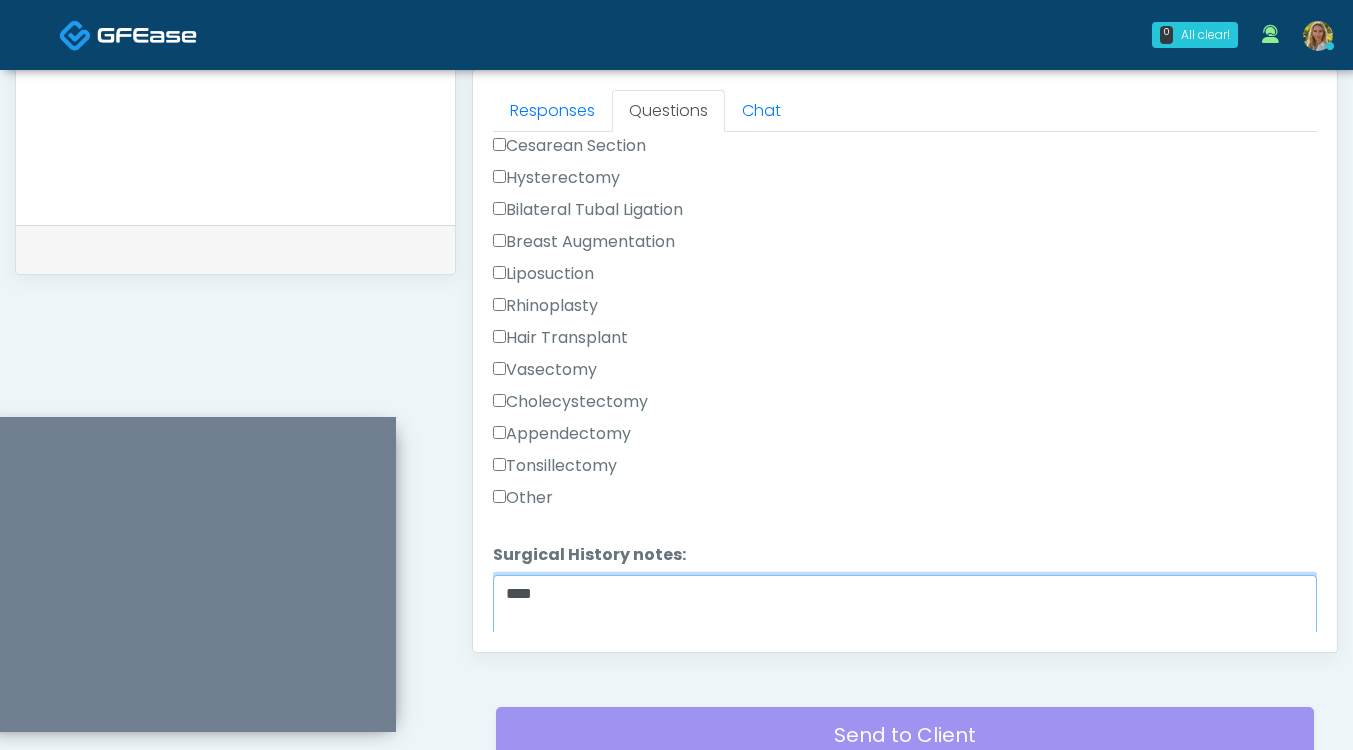 scroll, scrollTop: 1111, scrollLeft: 0, axis: vertical 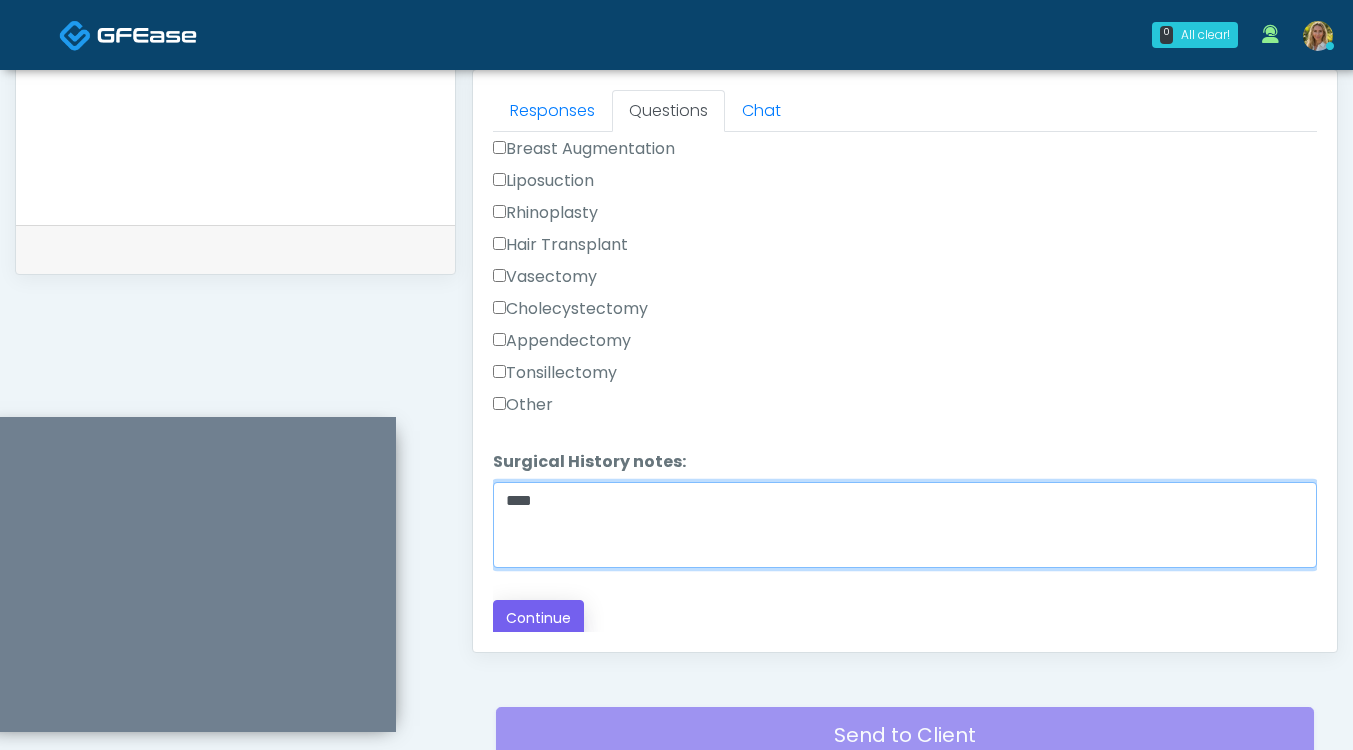 type on "****" 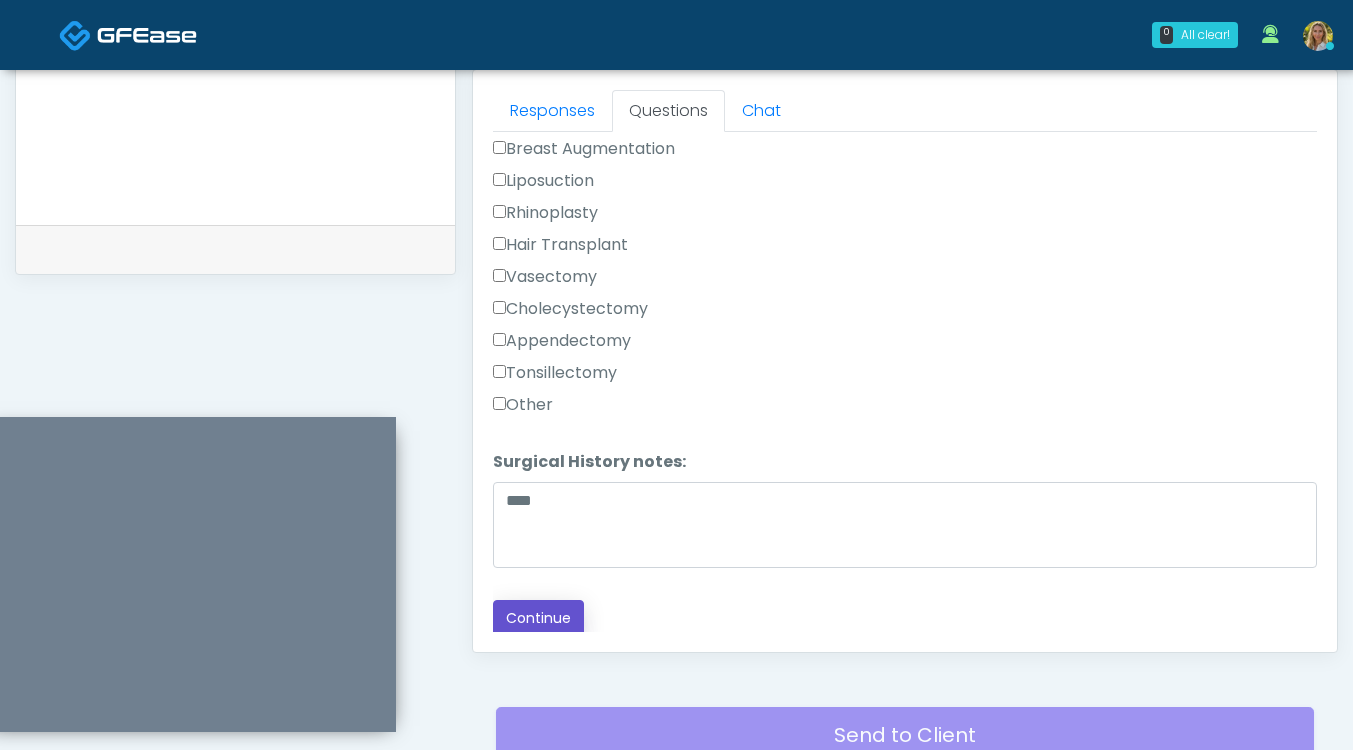 click on "Continue" at bounding box center (538, 618) 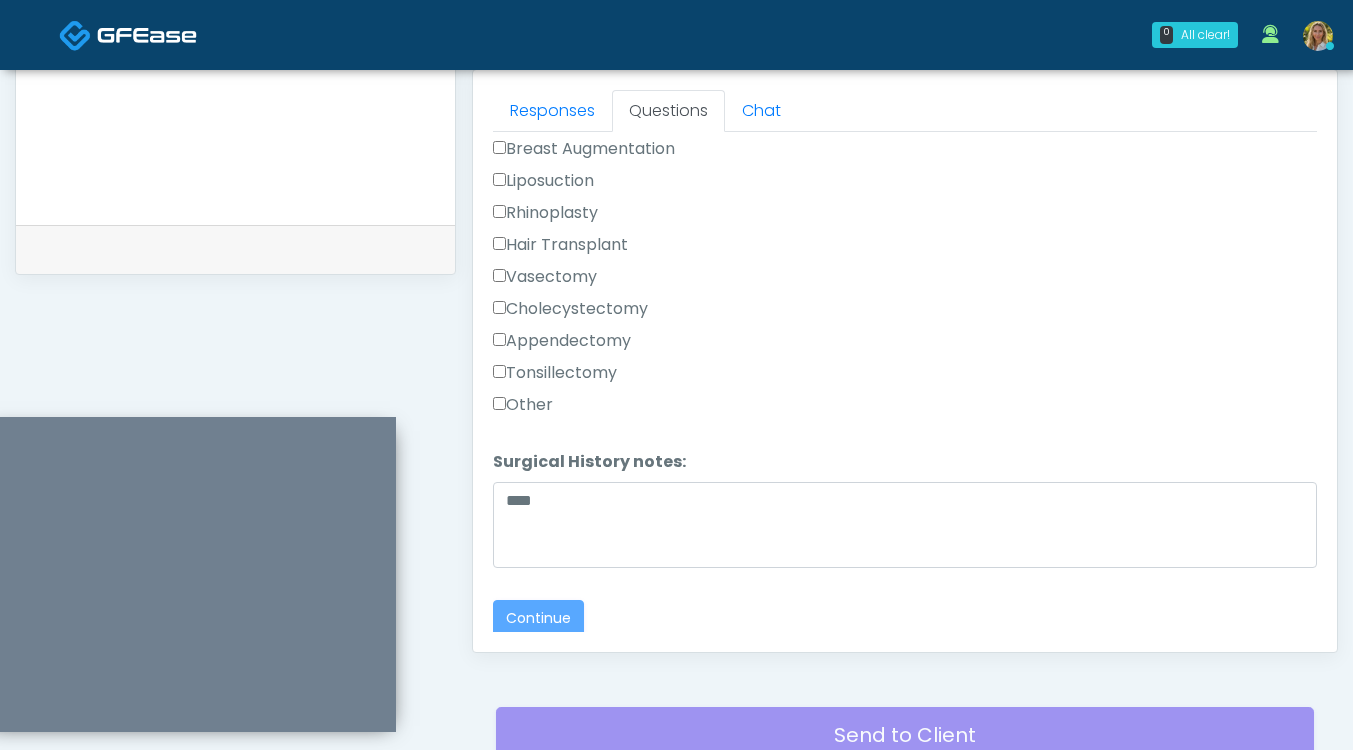 scroll, scrollTop: 1045, scrollLeft: 0, axis: vertical 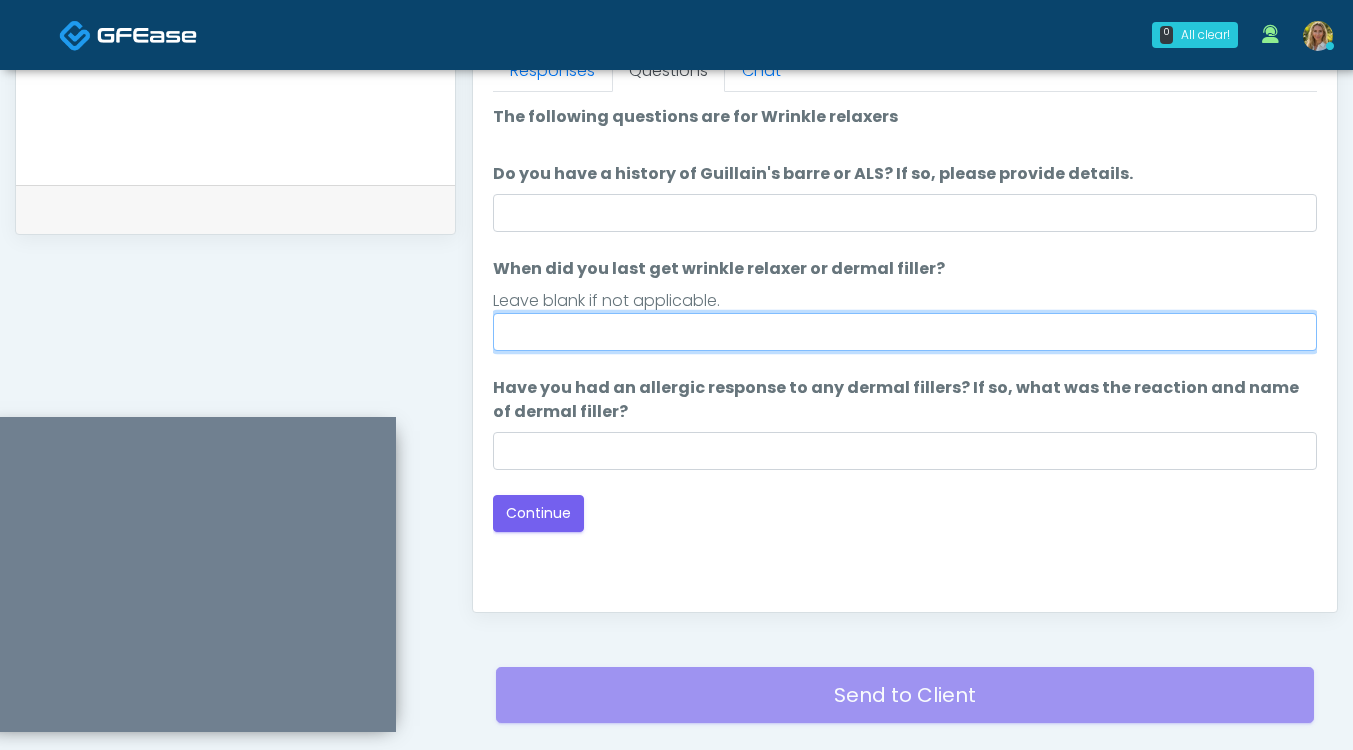 click on "When did you last get wrinkle relaxer or dermal filler?" at bounding box center [905, 332] 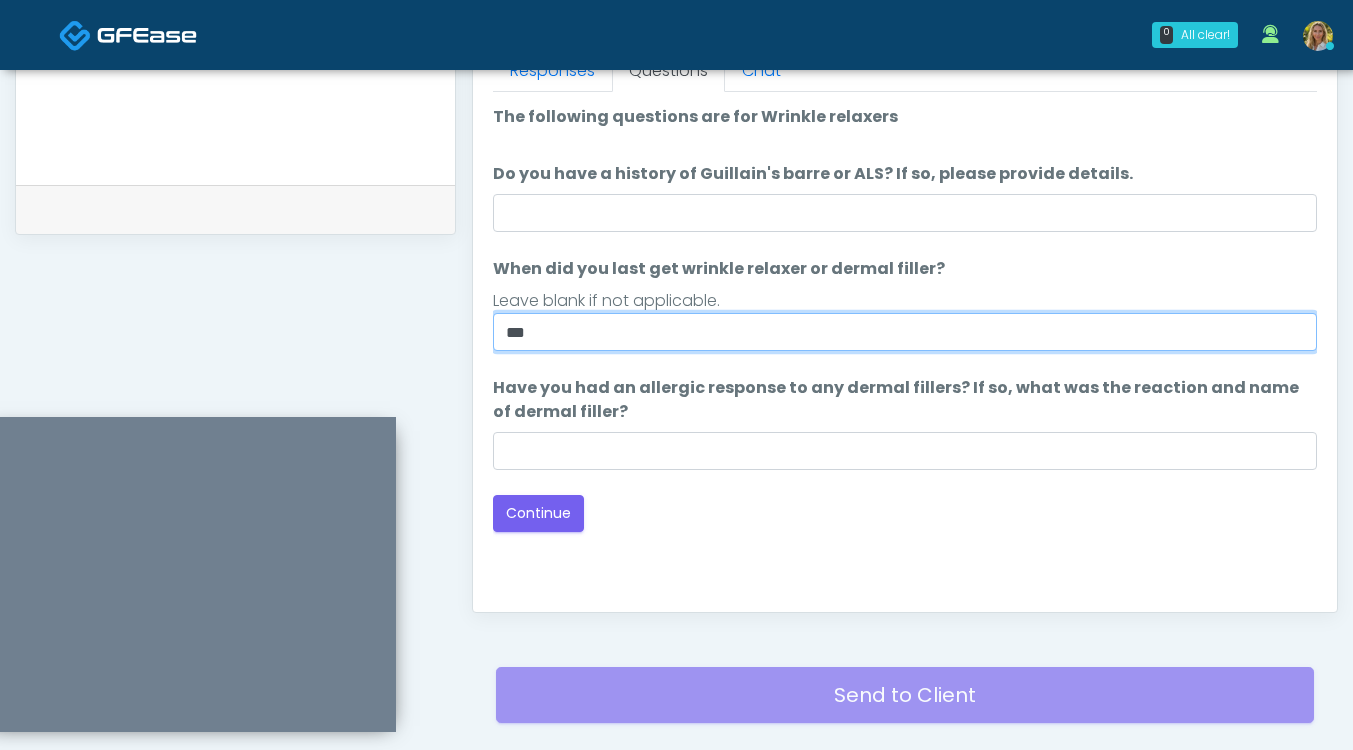 type on "***" 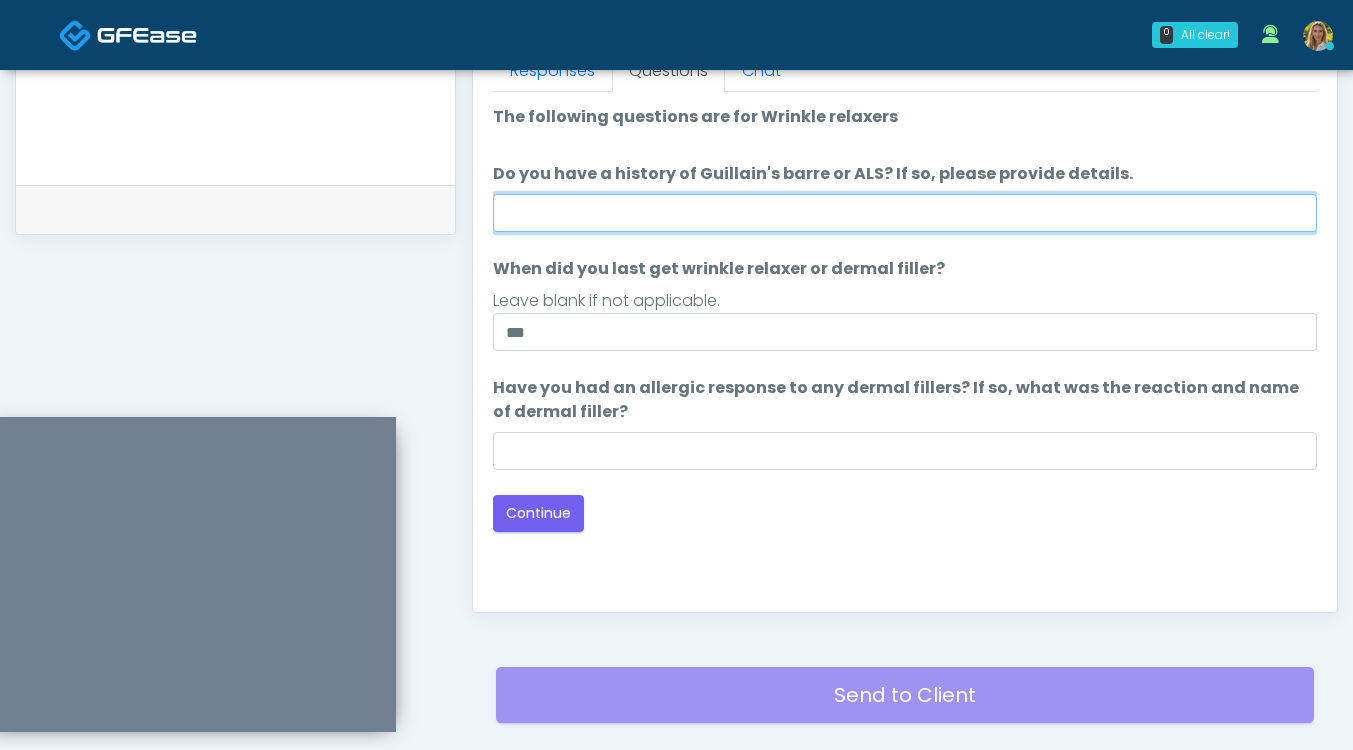 click on "Do you have a history of Guillain's barre or ALS? If so, please provide details." at bounding box center [905, 213] 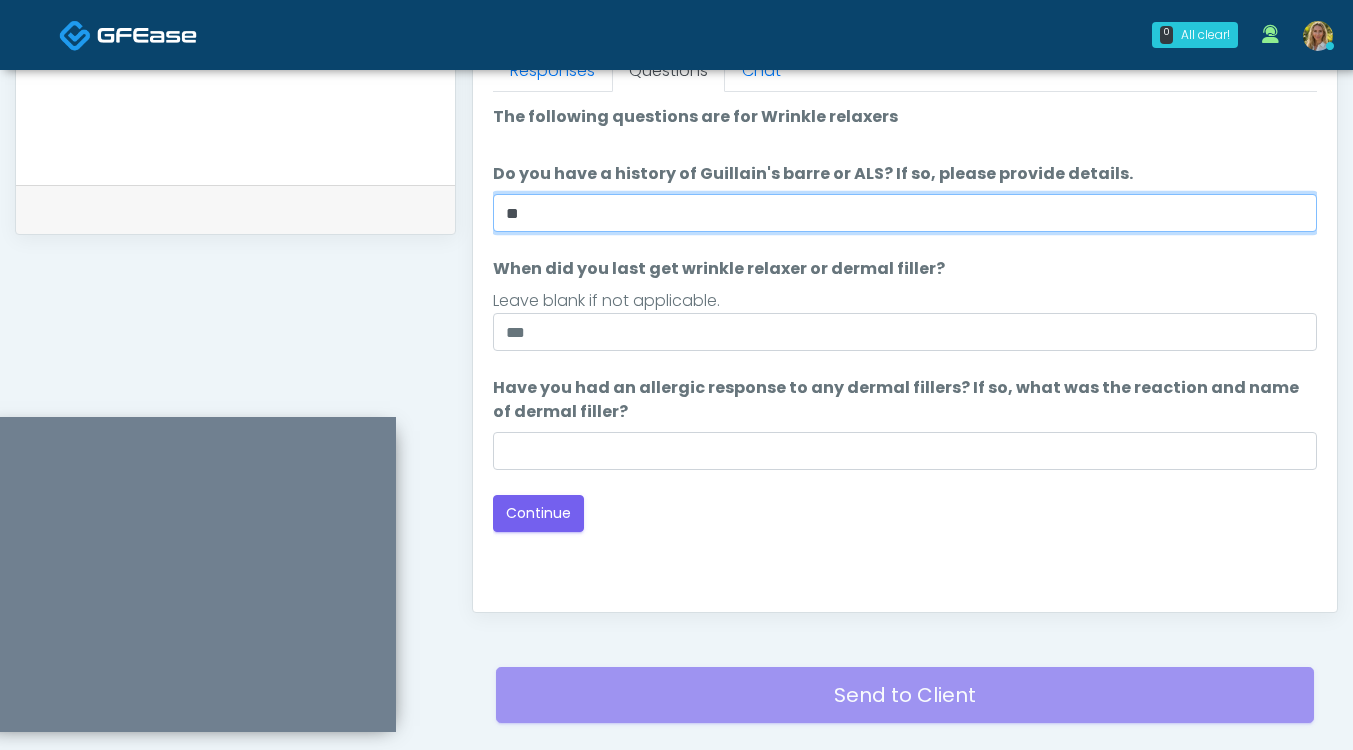 type on "**" 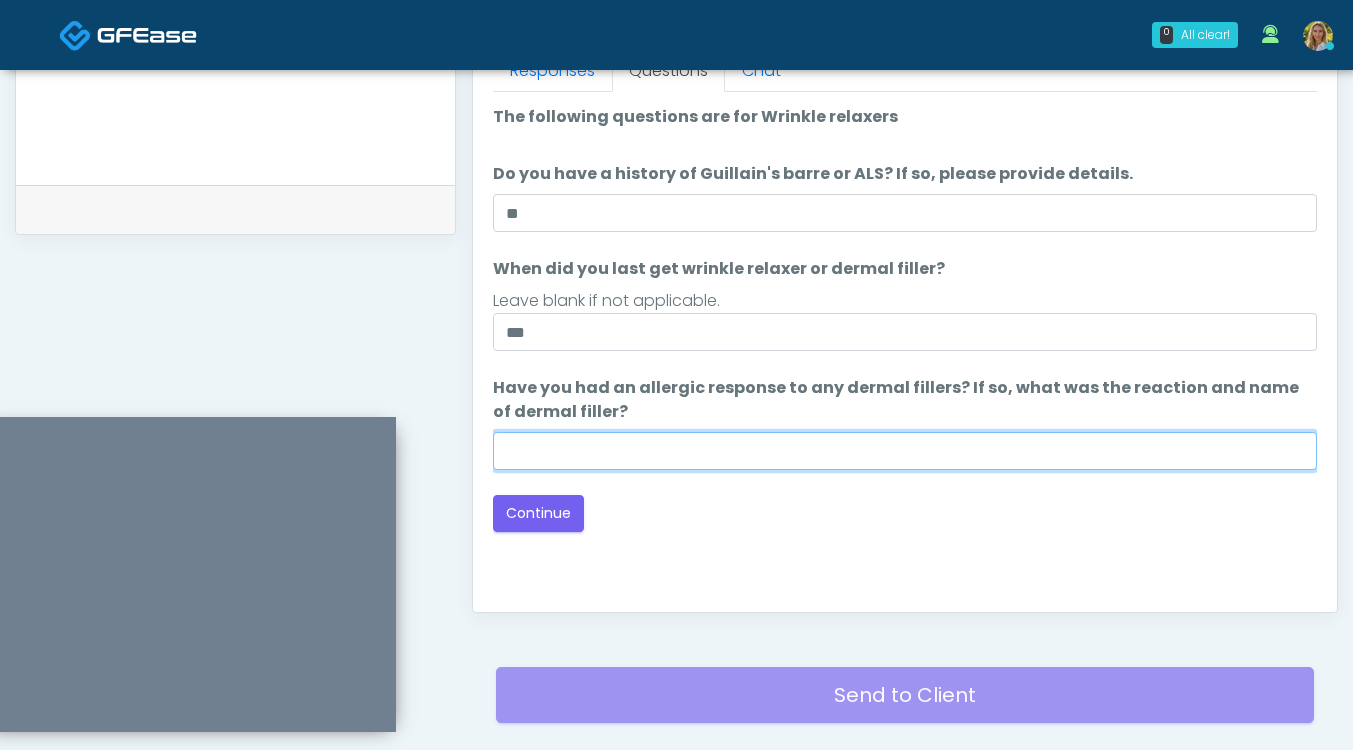 drag, startPoint x: 663, startPoint y: 445, endPoint x: 663, endPoint y: 434, distance: 11 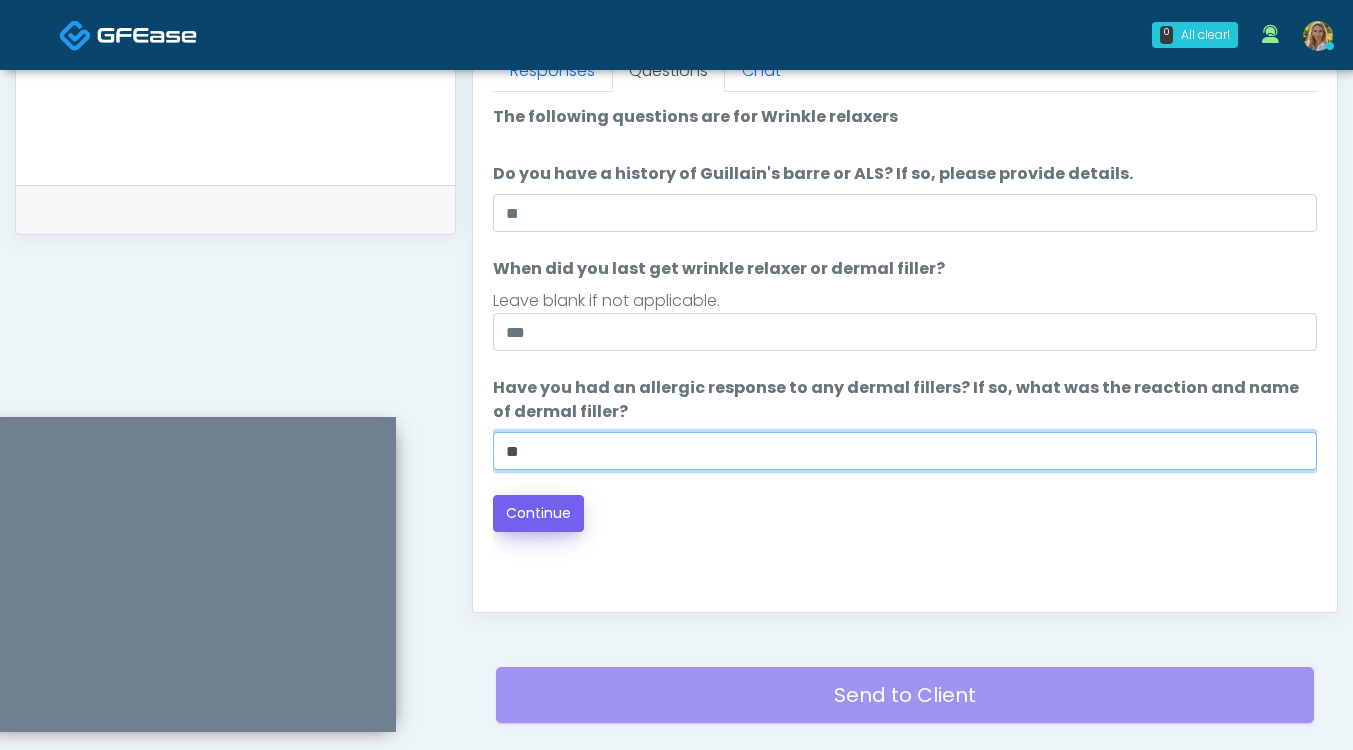 type on "**" 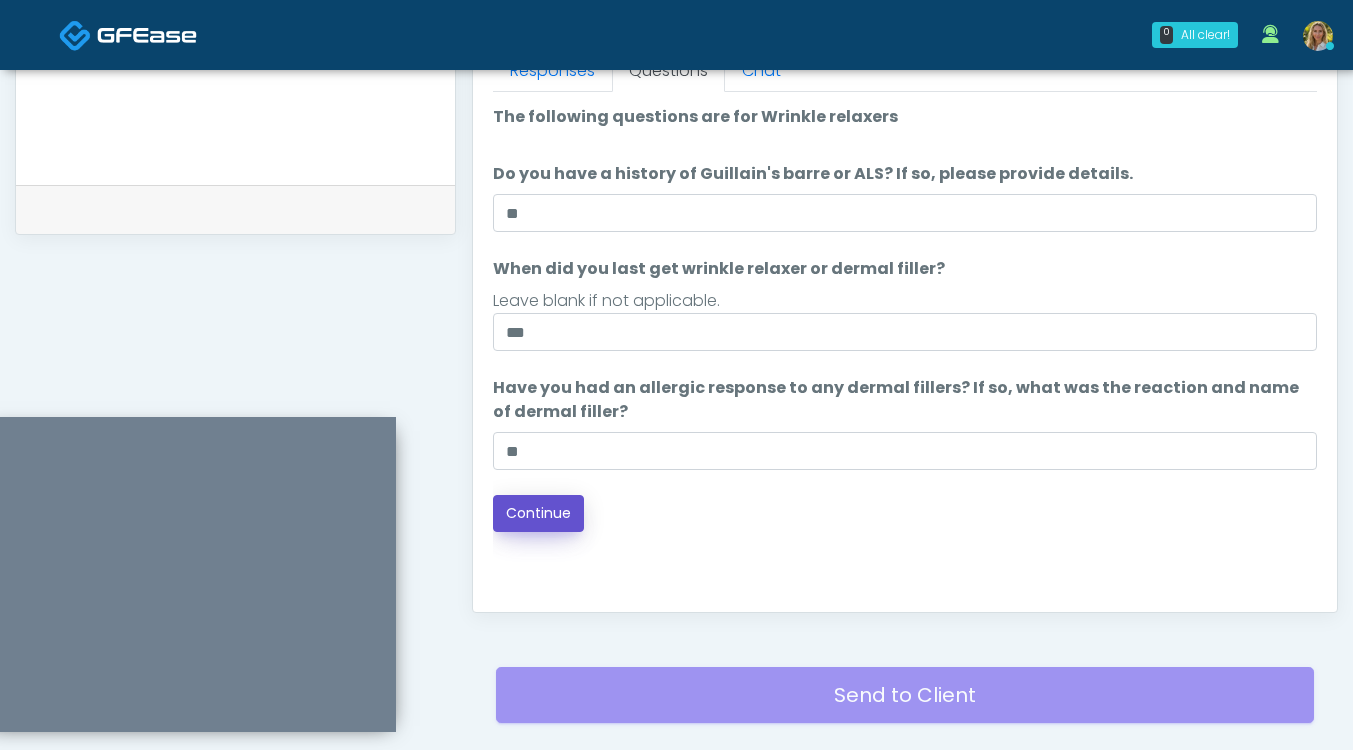 click on "Continue" at bounding box center [538, 513] 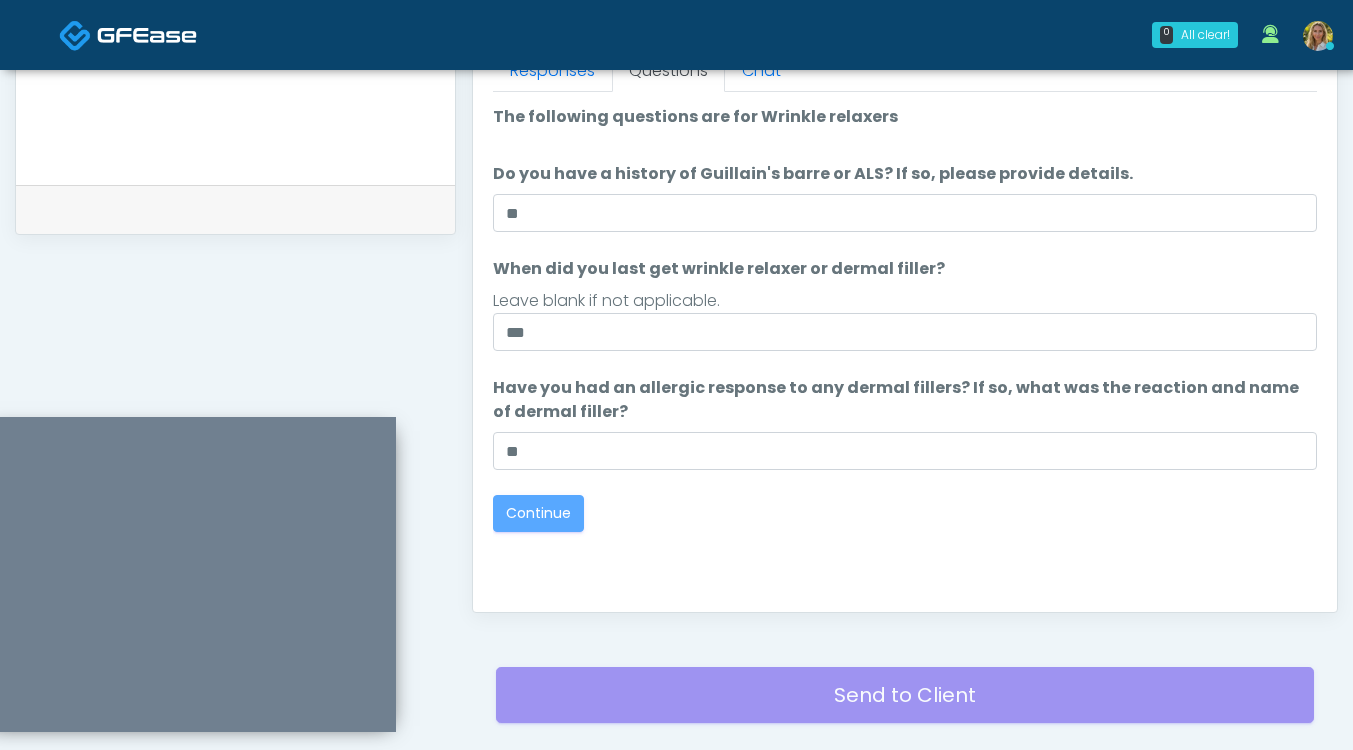 scroll, scrollTop: 1045, scrollLeft: 0, axis: vertical 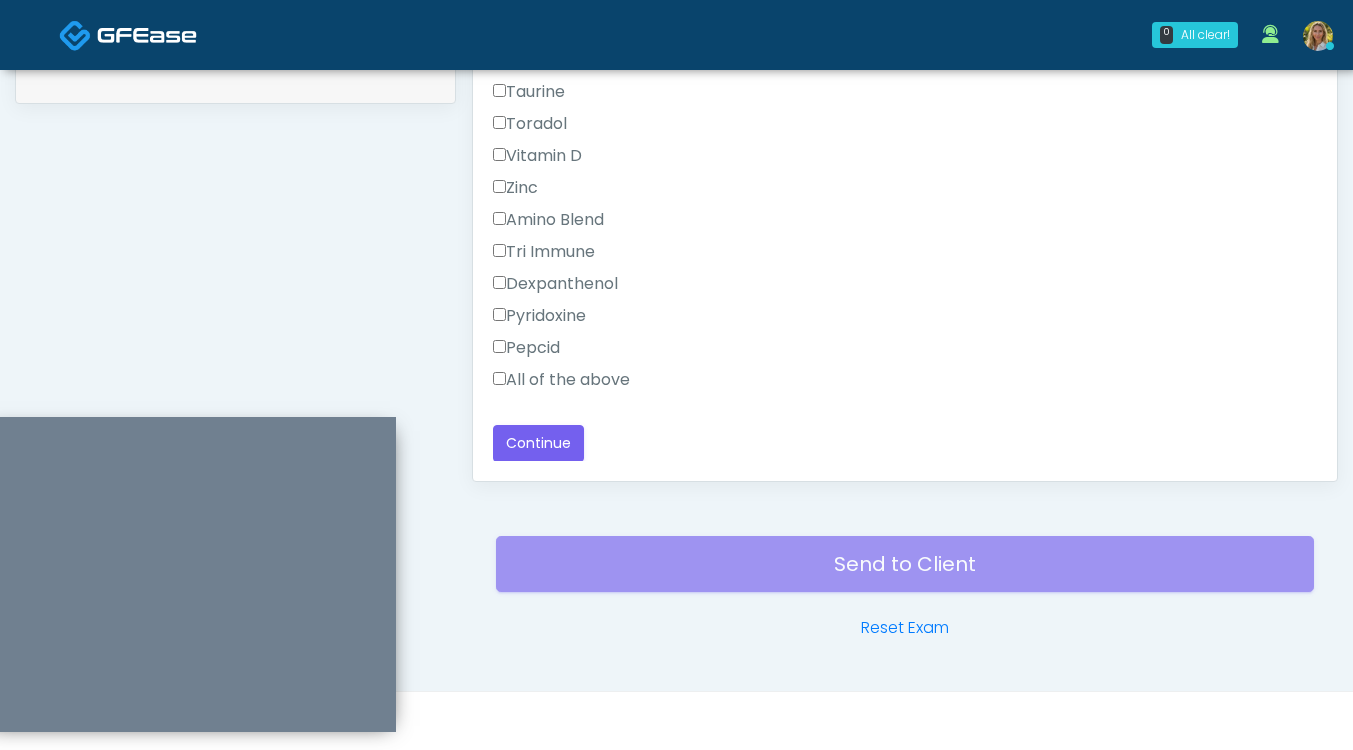 click on "All of the above" at bounding box center (561, 380) 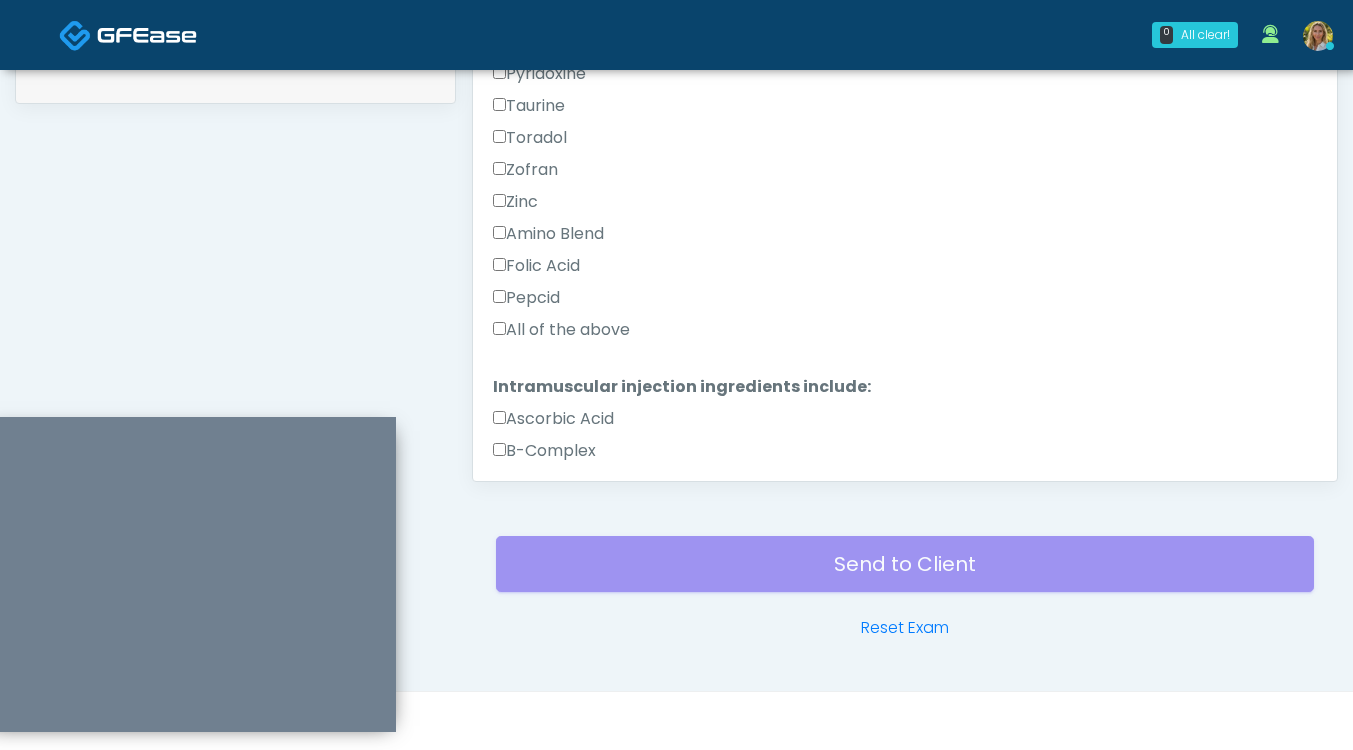 click on "All of the above" at bounding box center [561, 330] 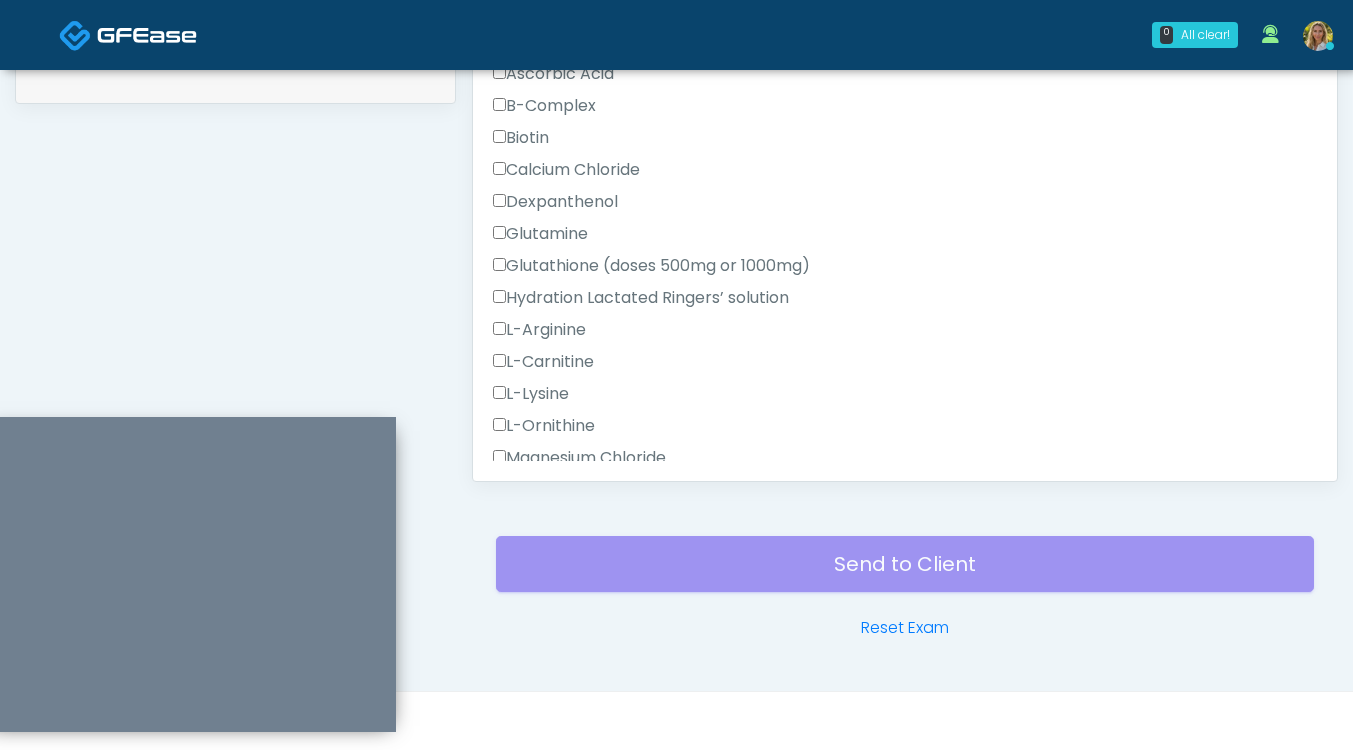 scroll, scrollTop: 0, scrollLeft: 0, axis: both 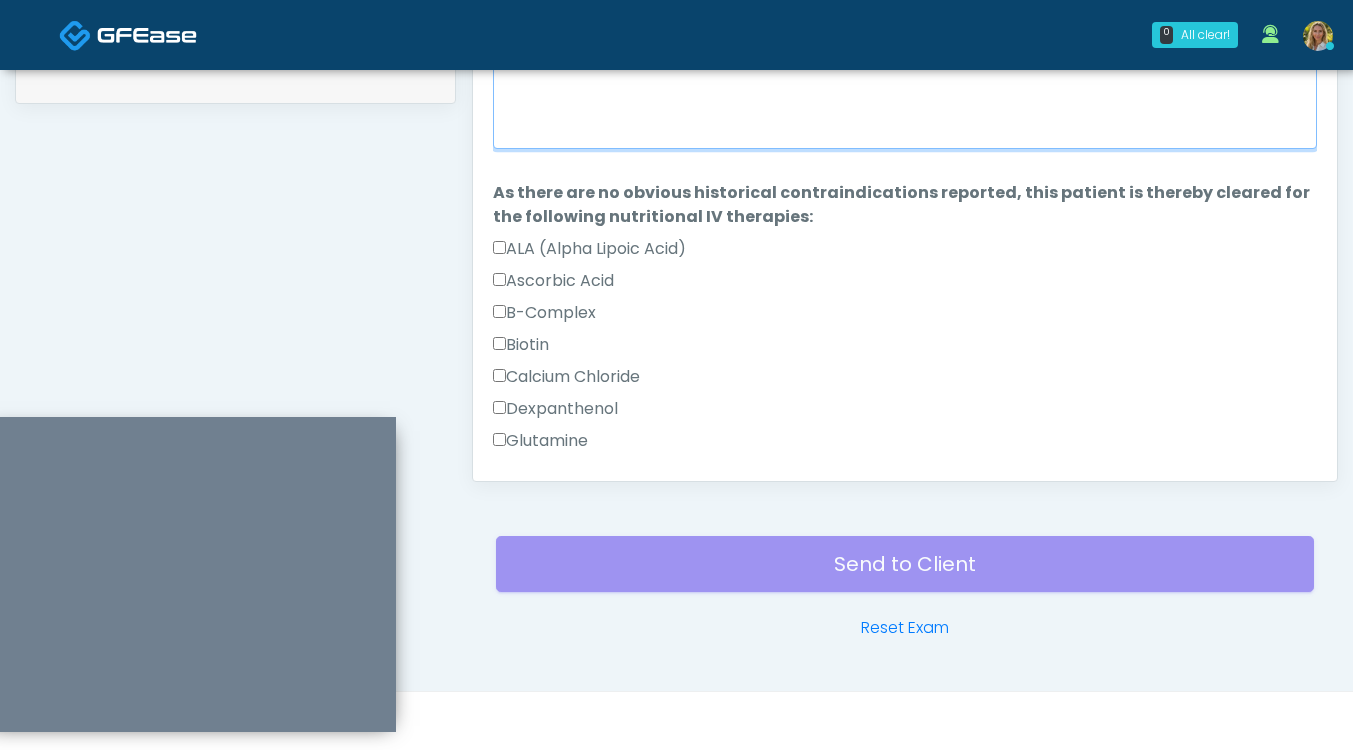 click on "When did you last get an IV or IM?" at bounding box center (905, 106) 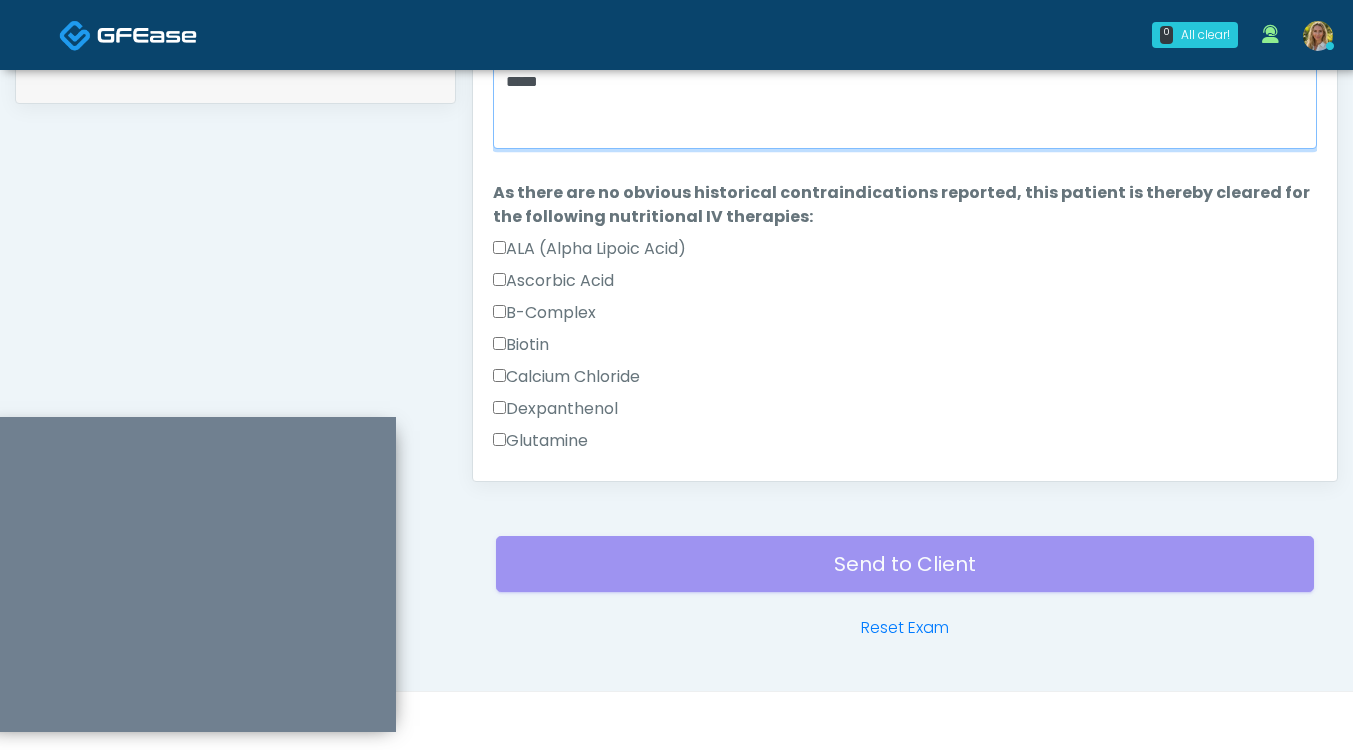 scroll, scrollTop: 1334, scrollLeft: 0, axis: vertical 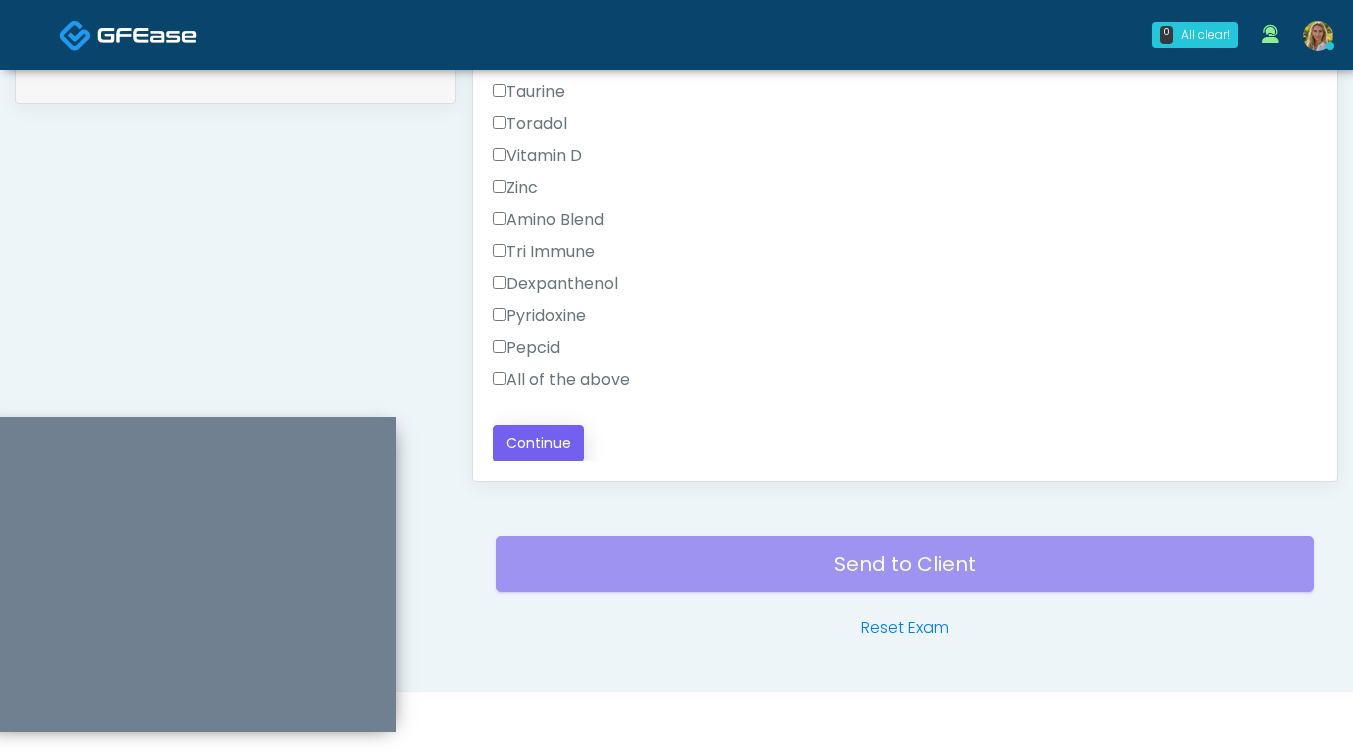 type on "*****" 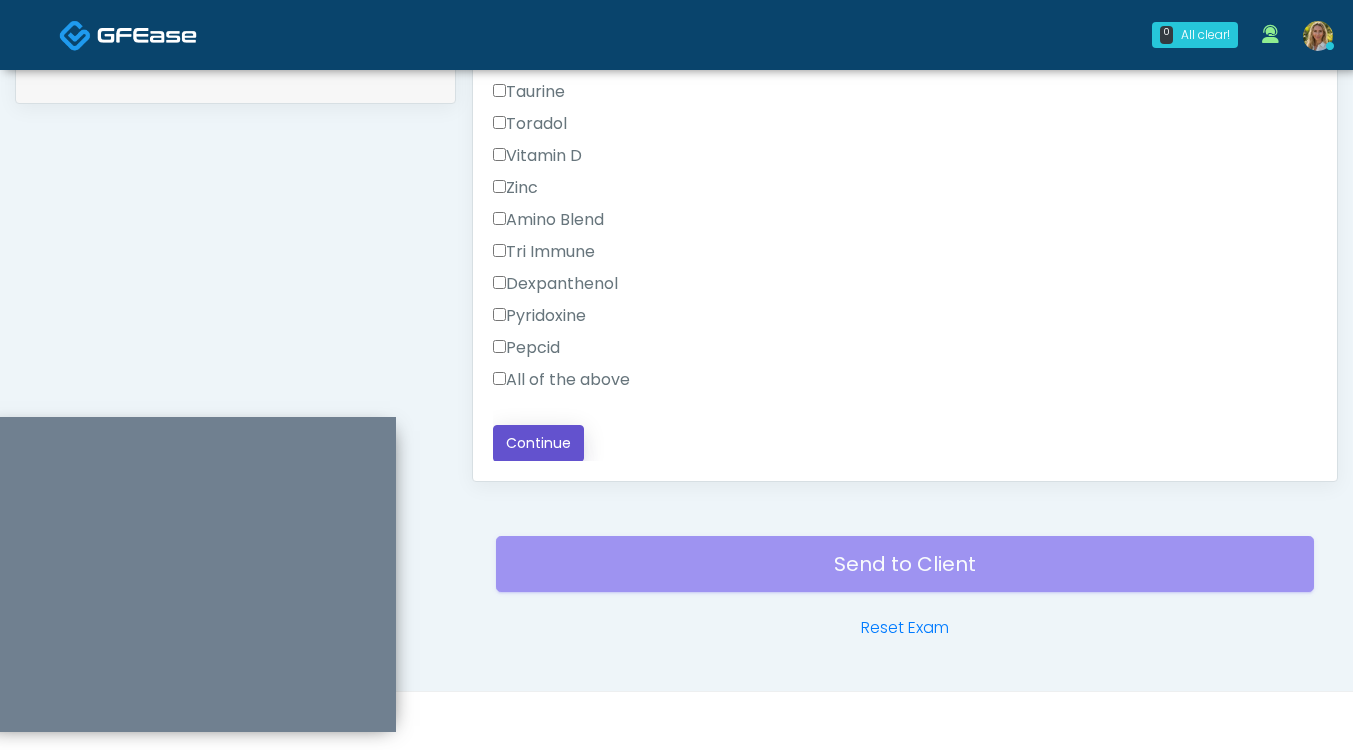 click on "Continue" at bounding box center [538, 443] 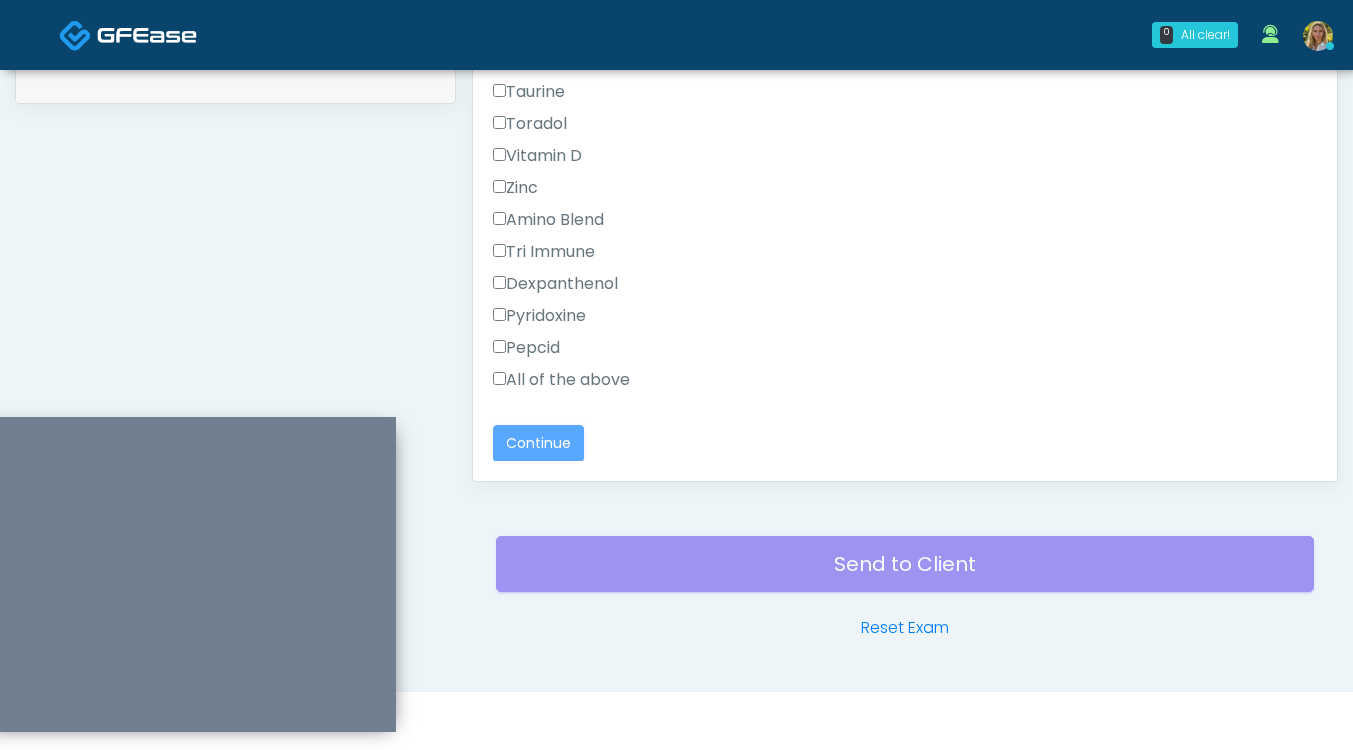scroll, scrollTop: 1103, scrollLeft: 0, axis: vertical 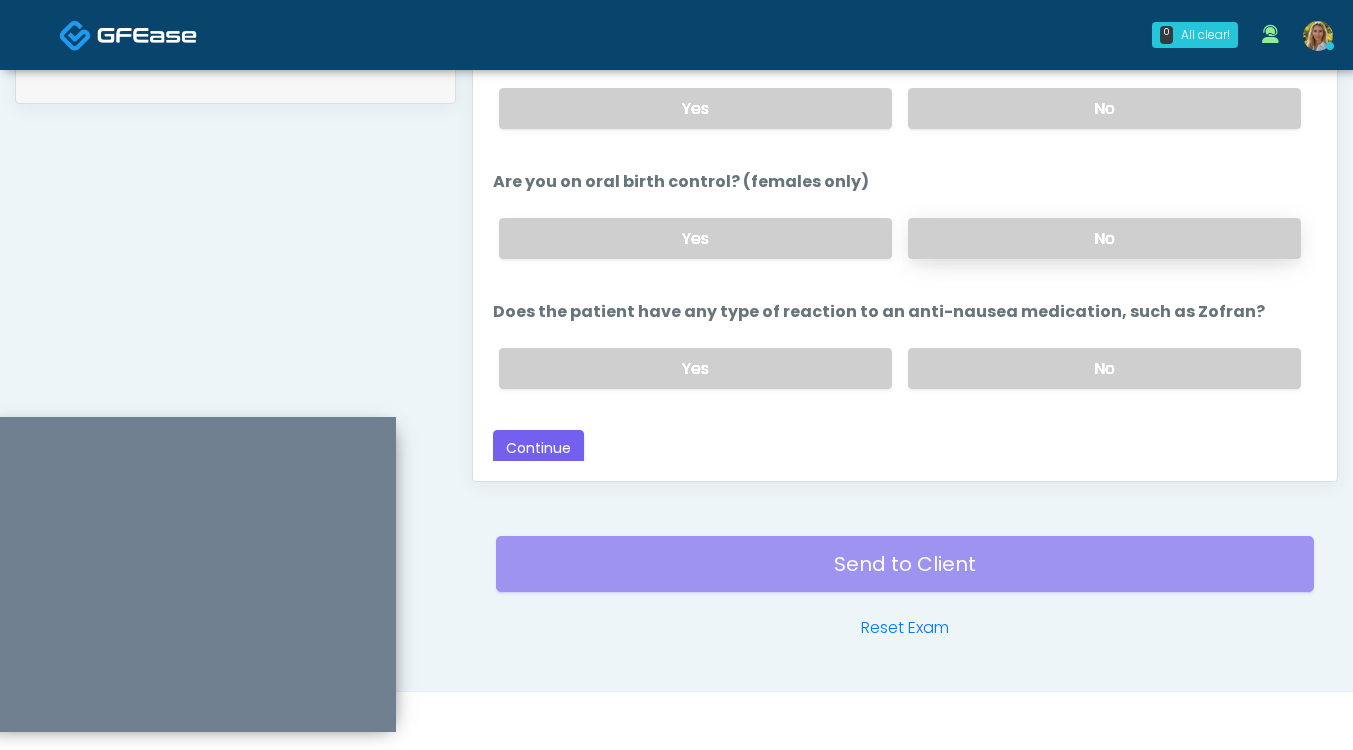 click on "No" at bounding box center (1104, 238) 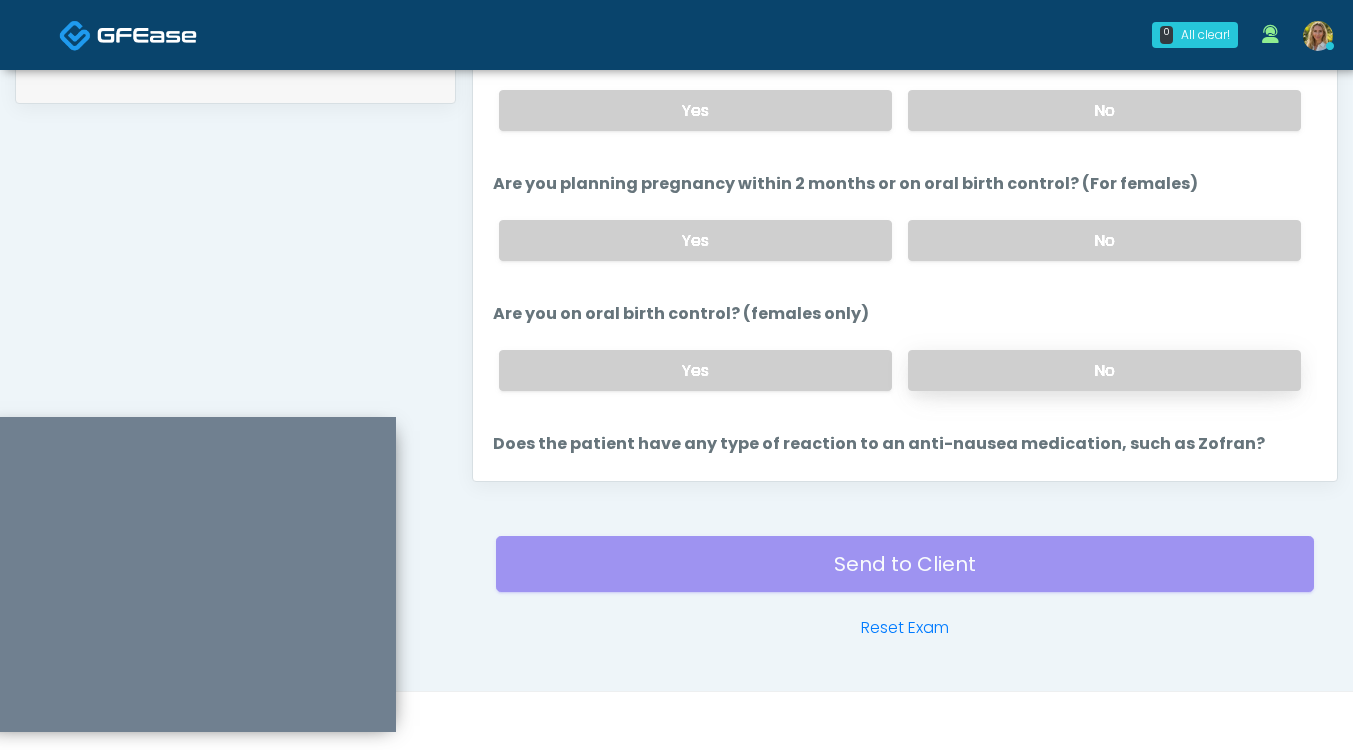scroll, scrollTop: 956, scrollLeft: 0, axis: vertical 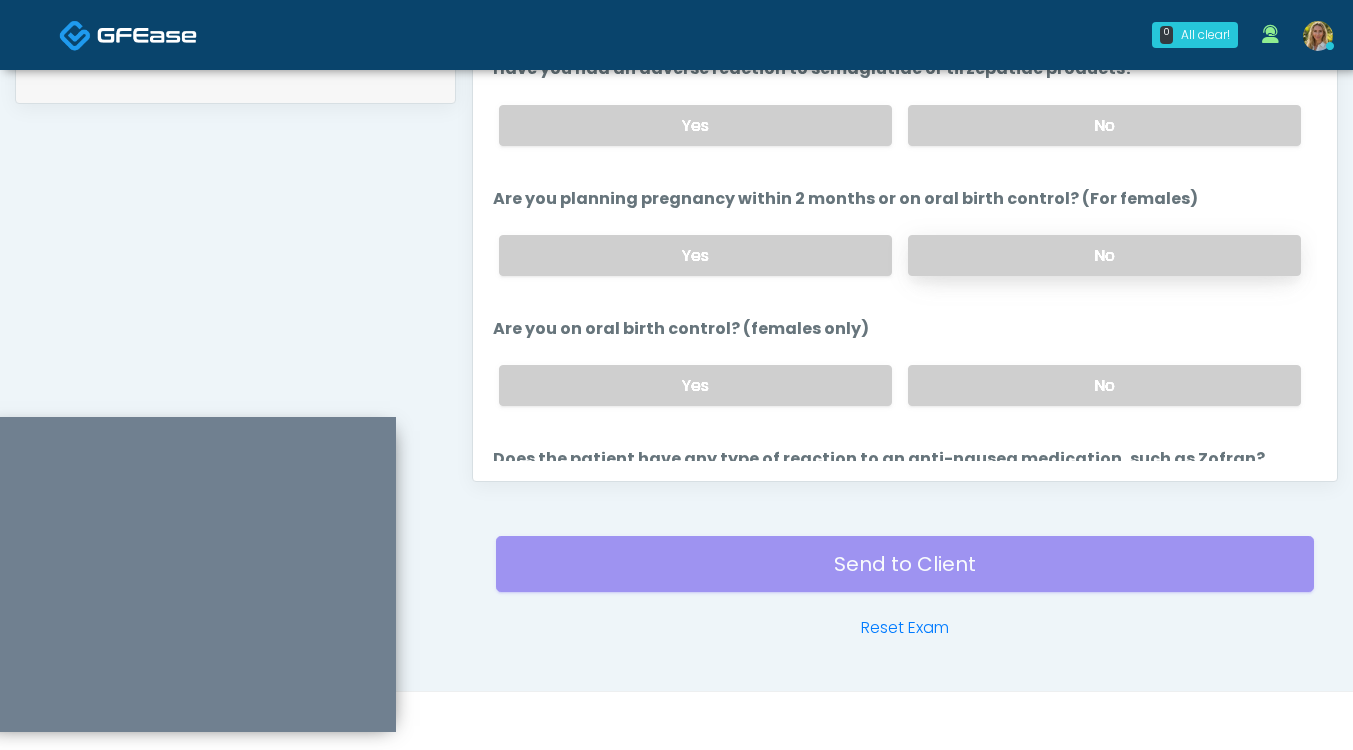 click on "No" at bounding box center [1104, 255] 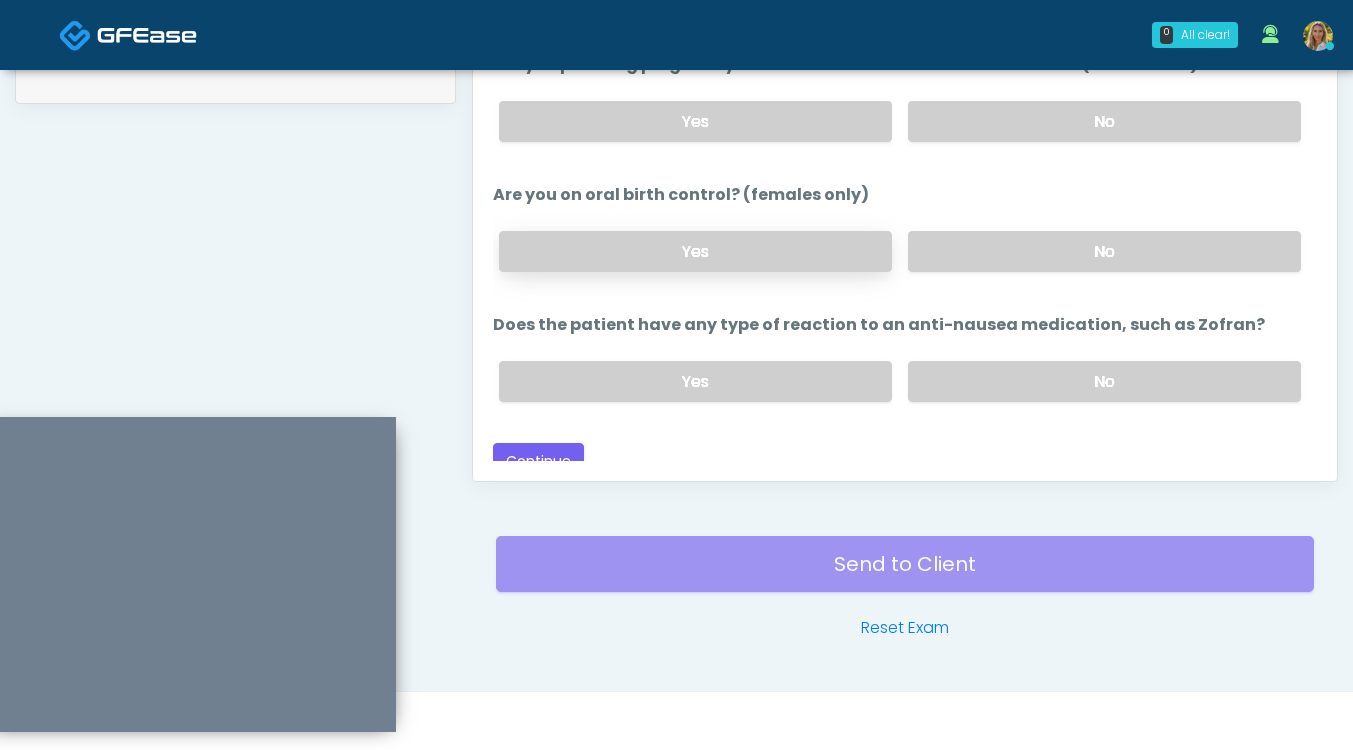 scroll, scrollTop: 1096, scrollLeft: 0, axis: vertical 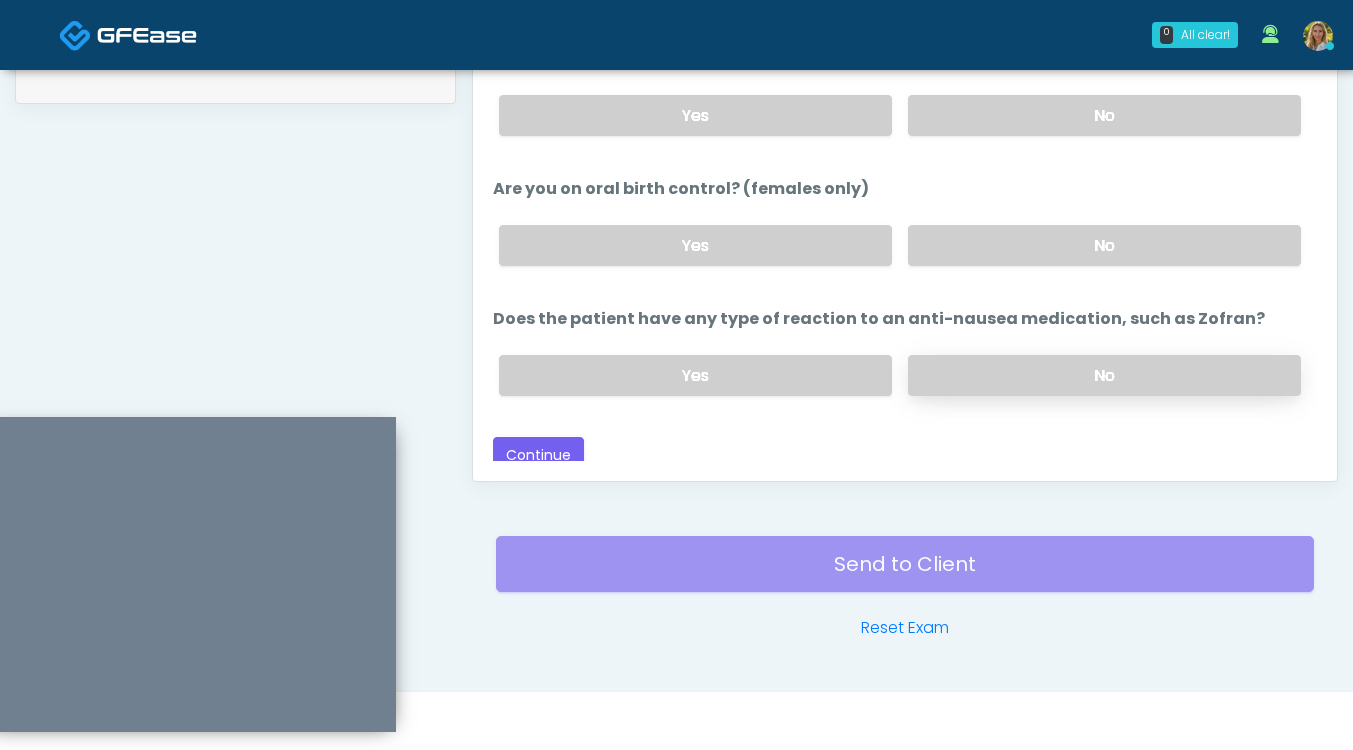 click on "No" at bounding box center (1104, 375) 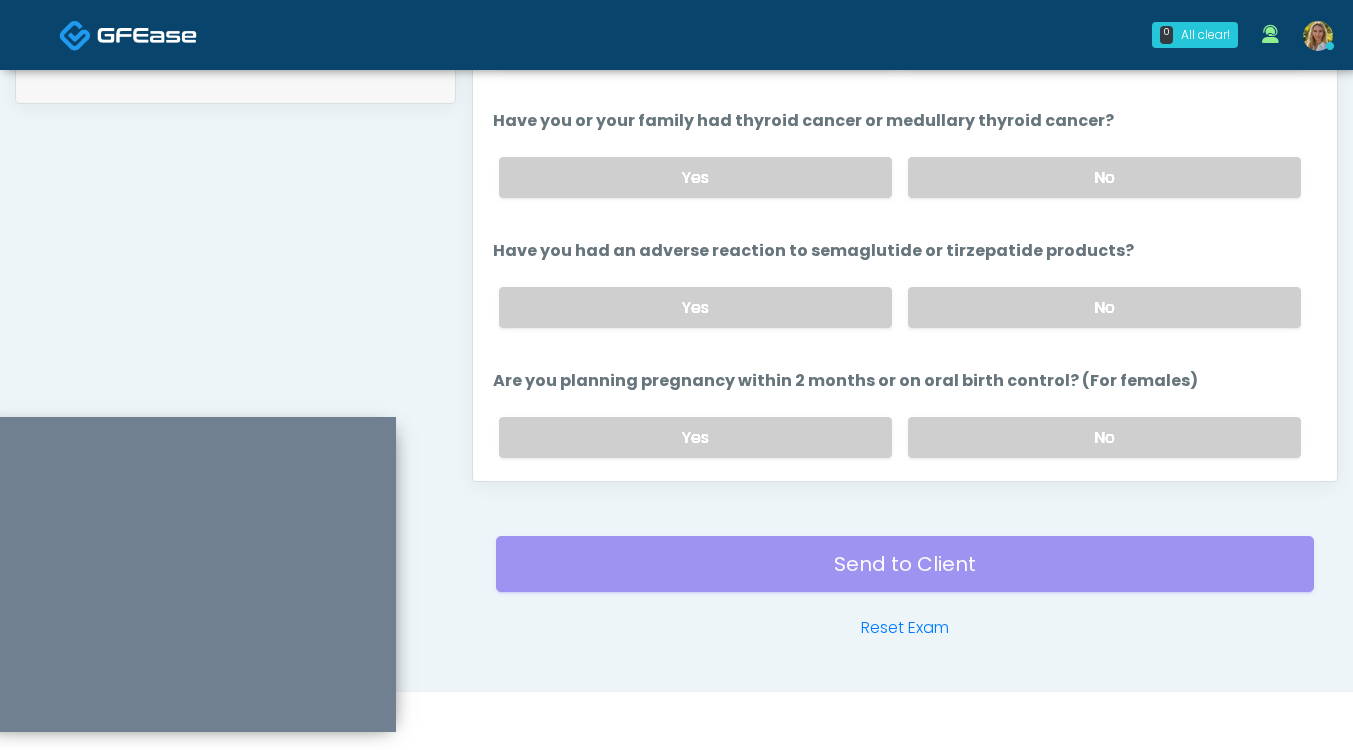 scroll, scrollTop: 778, scrollLeft: 0, axis: vertical 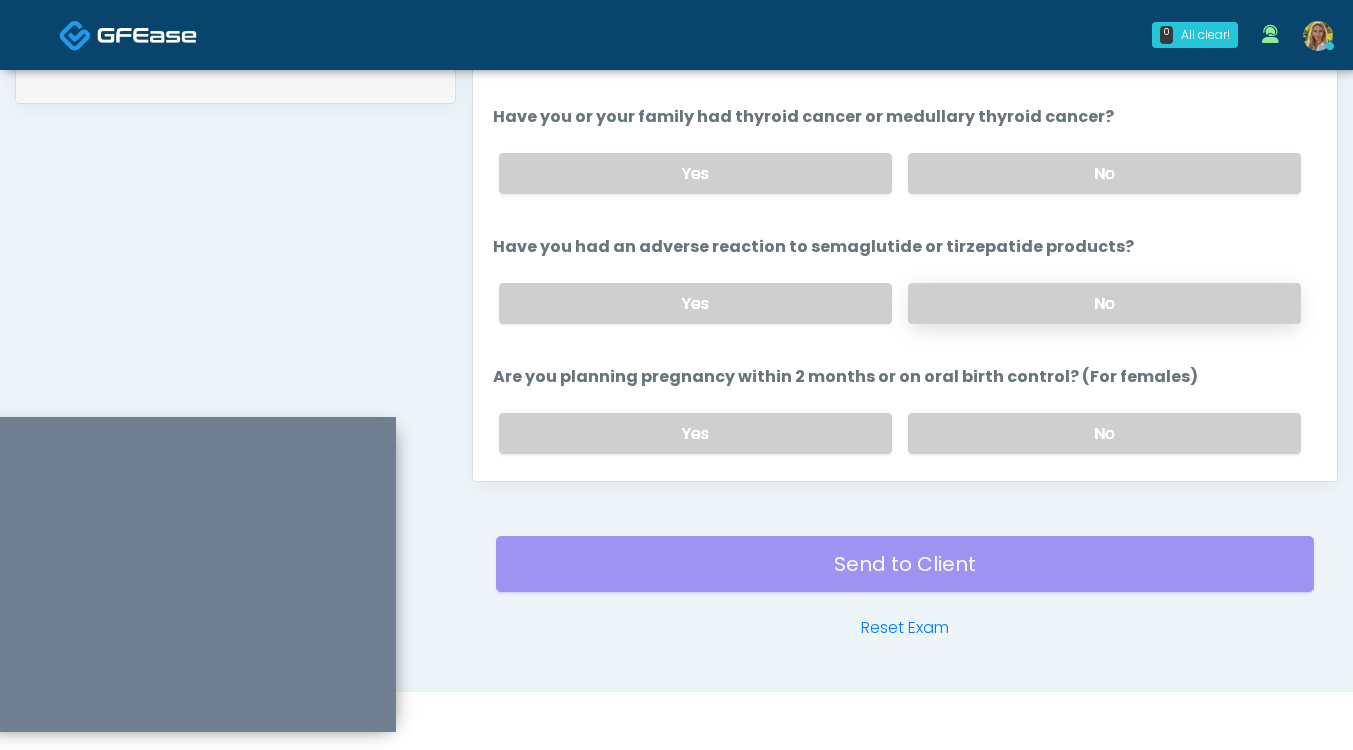 click on "No" at bounding box center [1104, 303] 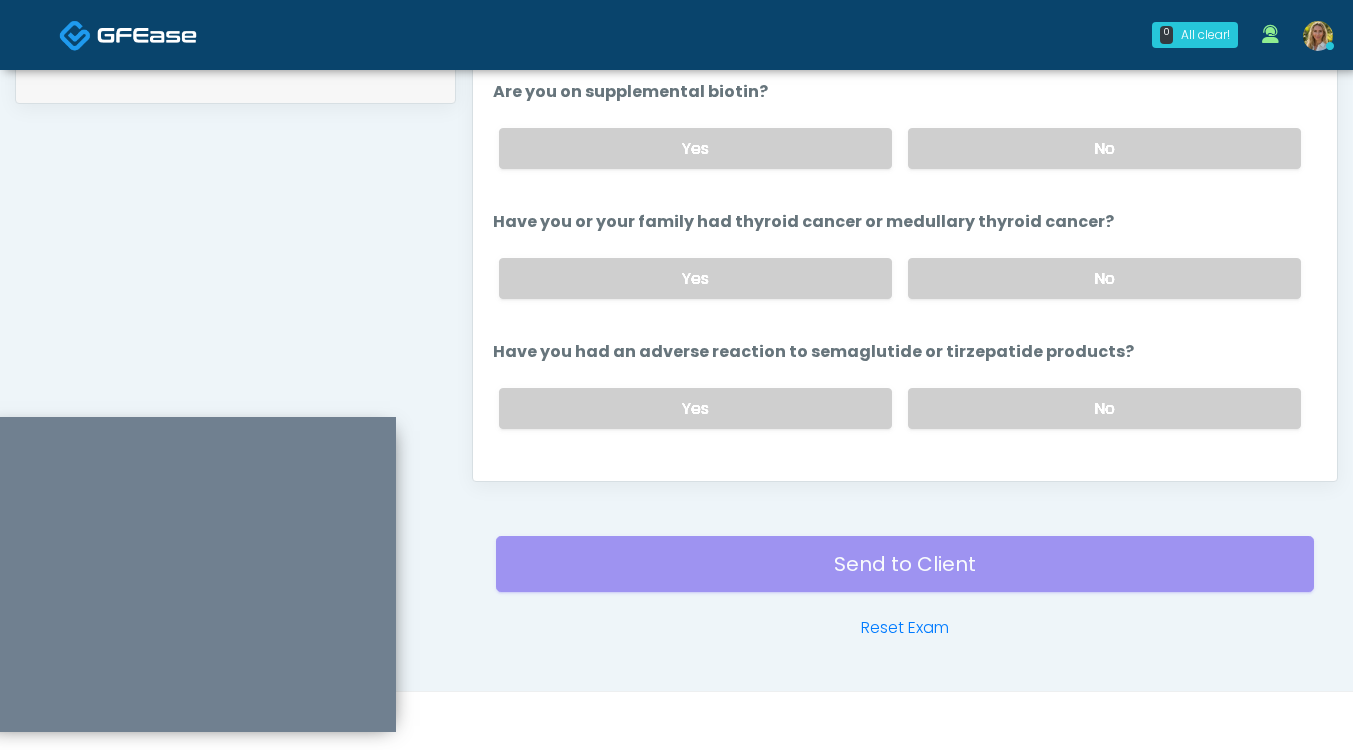 scroll, scrollTop: 647, scrollLeft: 0, axis: vertical 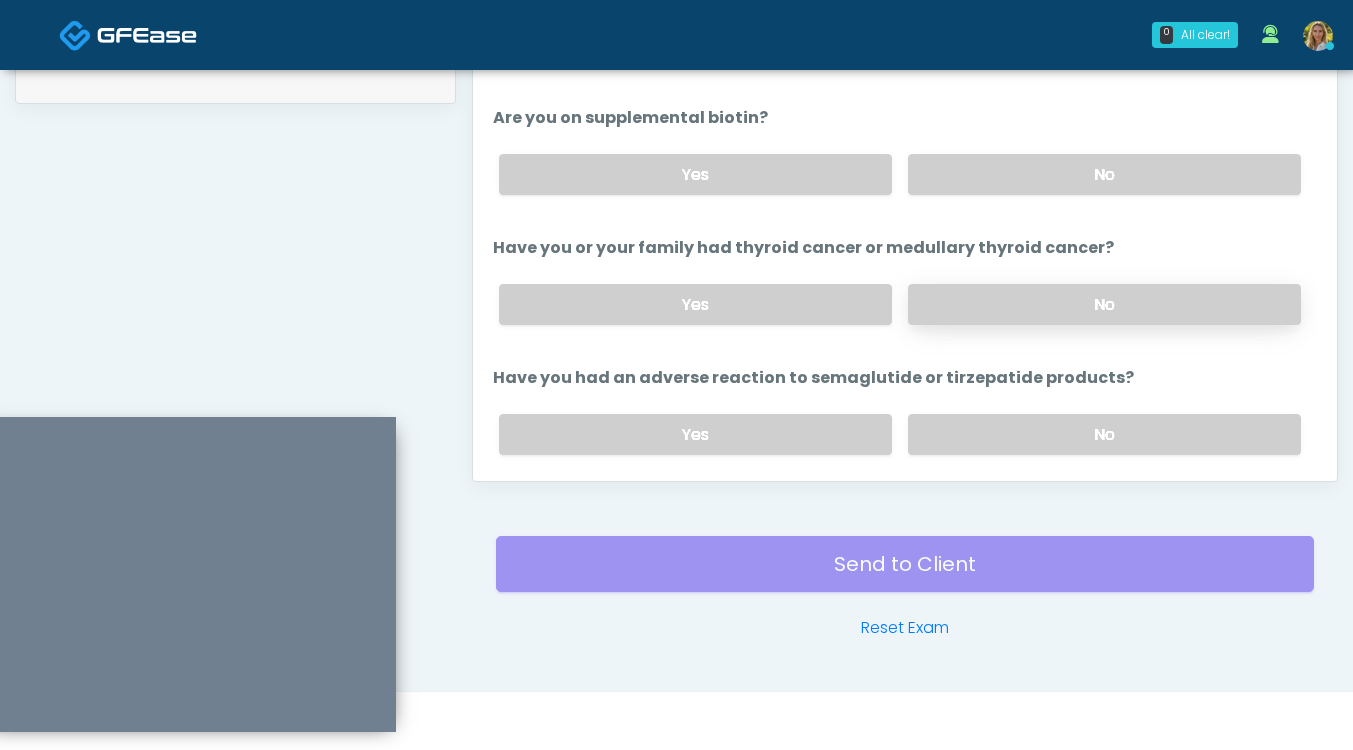 click on "No" at bounding box center (1104, 304) 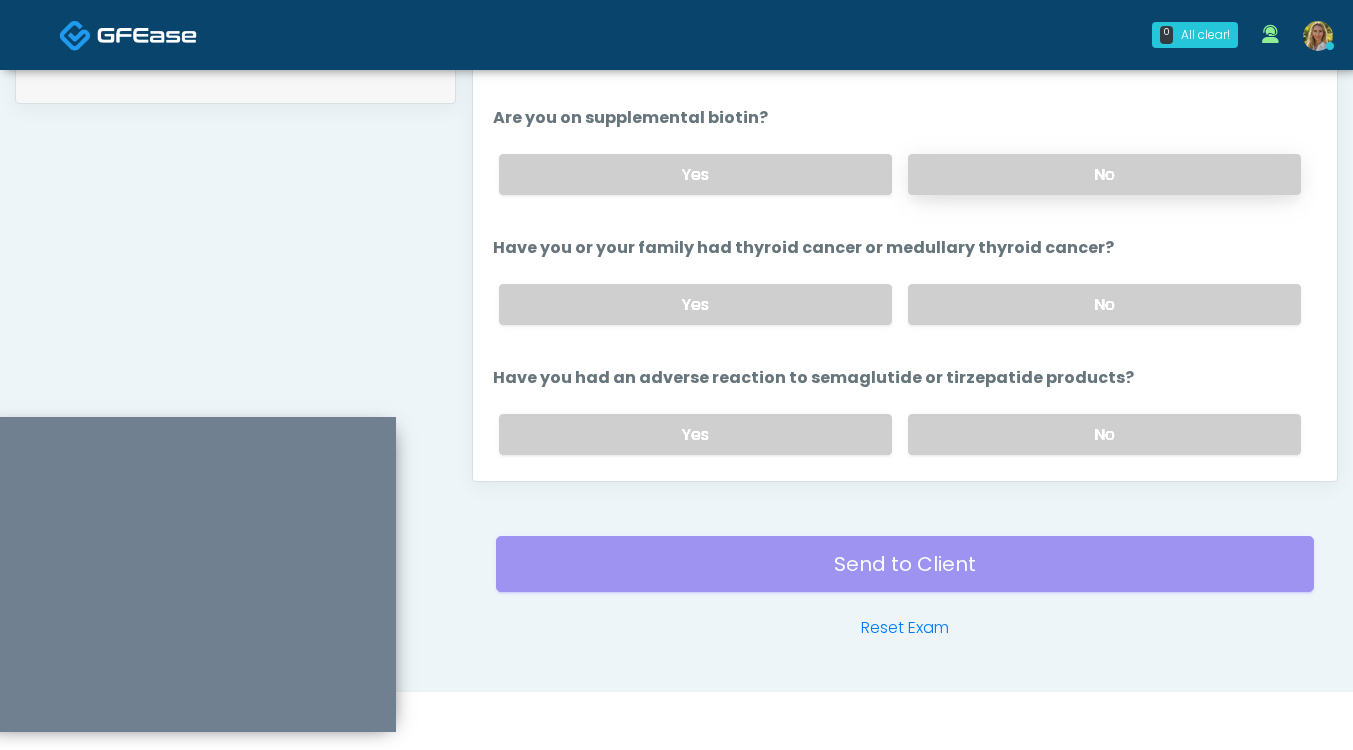 click on "No" at bounding box center [1104, 174] 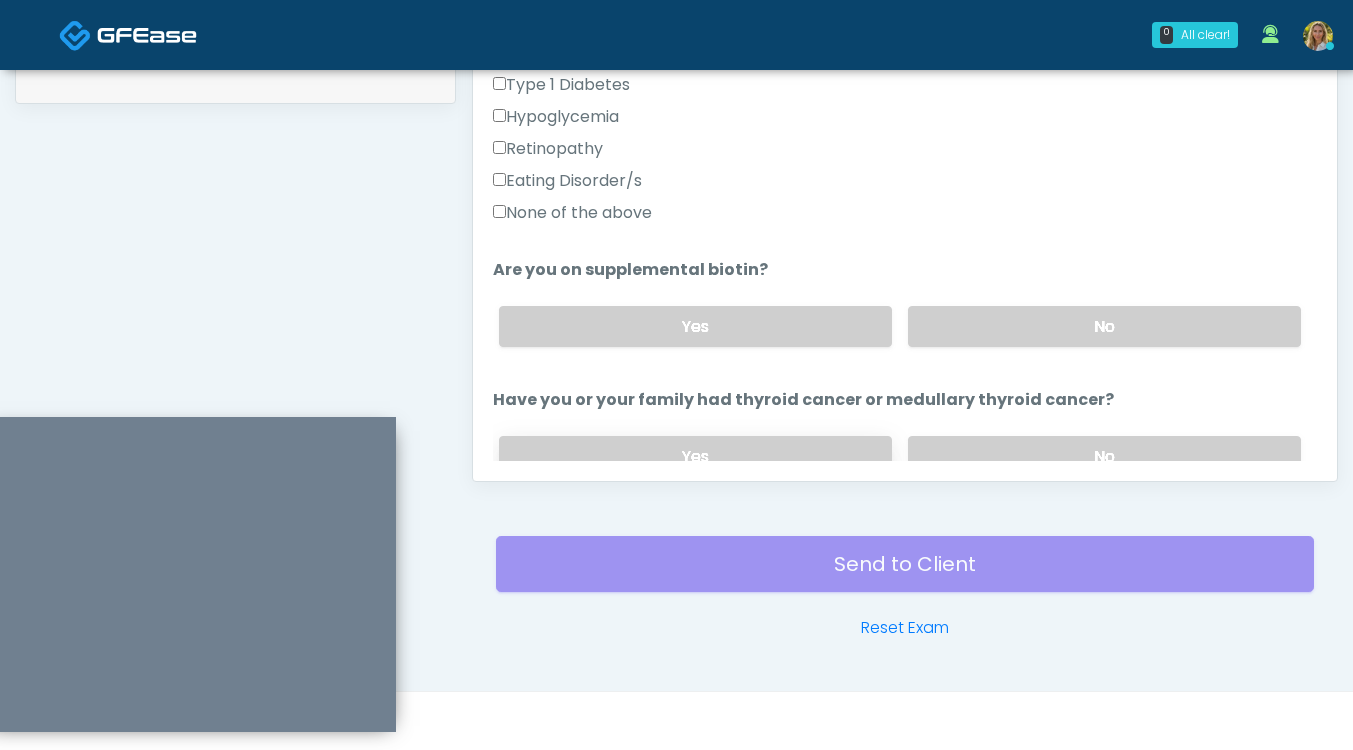 scroll, scrollTop: 471, scrollLeft: 0, axis: vertical 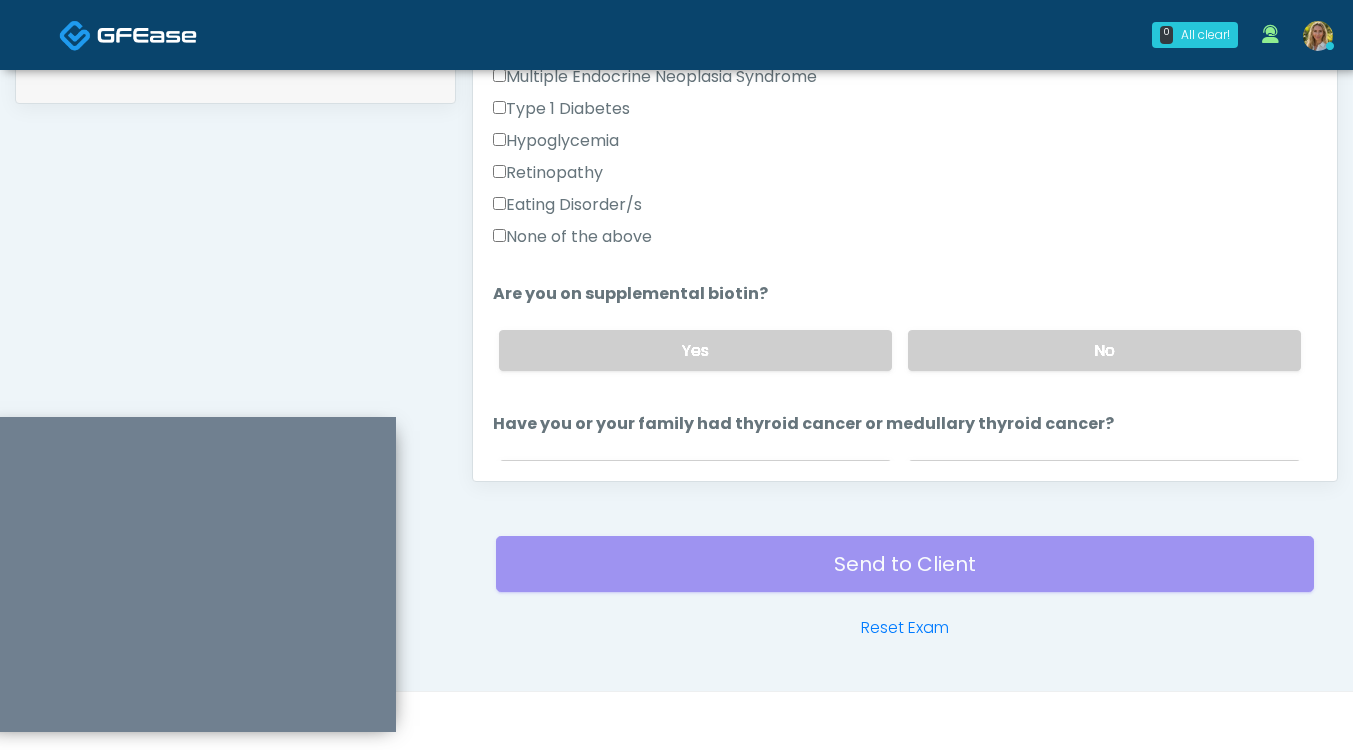 click on "None of the above" at bounding box center [572, 237] 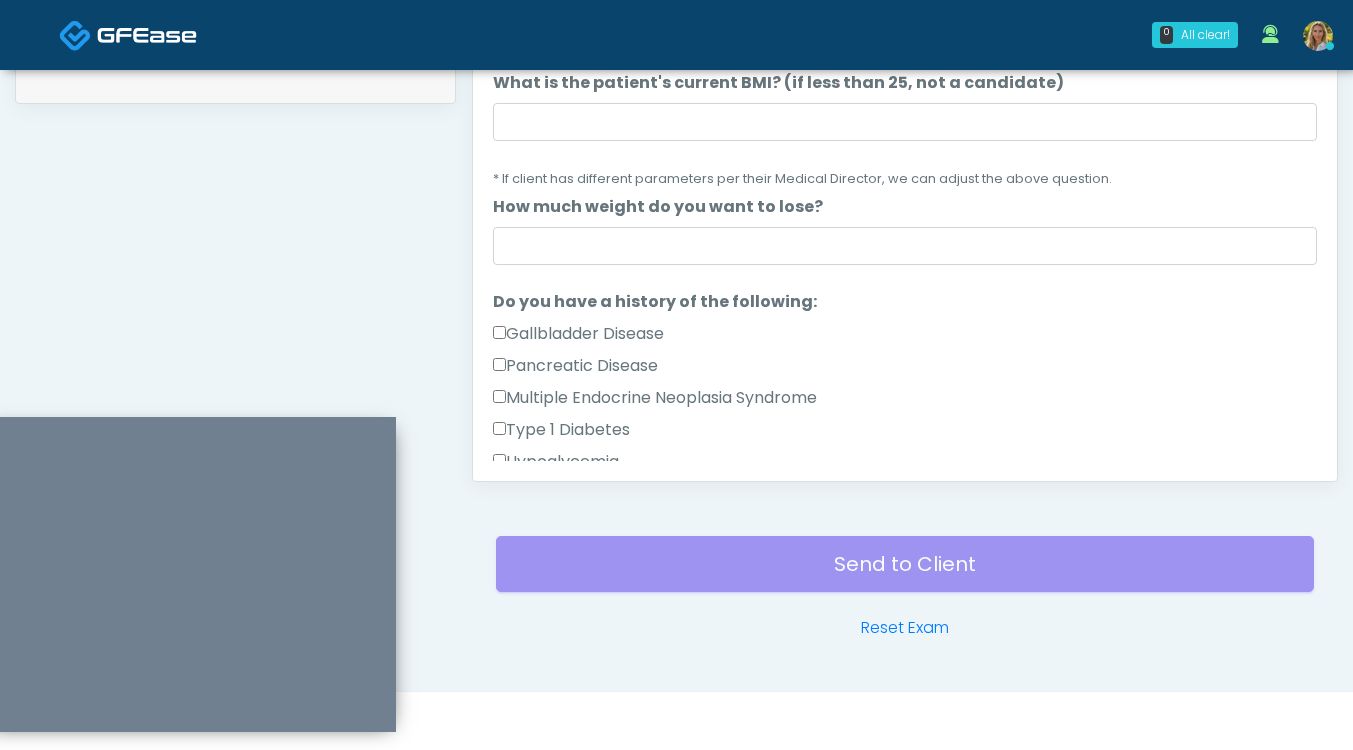 scroll, scrollTop: 149, scrollLeft: 0, axis: vertical 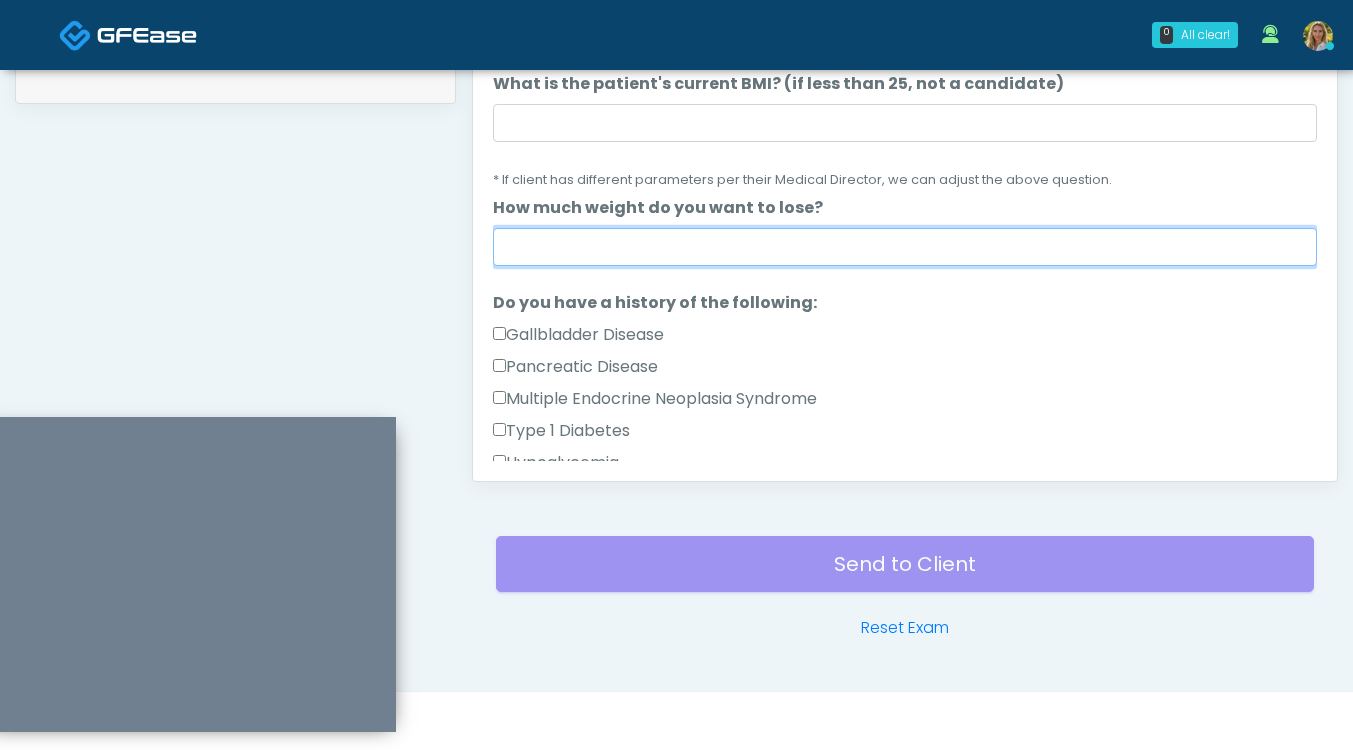 click on "How much weight do you want to lose?" at bounding box center (905, 247) 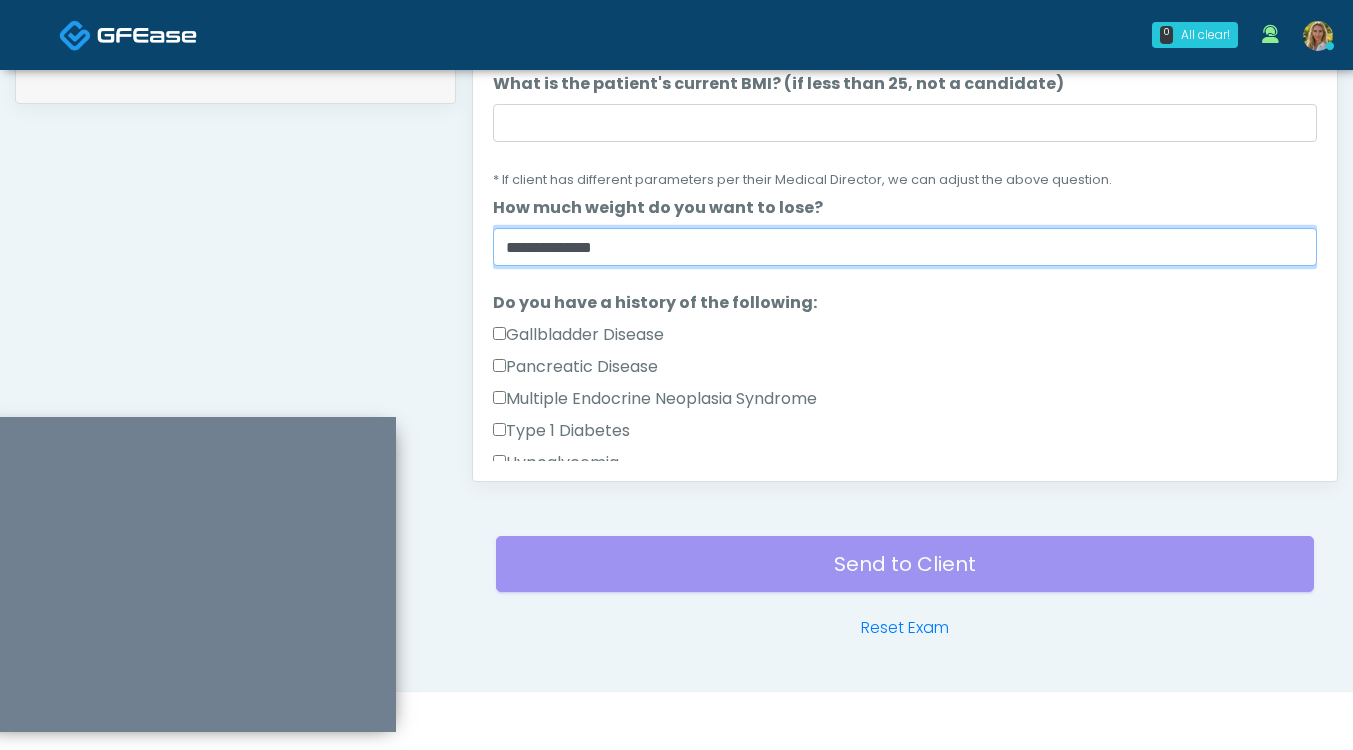 scroll, scrollTop: 0, scrollLeft: 0, axis: both 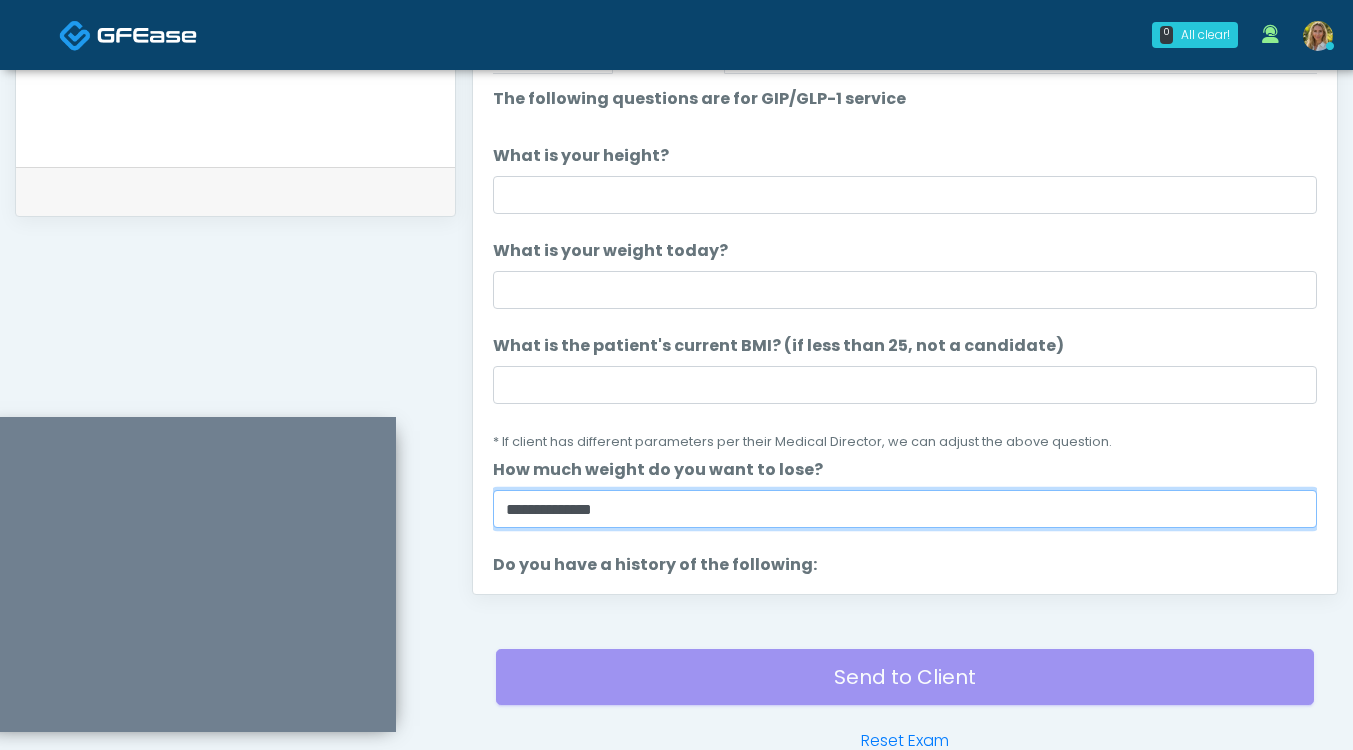 type on "**********" 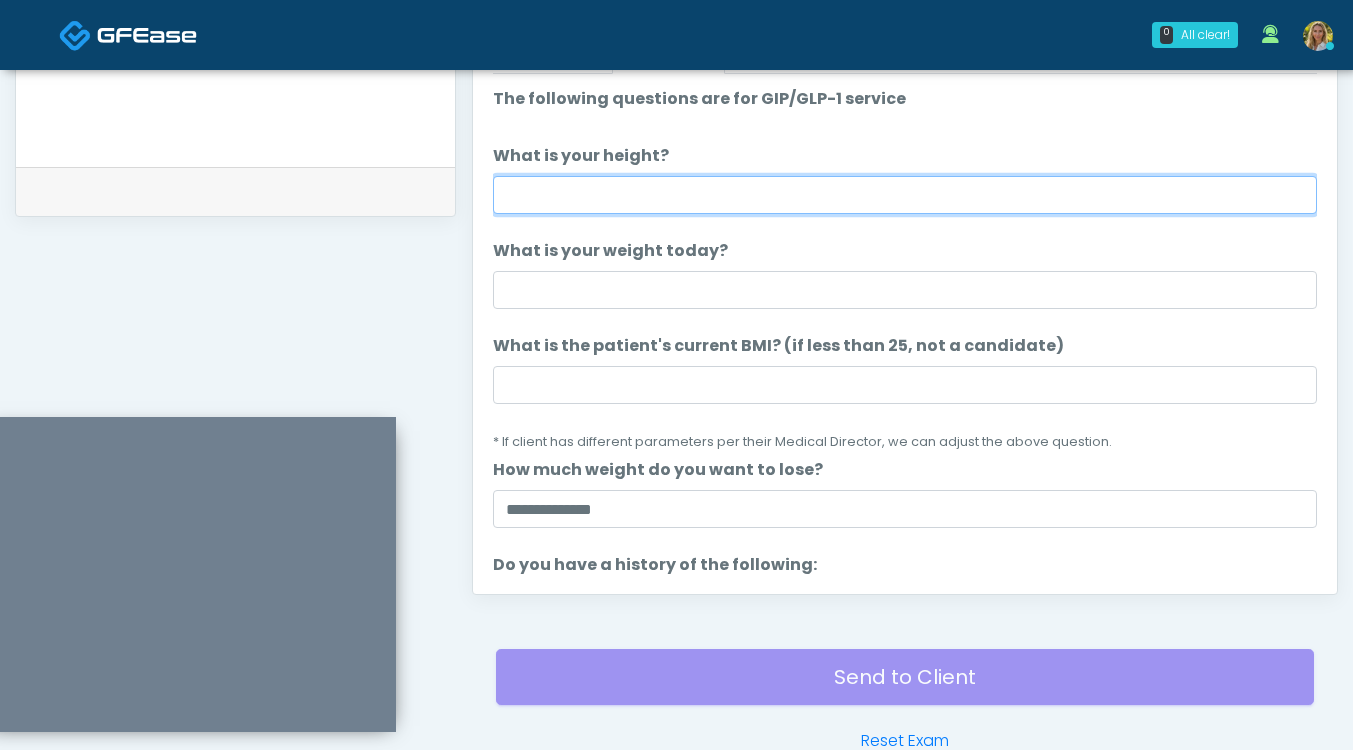 click on "What is your height?" at bounding box center [905, 195] 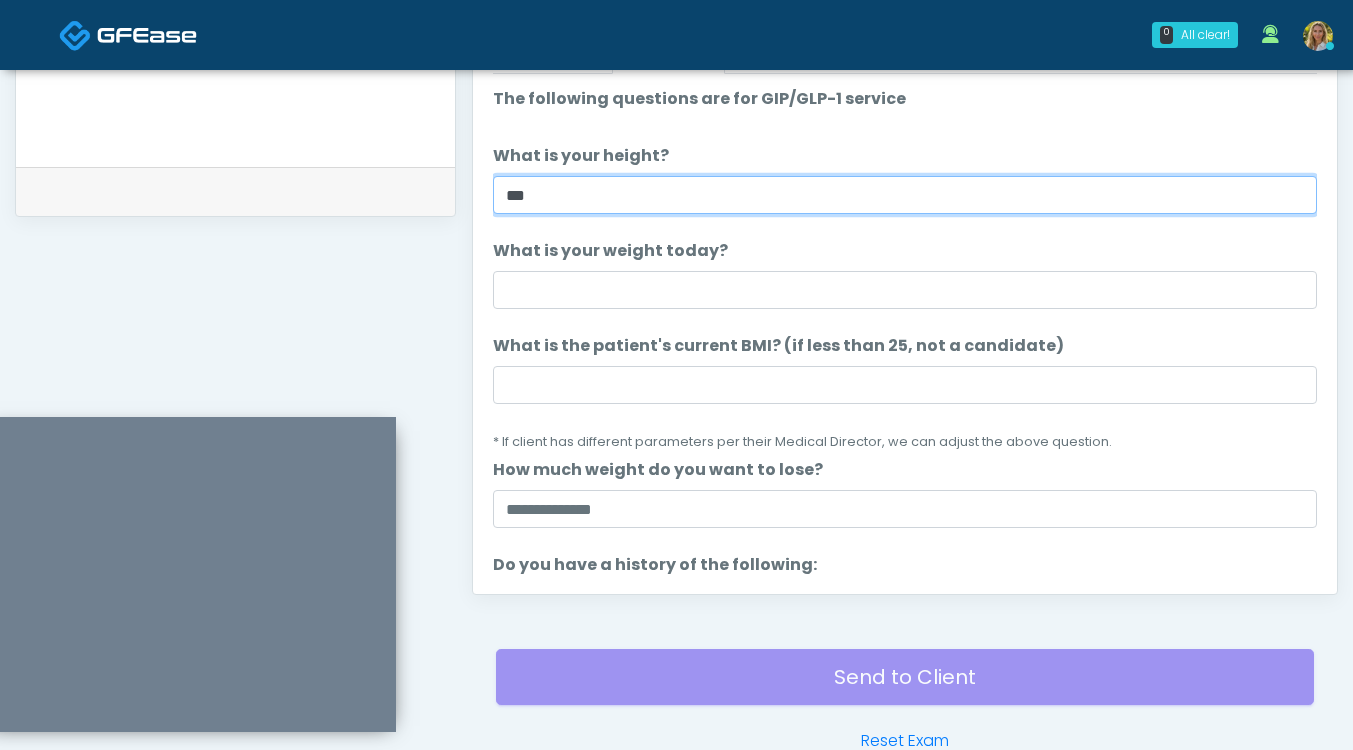 type on "***" 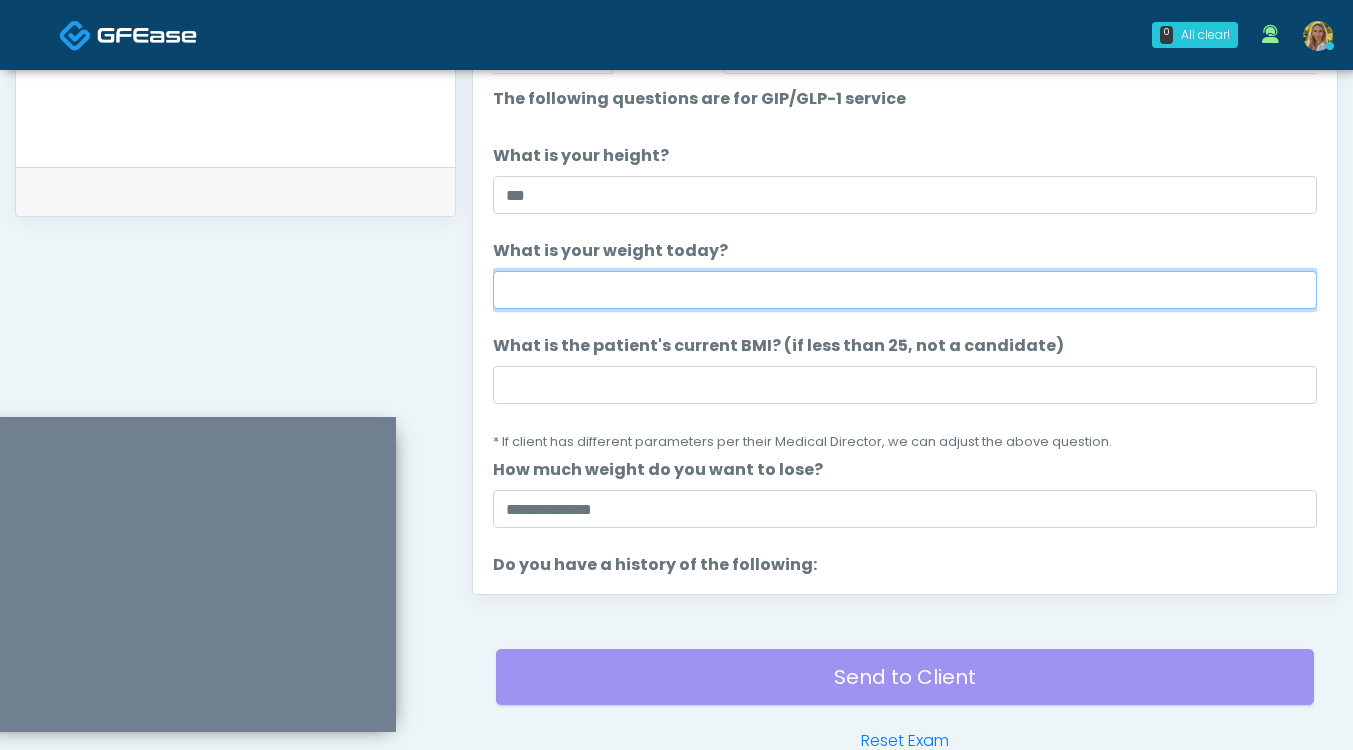 click on "What is your weight today?" at bounding box center (905, 290) 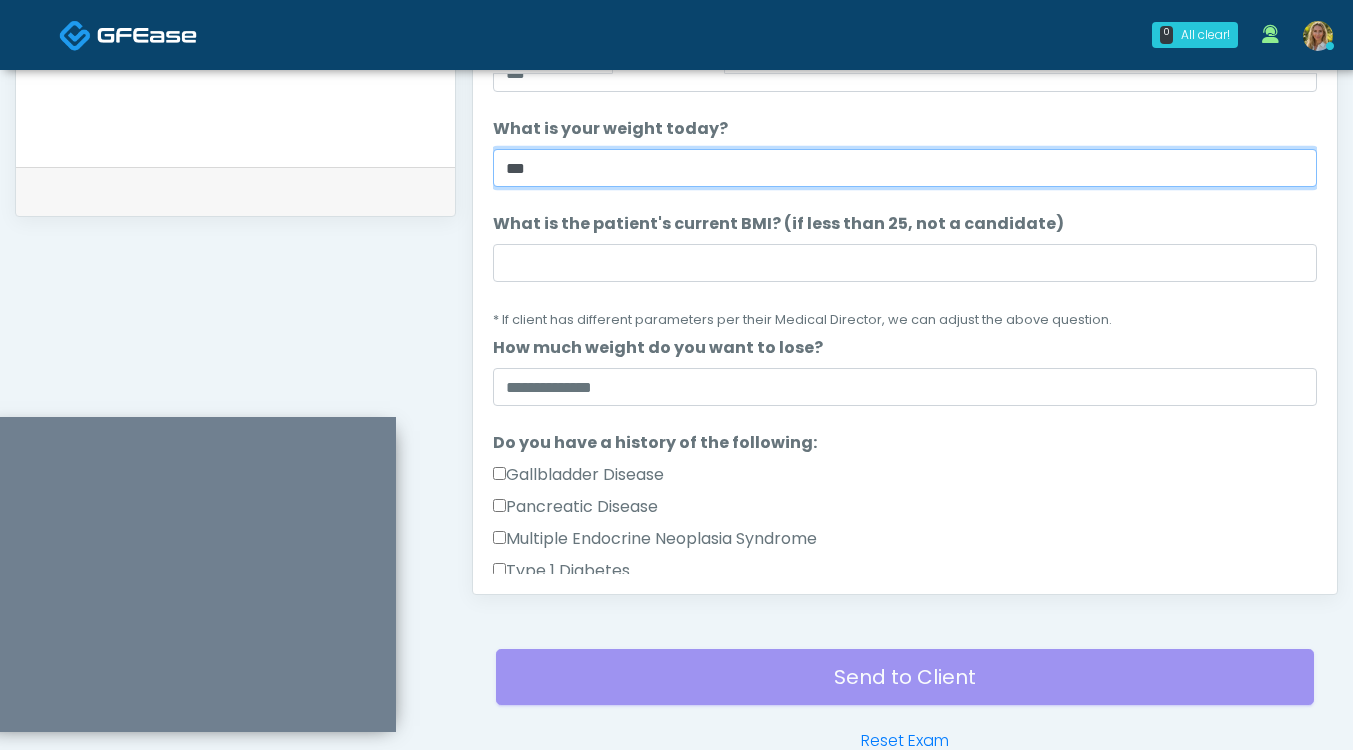 scroll, scrollTop: 127, scrollLeft: 0, axis: vertical 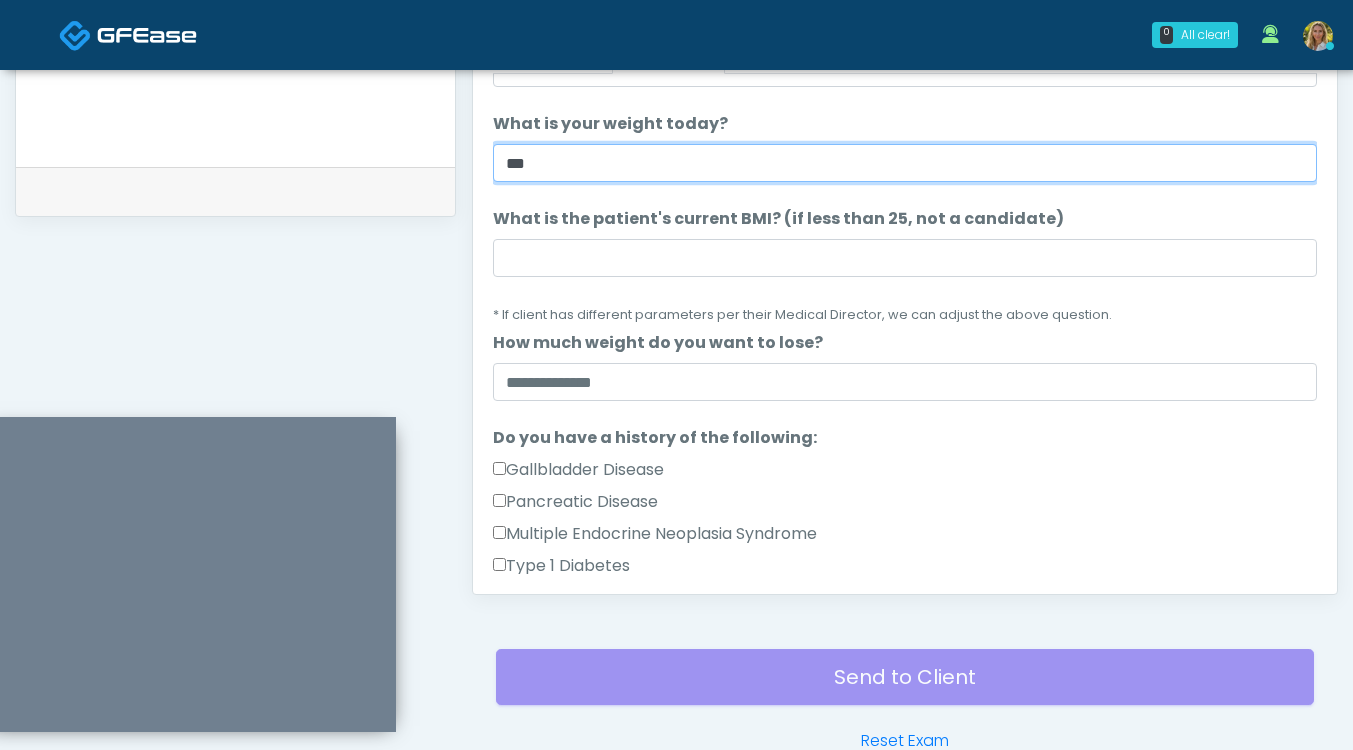 type on "***" 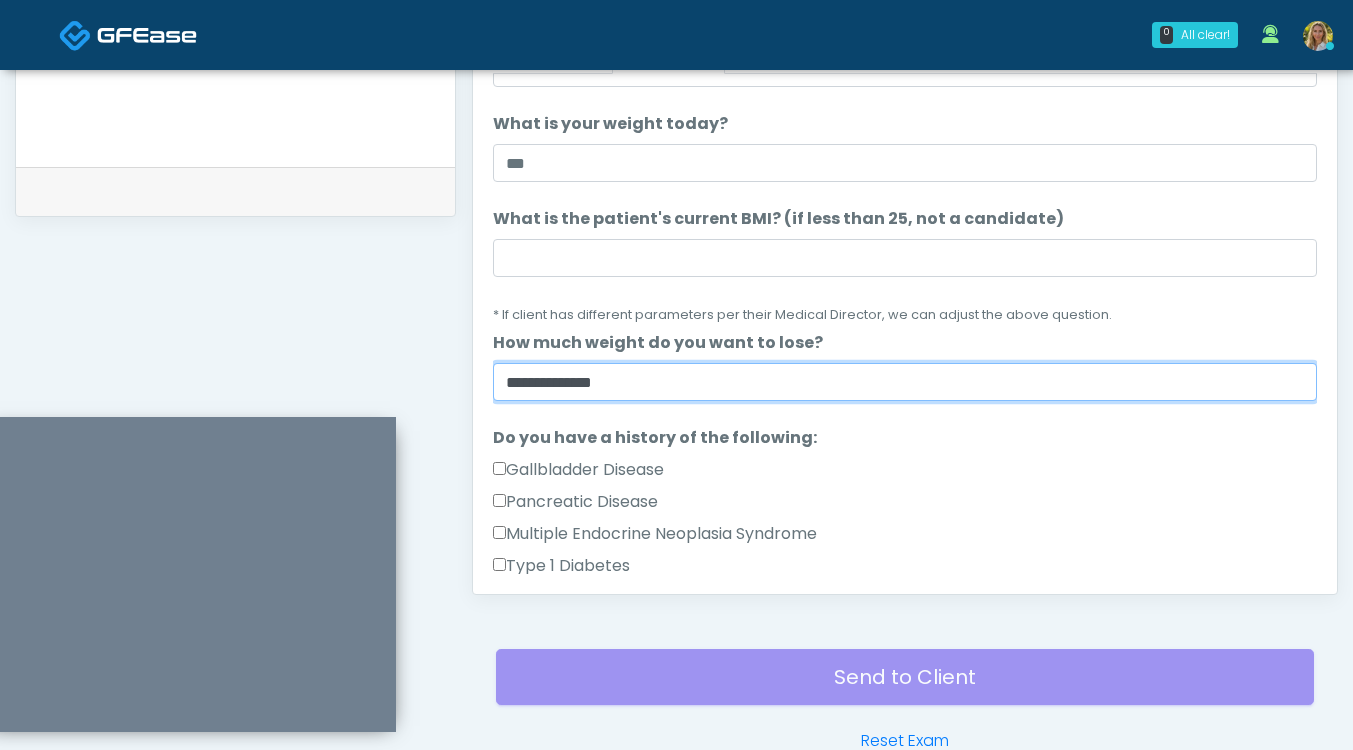 drag, startPoint x: 635, startPoint y: 380, endPoint x: 372, endPoint y: 380, distance: 263 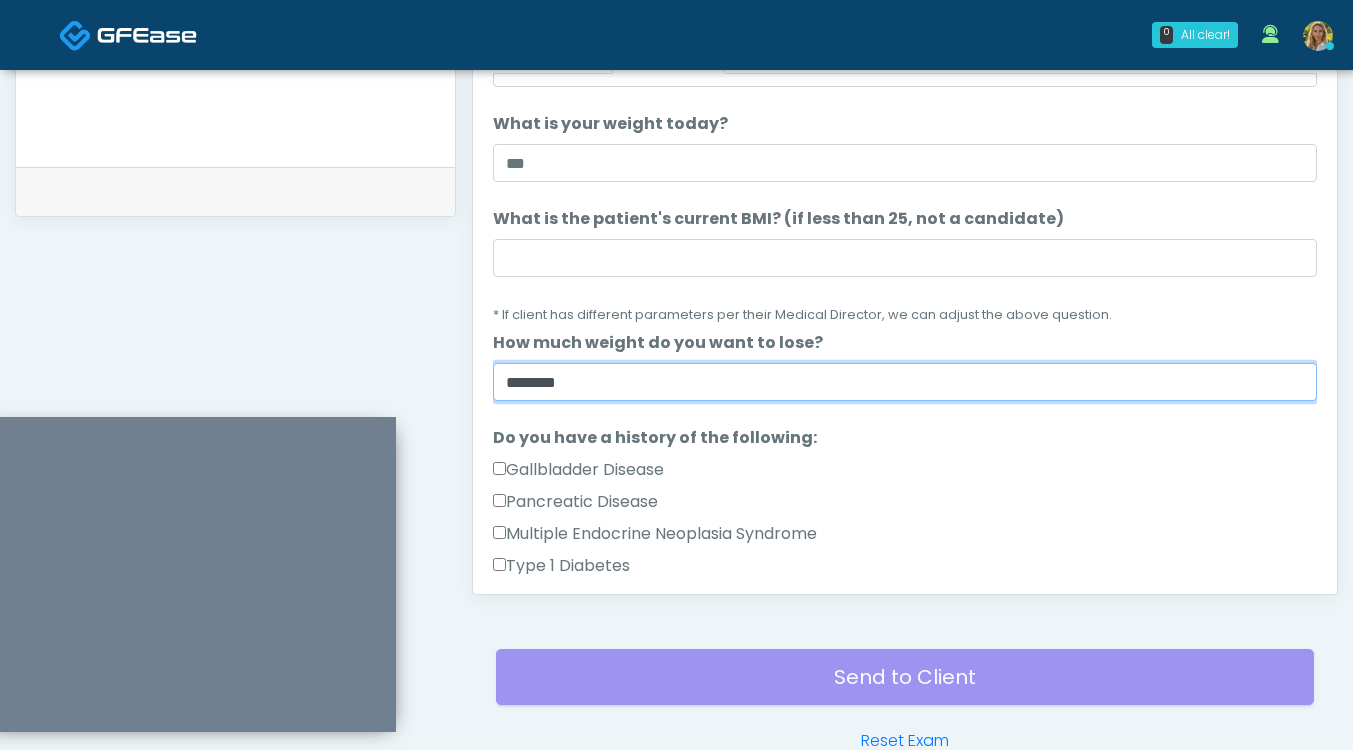scroll, scrollTop: 1103, scrollLeft: 0, axis: vertical 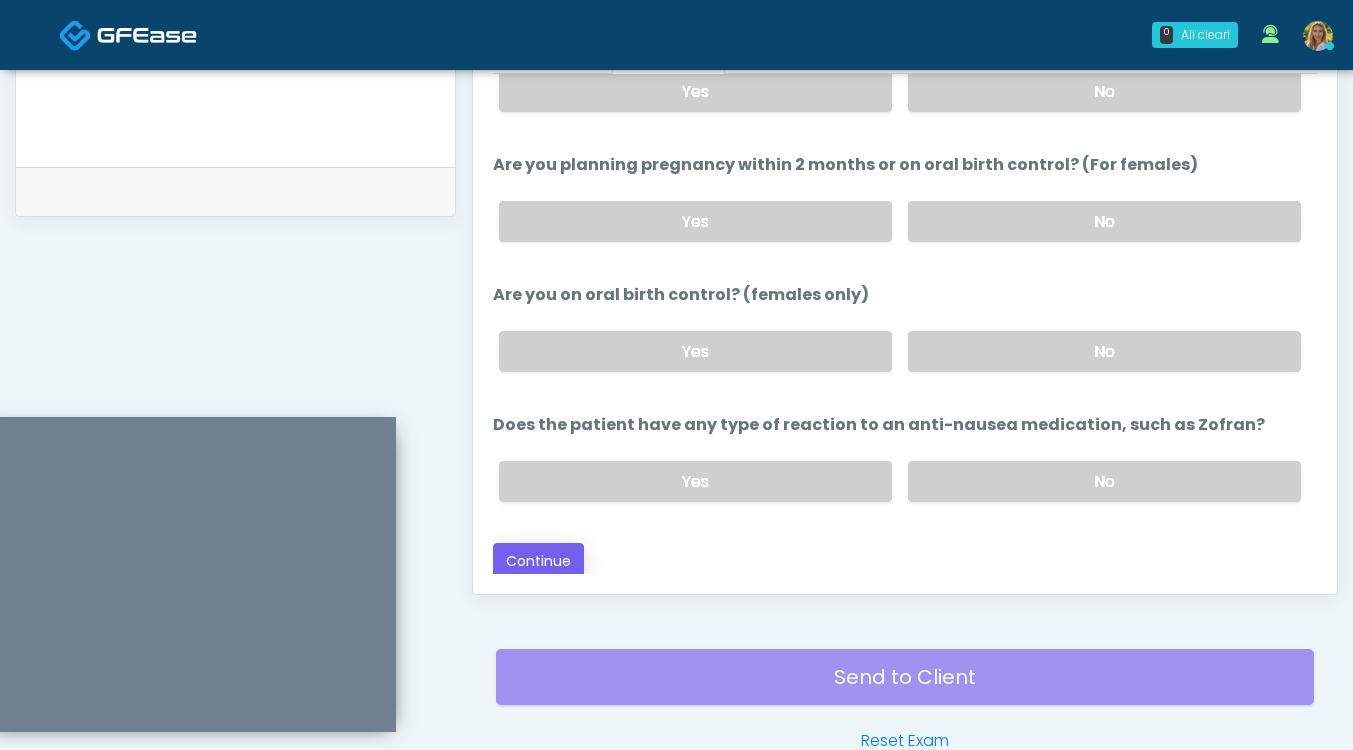 type on "********" 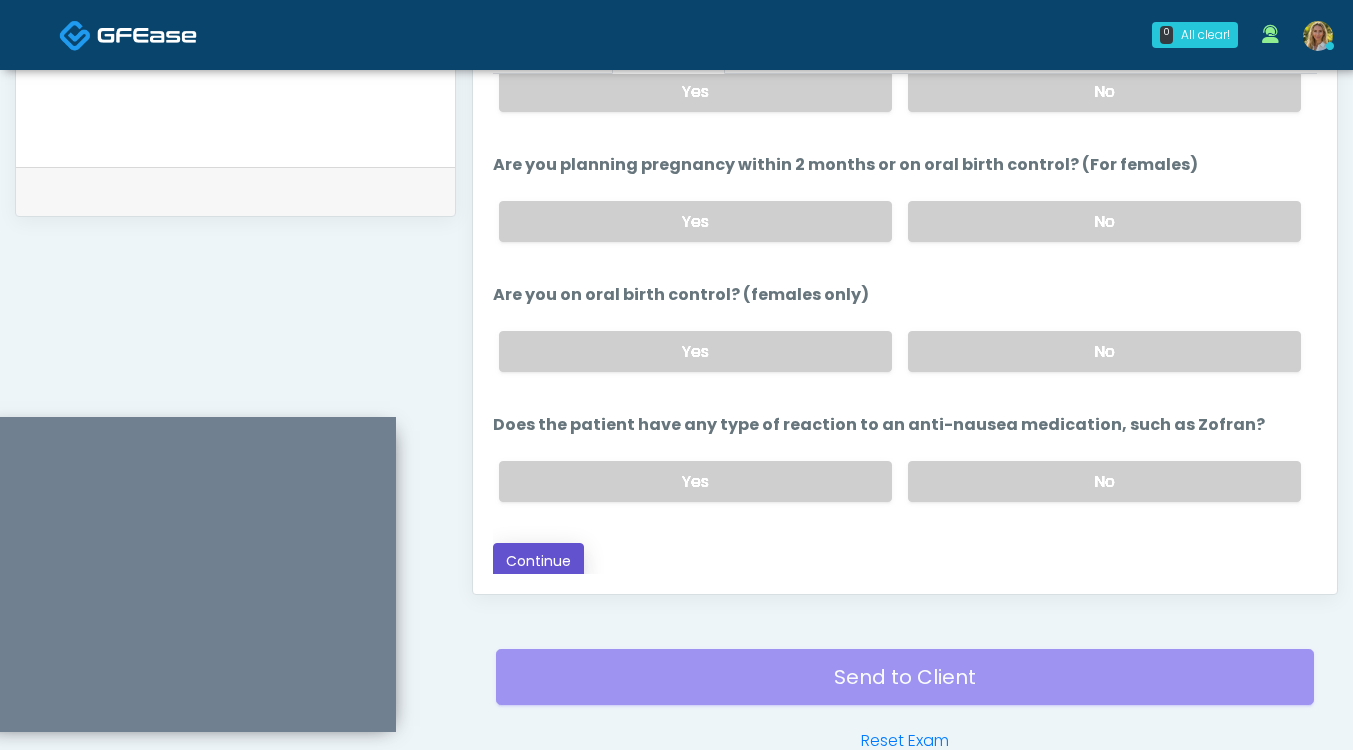 click on "Continue" at bounding box center [538, 561] 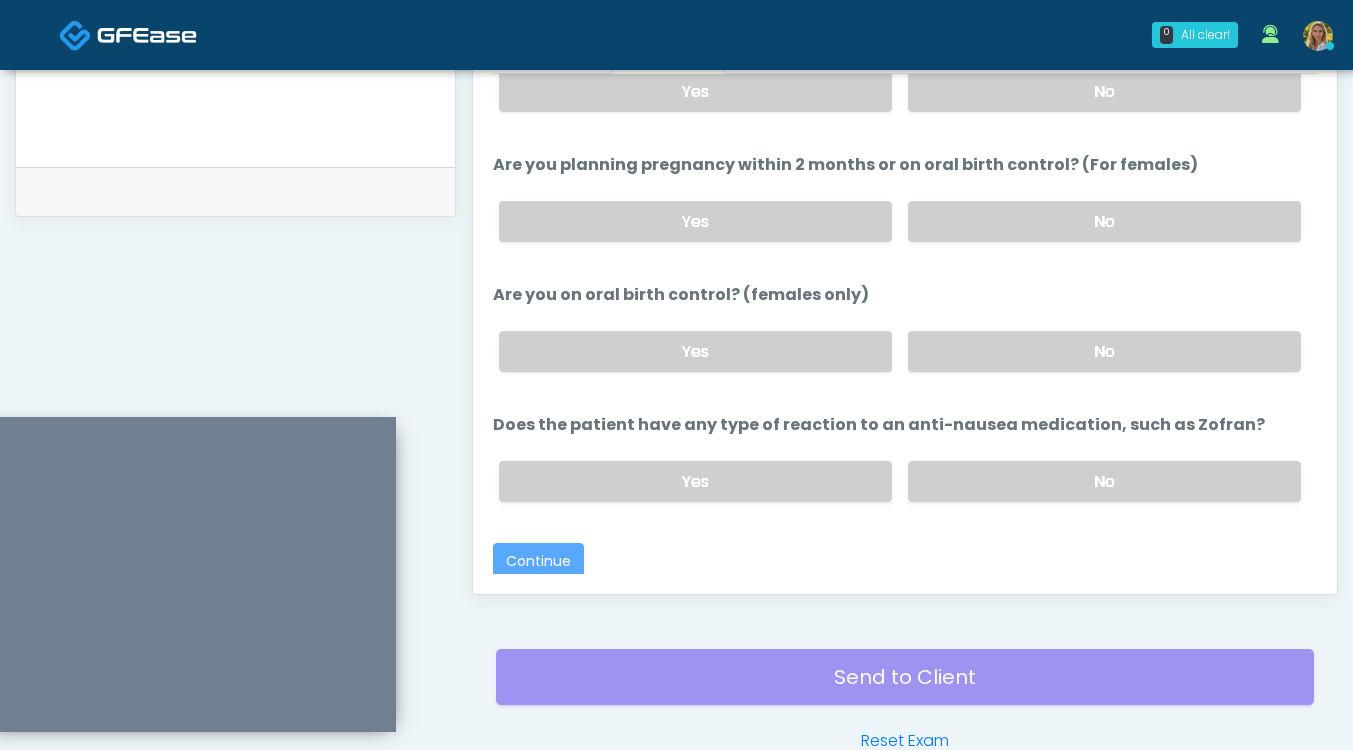 scroll, scrollTop: 1045, scrollLeft: 0, axis: vertical 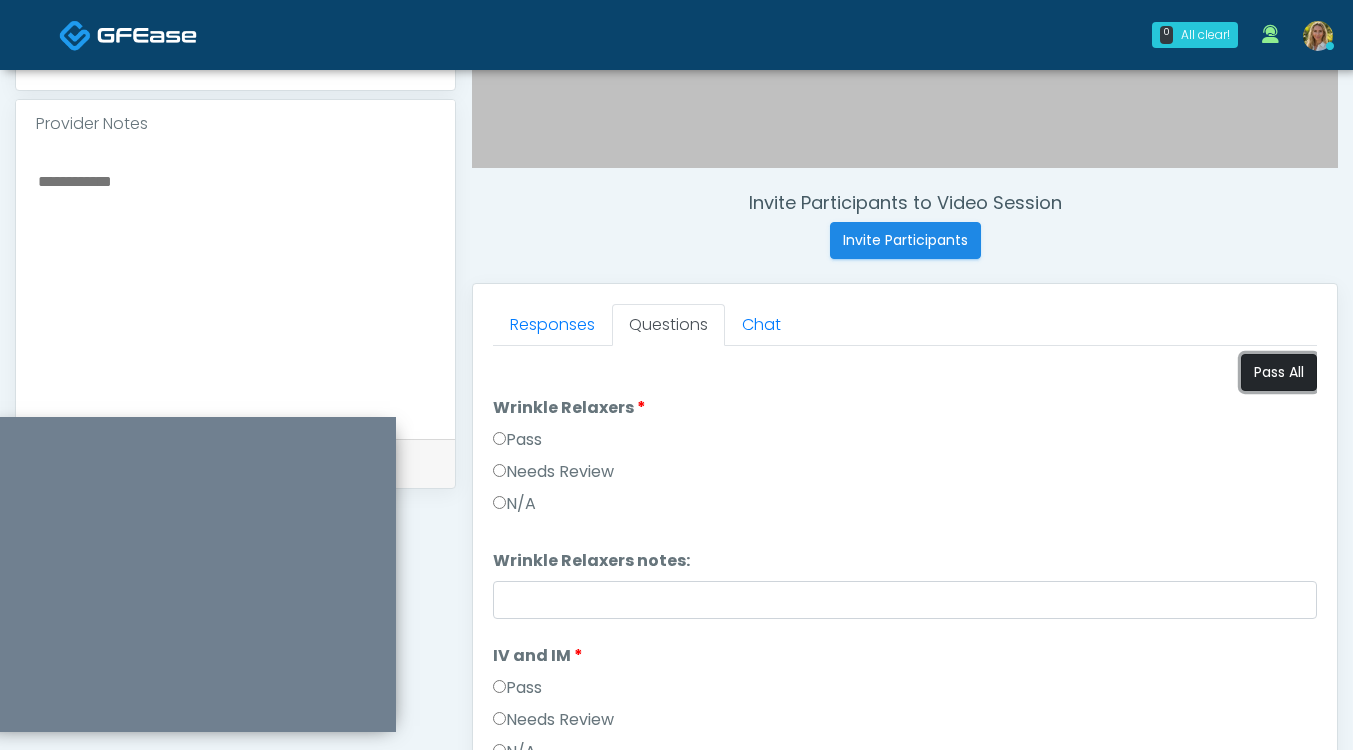 click on "Pass All" at bounding box center (1279, 372) 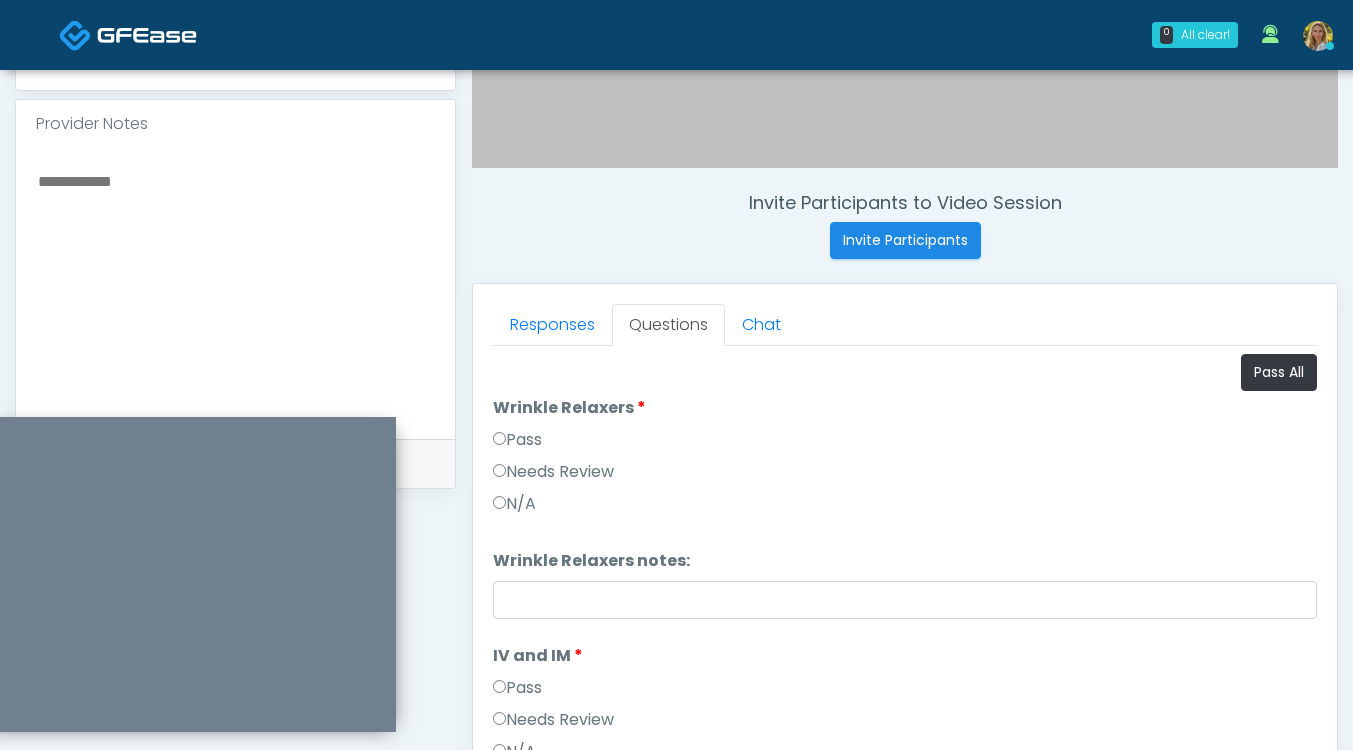 scroll, scrollTop: 331, scrollLeft: 0, axis: vertical 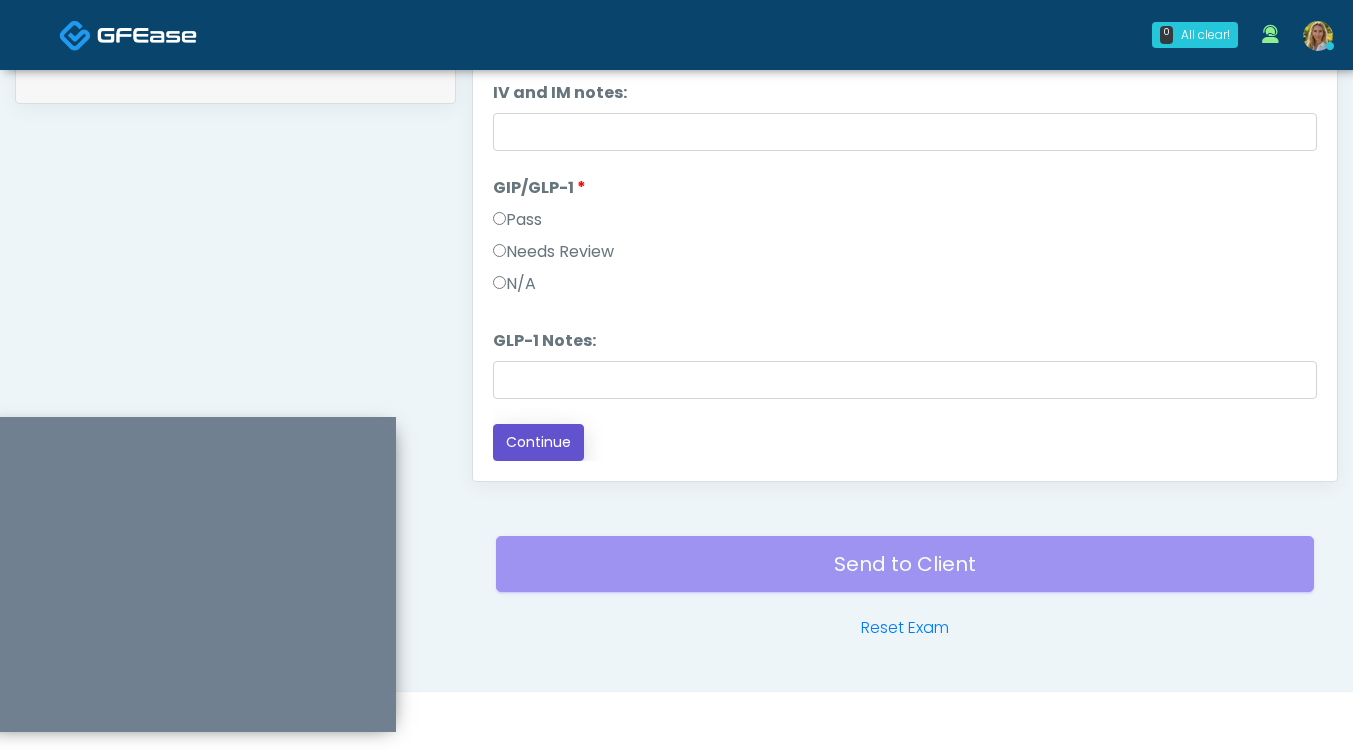 click on "Continue" at bounding box center (538, 442) 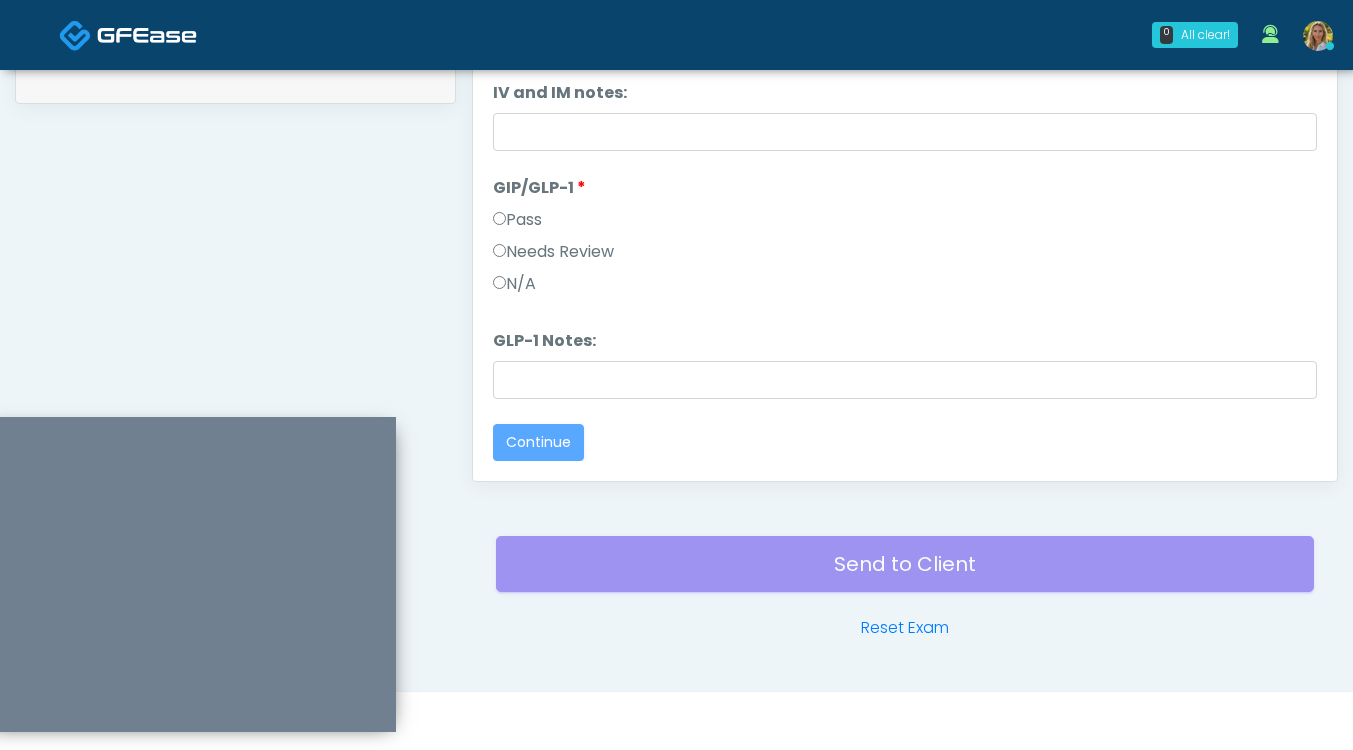 scroll, scrollTop: 0, scrollLeft: 0, axis: both 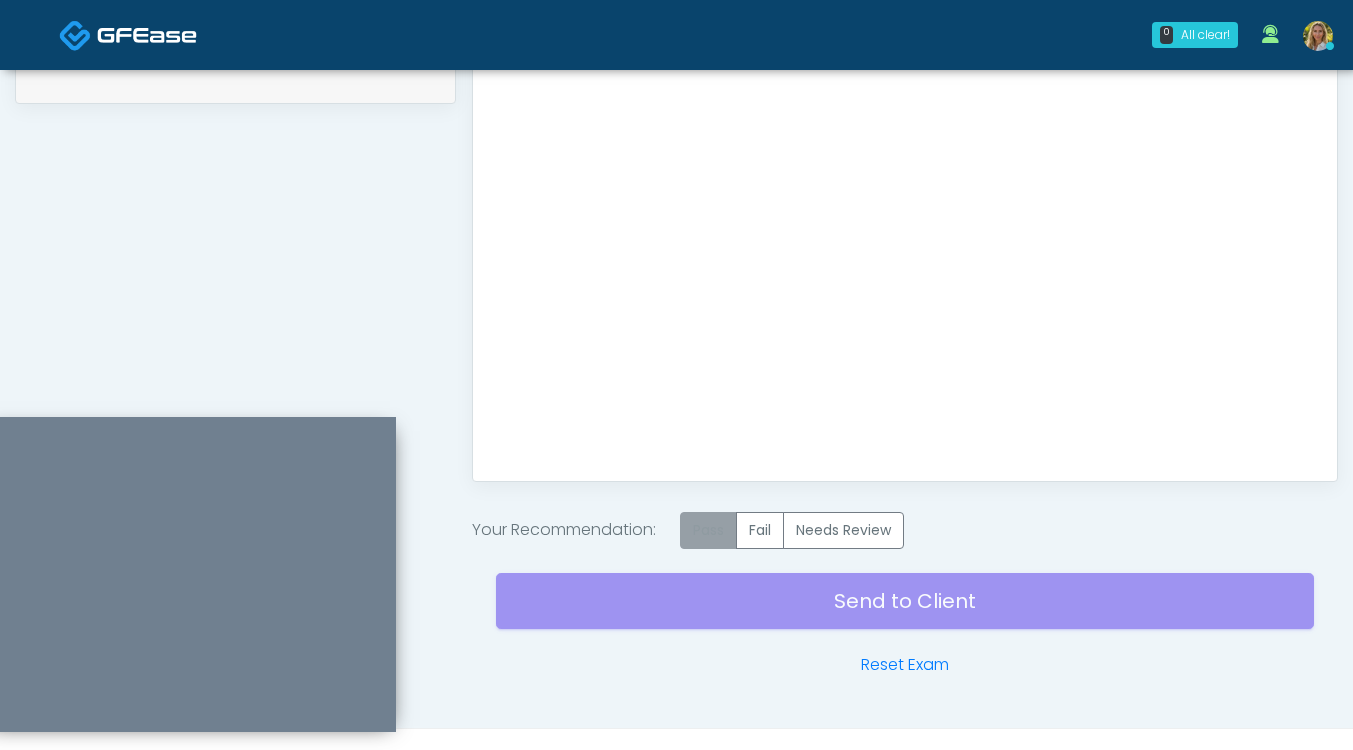 click on "Pass" at bounding box center [708, 530] 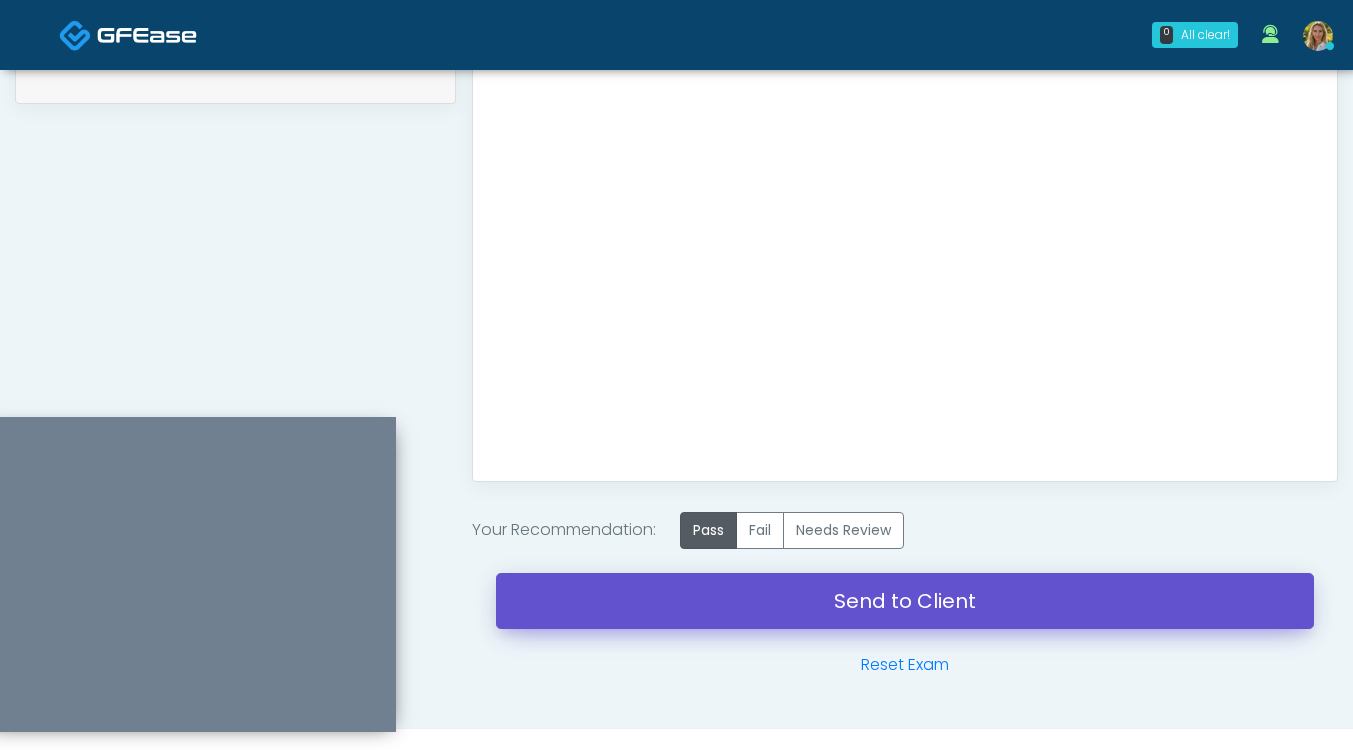click on "Send to Client" at bounding box center (905, 601) 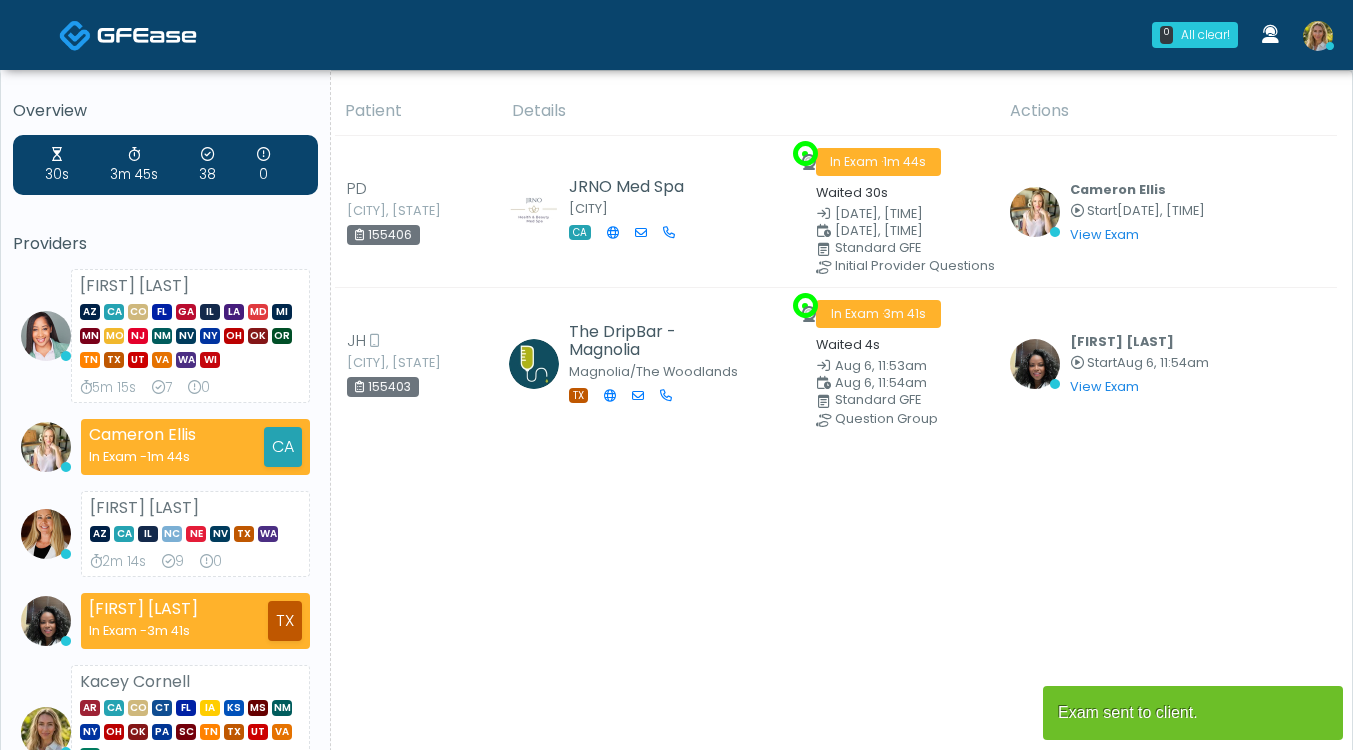 scroll, scrollTop: 0, scrollLeft: 0, axis: both 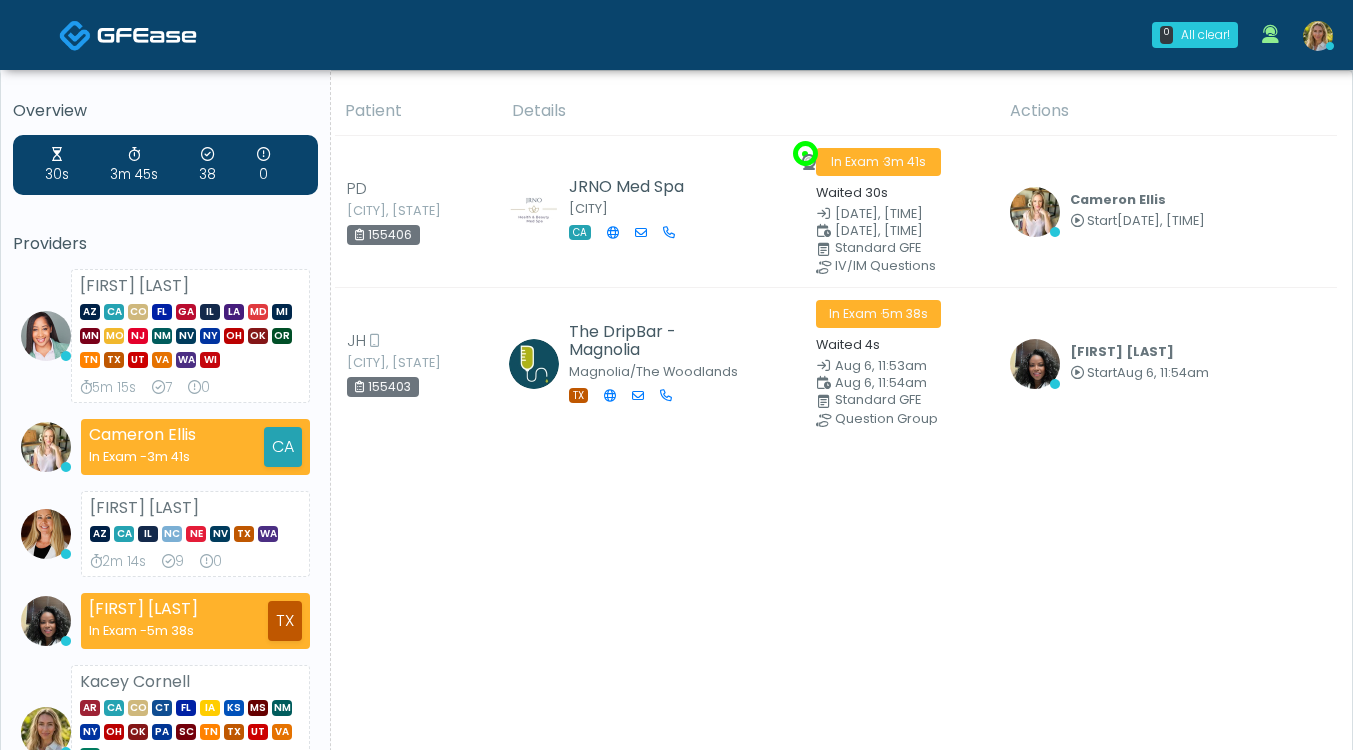 click at bounding box center [1318, 36] 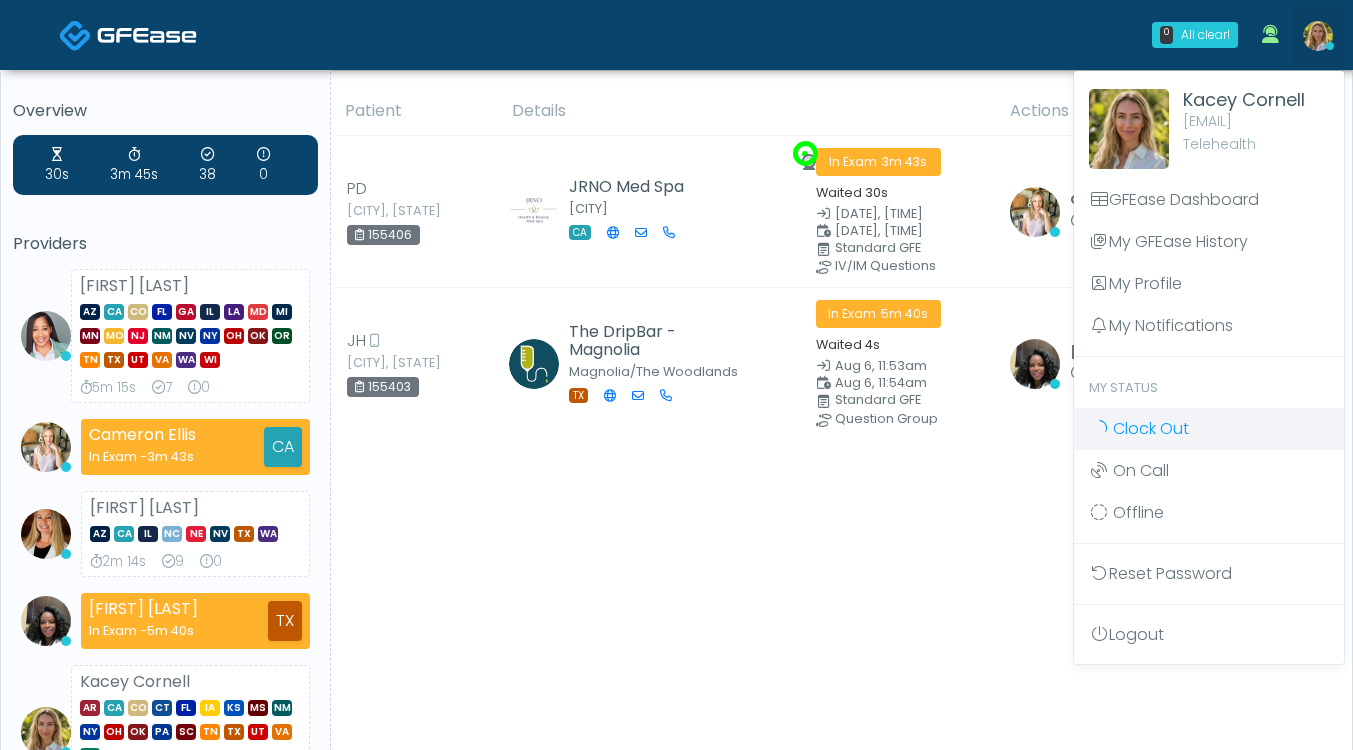 click on "Clock Out" at bounding box center [1151, 428] 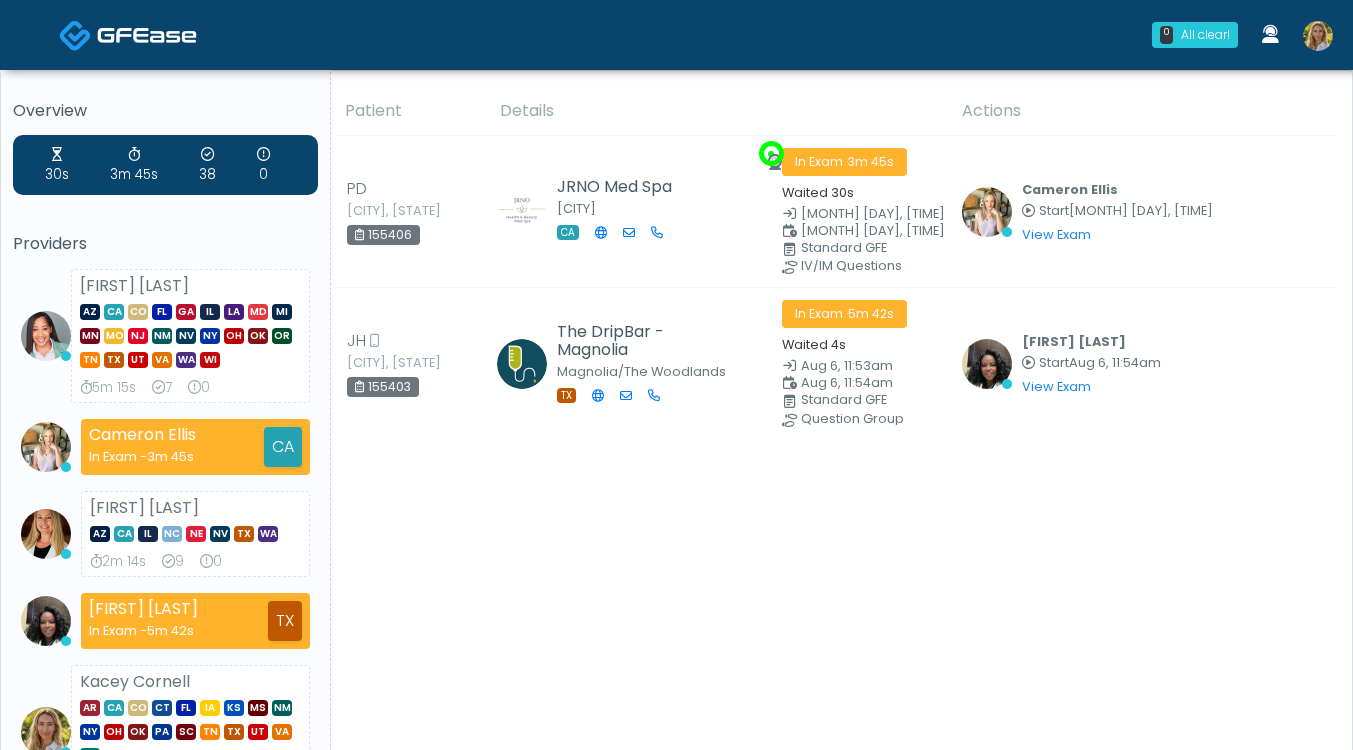scroll, scrollTop: 0, scrollLeft: 0, axis: both 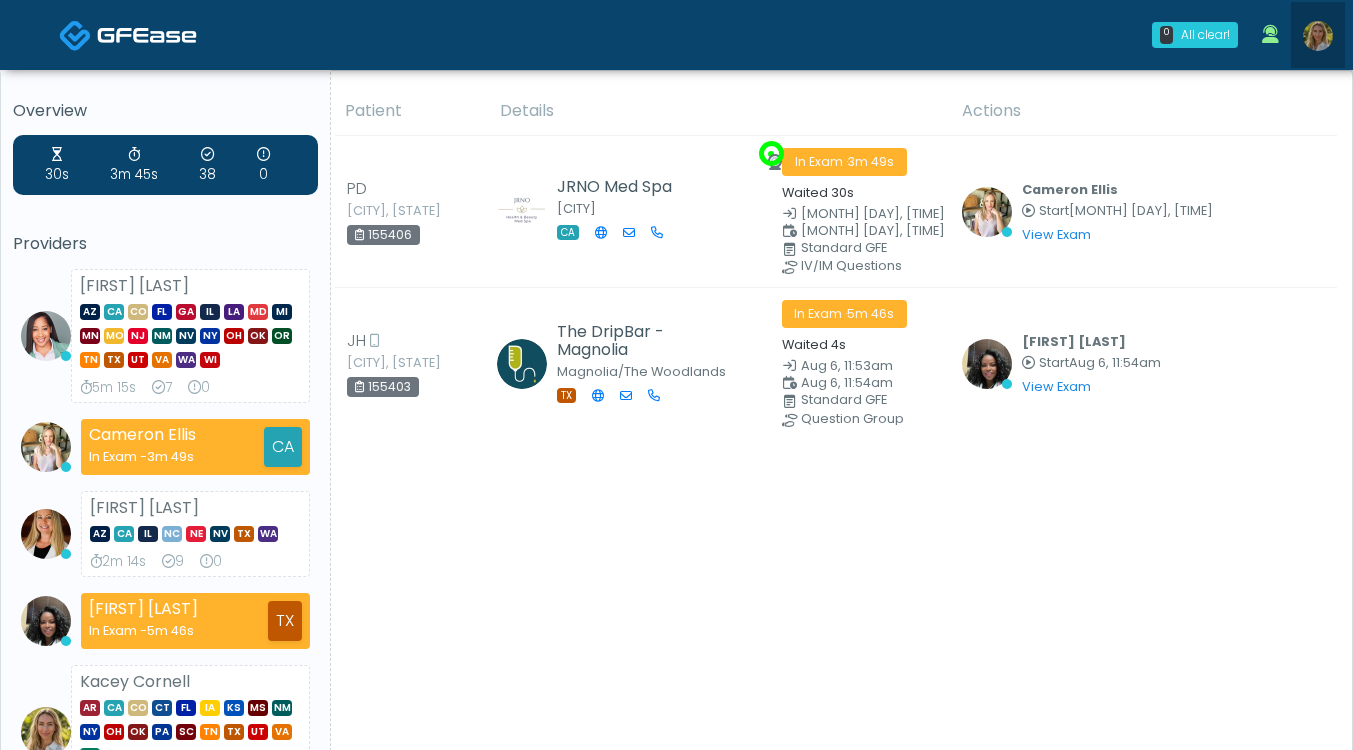 click at bounding box center (1318, 36) 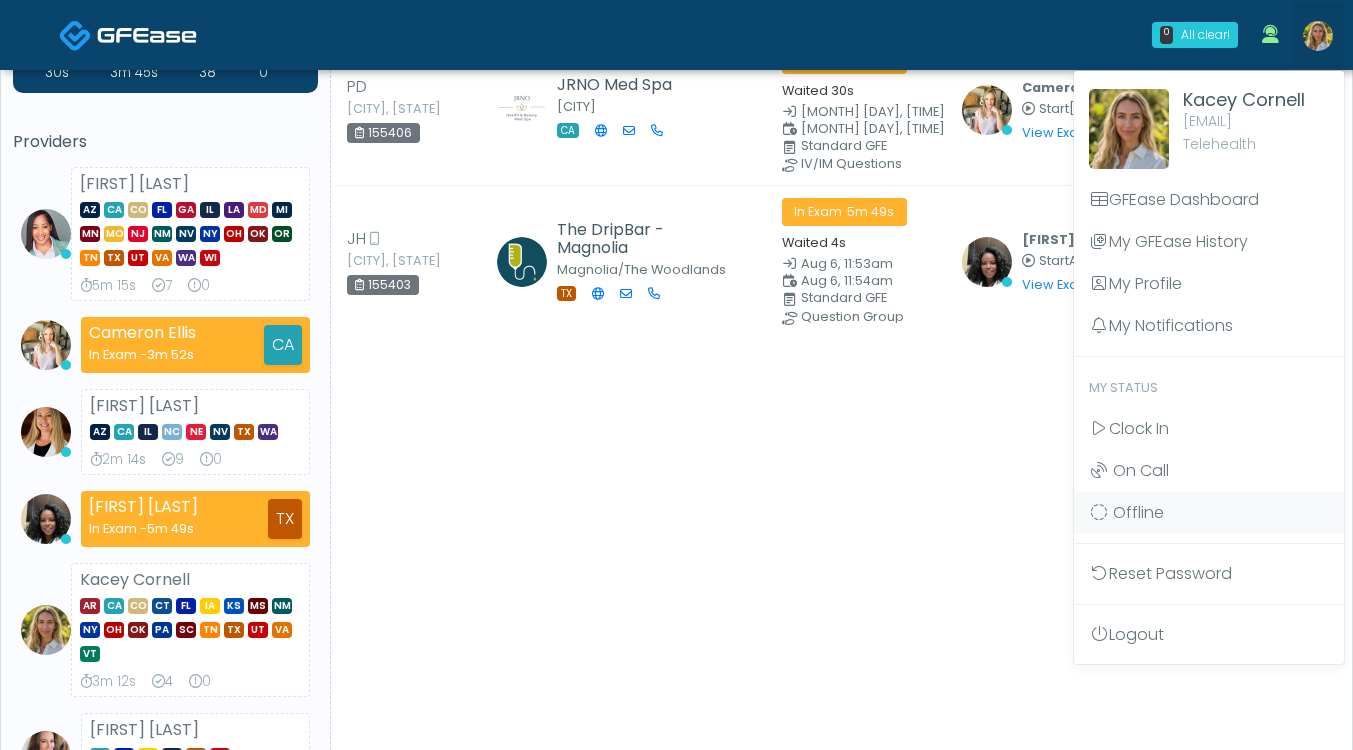 scroll, scrollTop: 105, scrollLeft: 0, axis: vertical 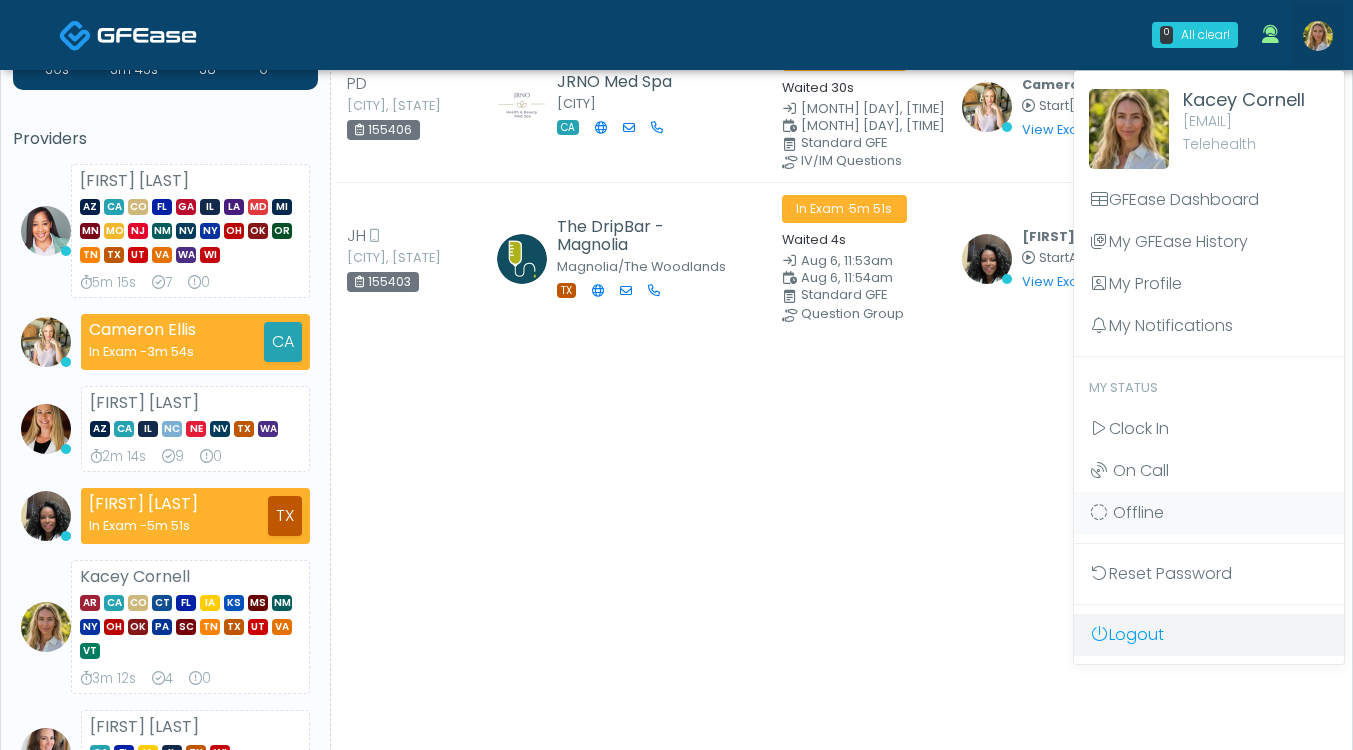 click on "Logout" at bounding box center (1209, 635) 